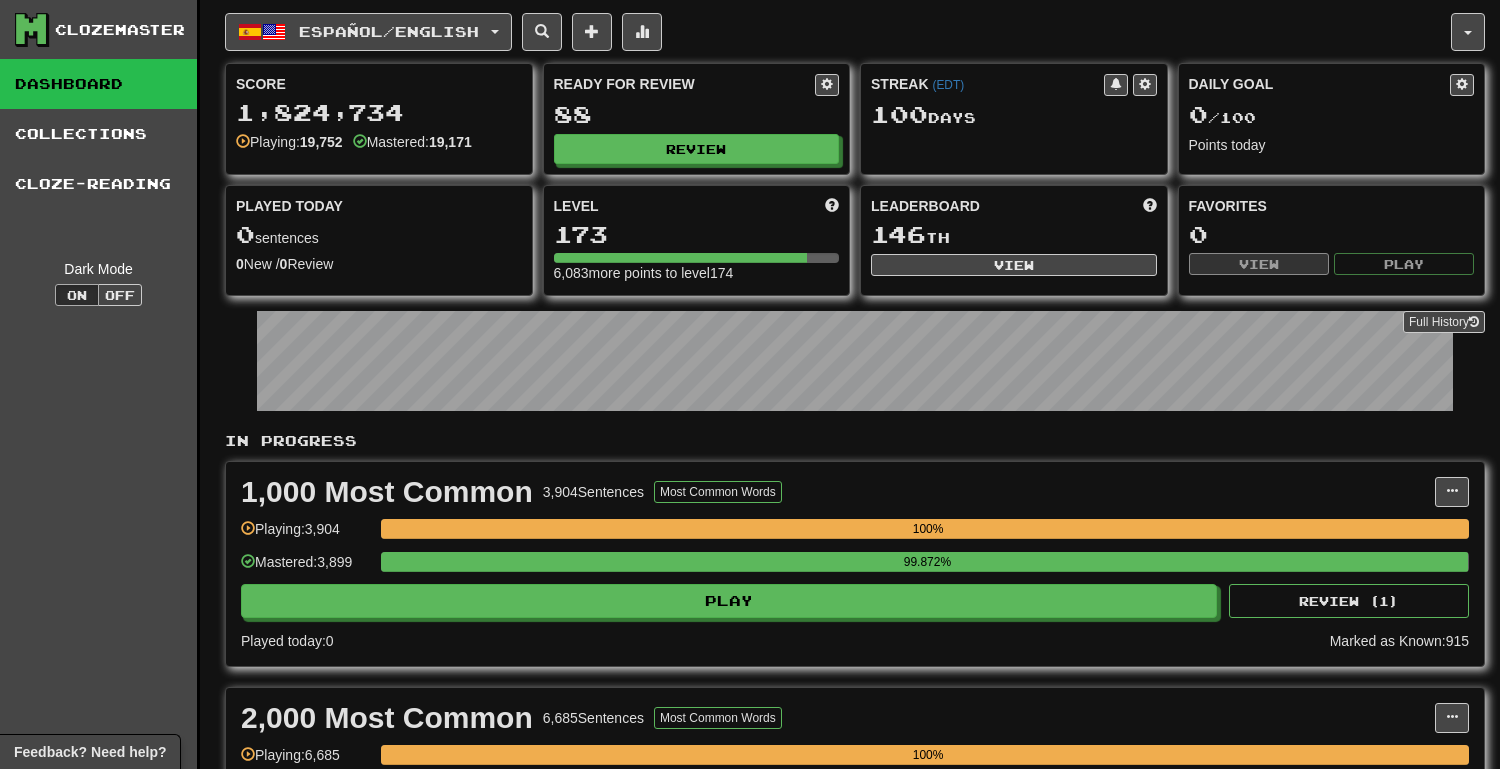 scroll, scrollTop: 0, scrollLeft: 0, axis: both 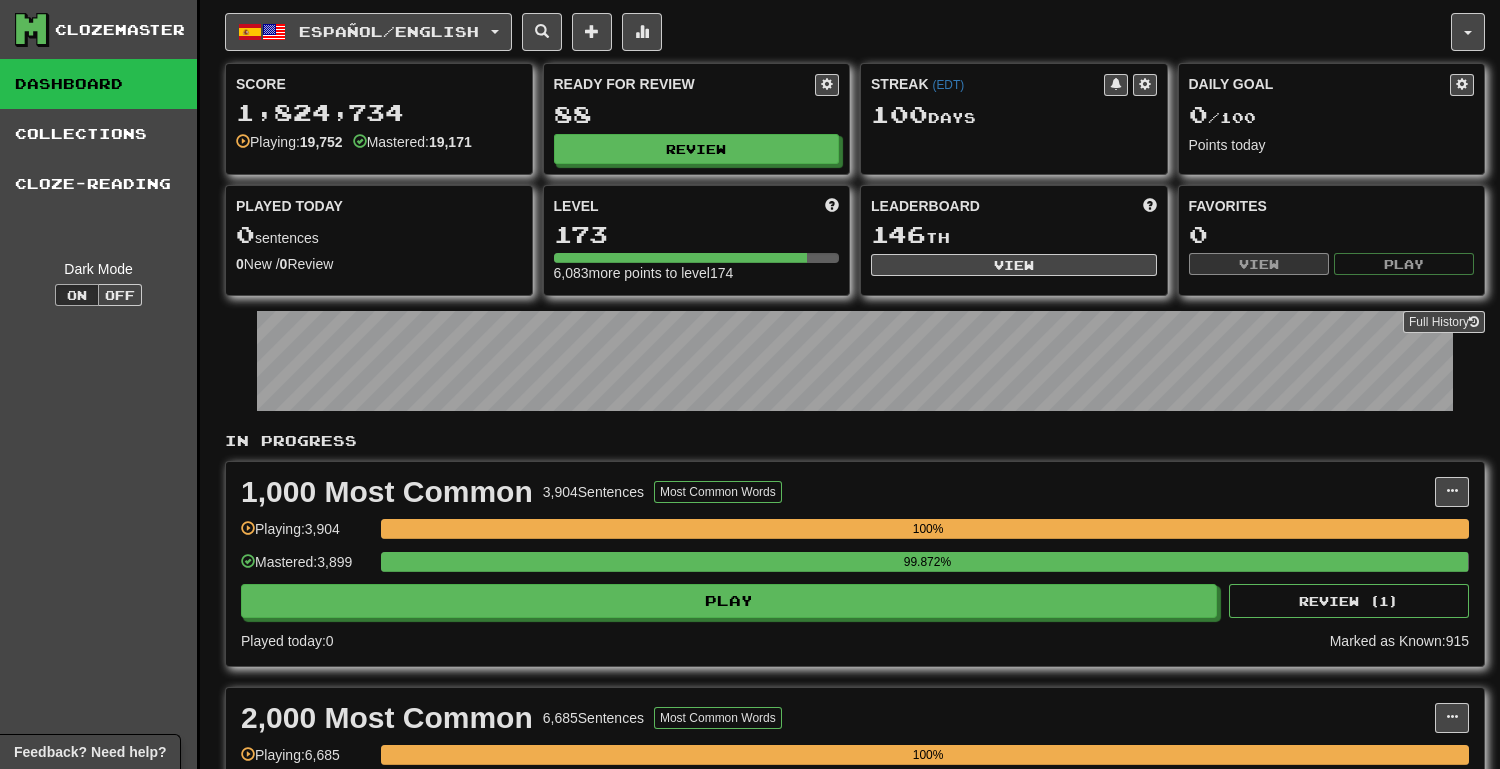 click on "Ready for Review 88   Review" at bounding box center [697, 119] 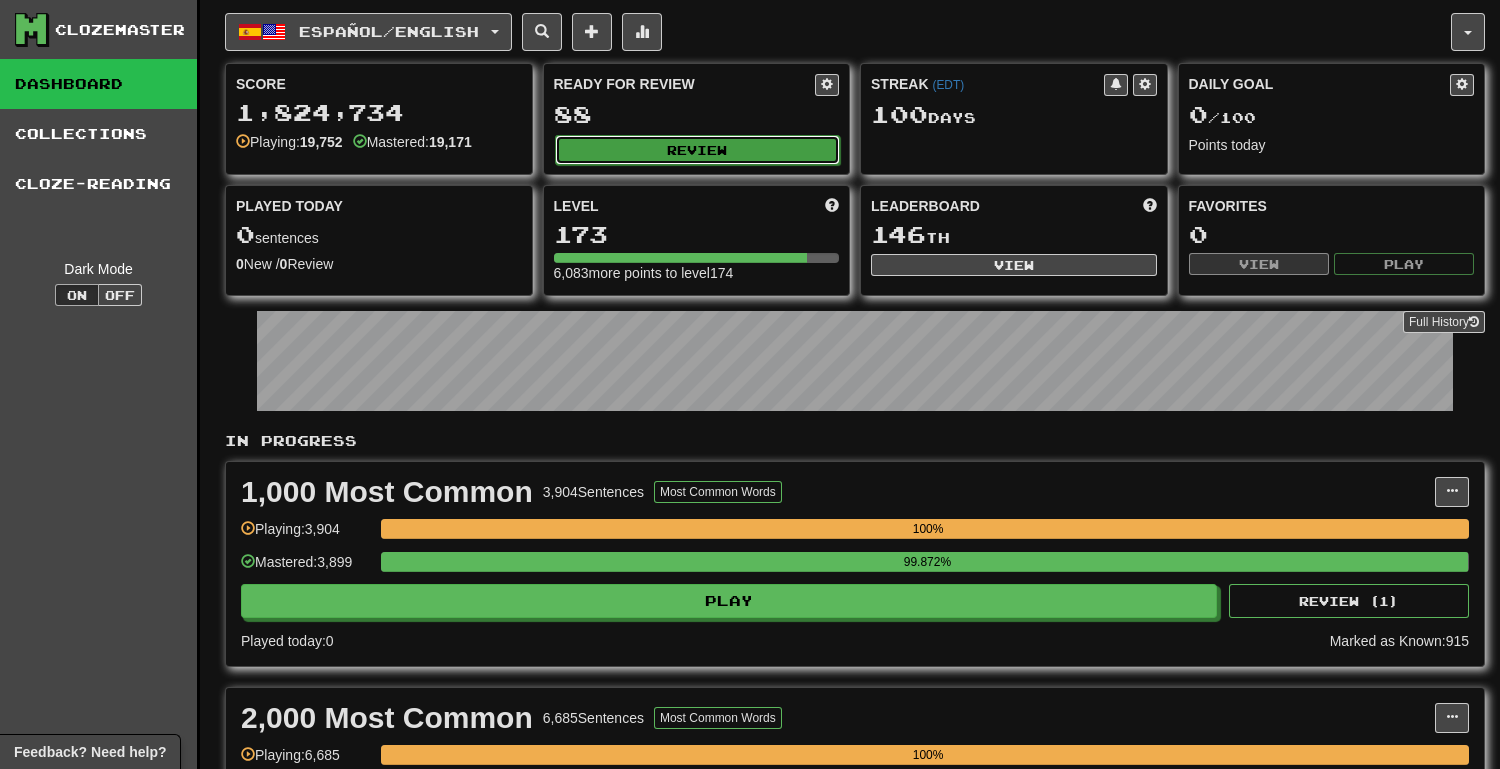 click on "Review" at bounding box center [698, 150] 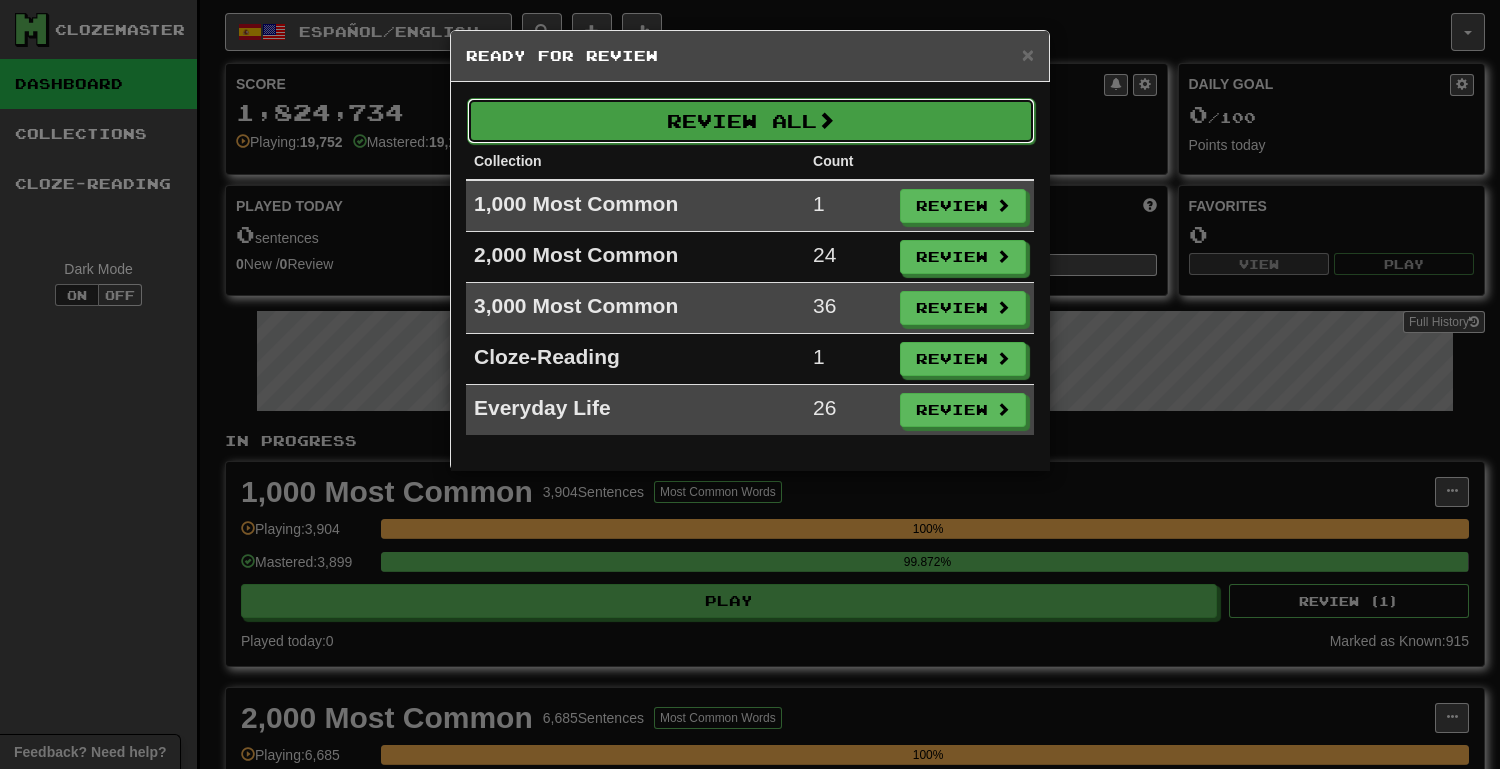 click on "Review All" at bounding box center (751, 121) 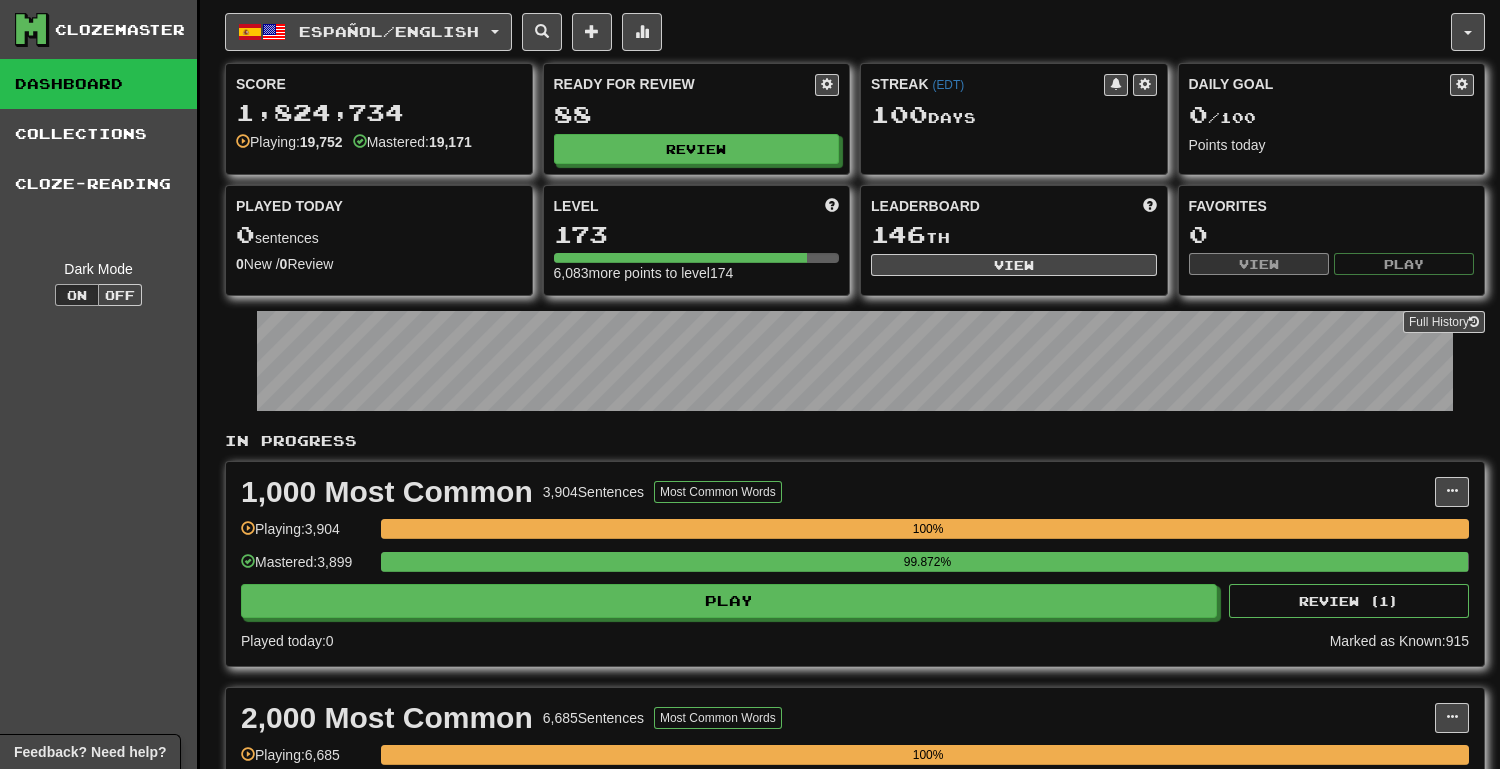 select on "**" 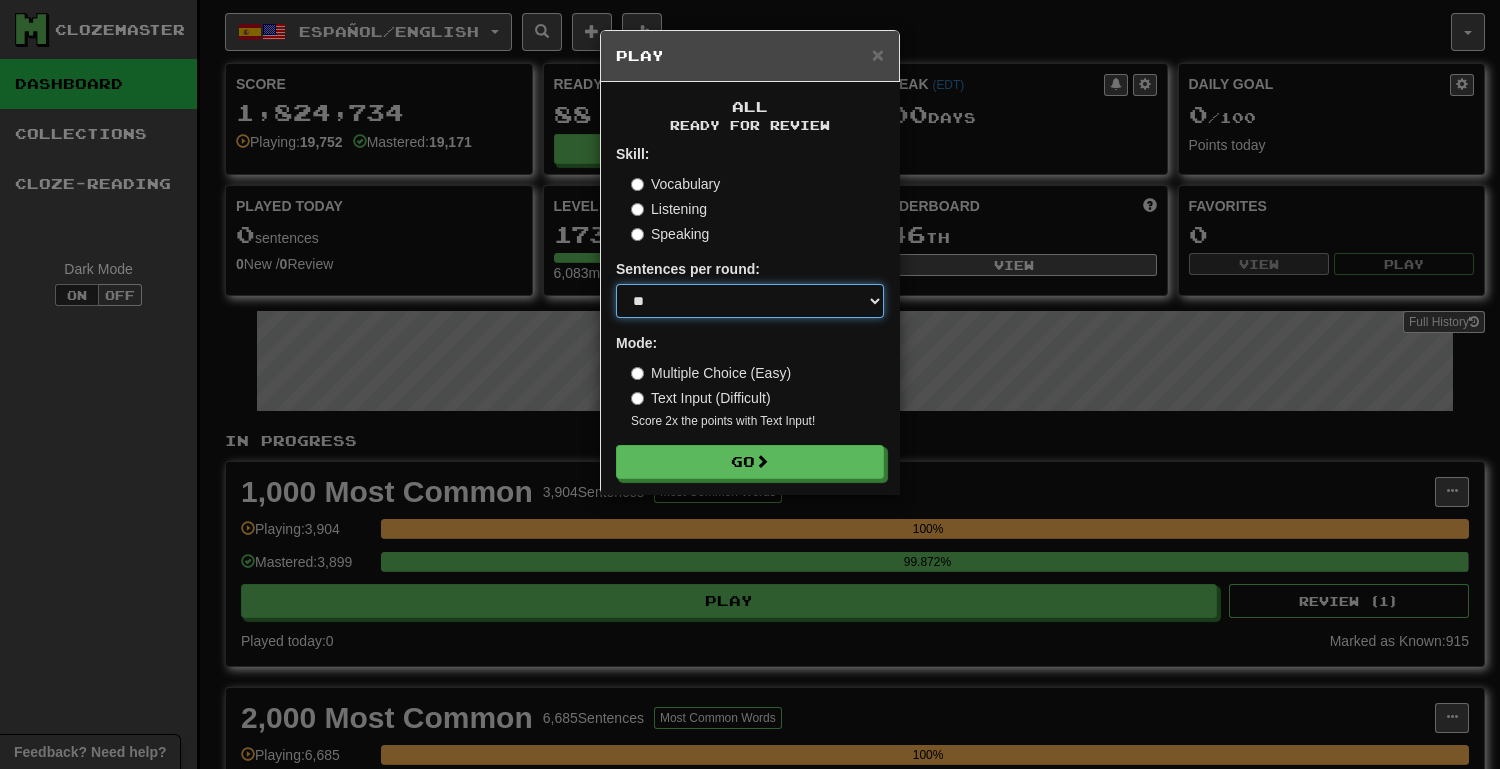 click on "* ** ** ** ** ** *** ********" at bounding box center (750, 301) 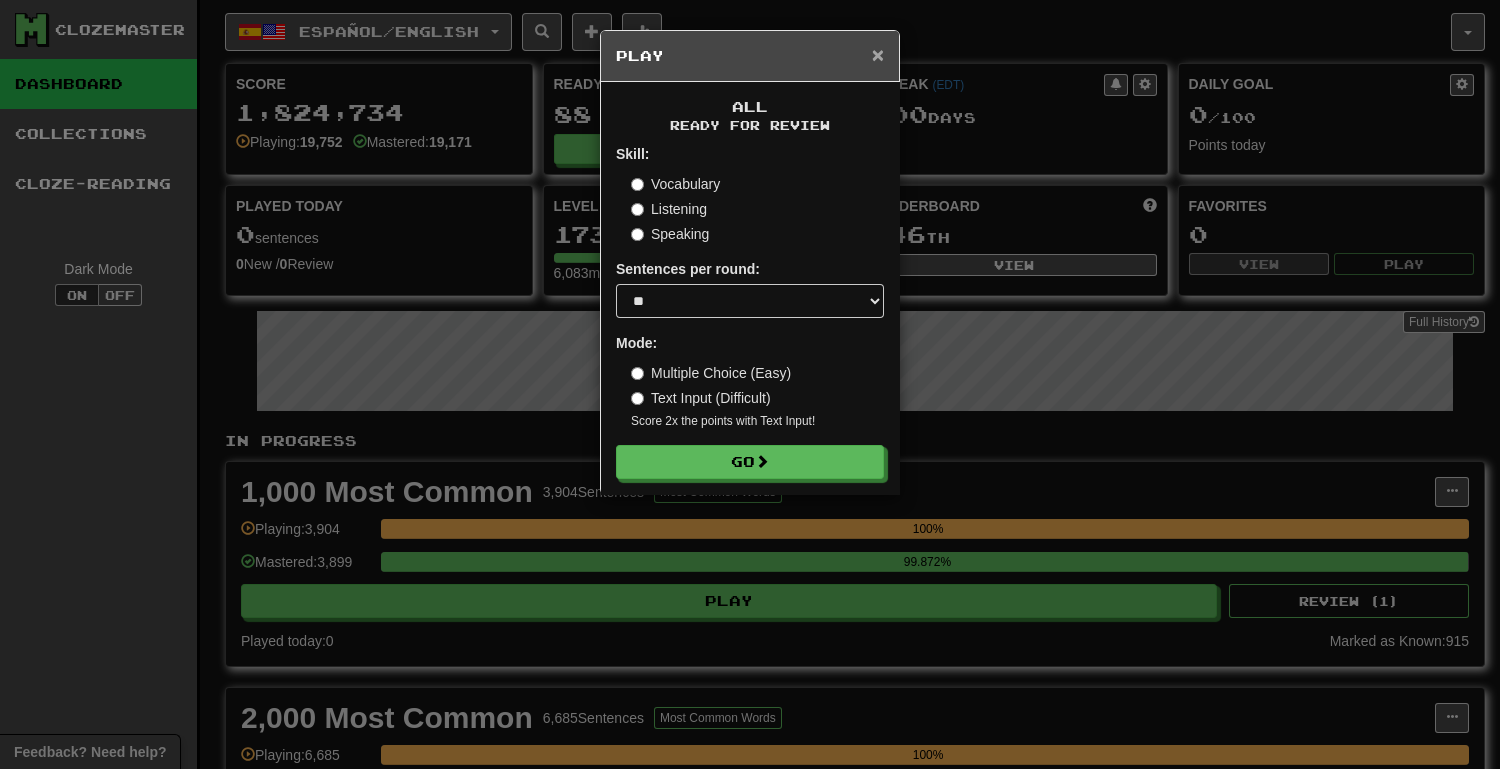 click on "×" at bounding box center [878, 54] 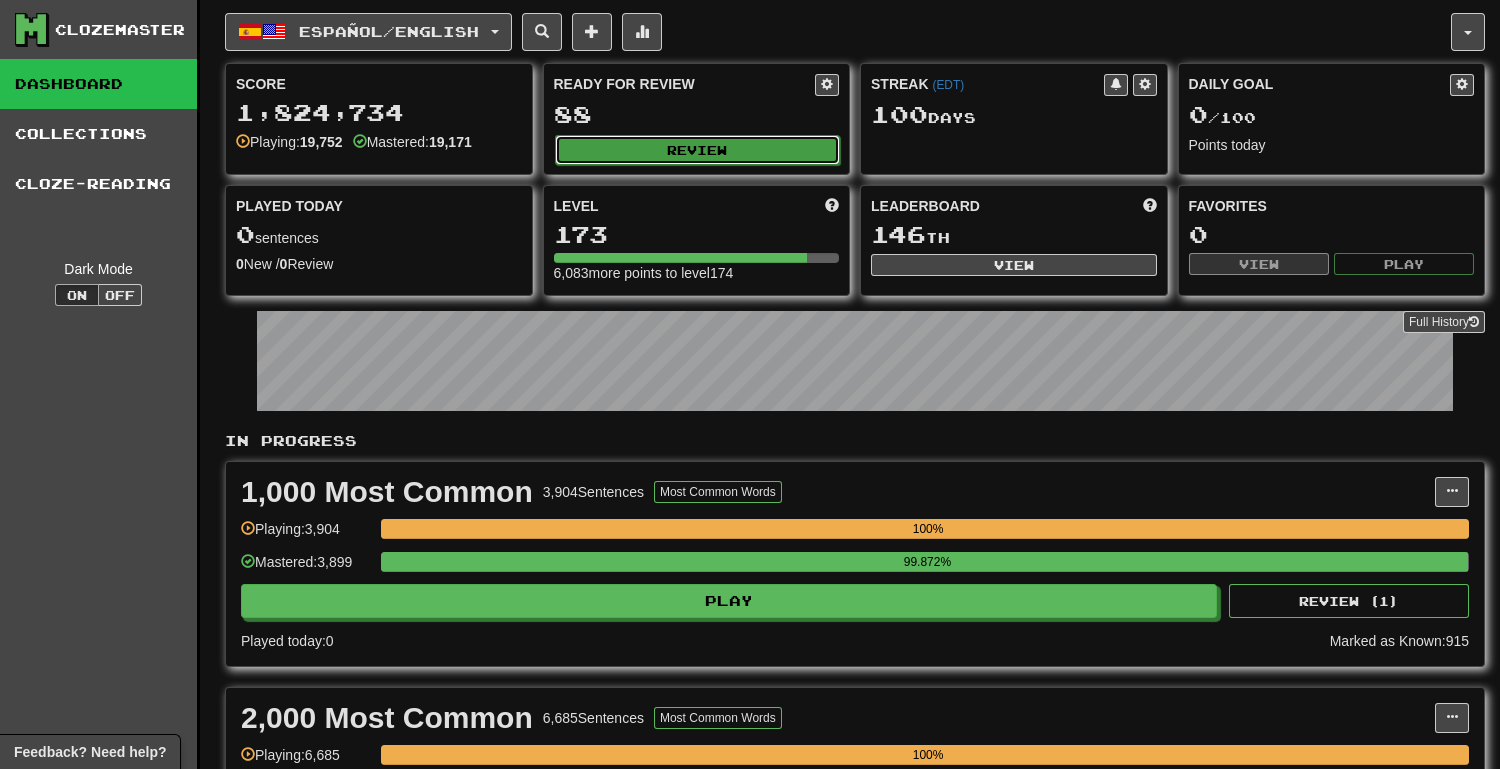 click on "Review" at bounding box center [698, 150] 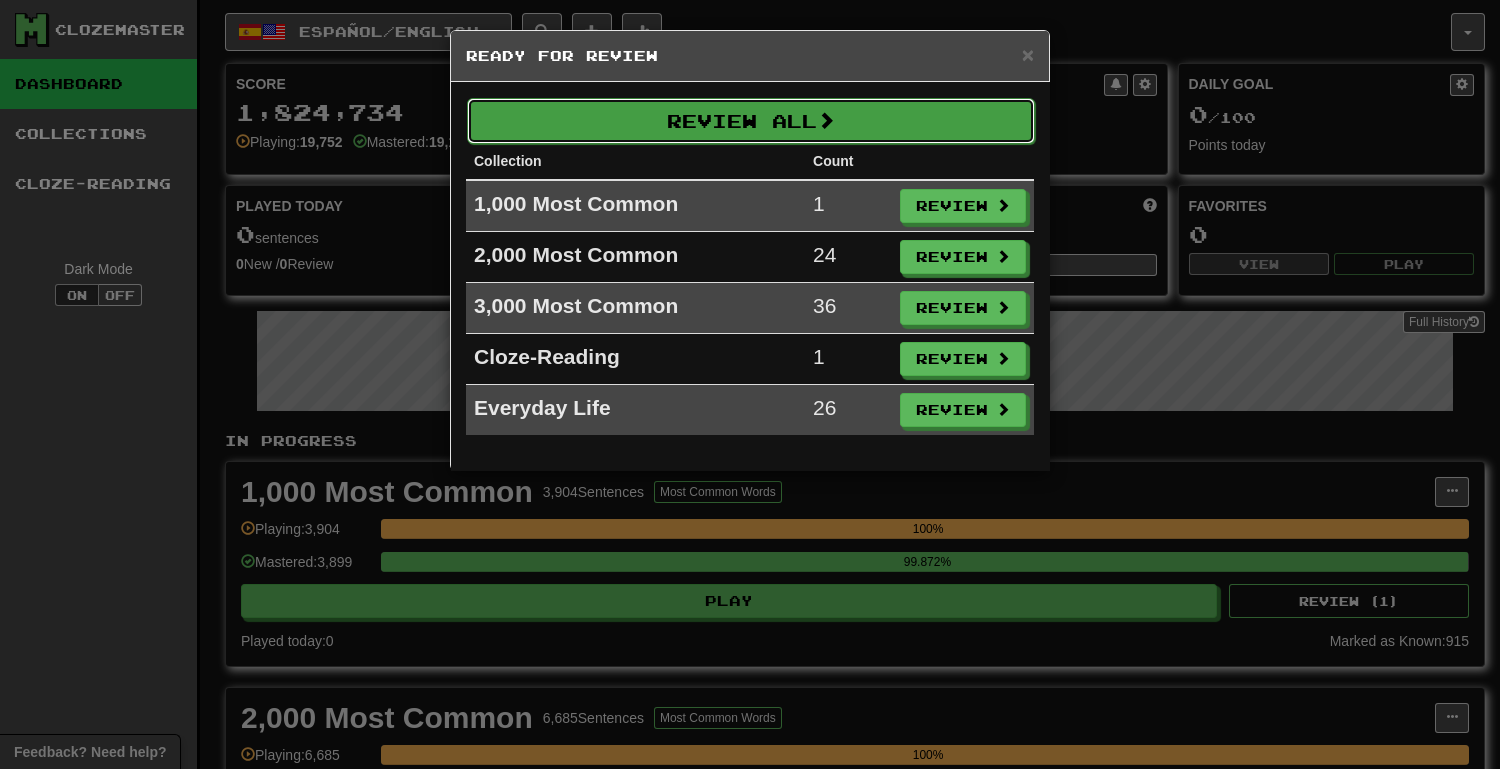 click on "Review All" at bounding box center (751, 121) 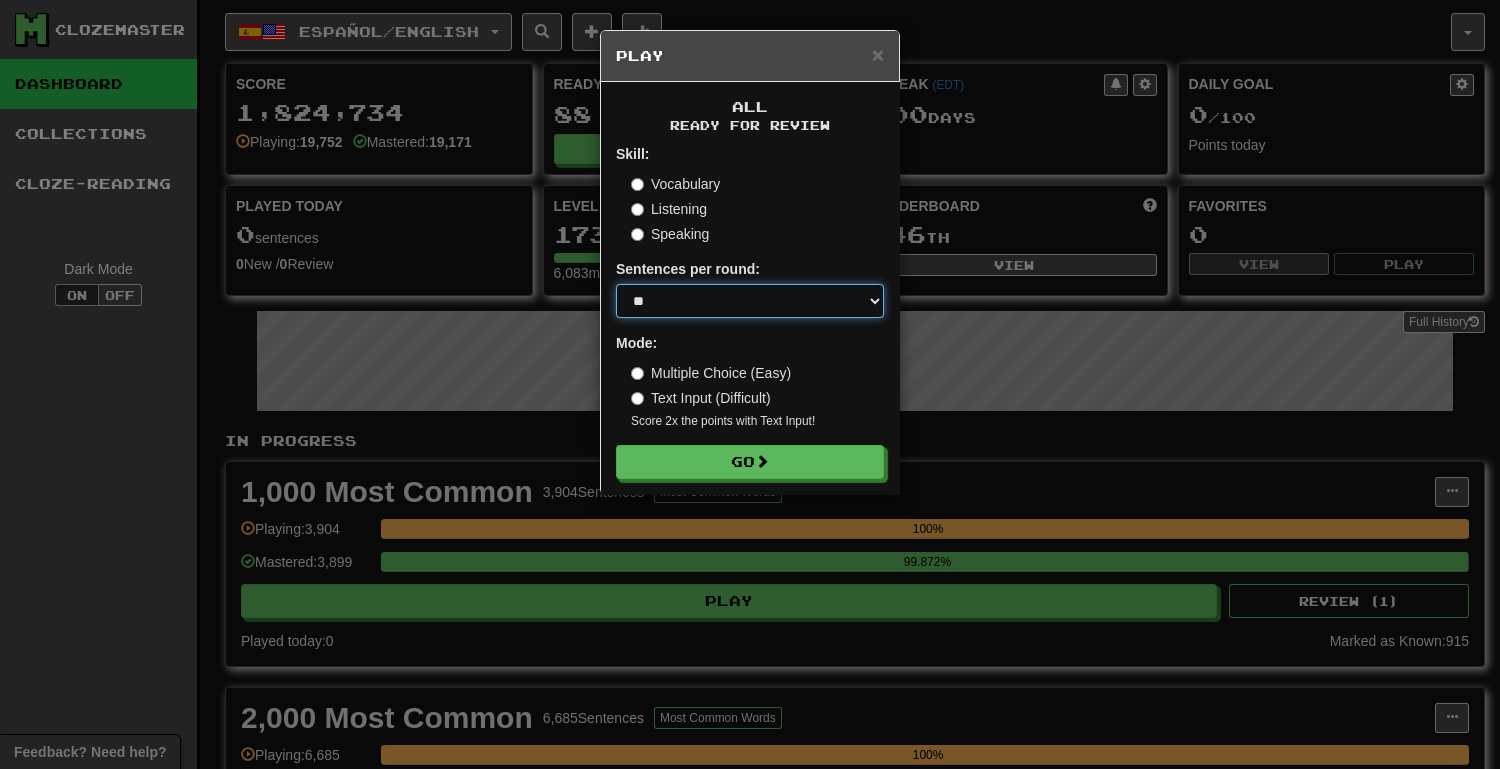 click on "* ** ** ** ** ** *** ********" at bounding box center (750, 301) 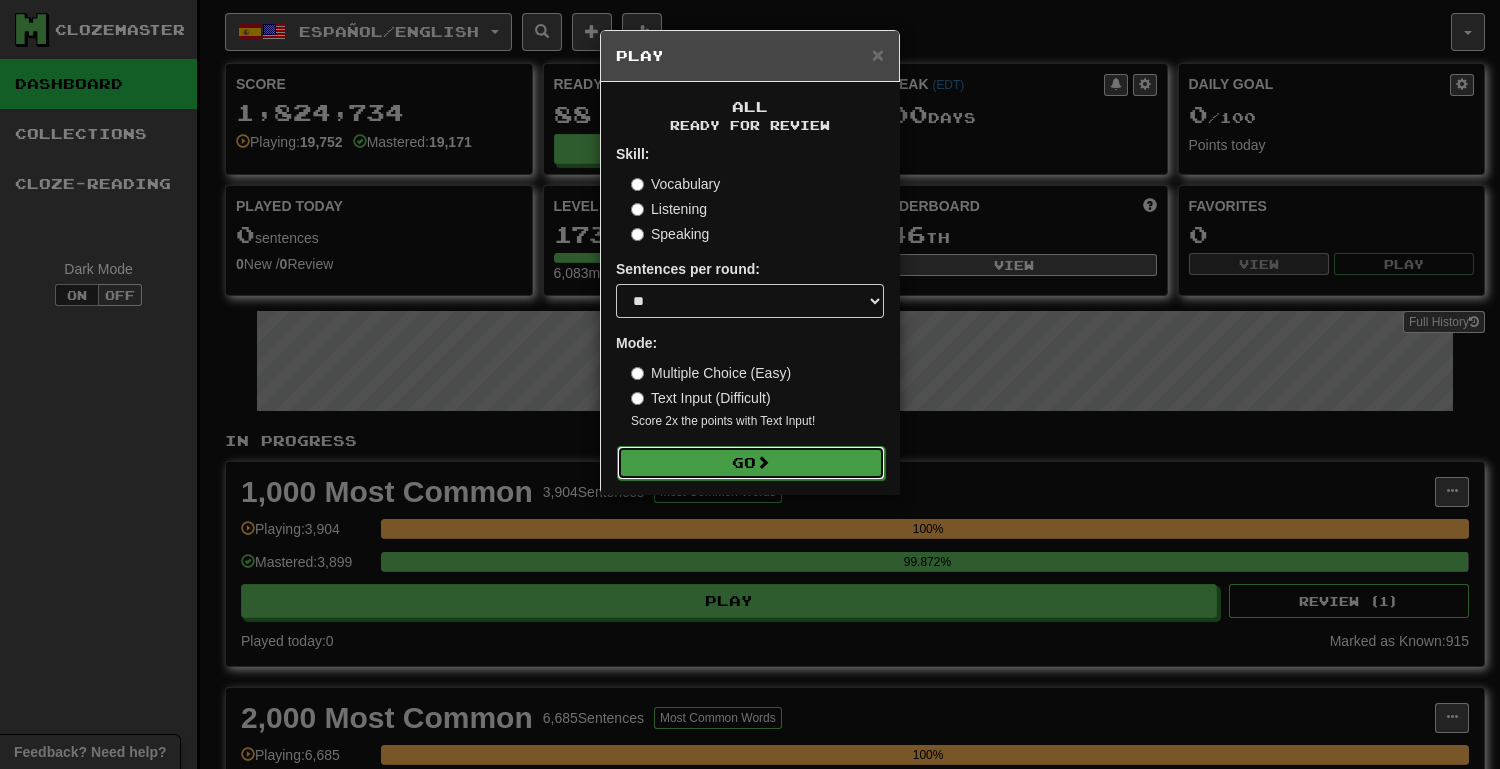 click on "Go" at bounding box center (751, 463) 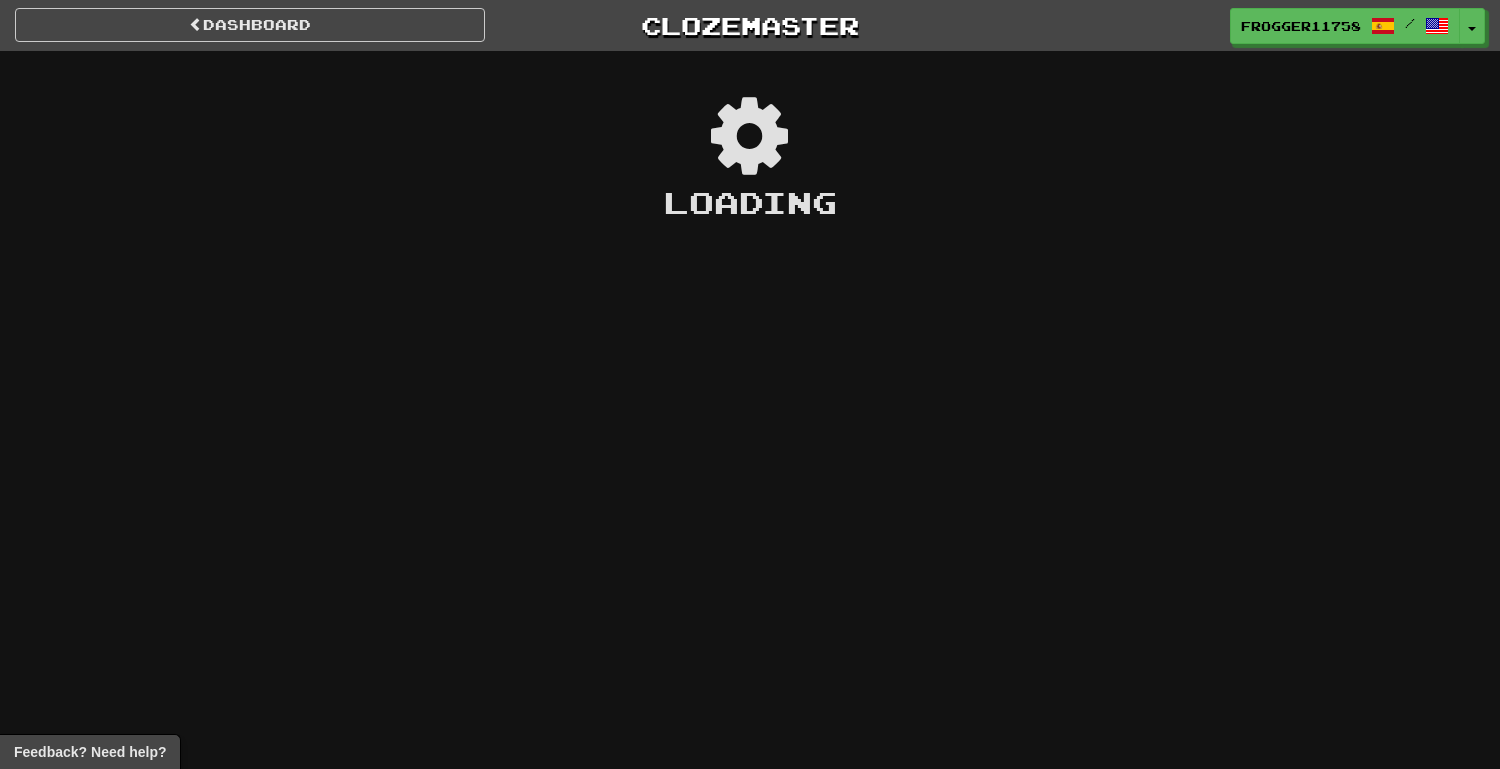 scroll, scrollTop: 0, scrollLeft: 0, axis: both 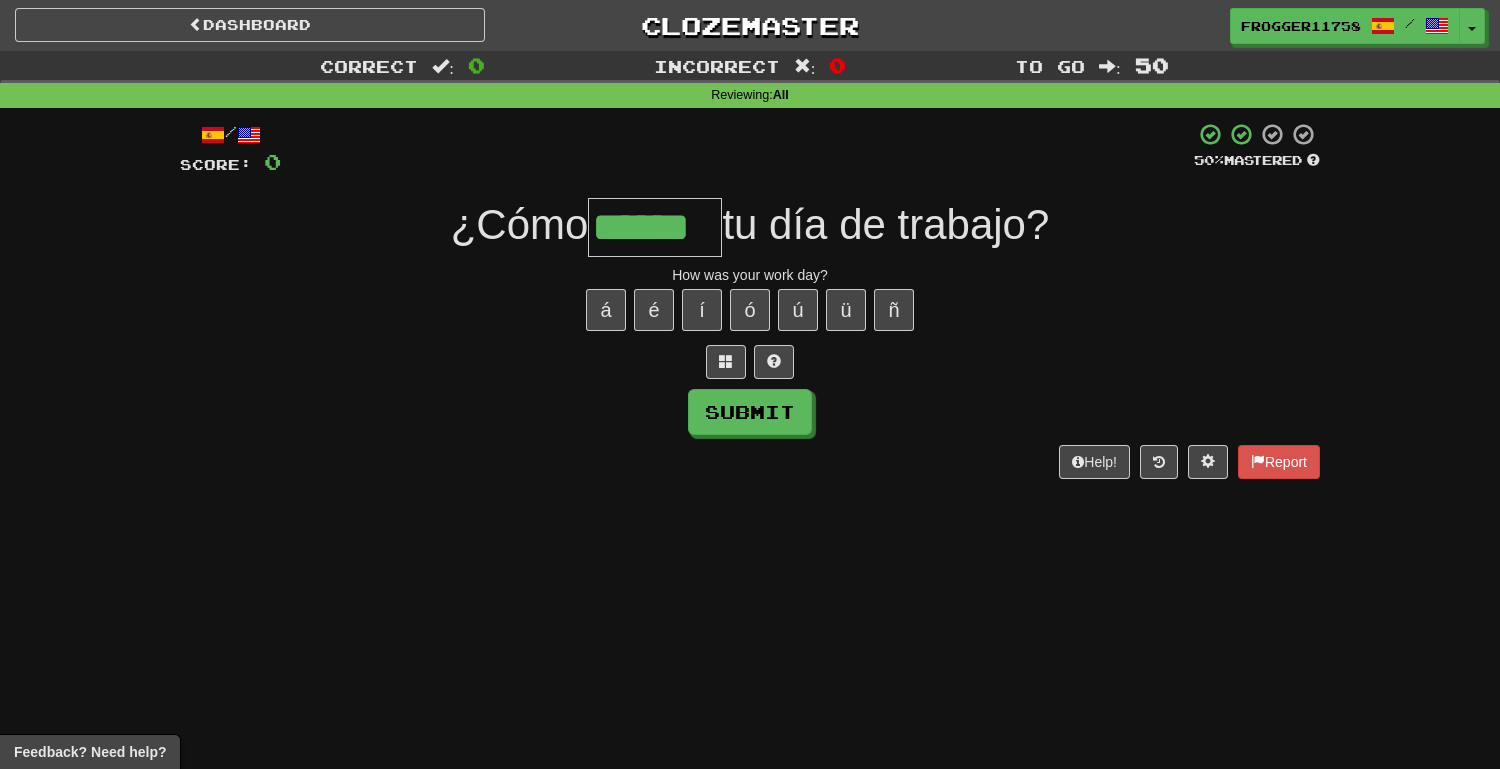 type on "******" 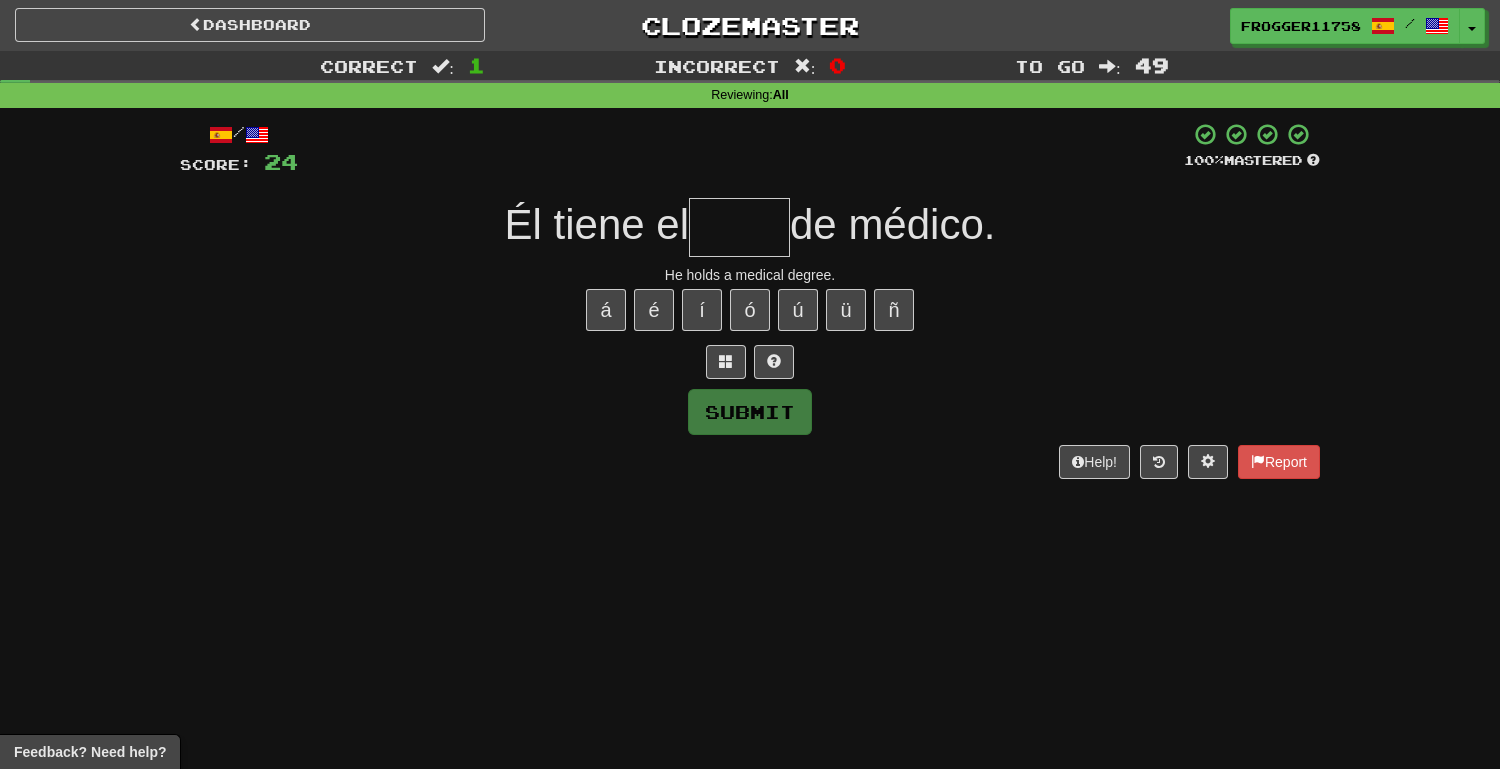 type on "*" 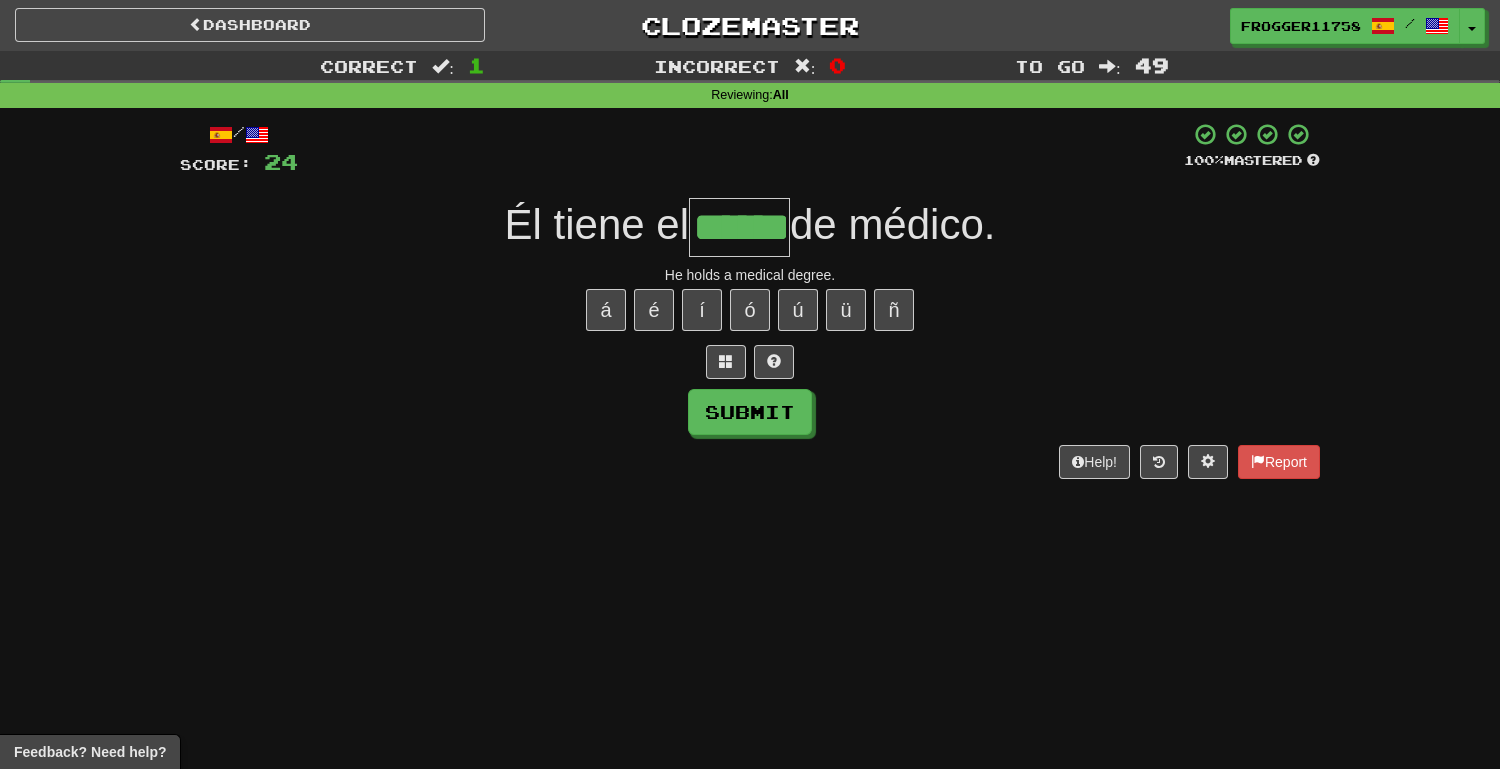 type on "******" 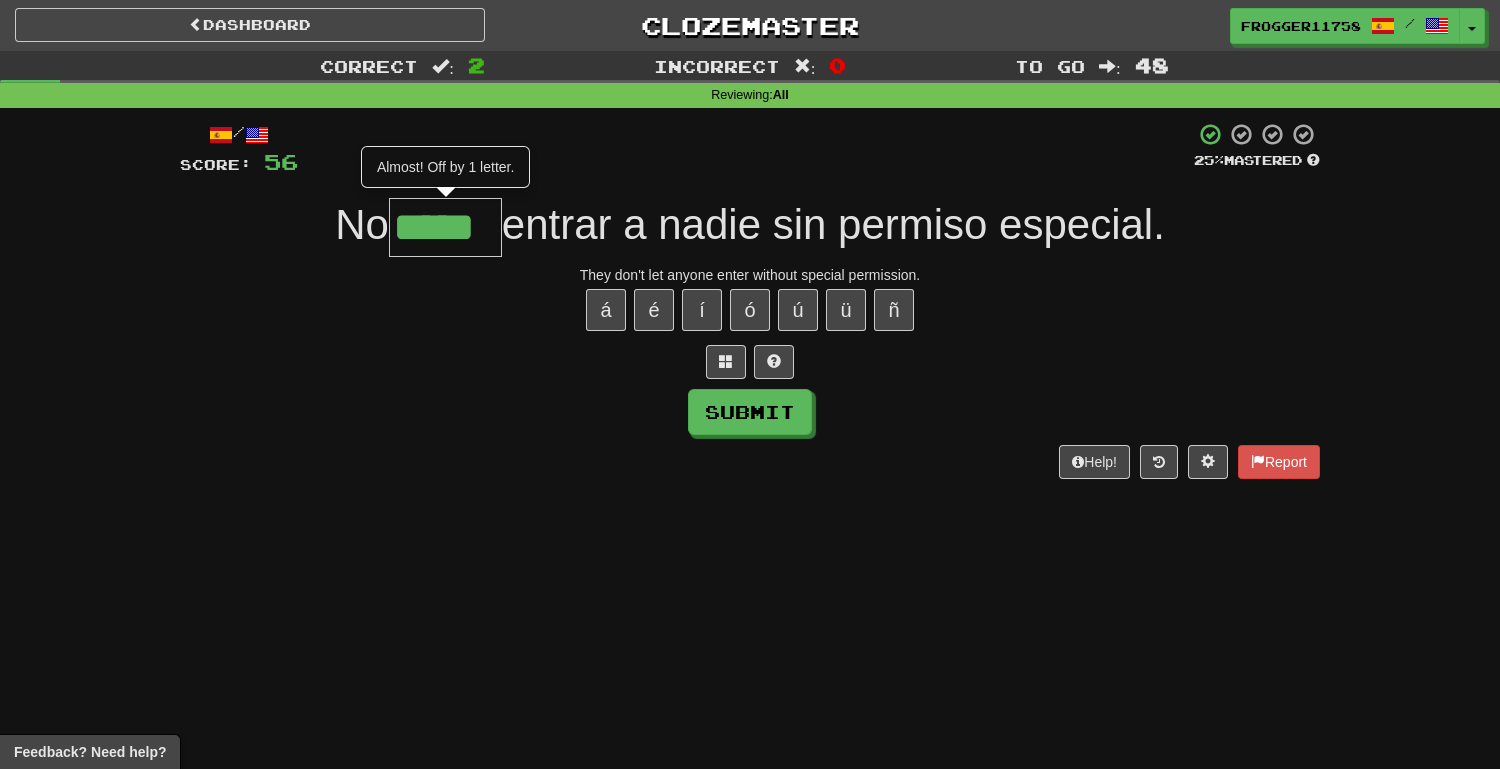 type on "*****" 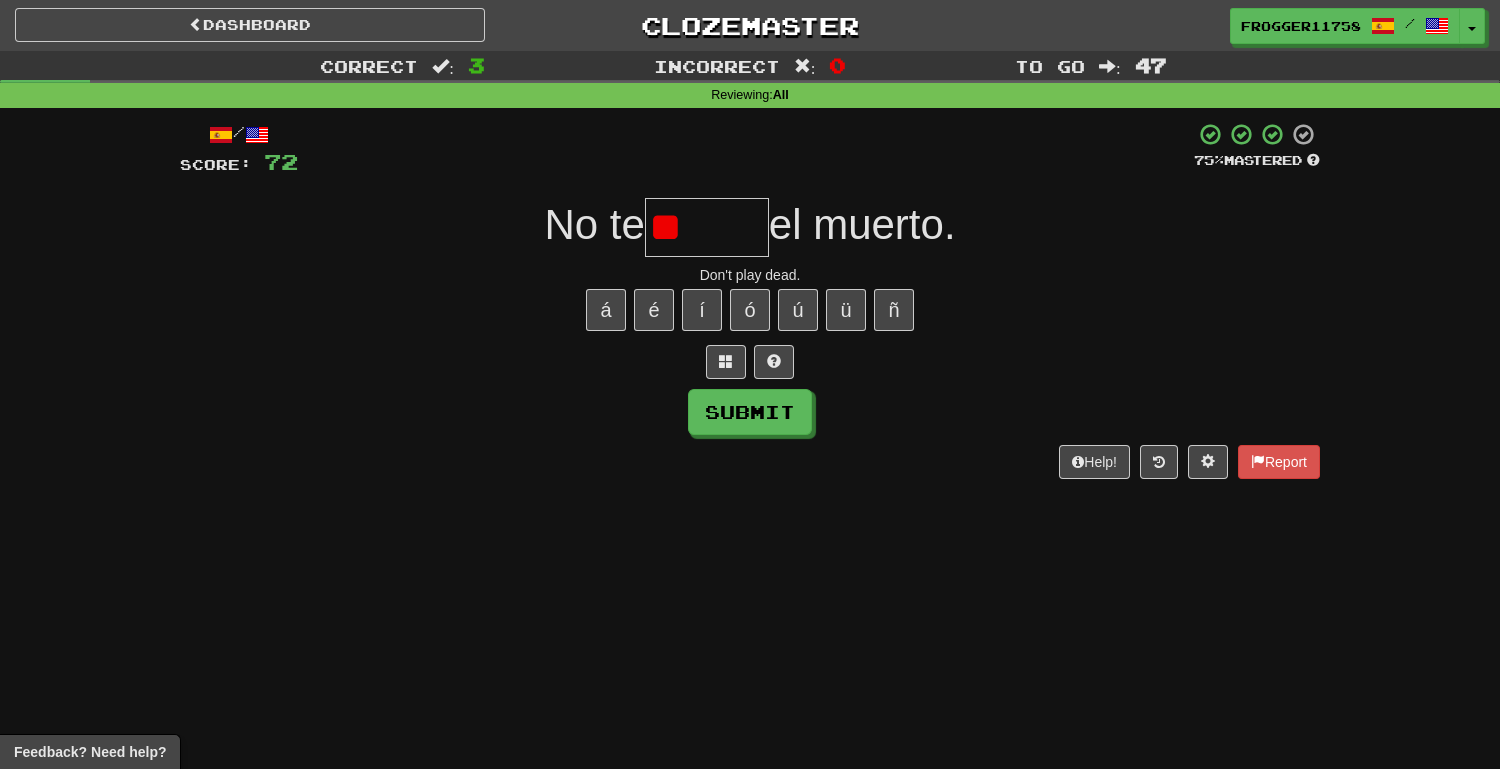 type on "*" 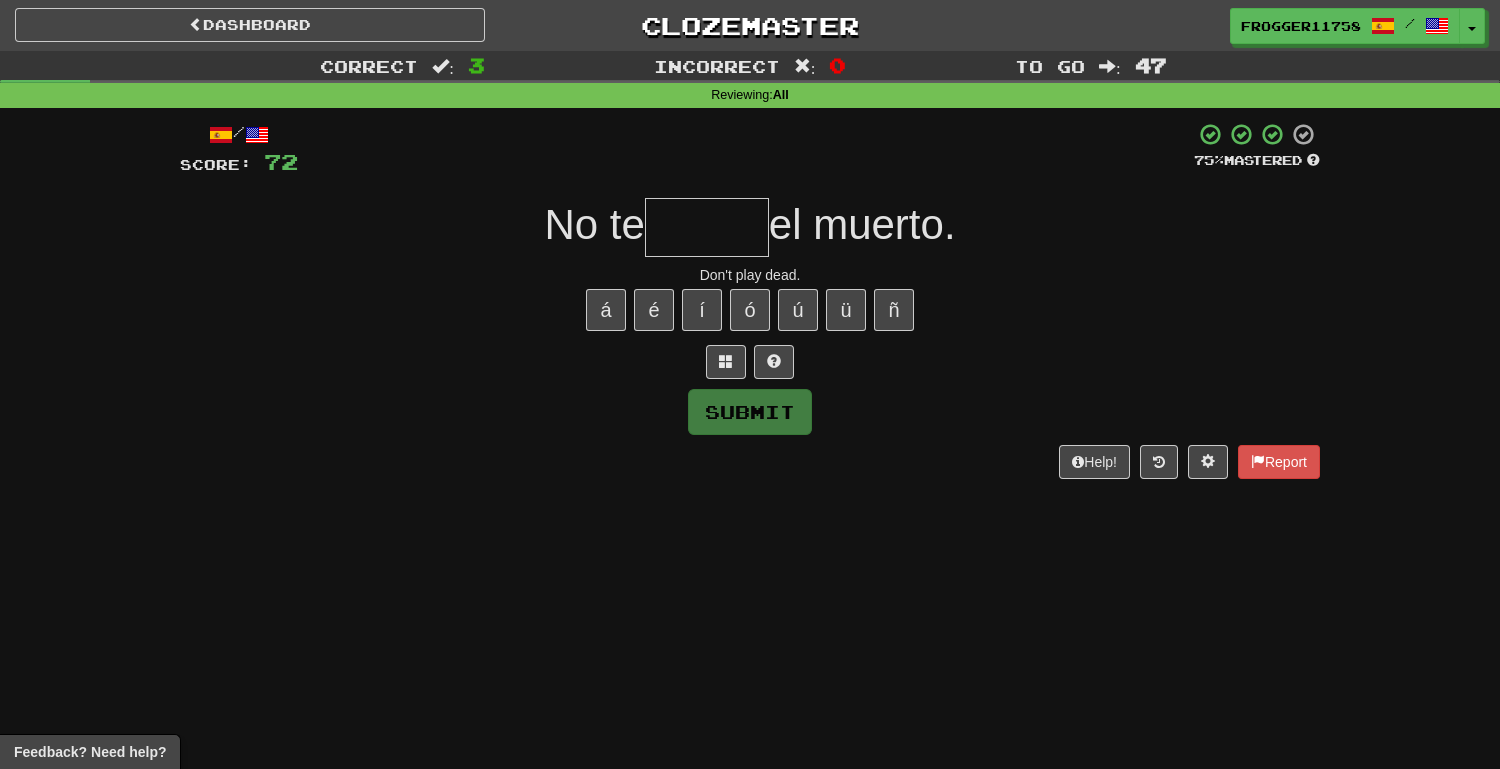 type on "*" 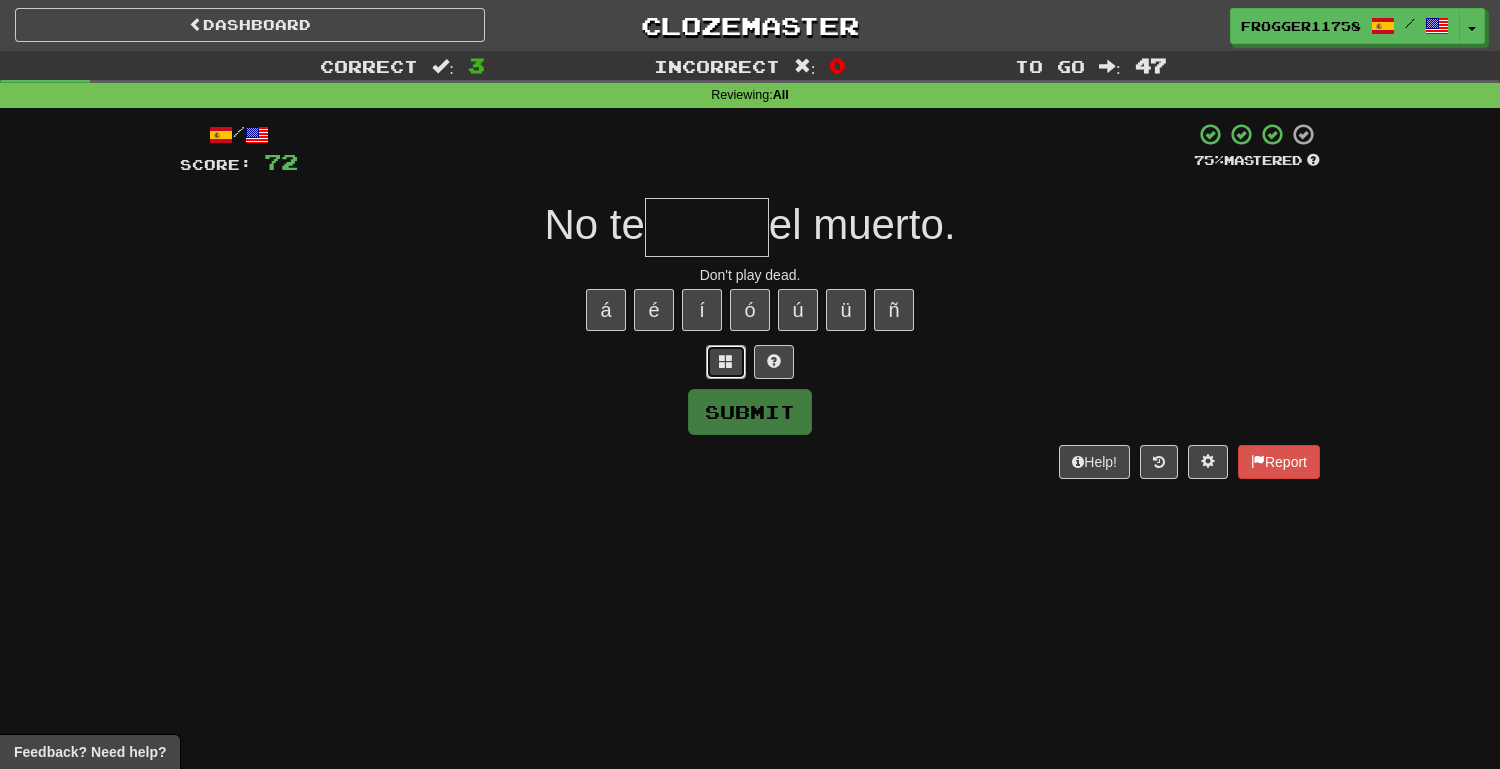 click at bounding box center [726, 362] 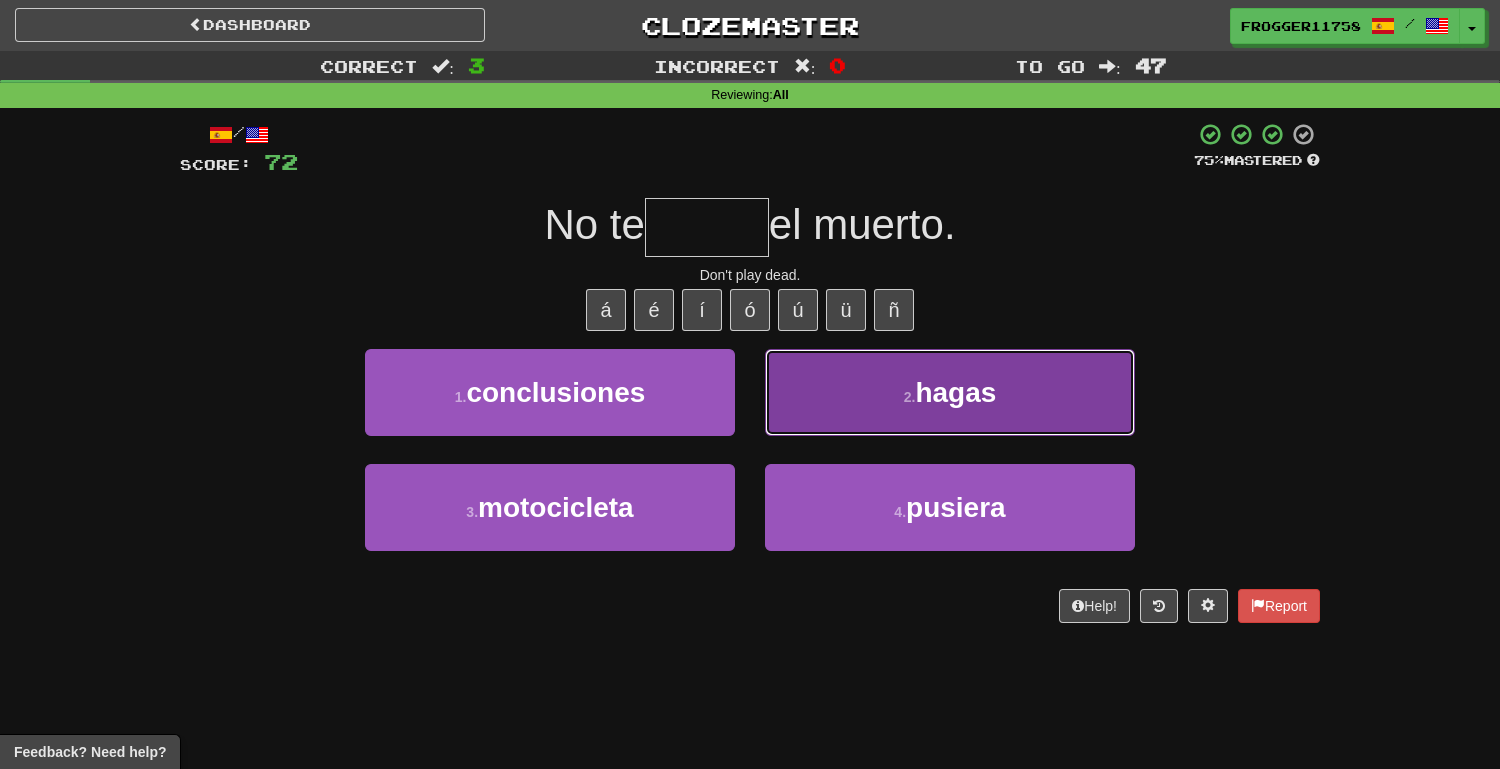 click on "2 .  hagas" at bounding box center [950, 392] 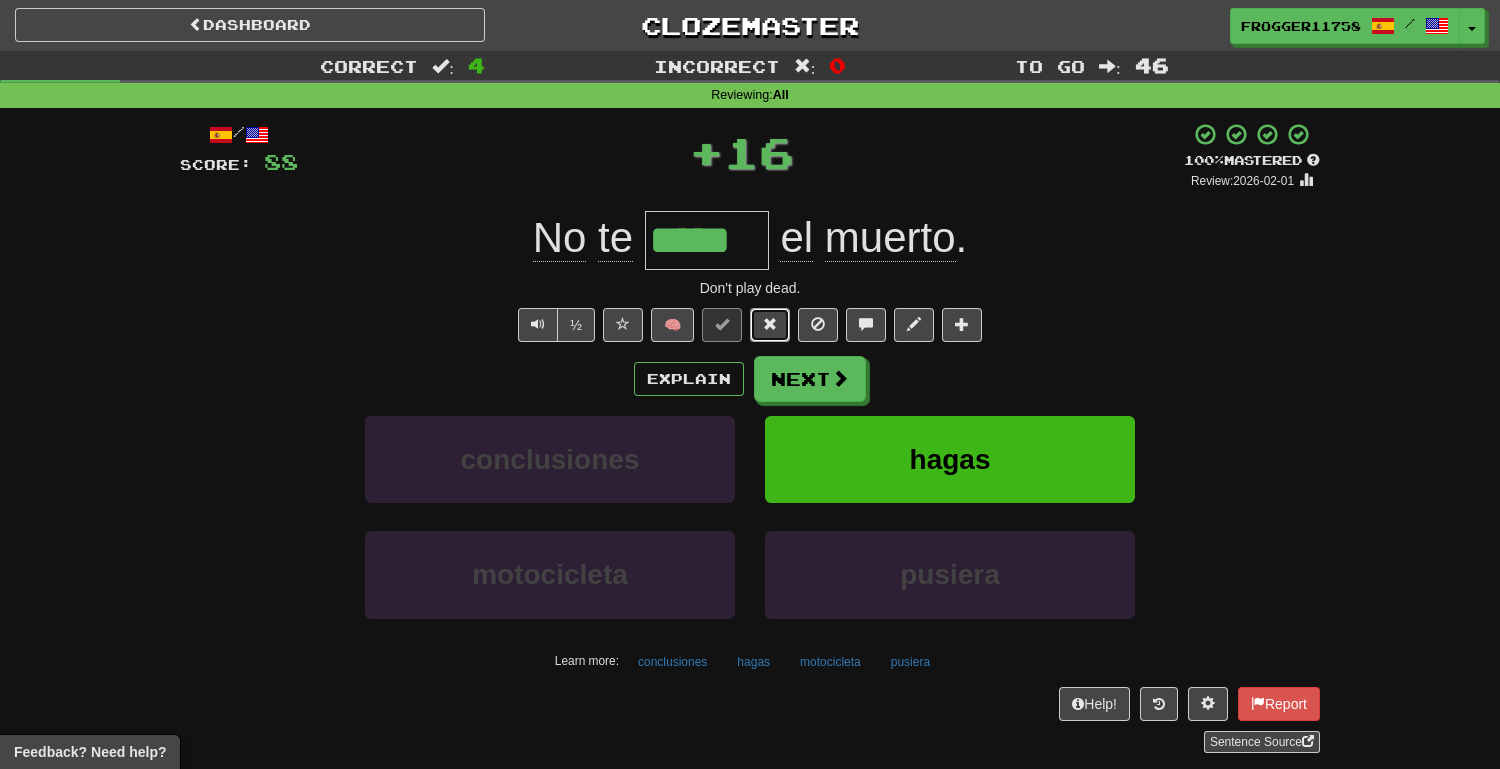 click at bounding box center (770, 325) 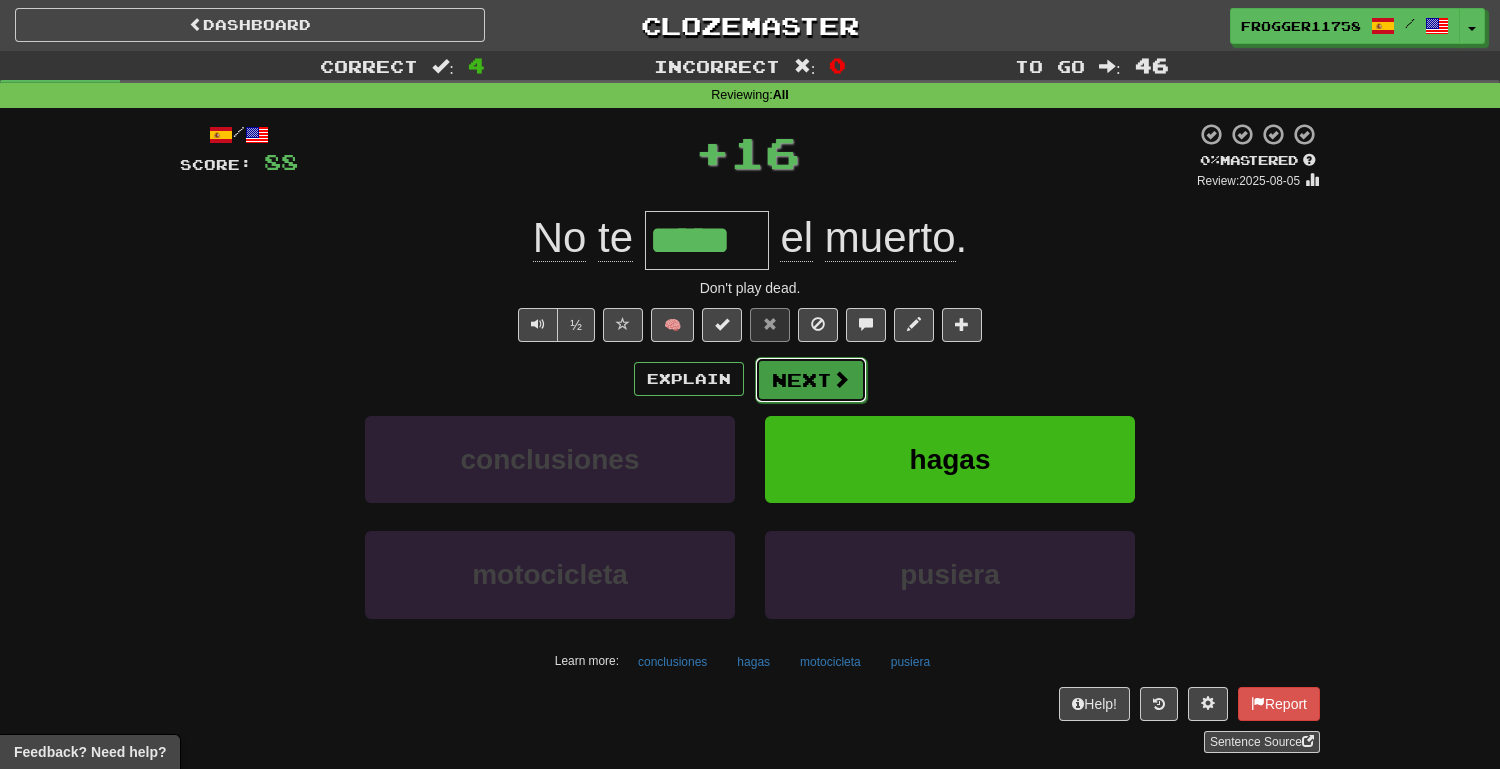 click on "Next" at bounding box center (811, 380) 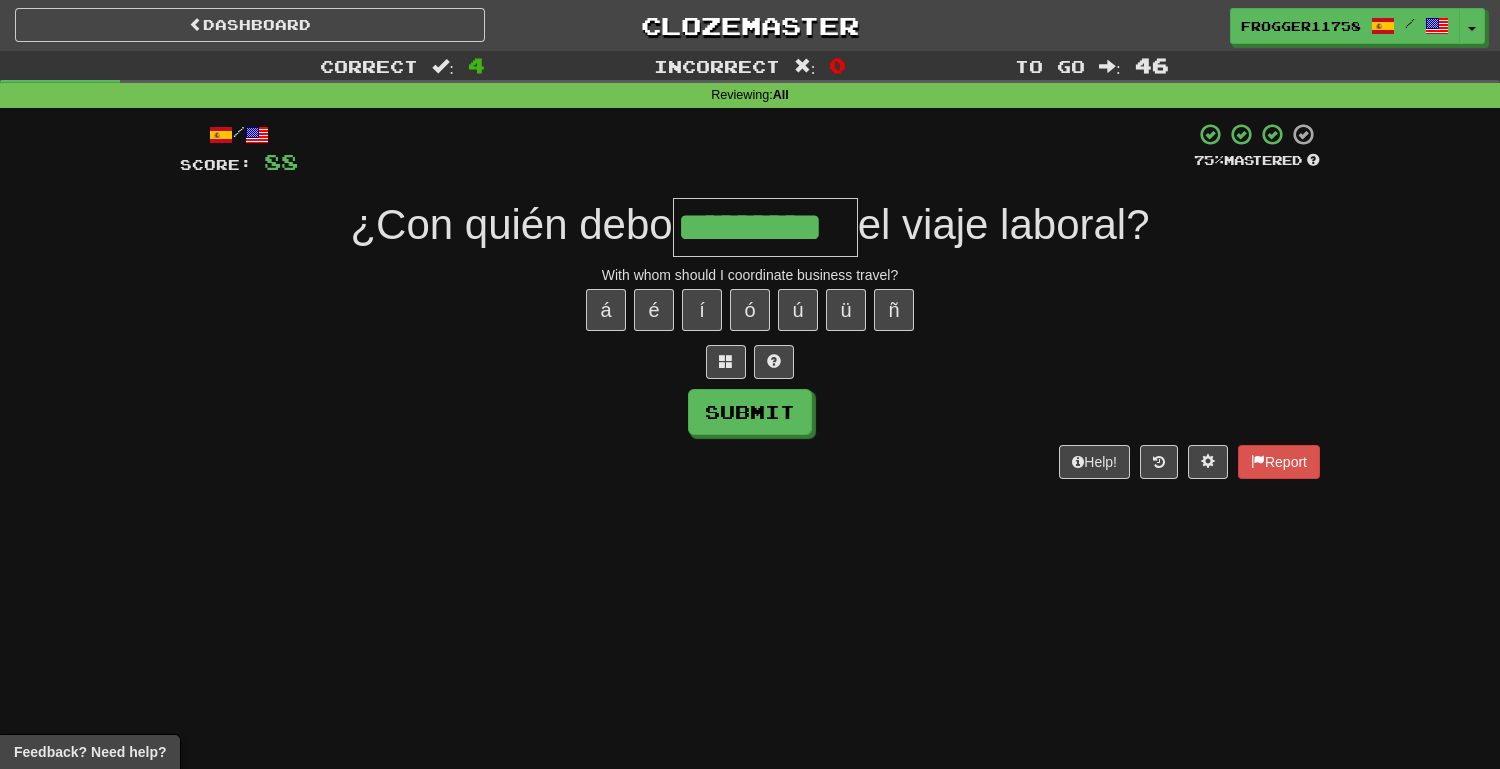 type on "*********" 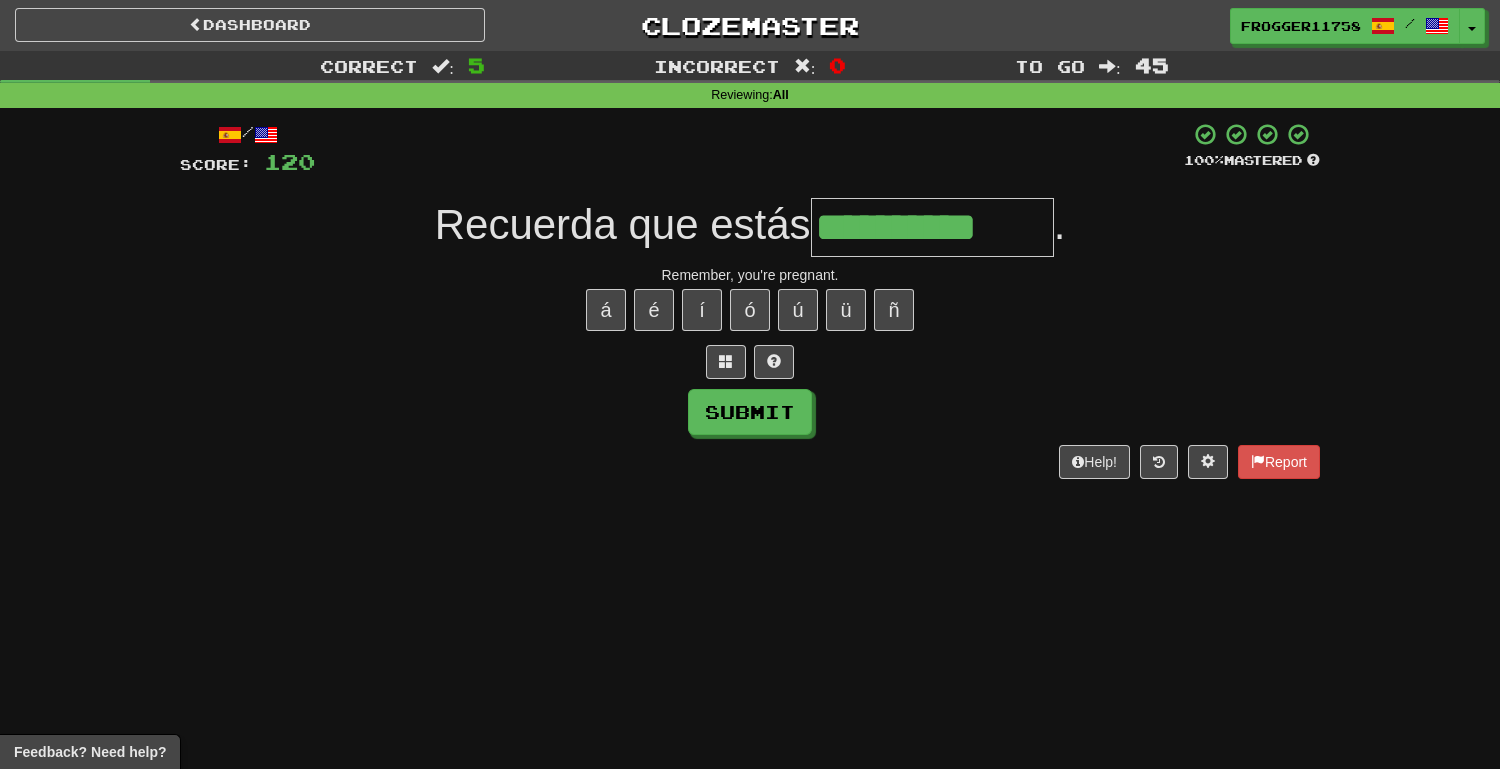 type on "**********" 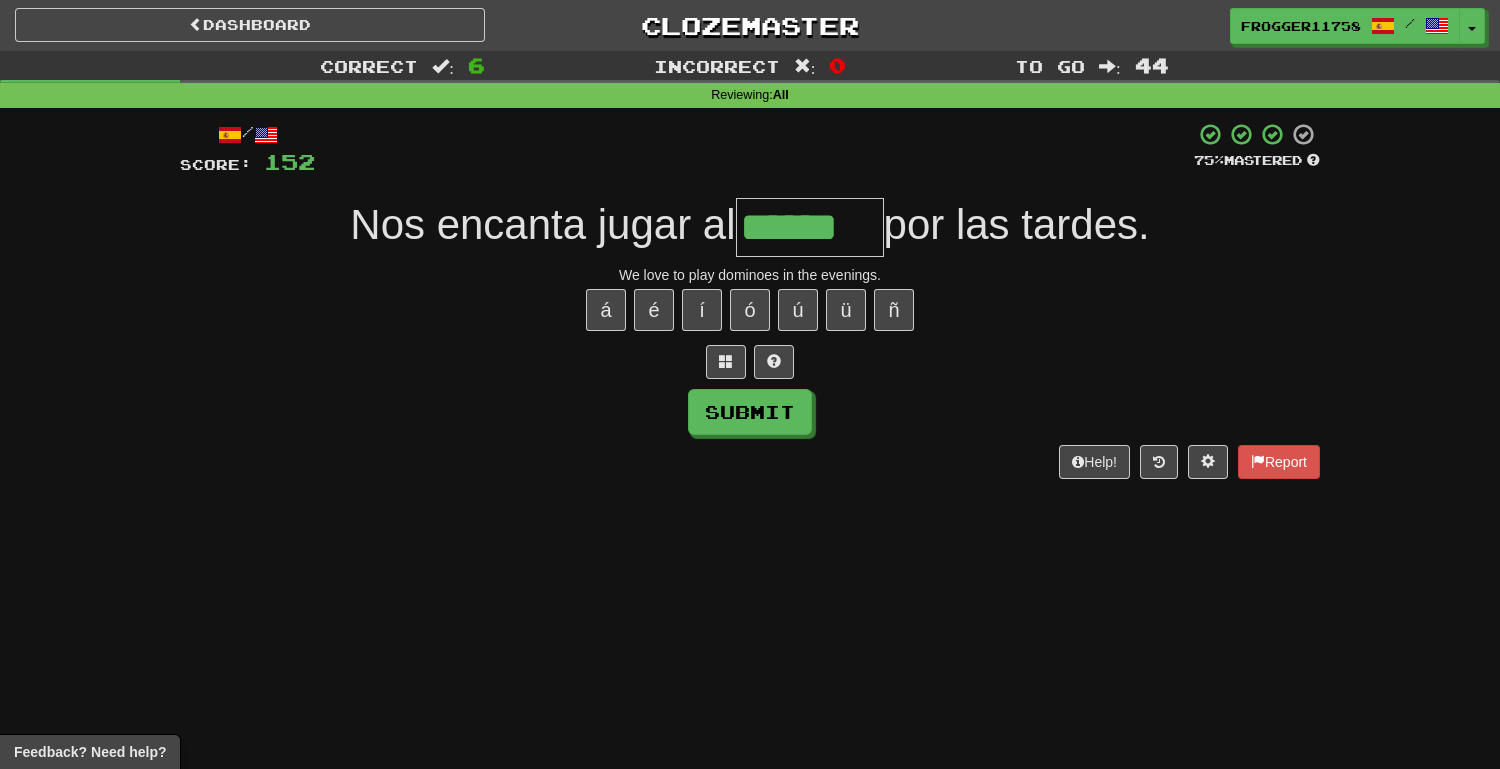 type on "******" 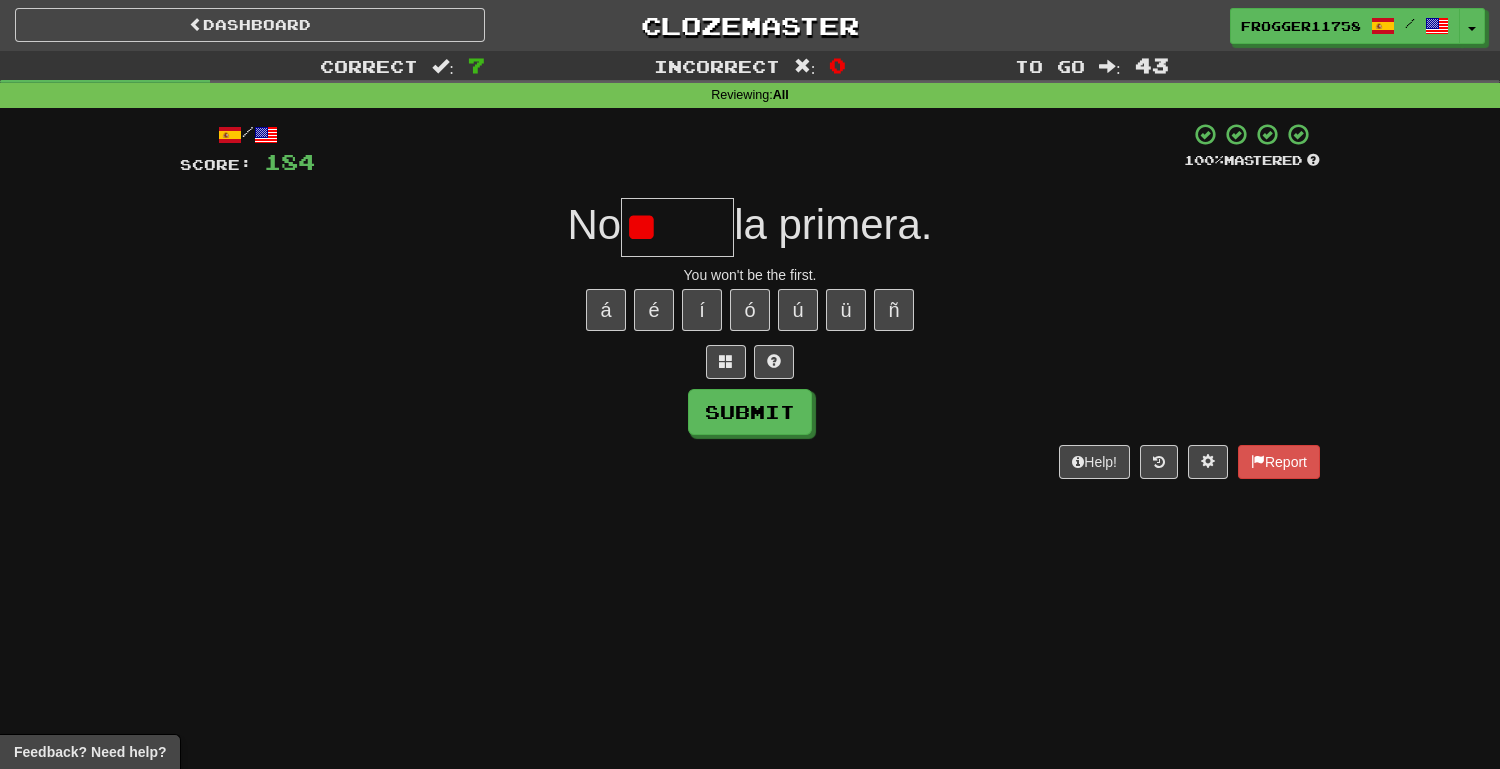 type on "*" 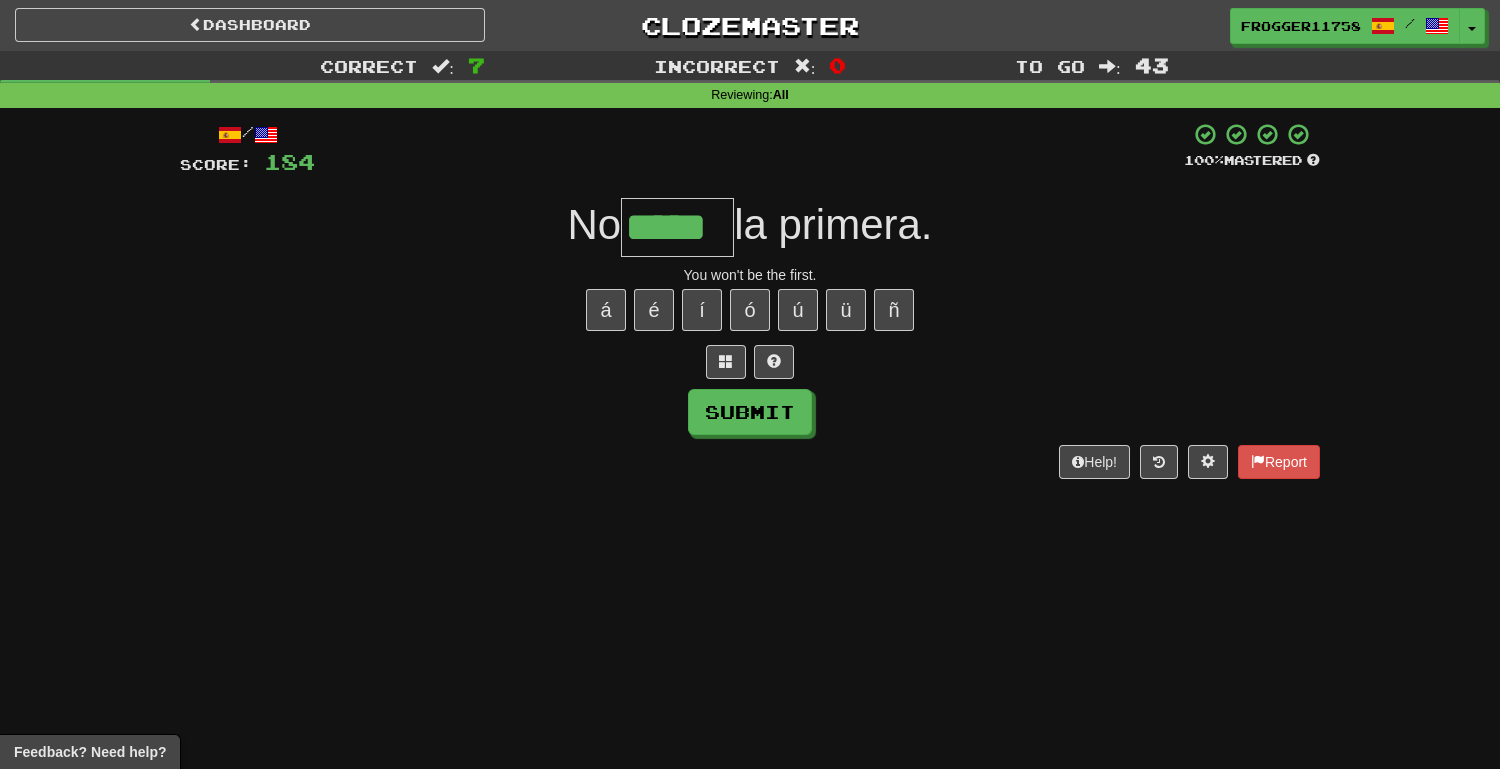 type on "*****" 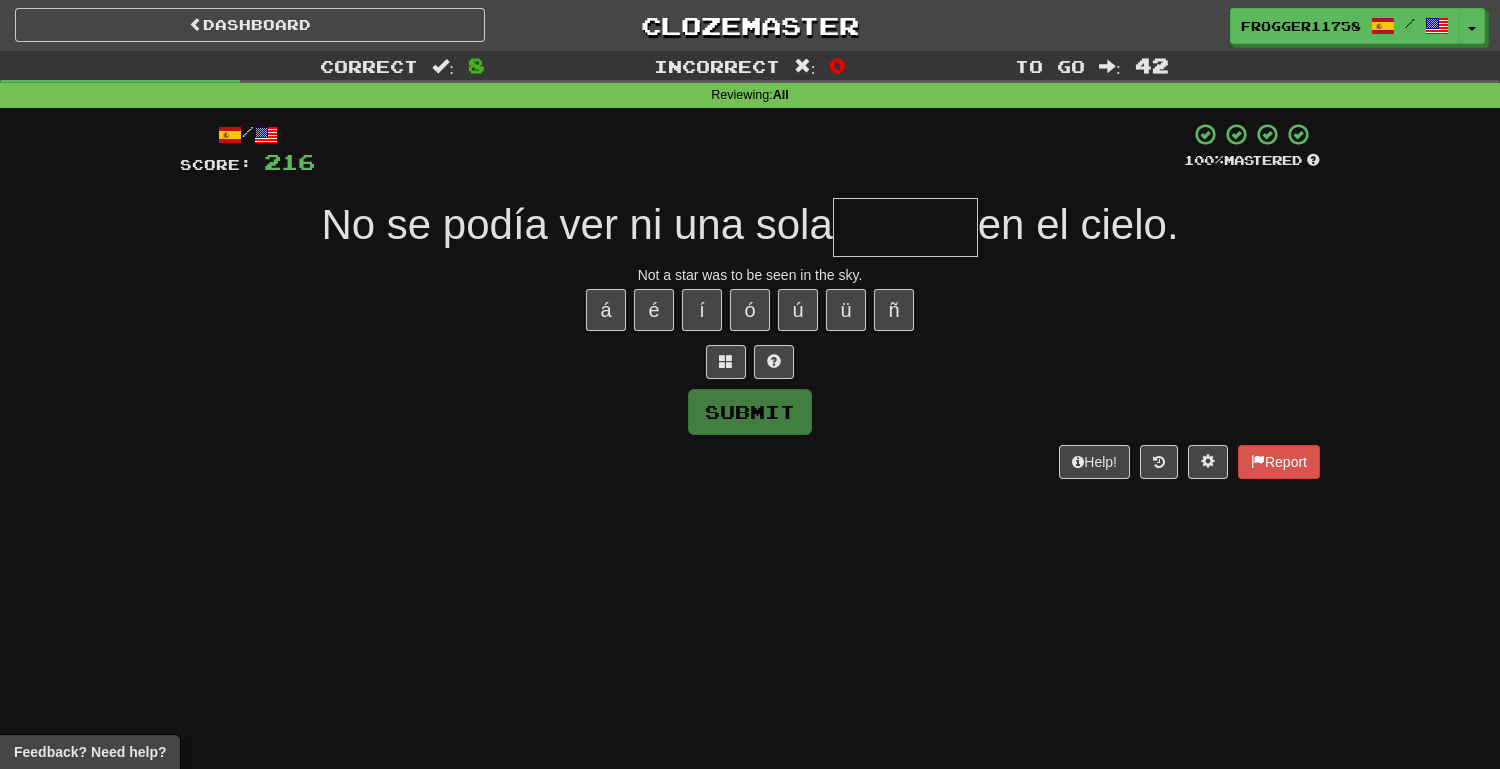 type on "*" 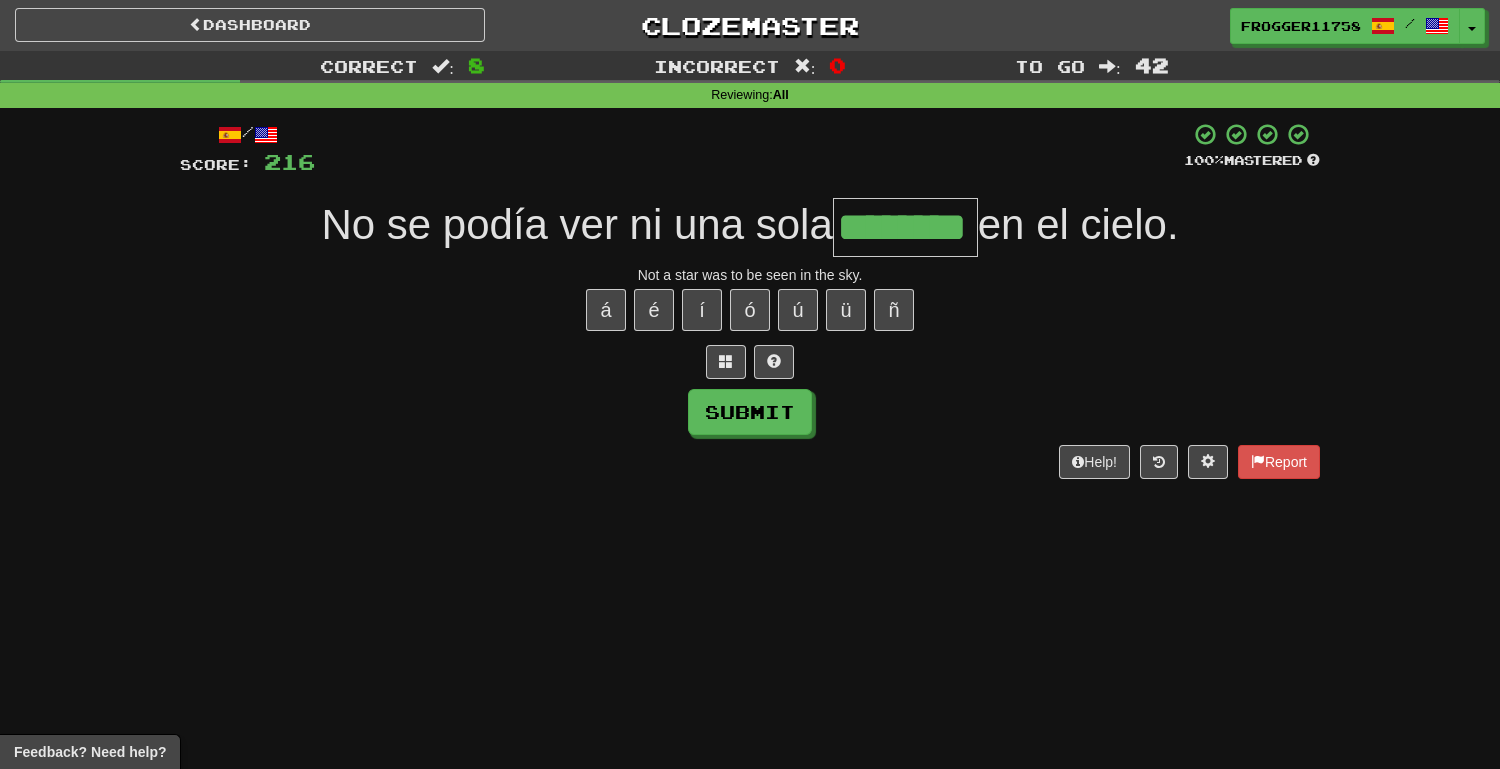 type on "********" 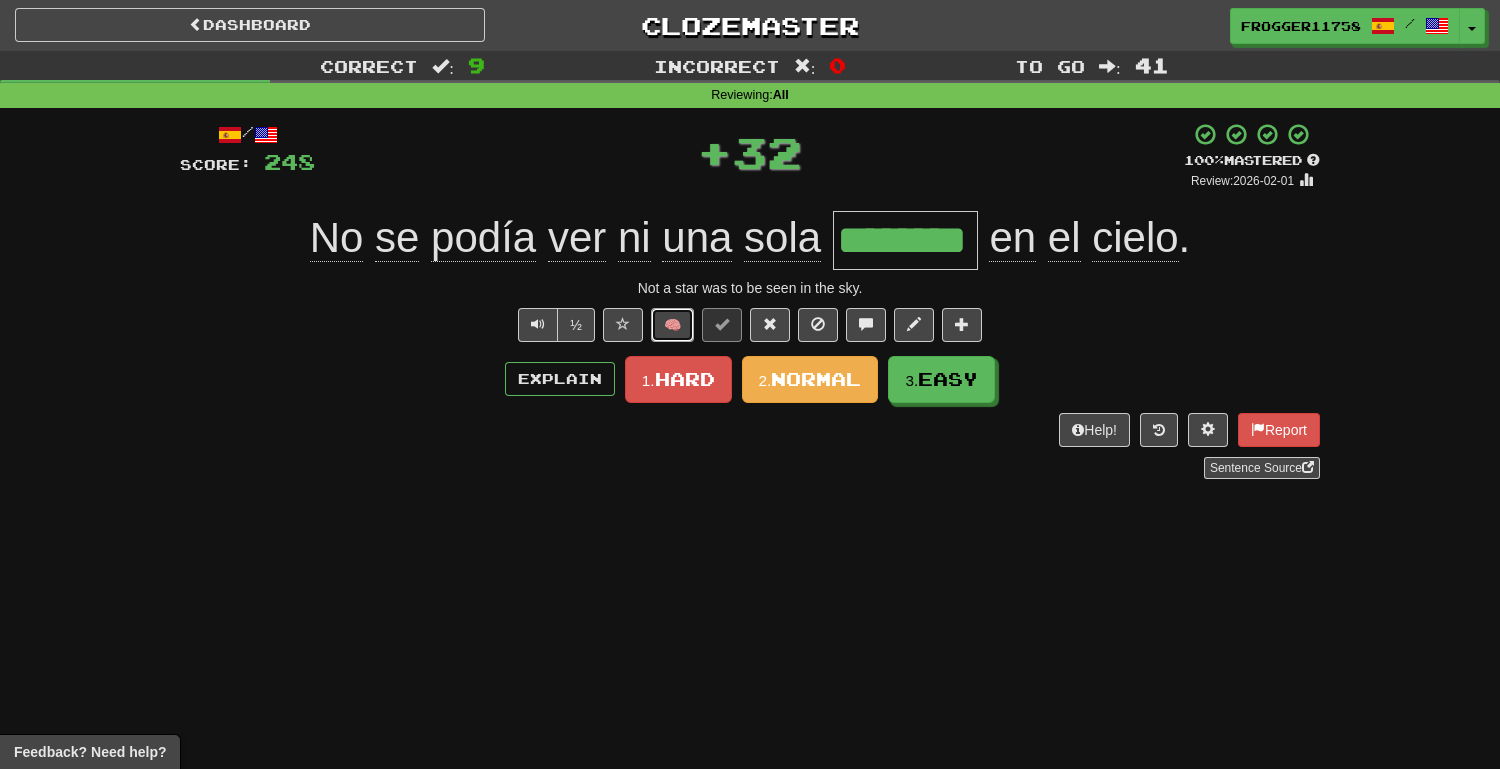click on "🧠" at bounding box center [672, 325] 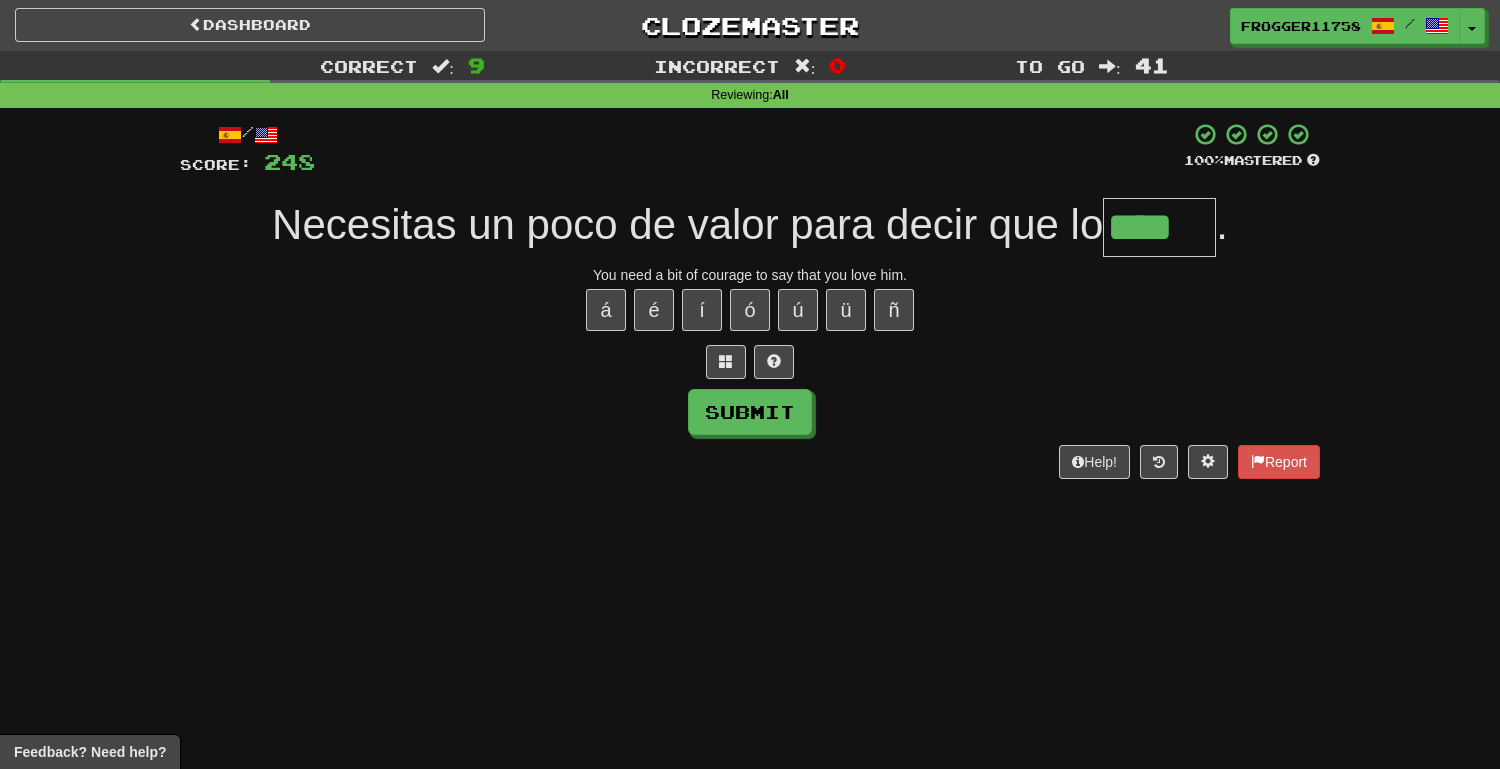 type on "****" 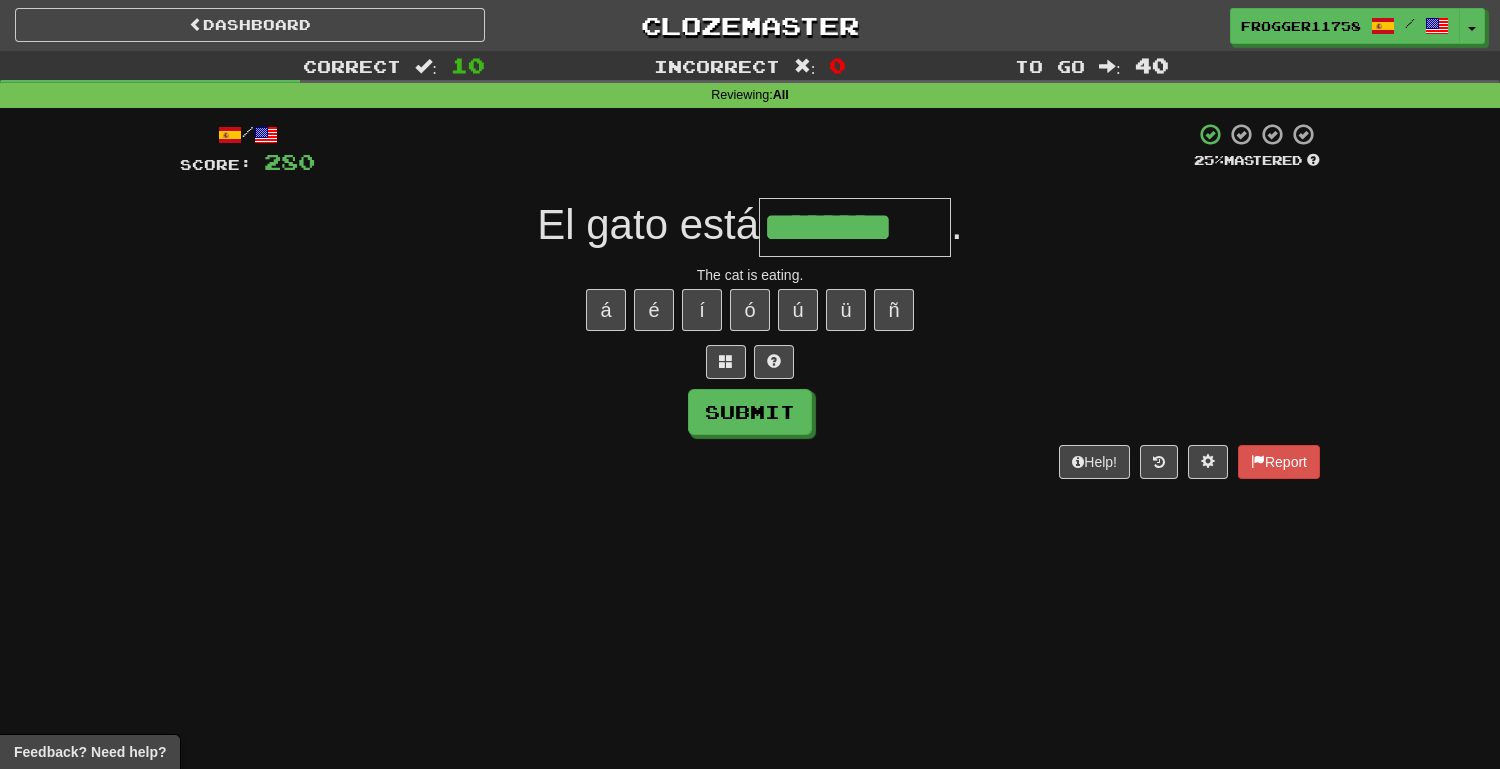 type on "********" 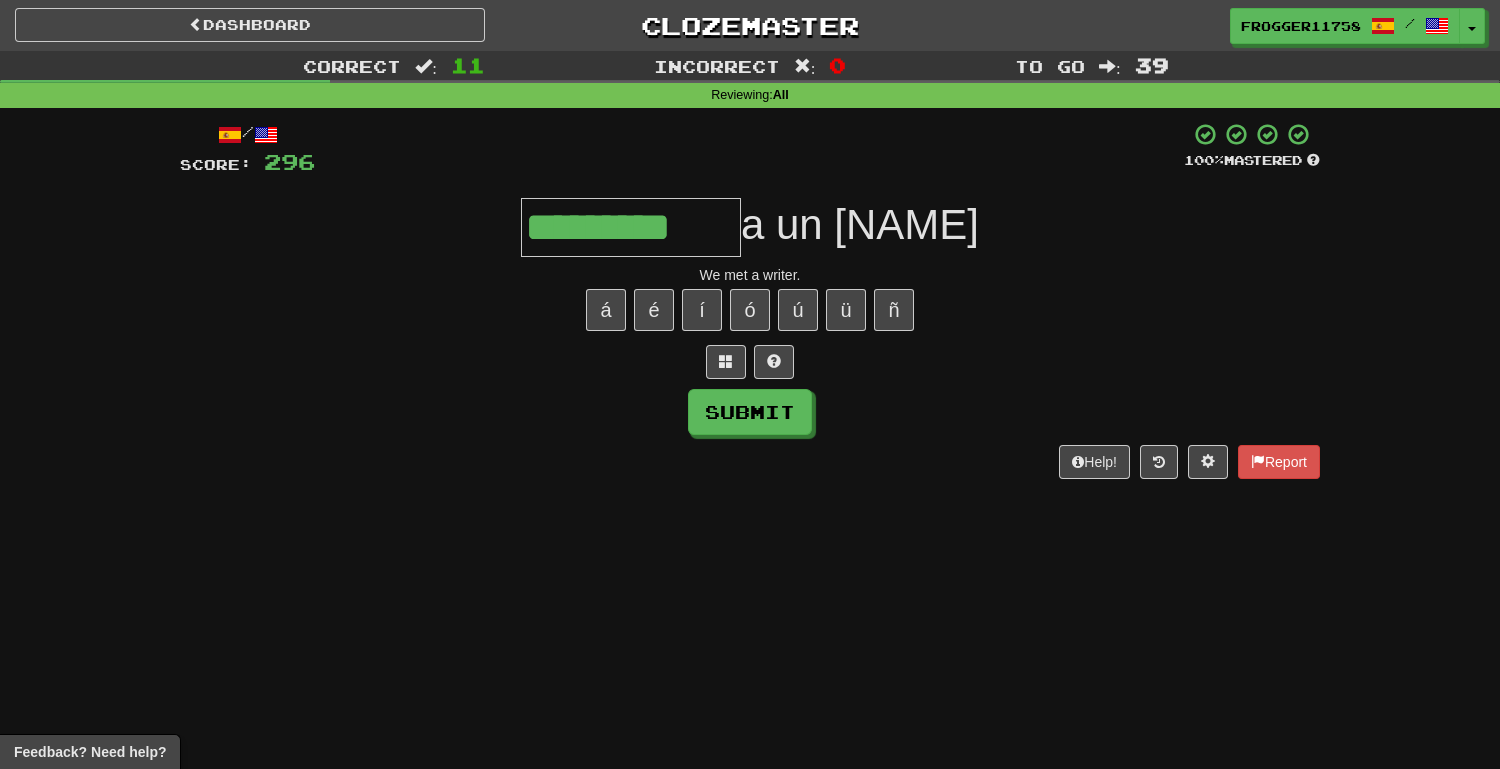 type on "*********" 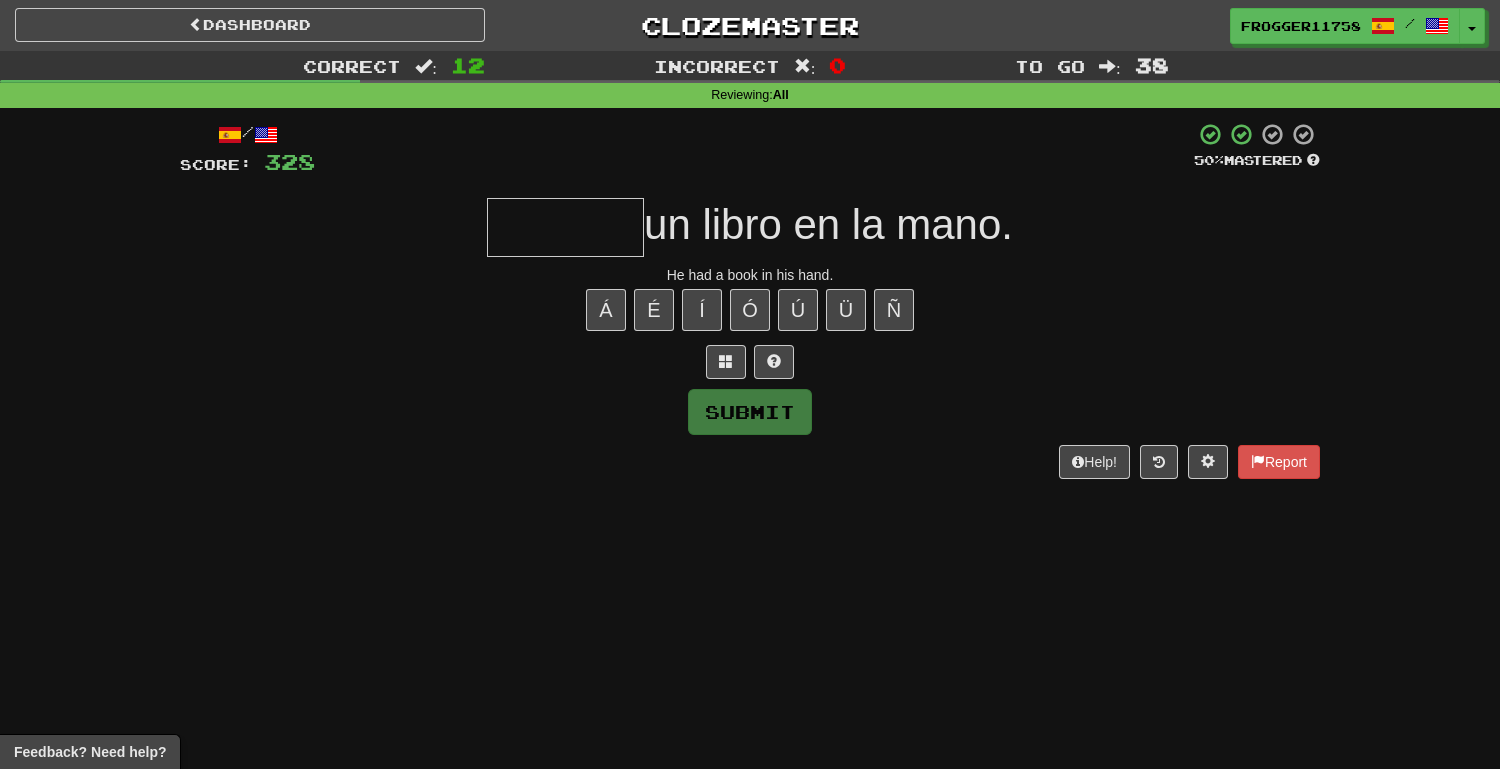 type on "*" 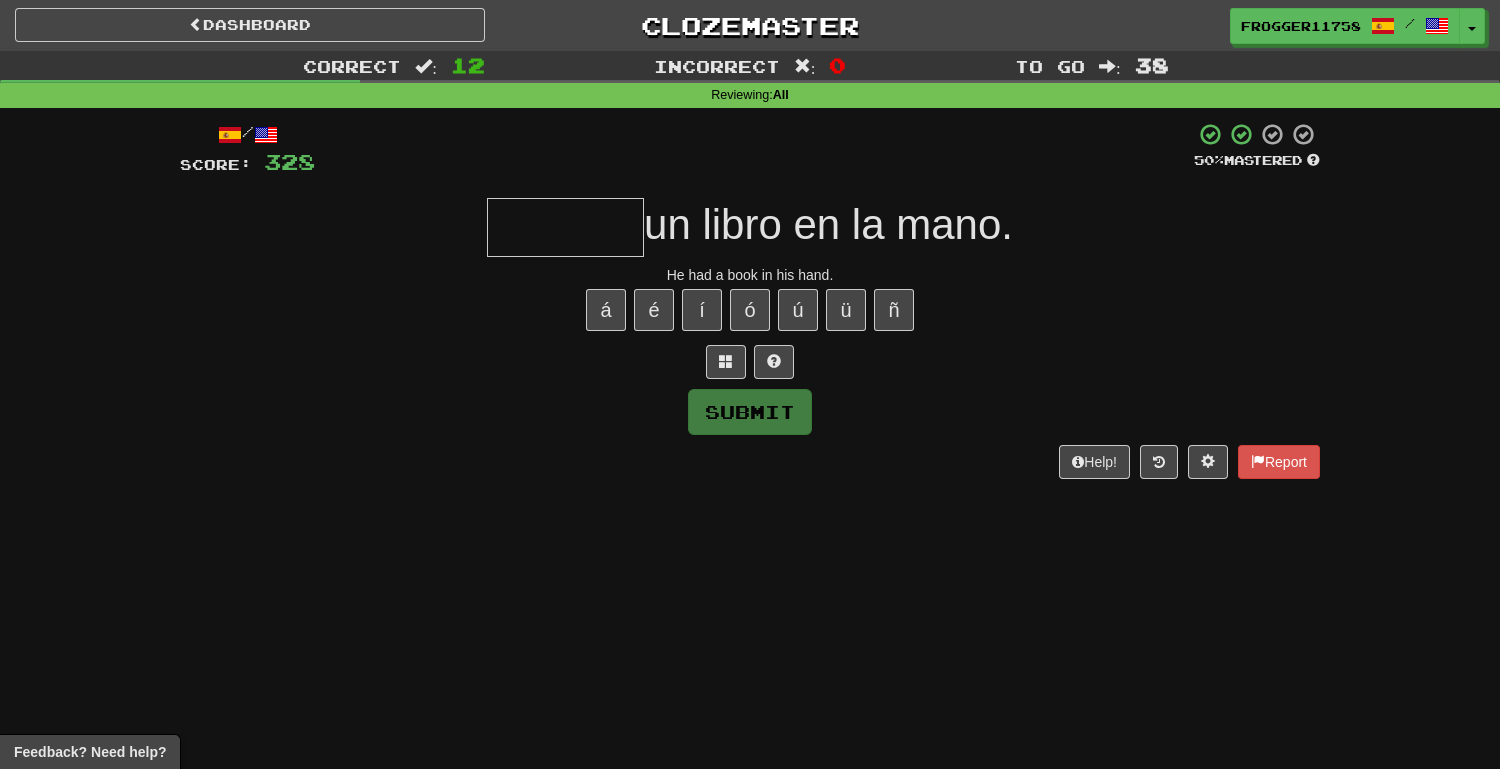 type on "*" 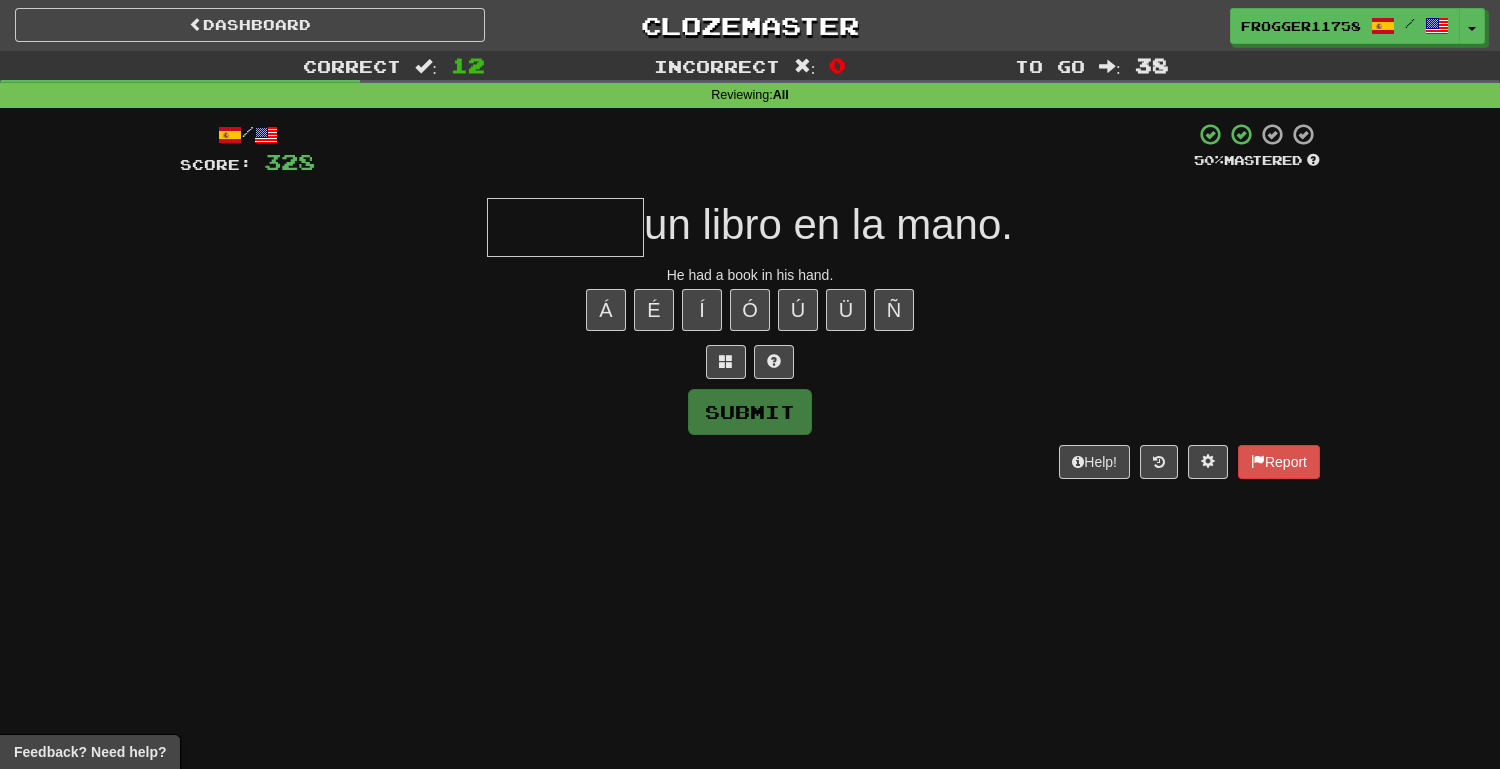 type on "*" 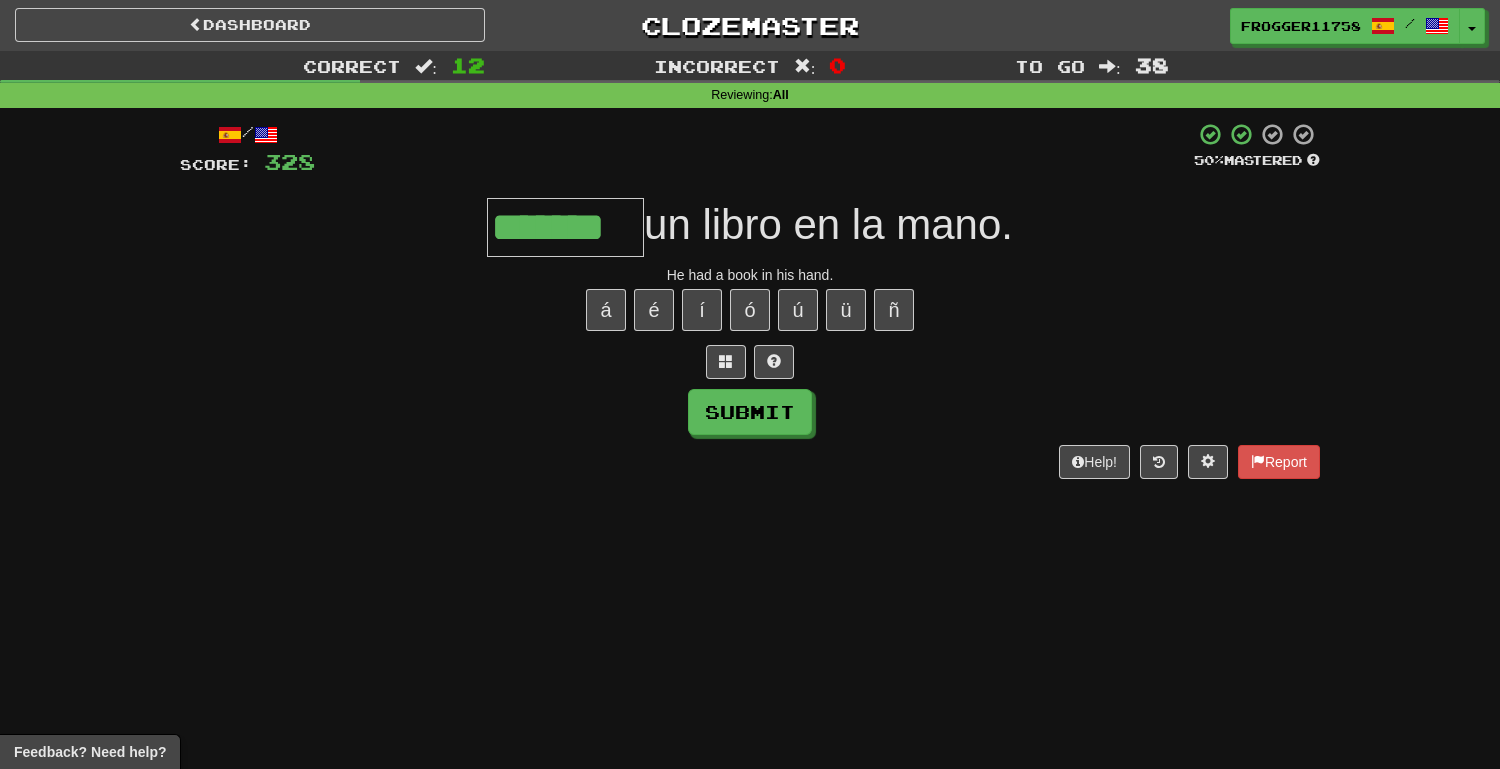 type on "*******" 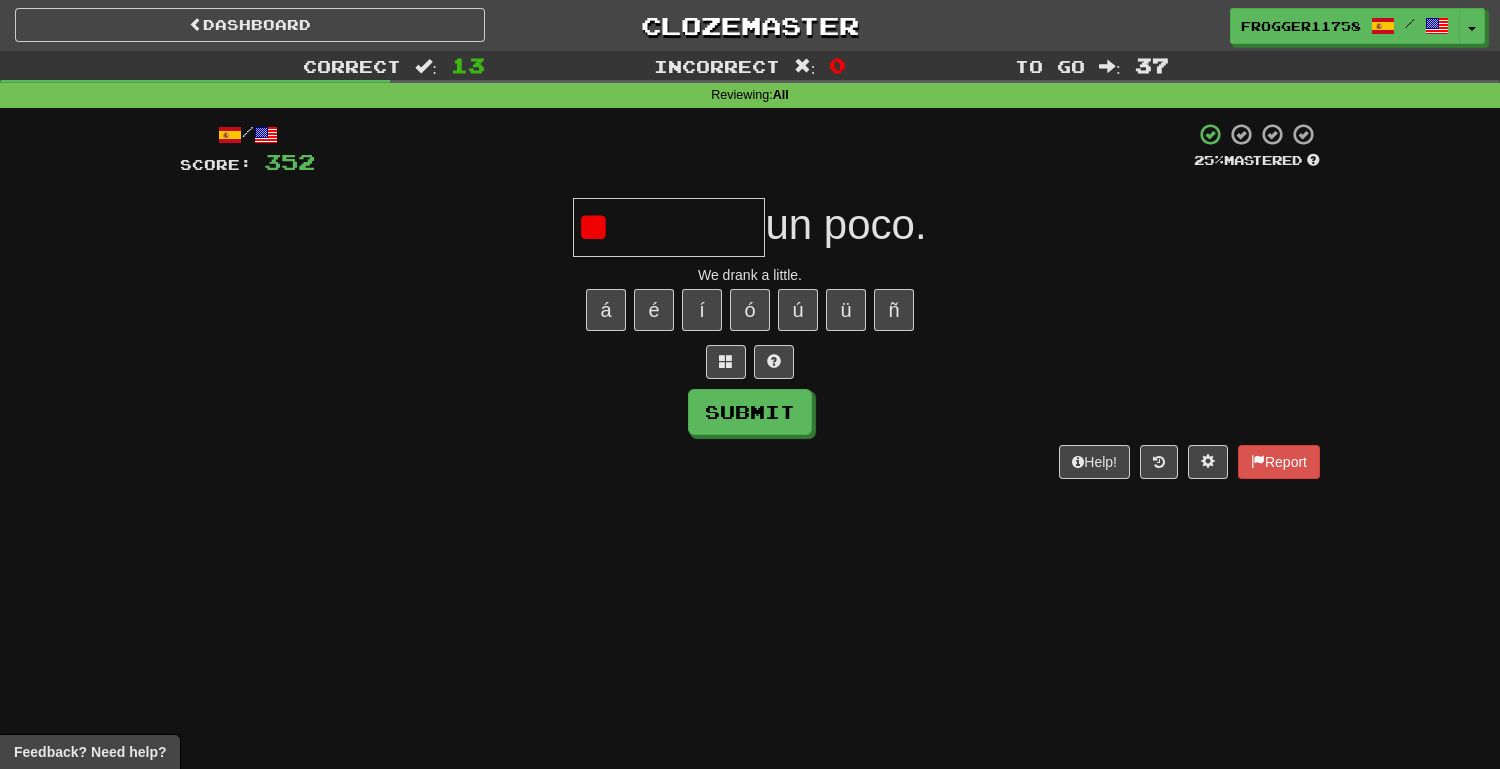 type on "*" 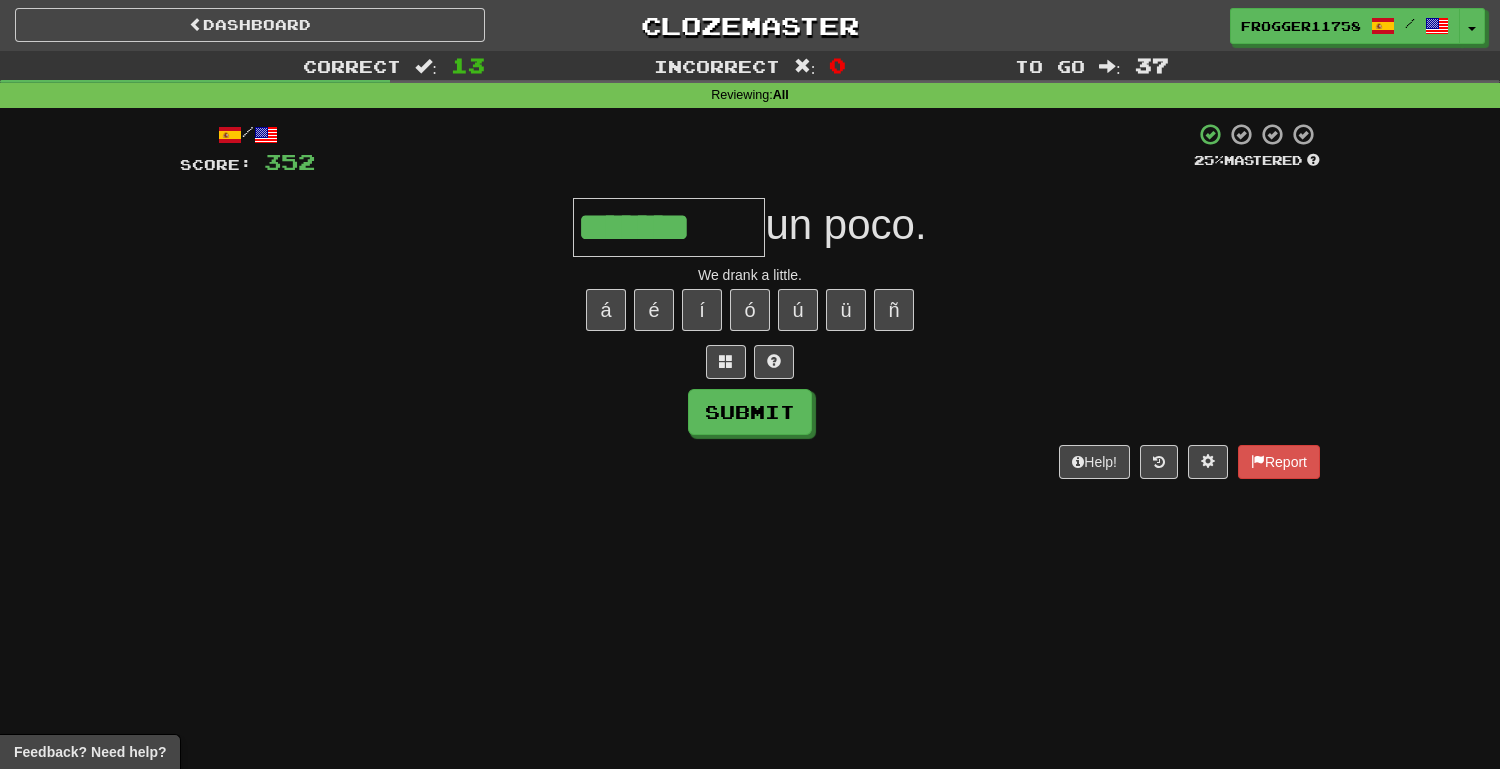 type on "*******" 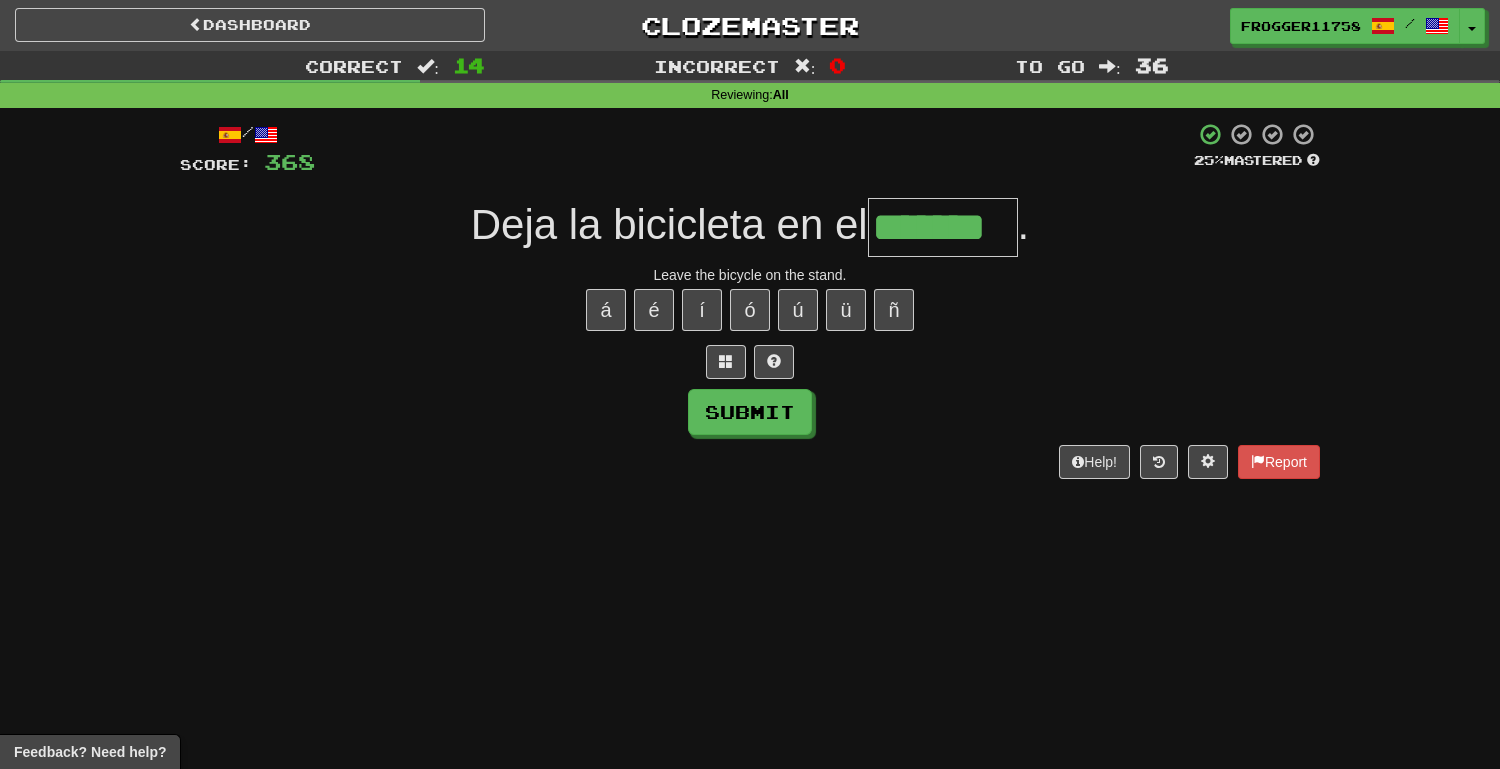 type on "*******" 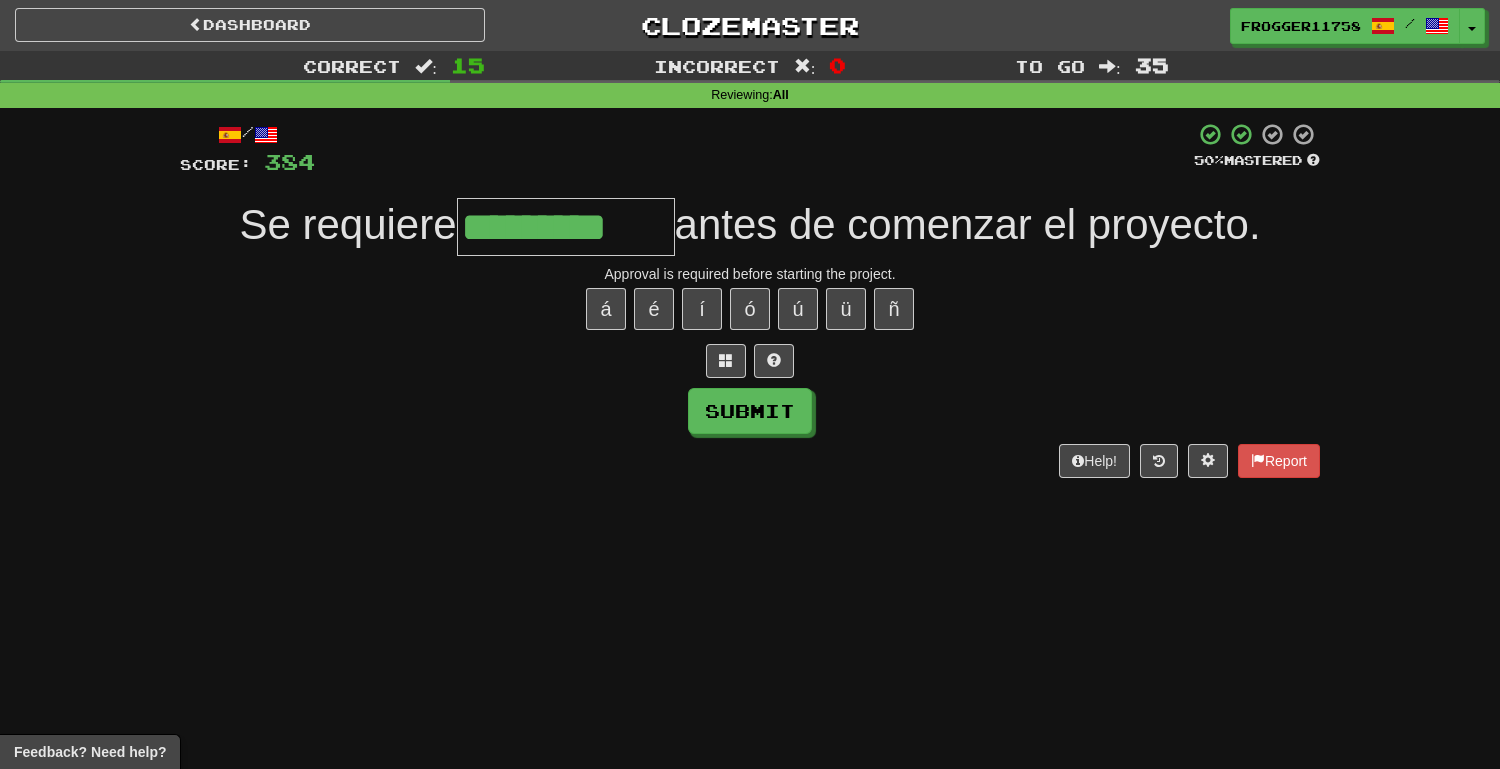 scroll, scrollTop: 0, scrollLeft: 0, axis: both 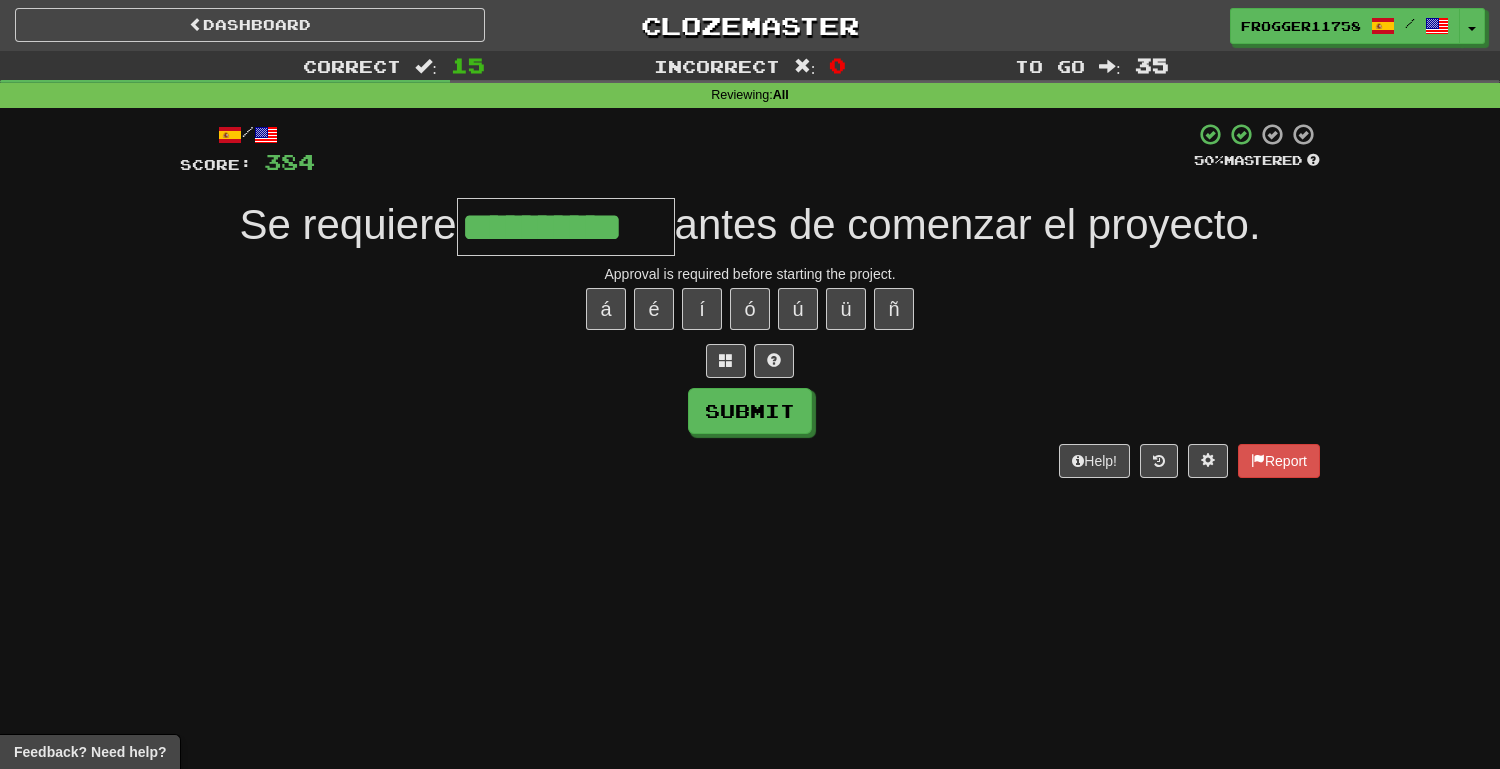 type on "**********" 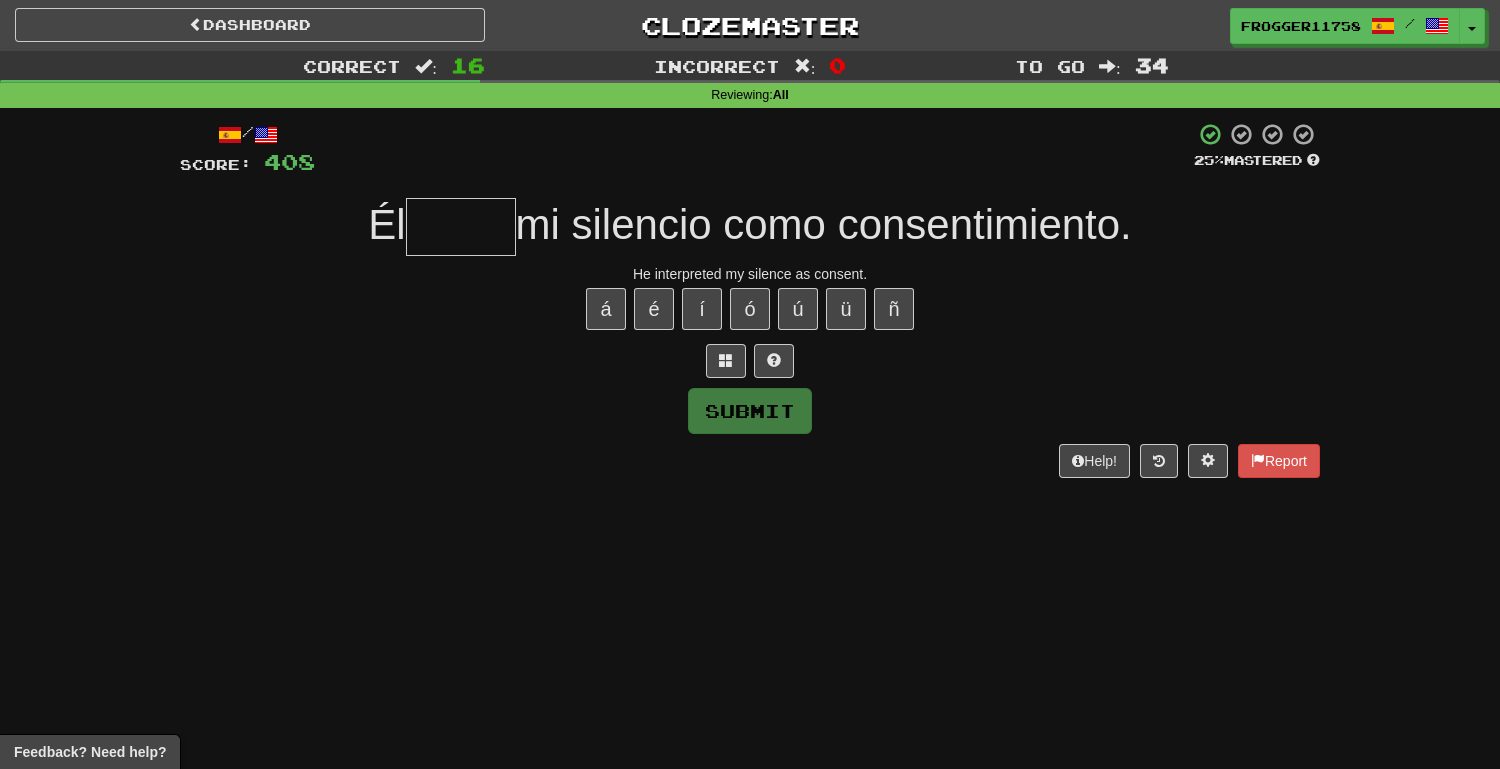 type on "*" 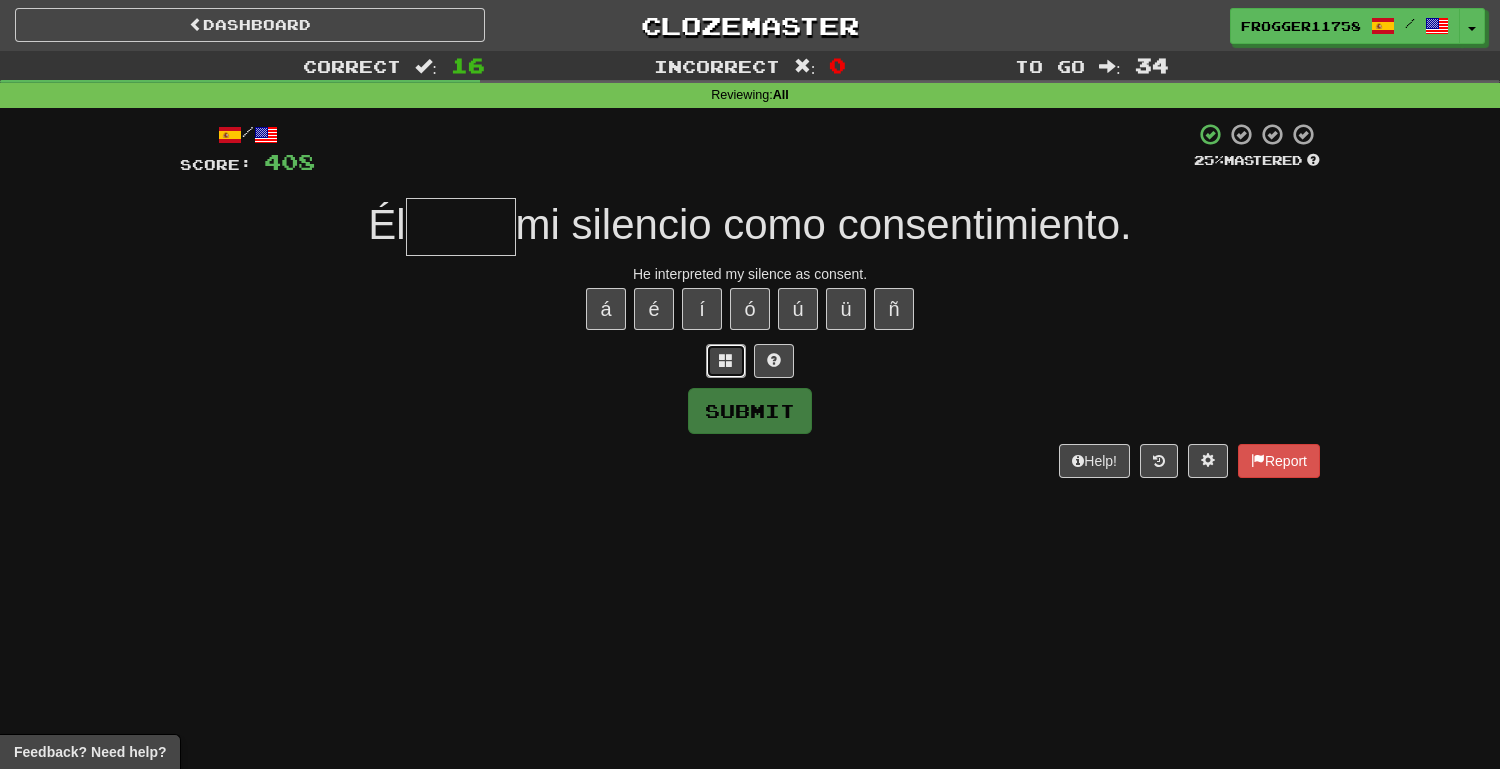 click at bounding box center [726, 360] 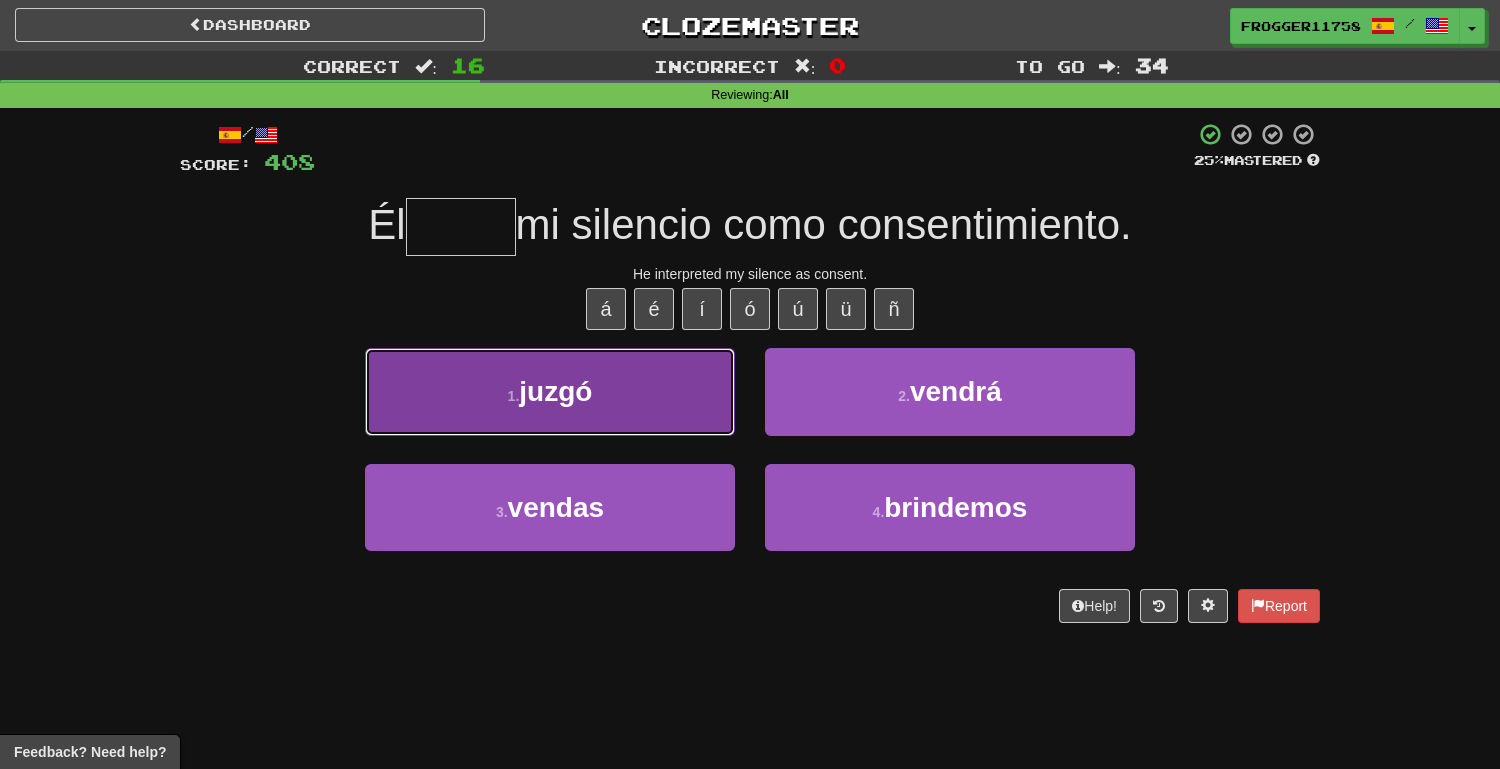 click on "1 .  juzgó" at bounding box center (550, 391) 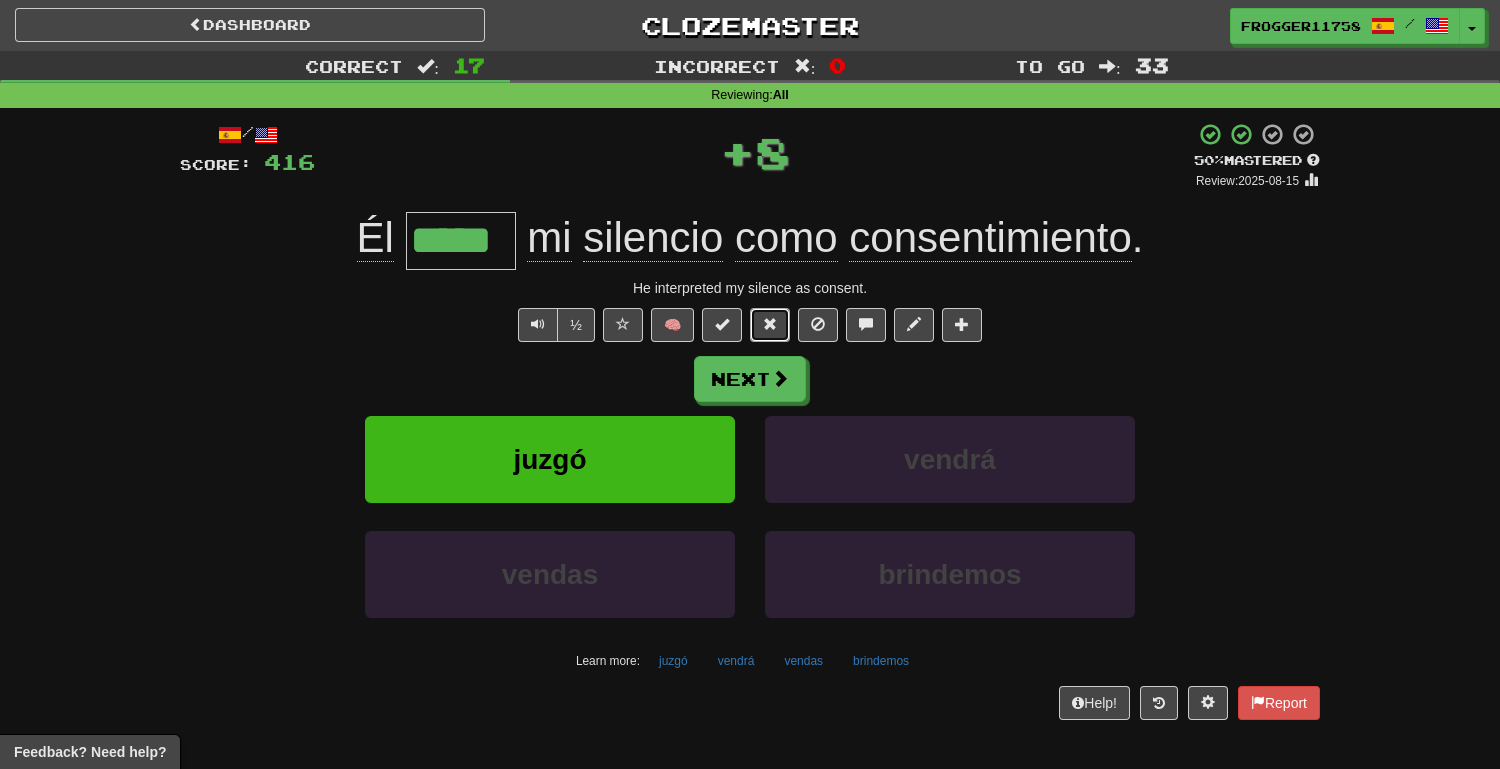 click at bounding box center [770, 324] 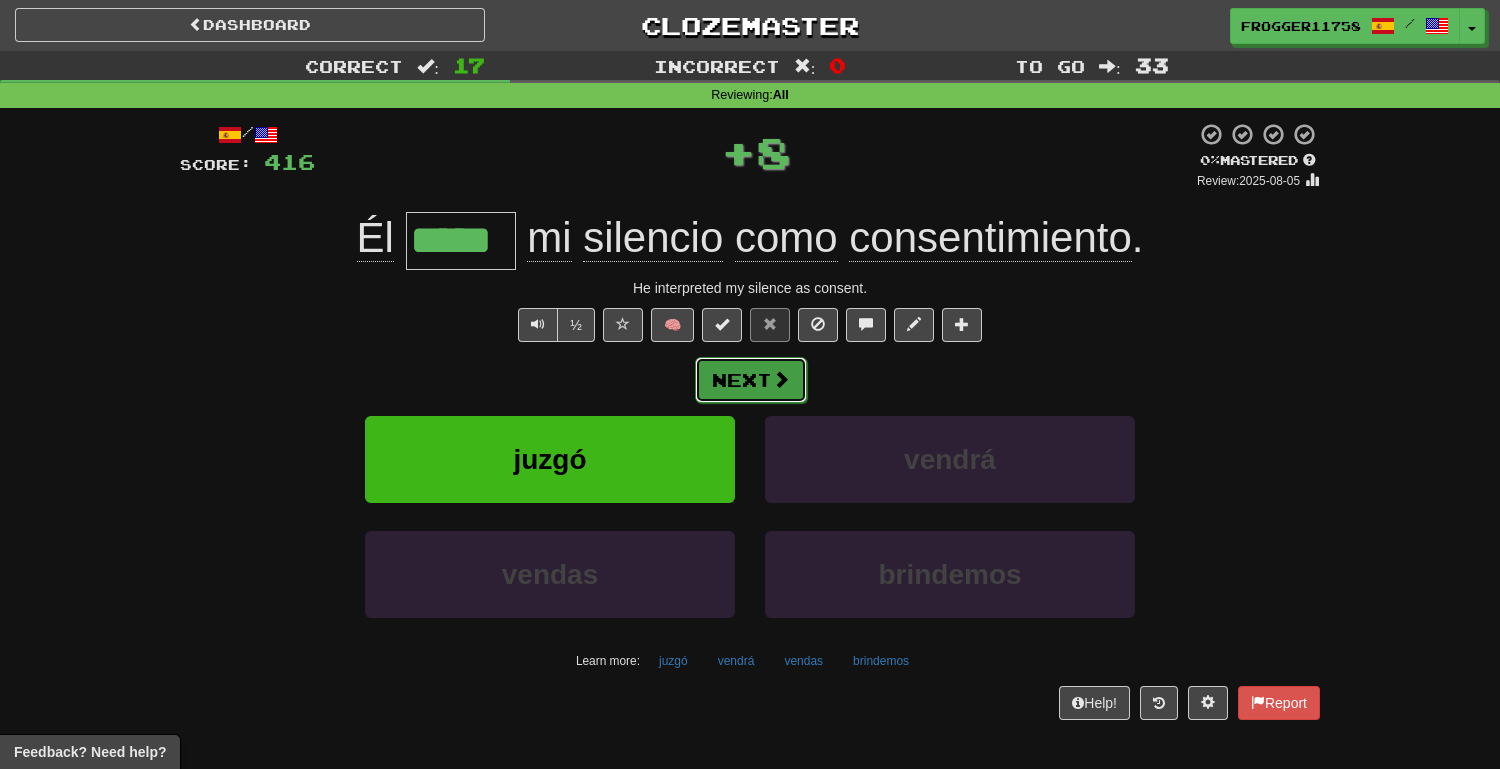 click on "Next" at bounding box center (751, 380) 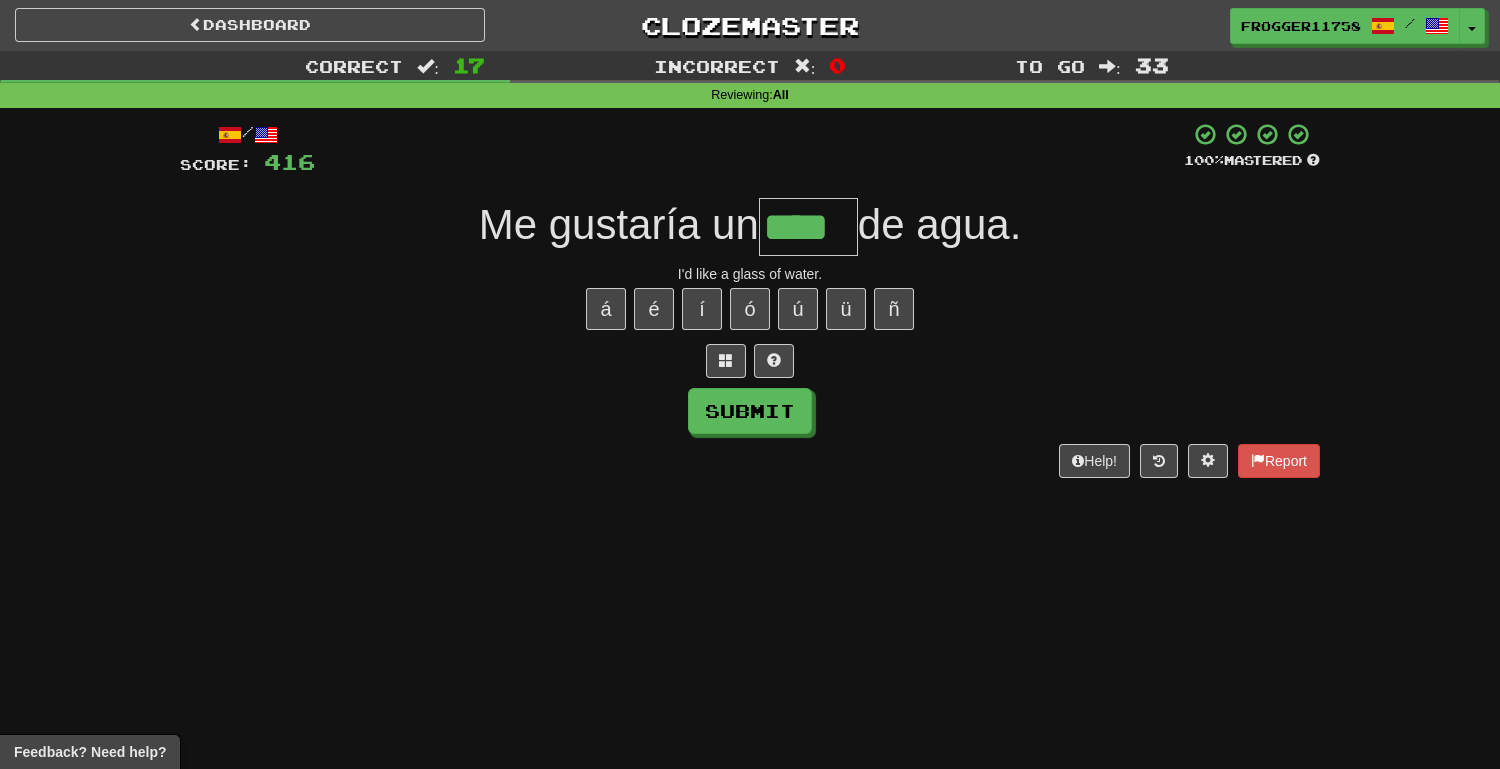 type on "****" 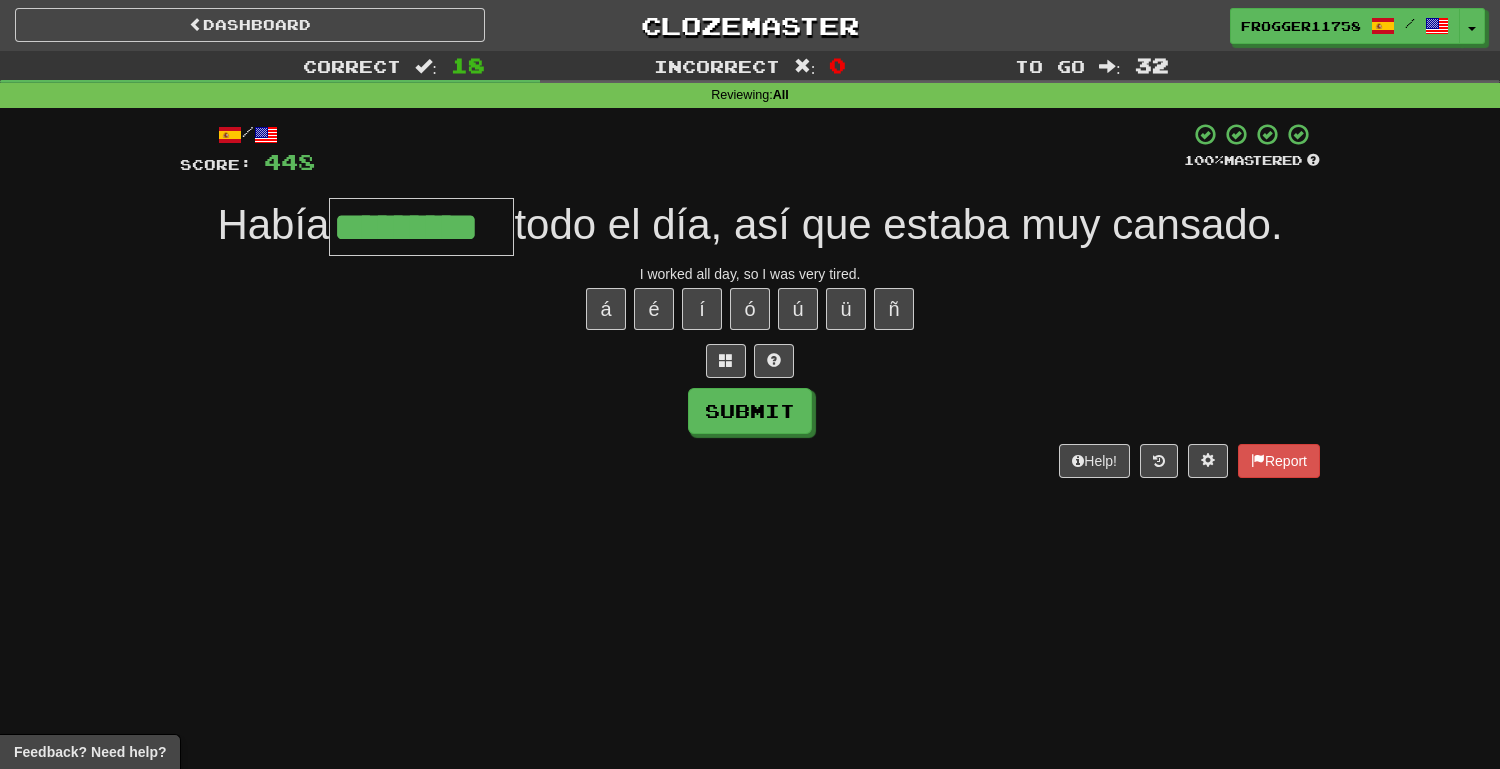 type on "*********" 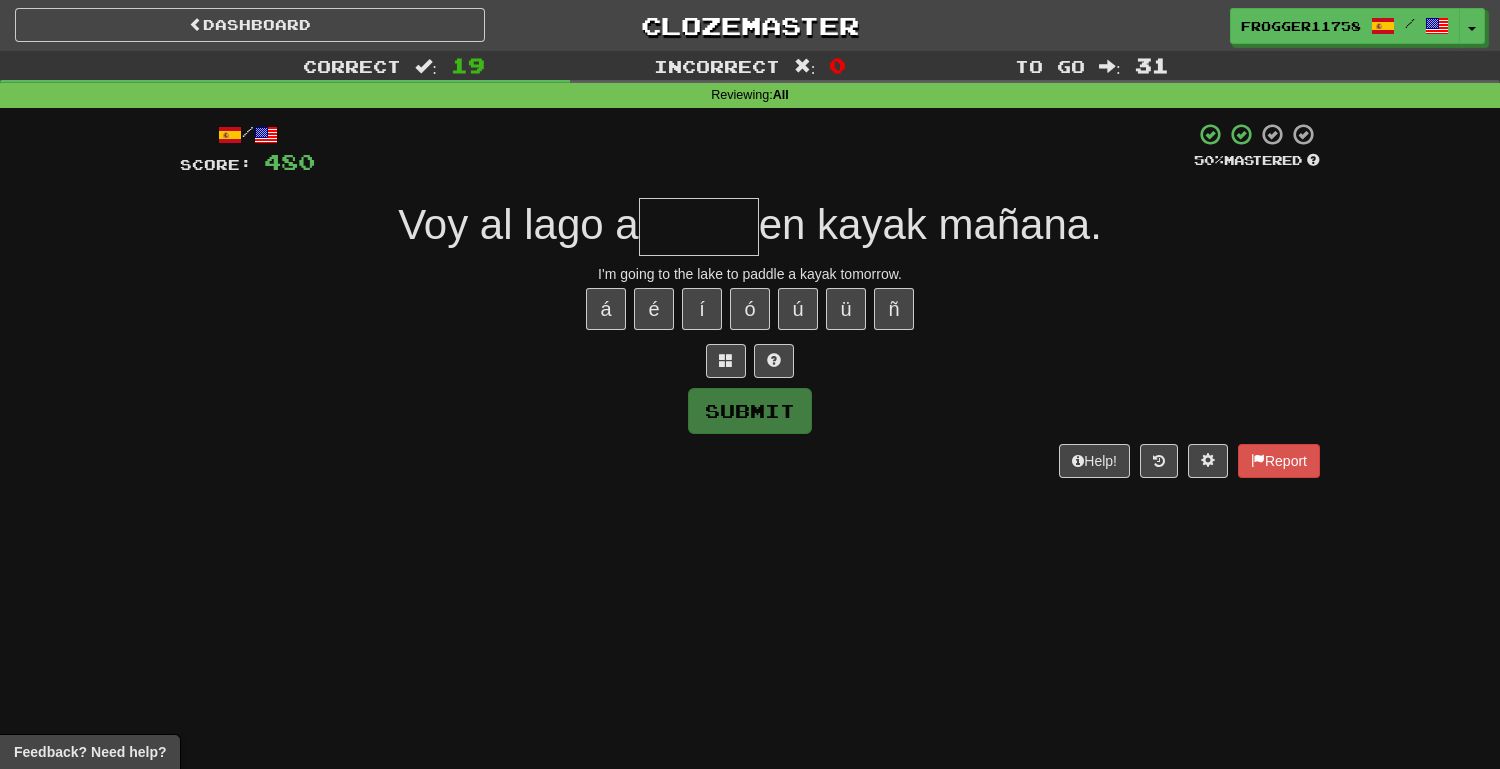 type on "*" 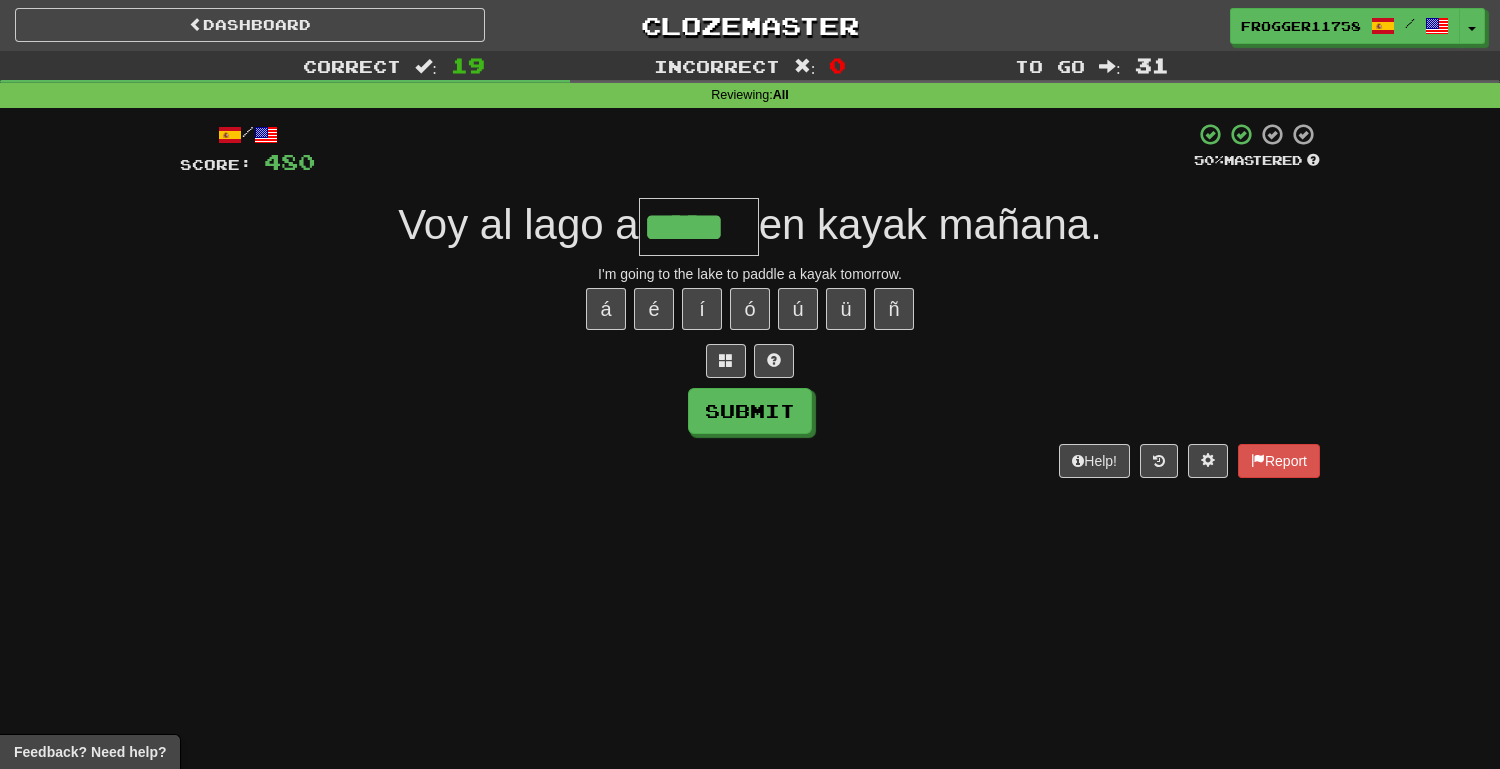 type on "*****" 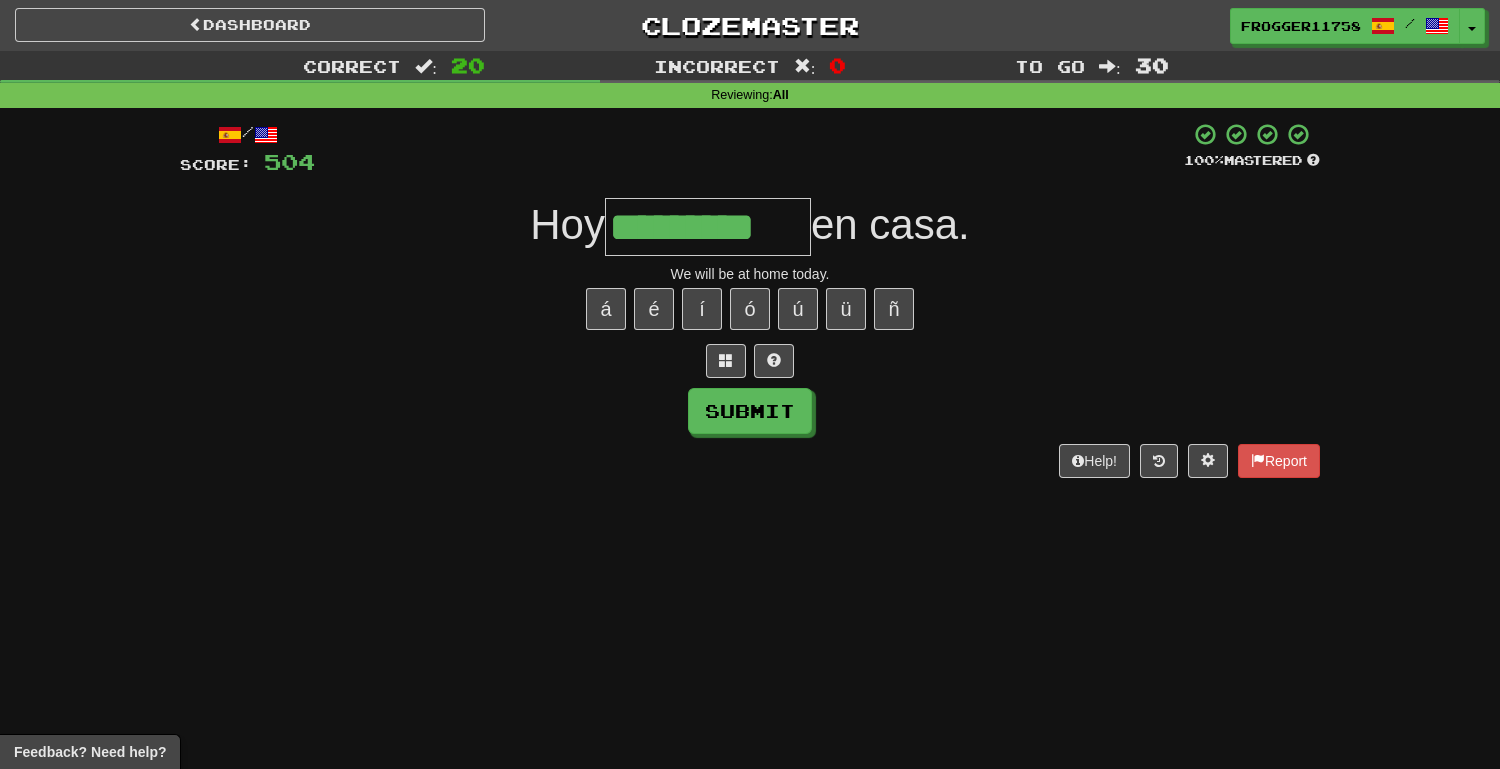 type on "*********" 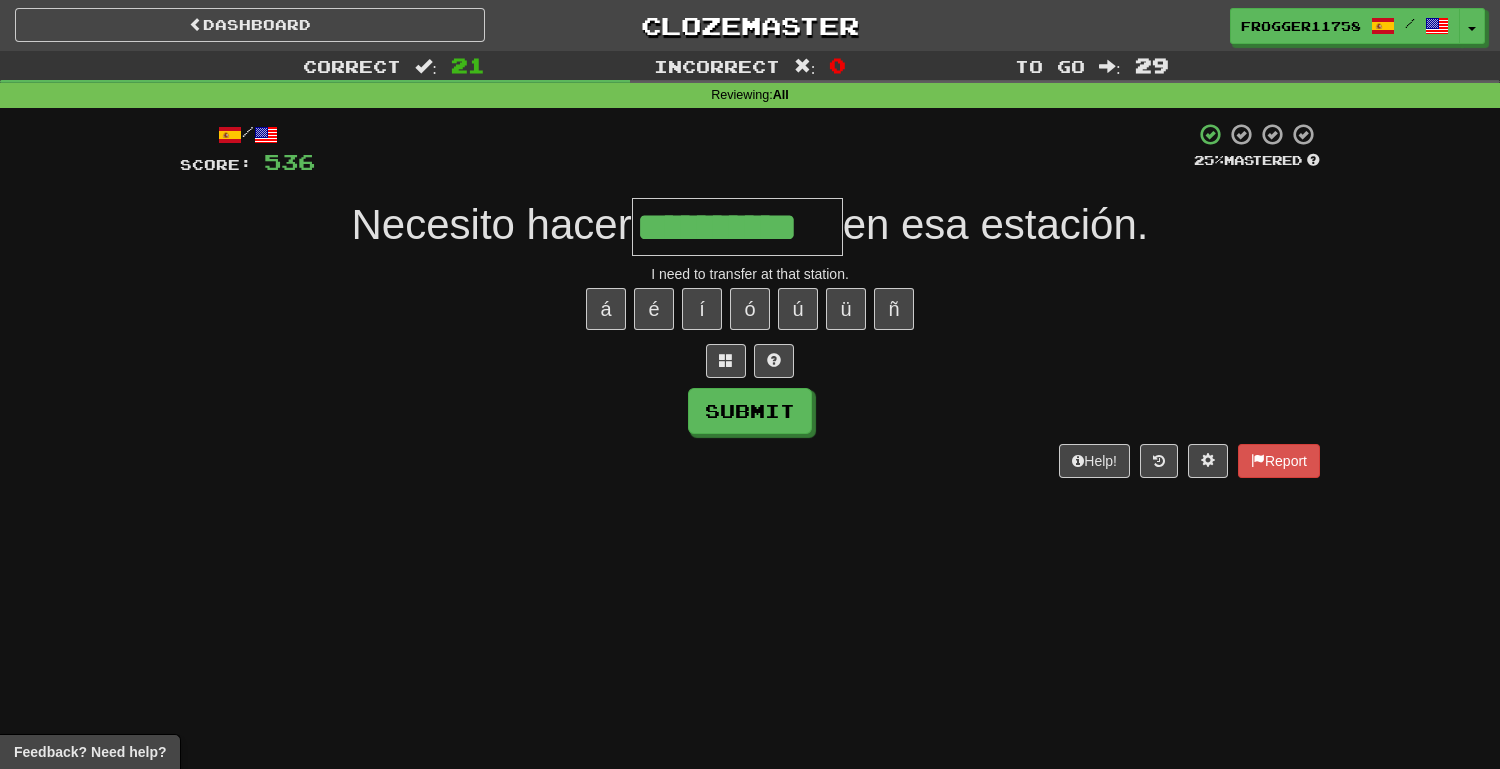 type on "**********" 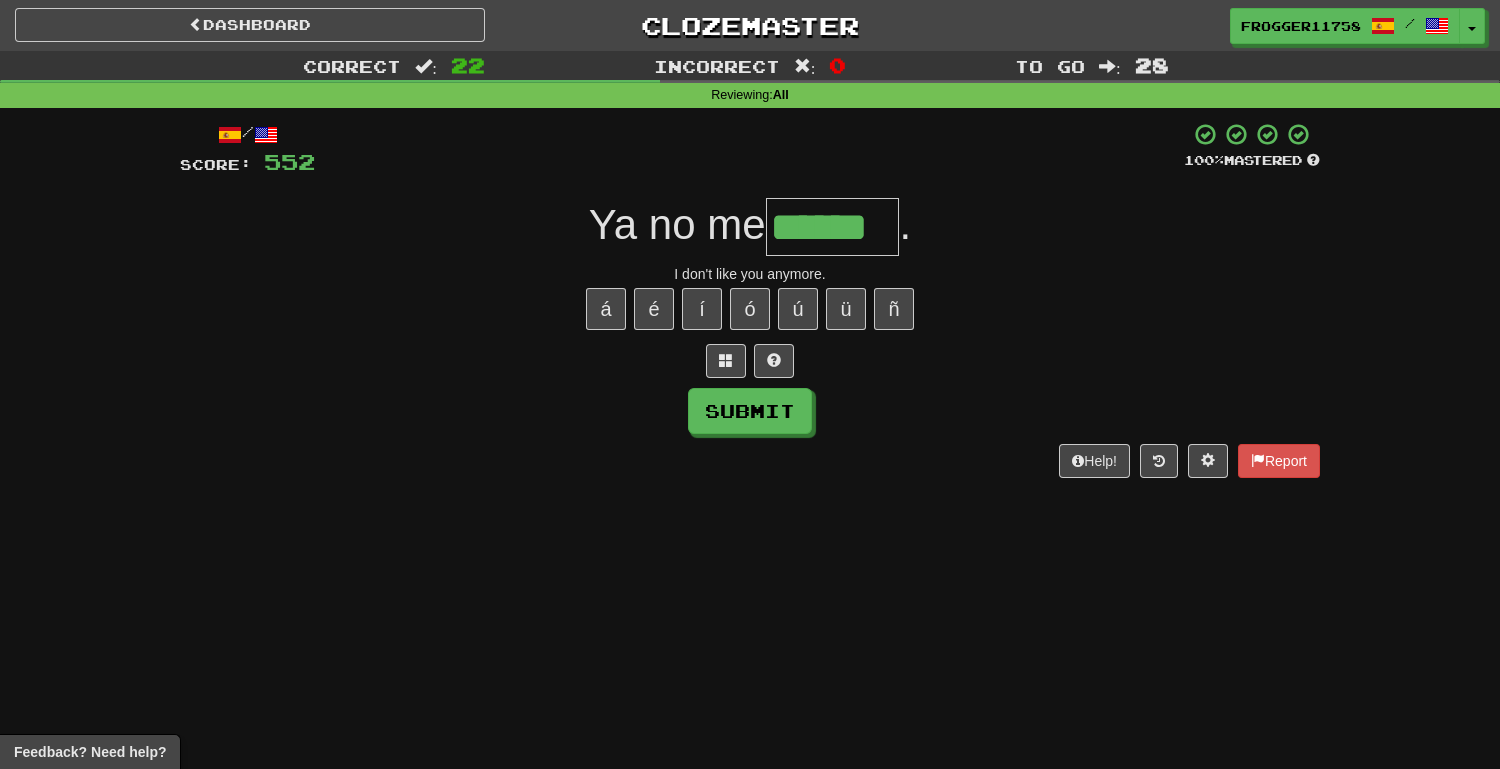 type on "******" 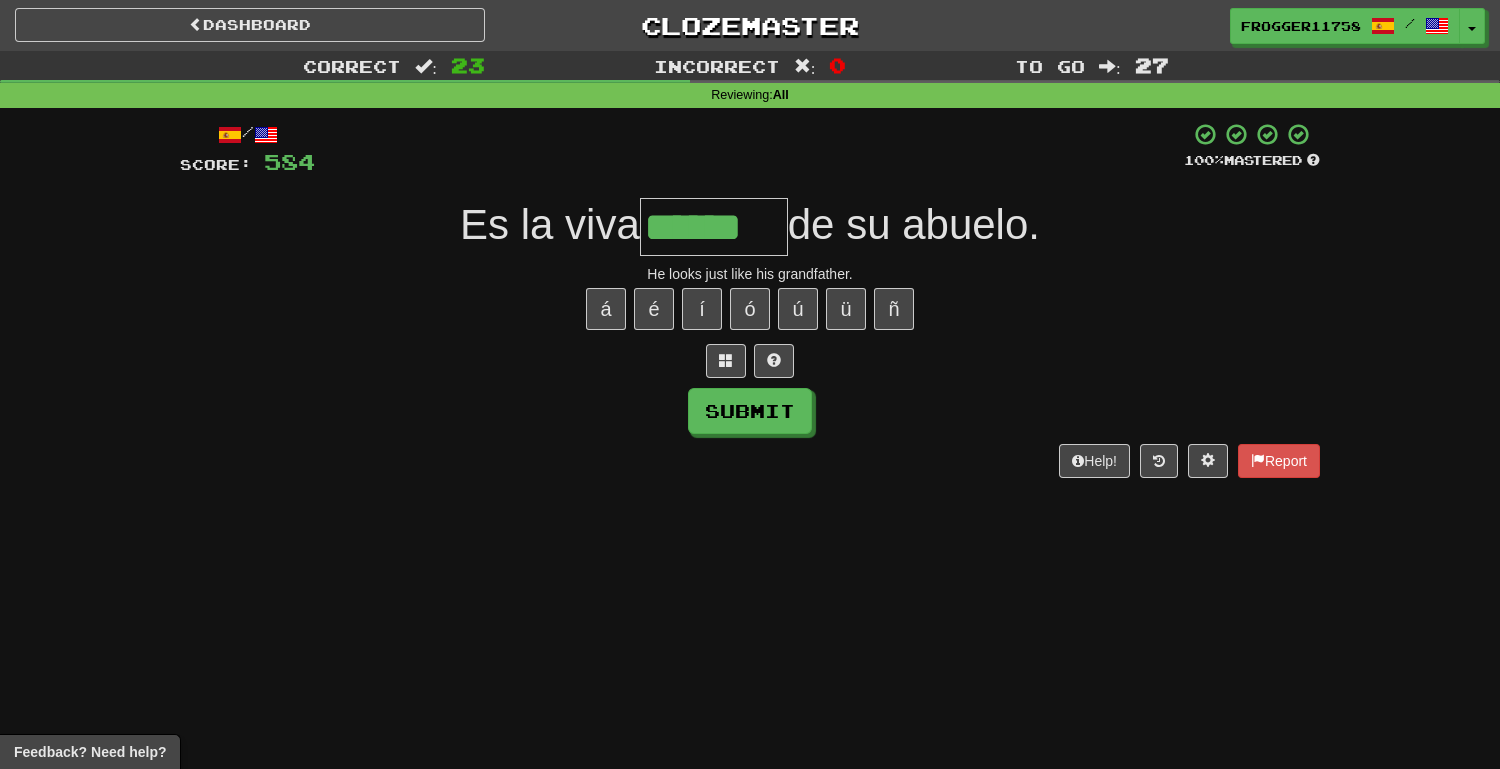 type on "******" 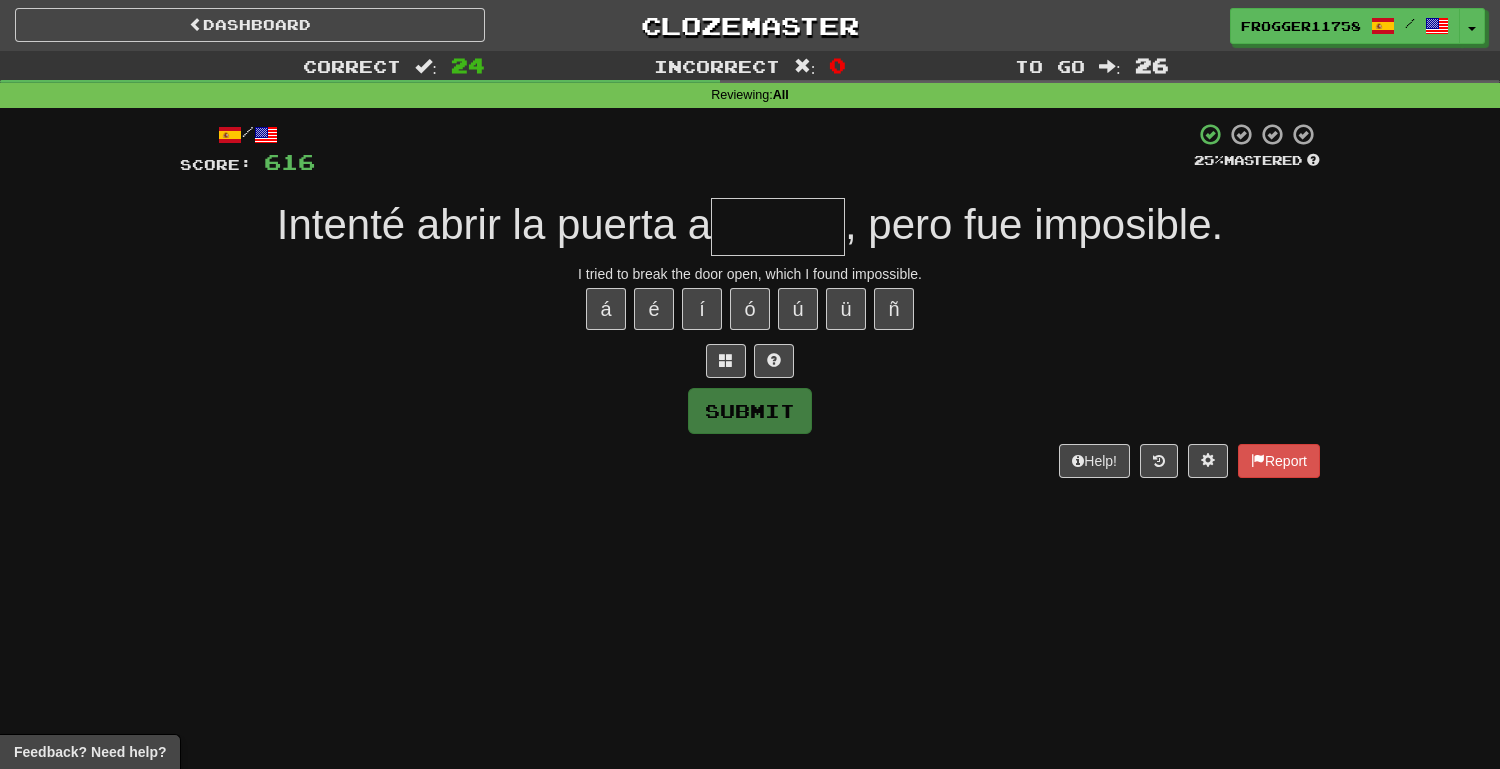 type on "*" 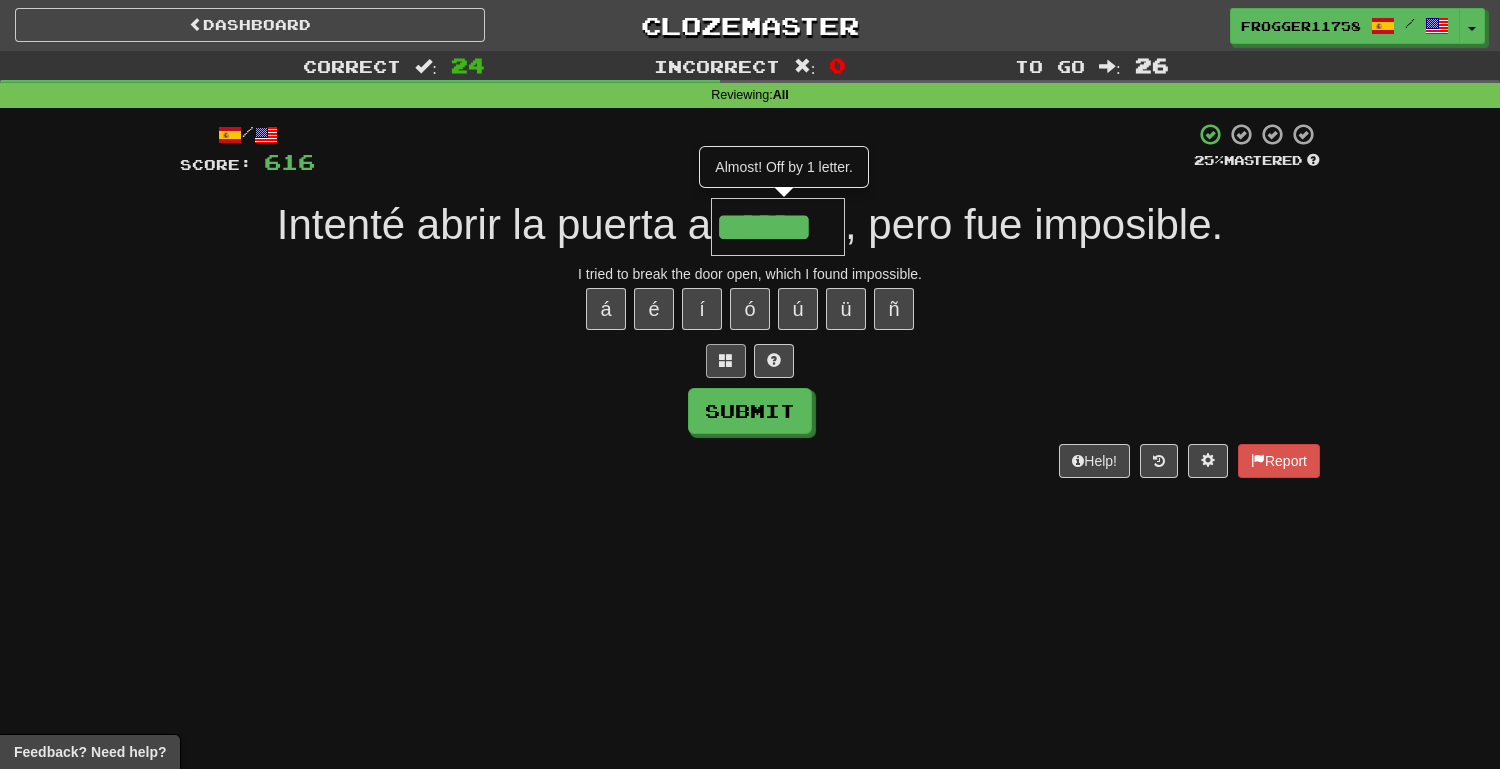 type on "******" 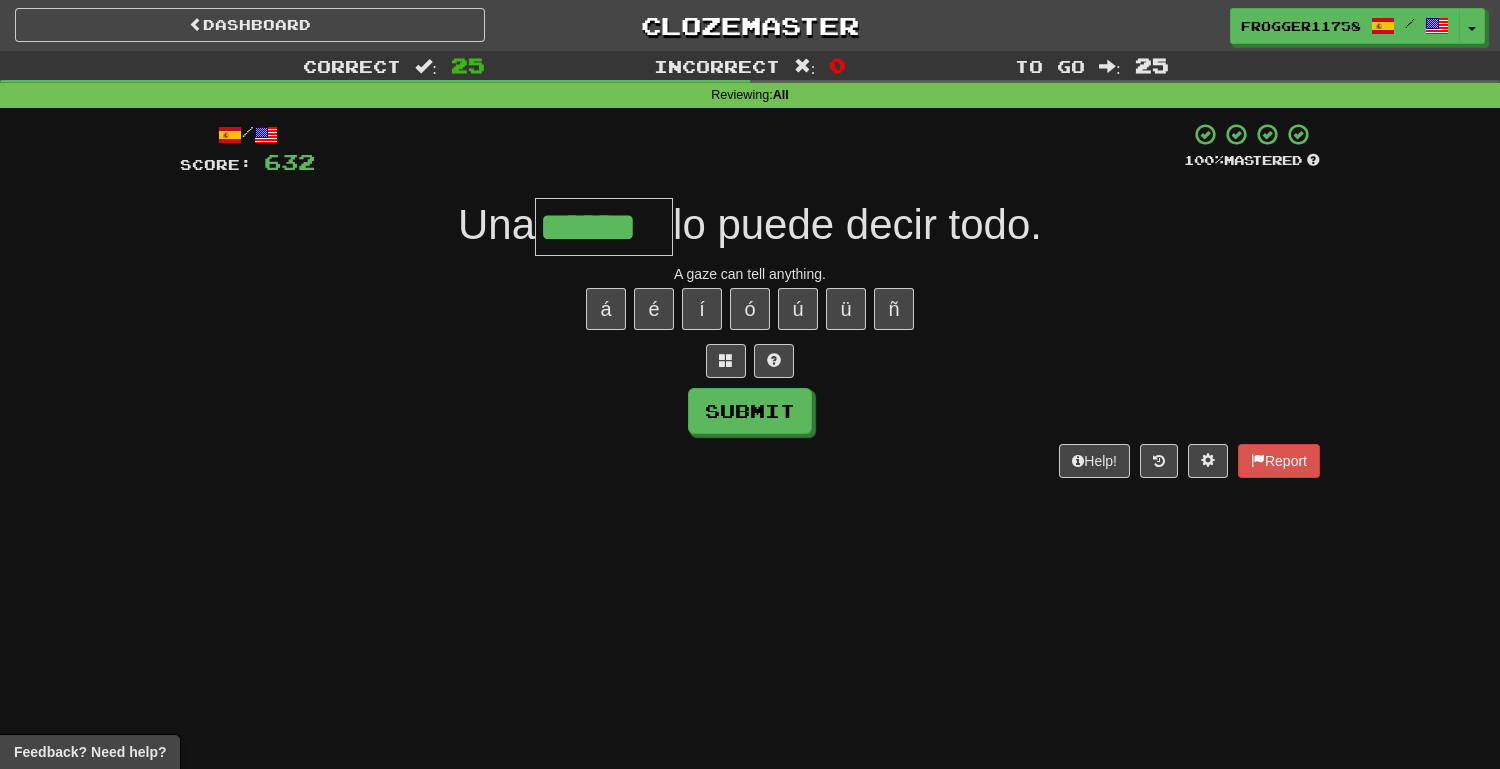 type on "******" 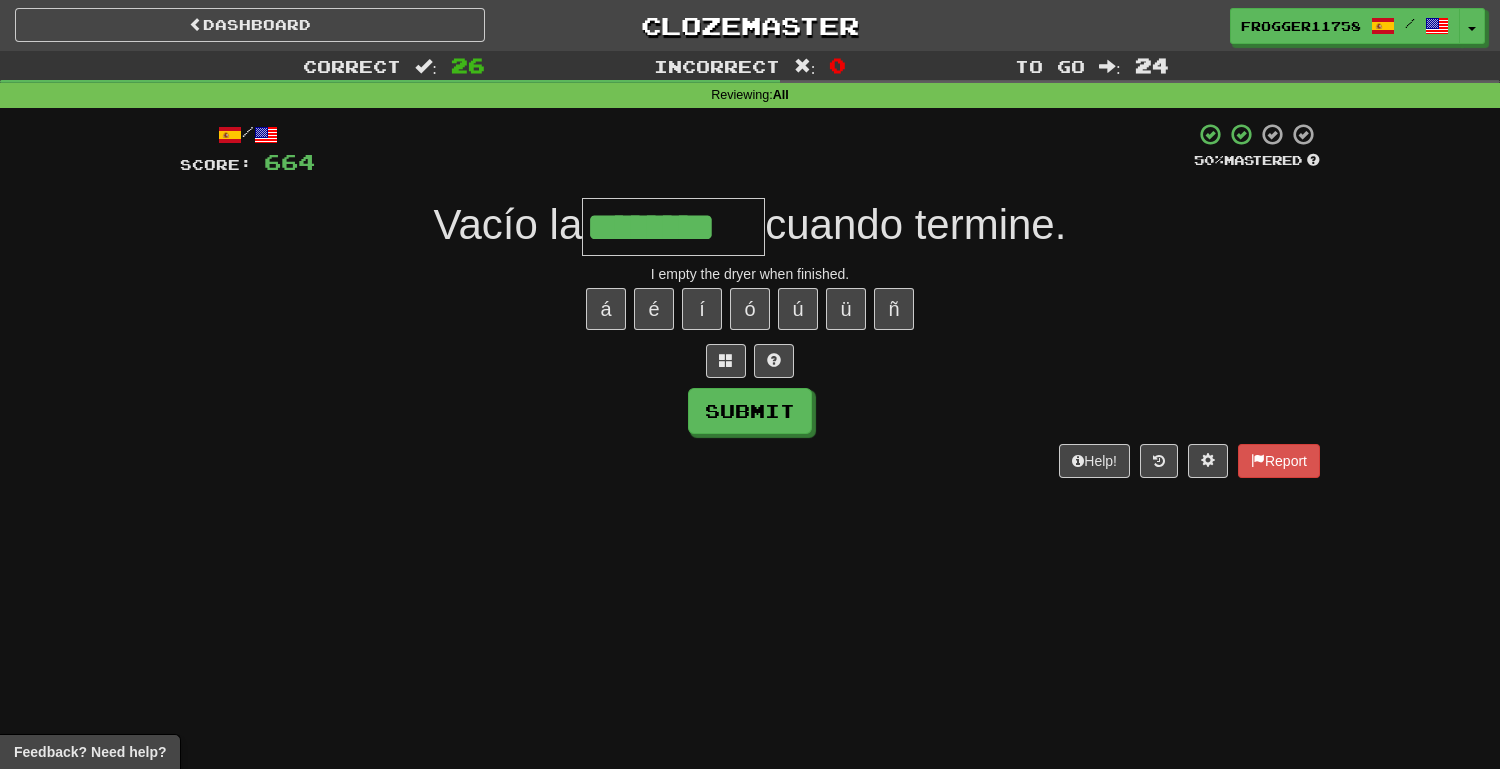 type on "********" 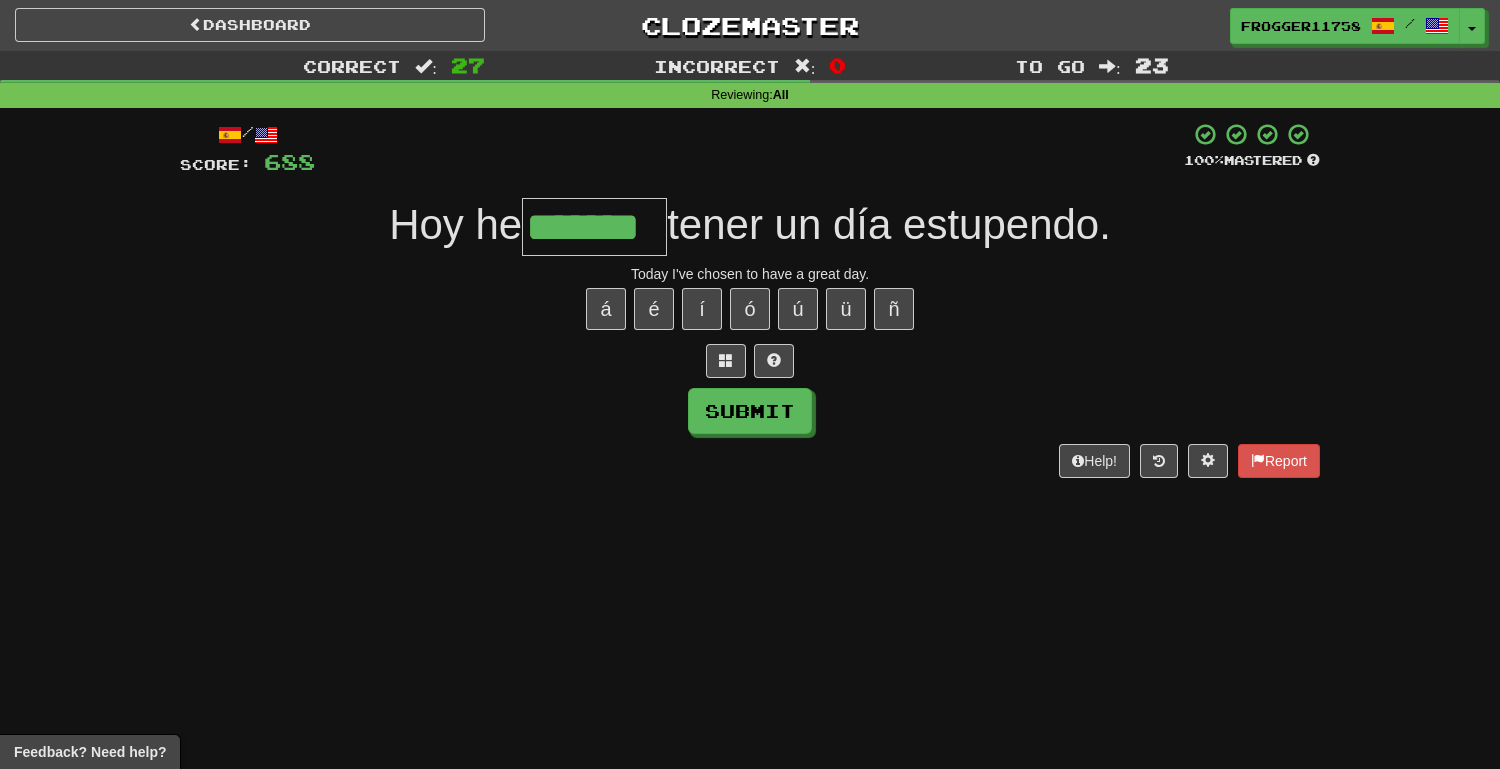 type on "*******" 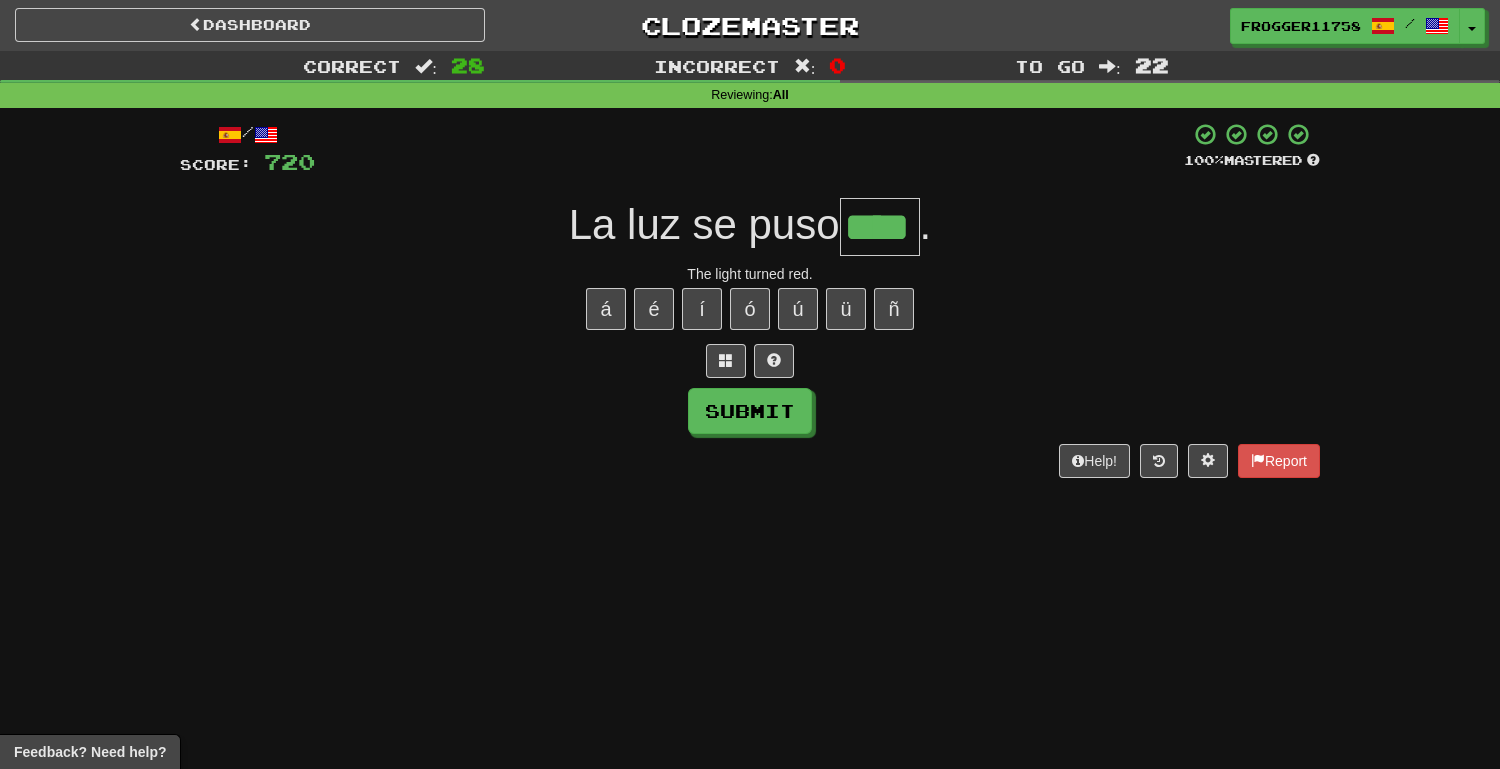 type on "****" 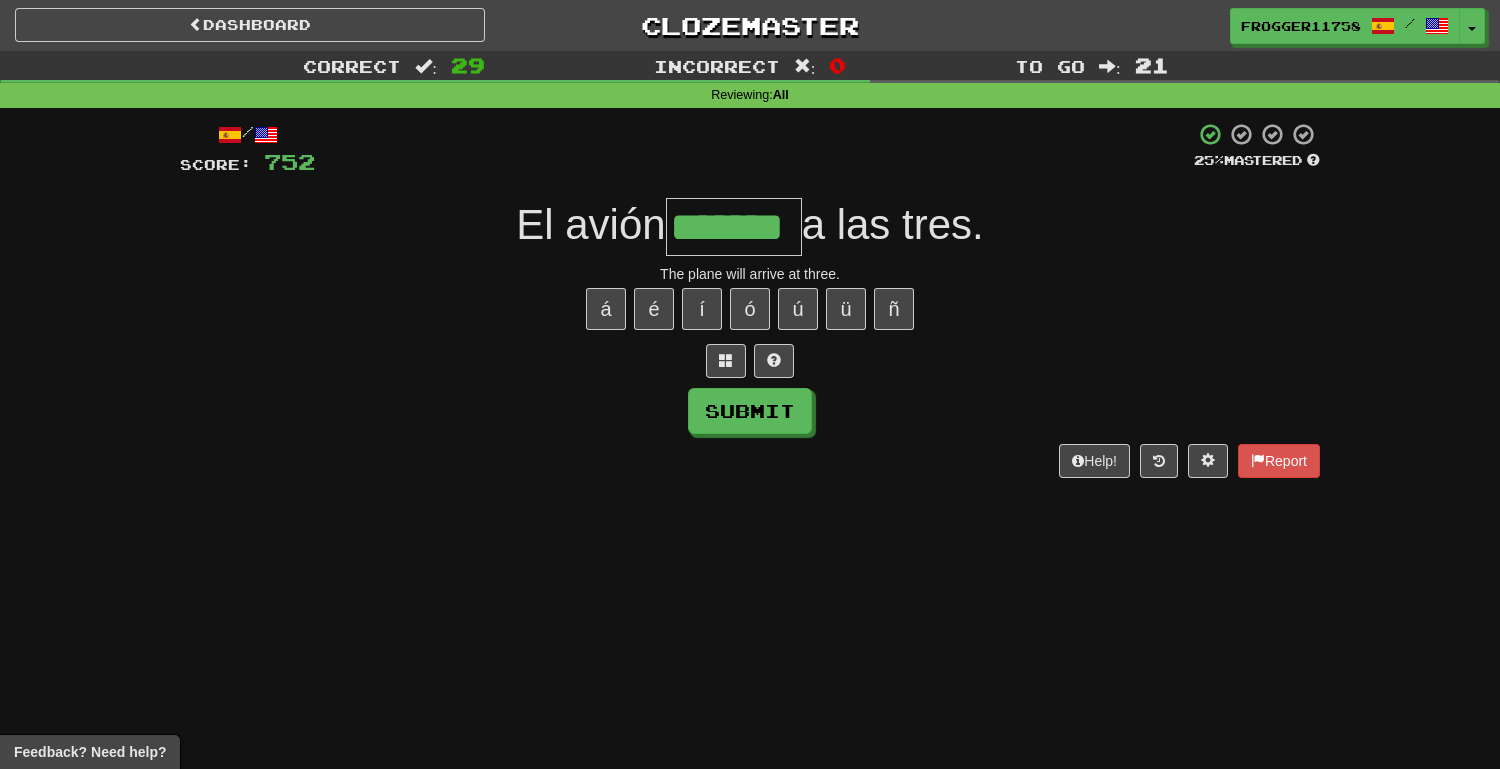 type on "*******" 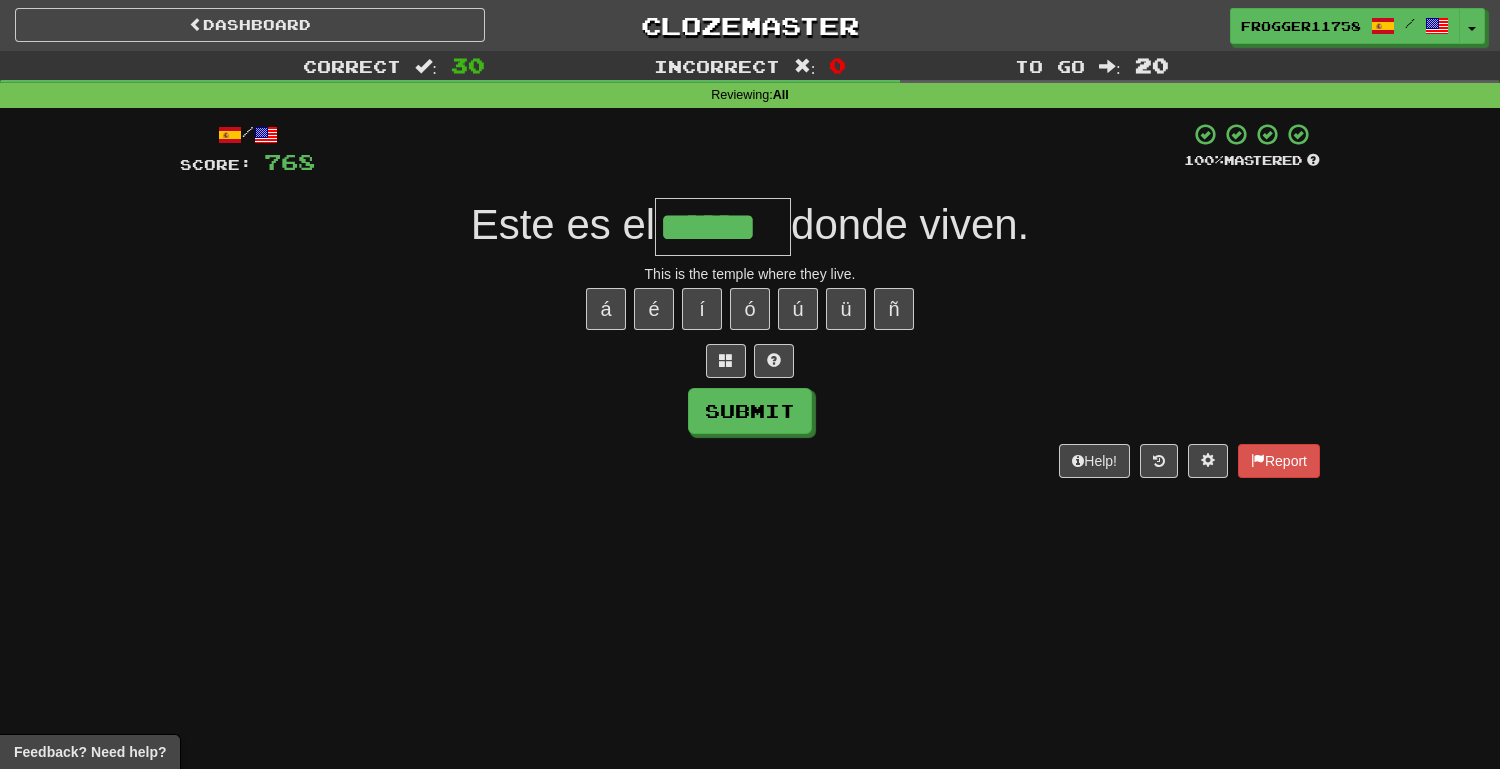 type on "******" 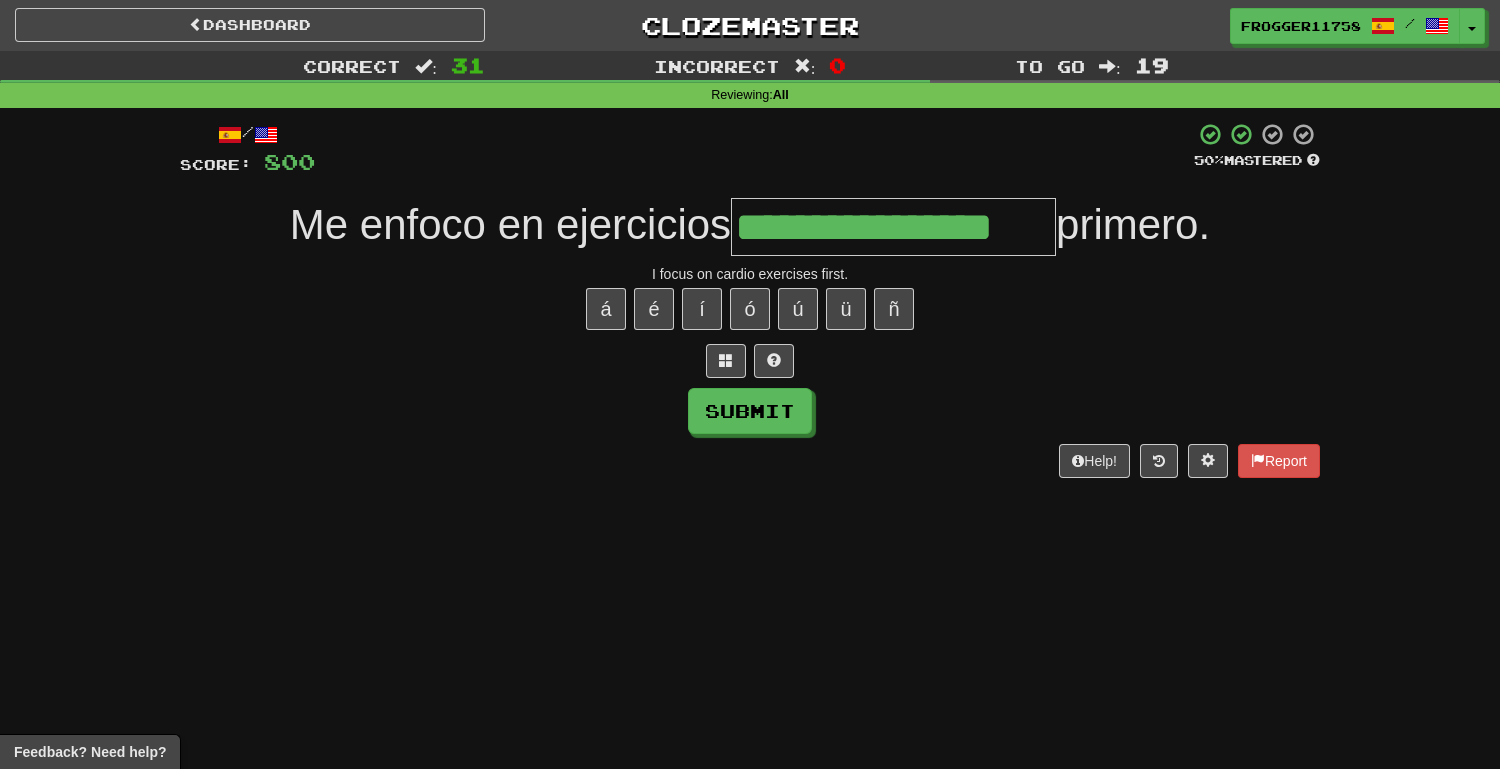 type on "**********" 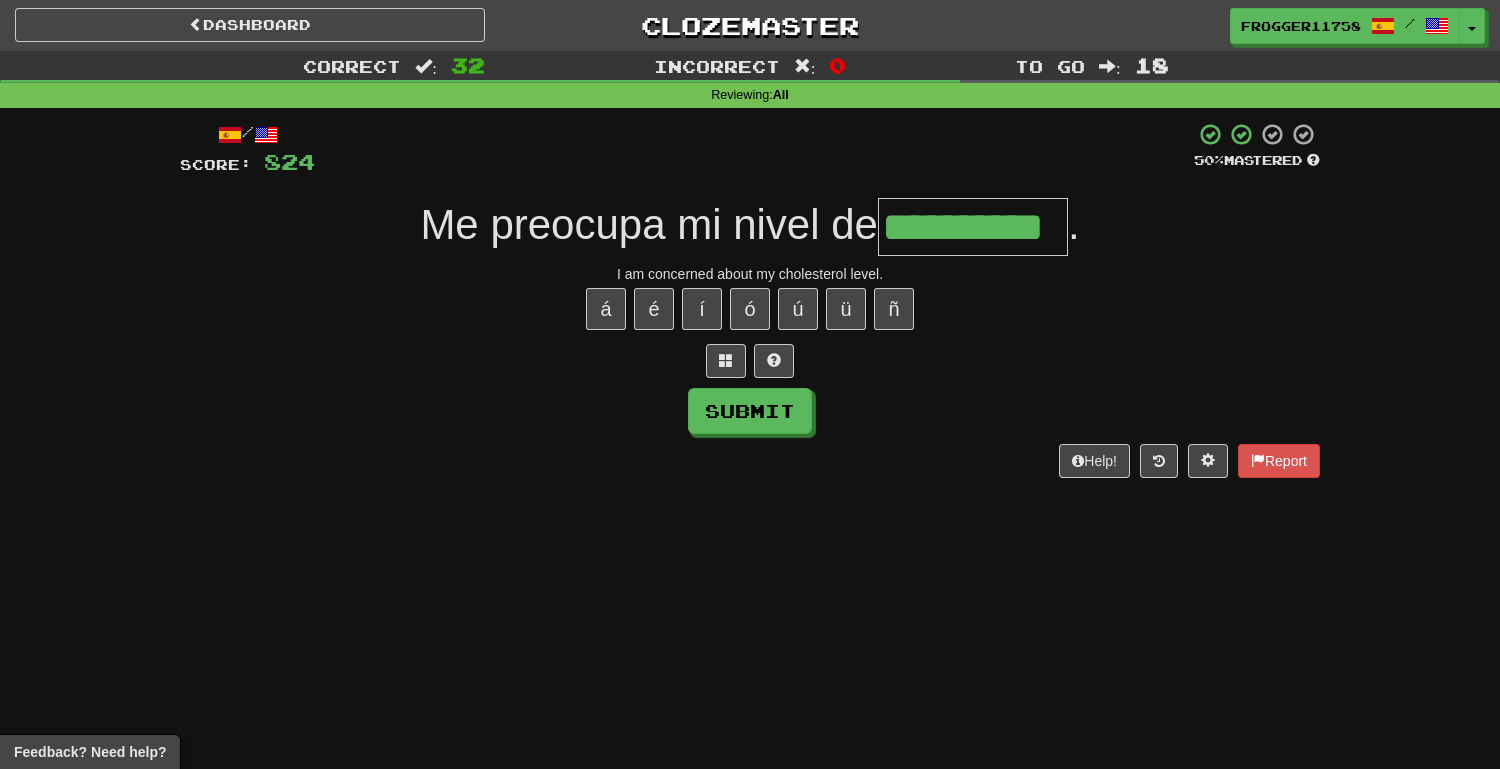 type on "**********" 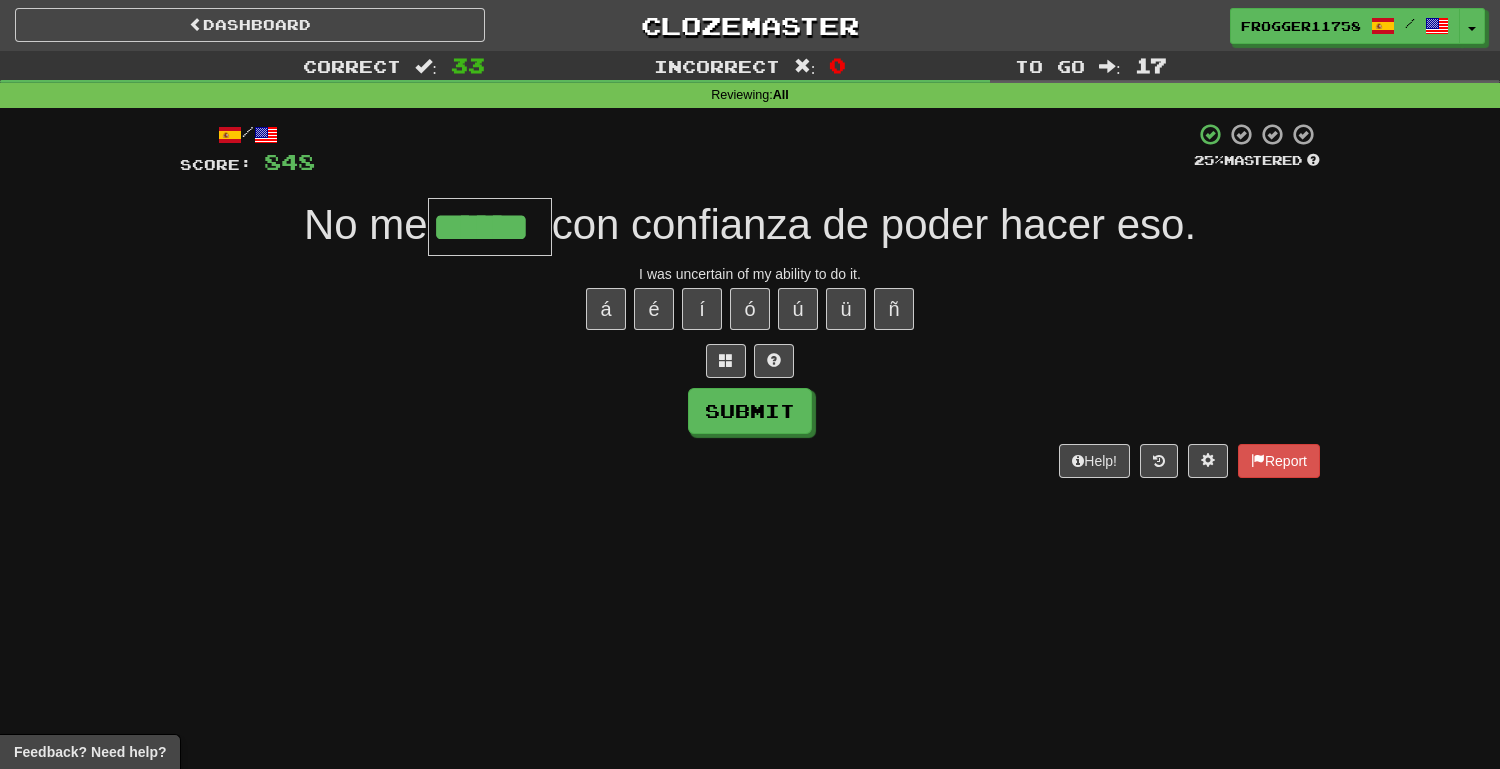type on "******" 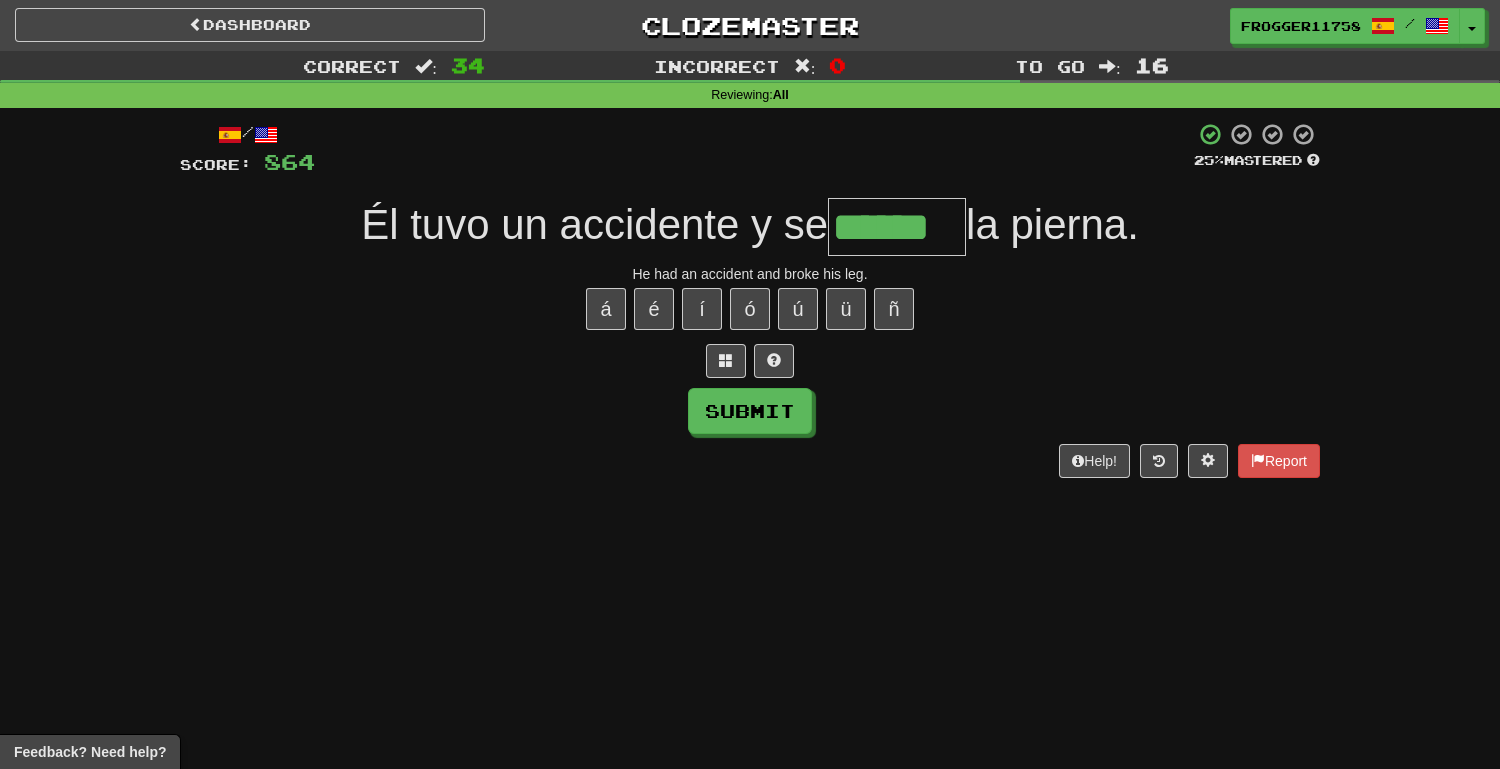 type on "******" 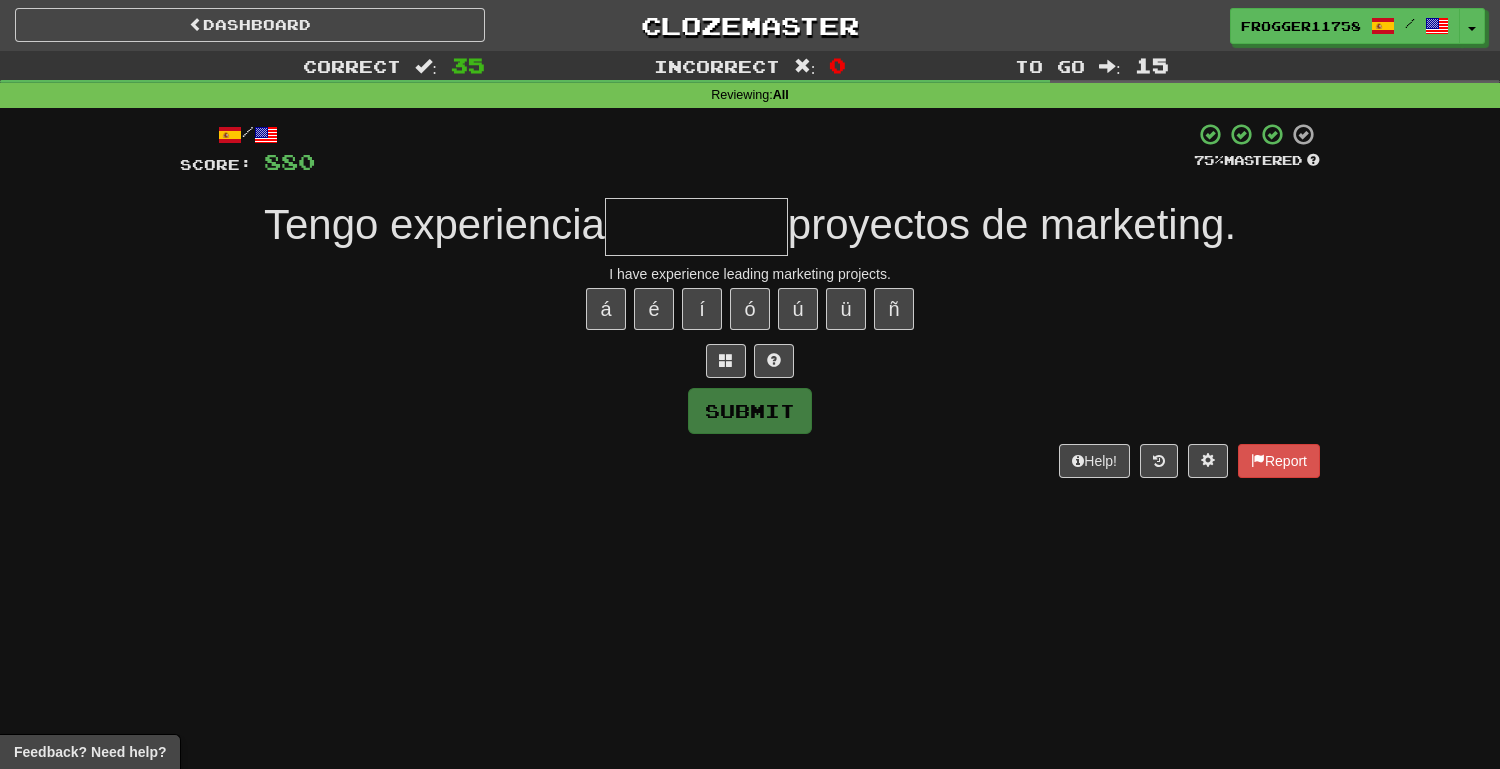 type on "*" 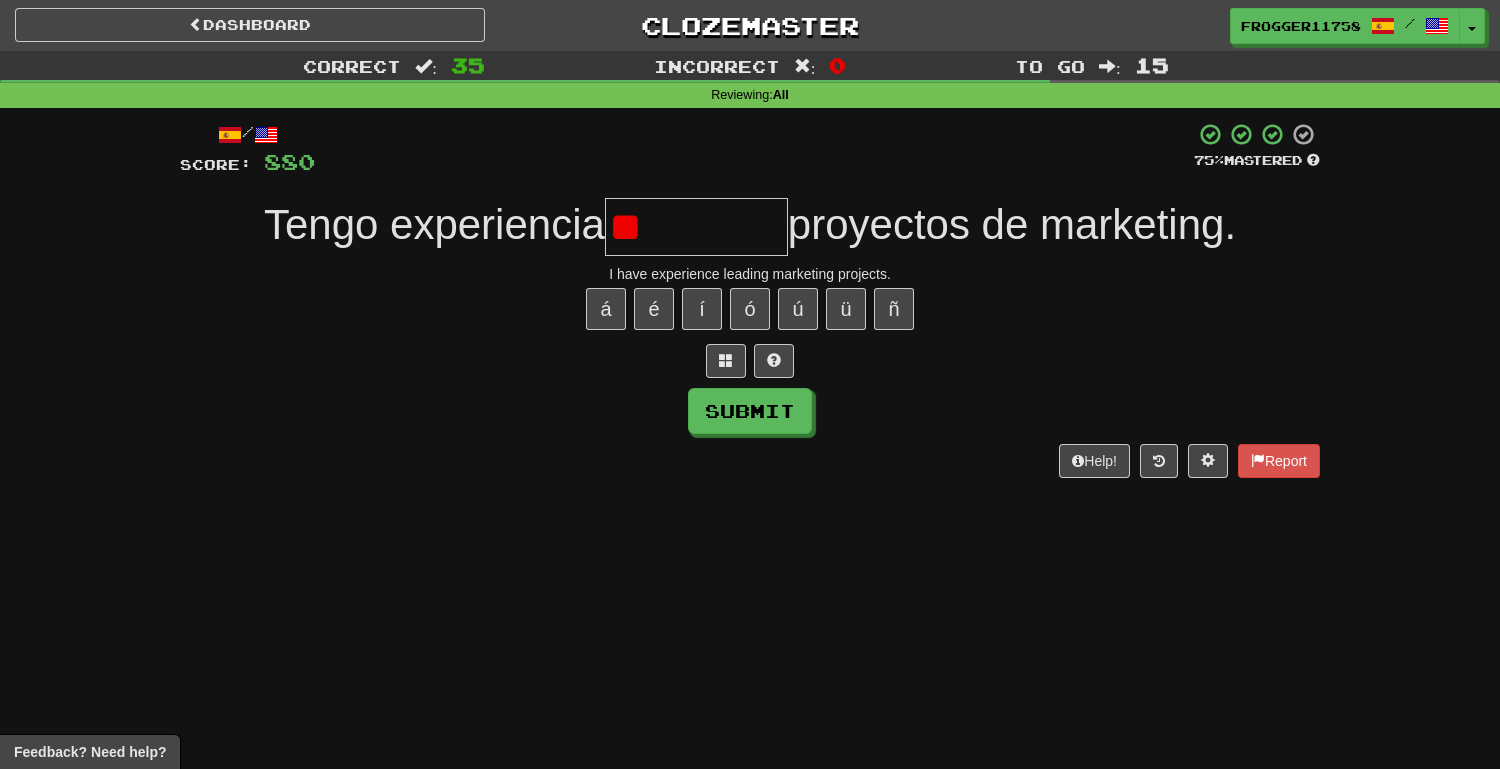 type on "*" 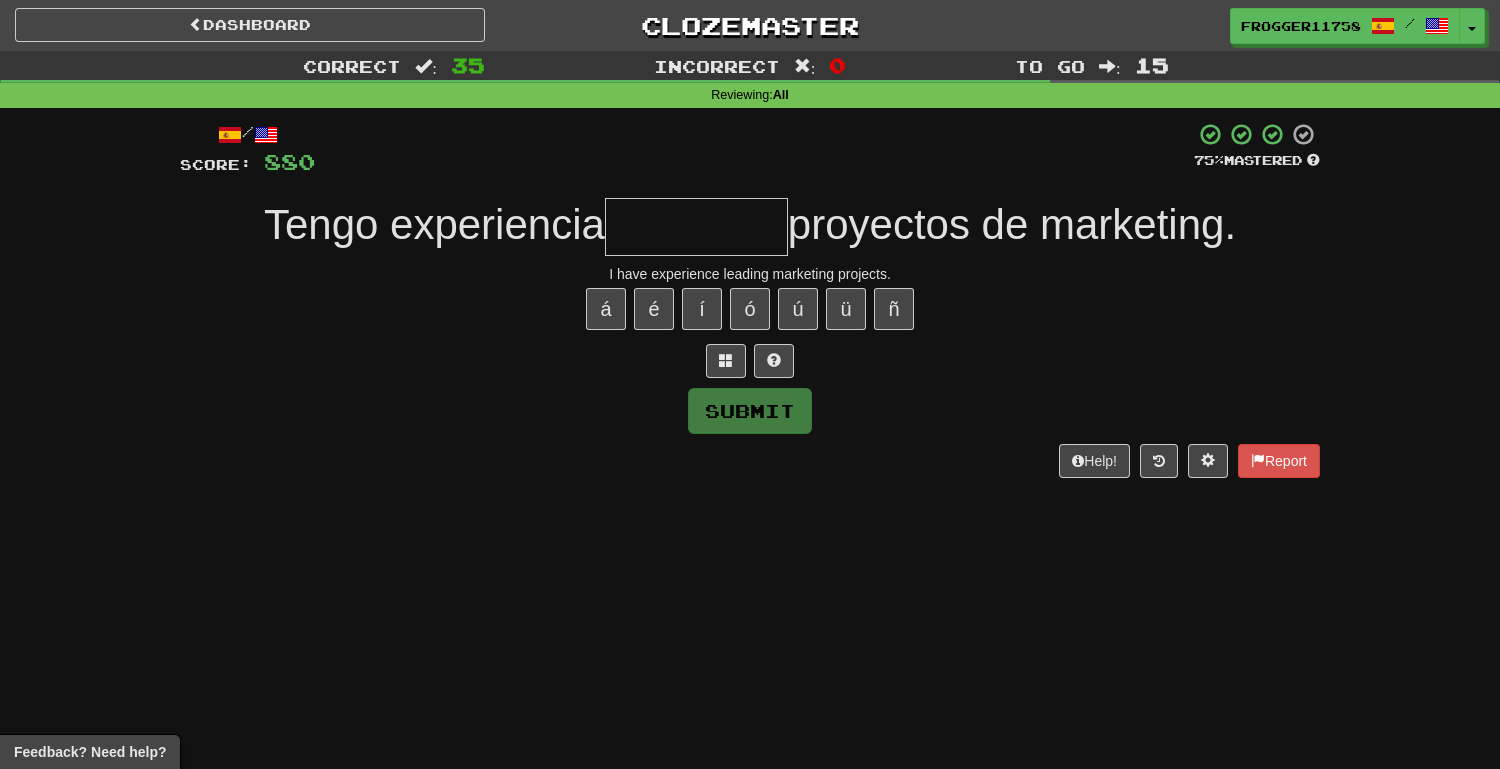 type on "*" 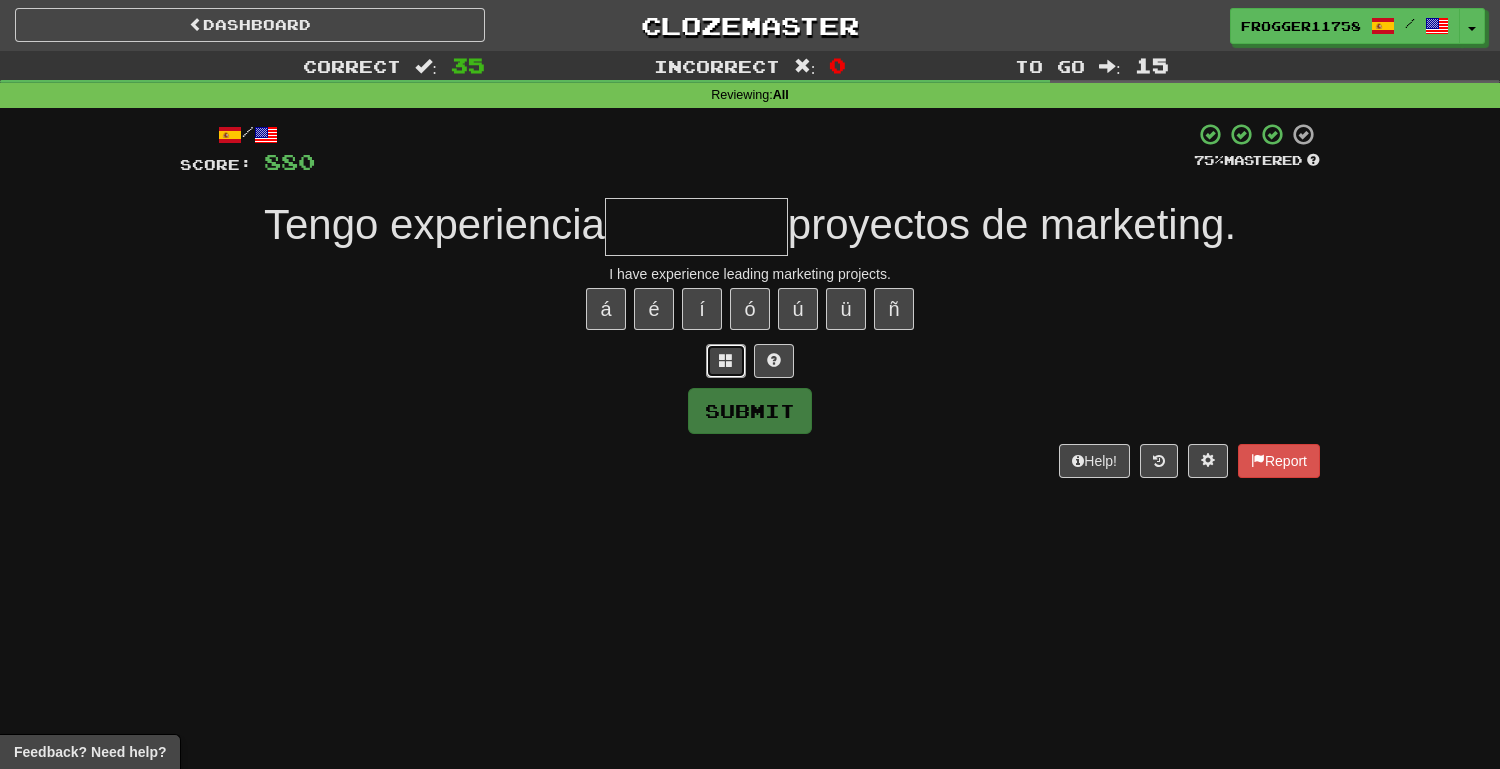 click at bounding box center (726, 360) 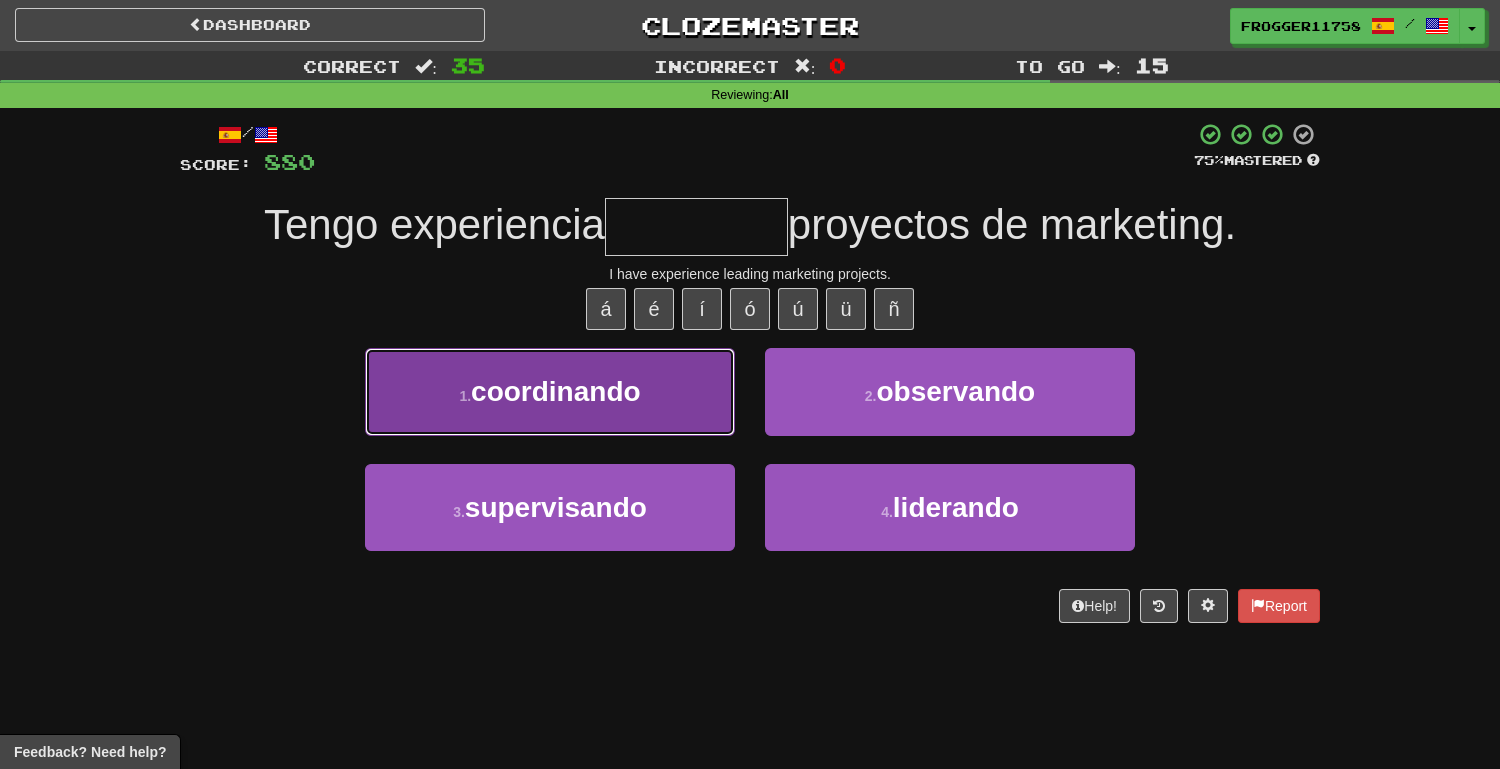 click on "1 .  coordinando" at bounding box center [550, 391] 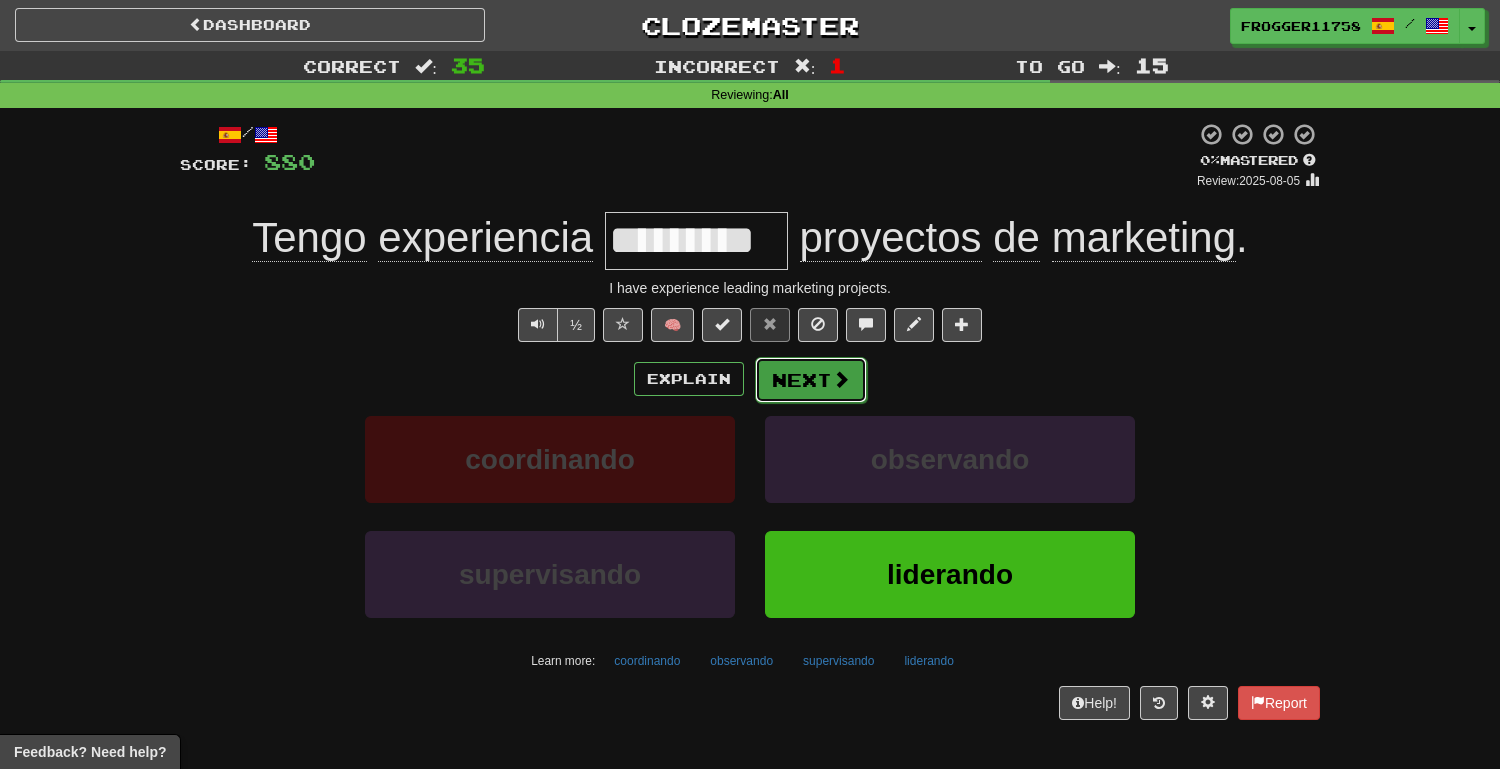 click on "Next" at bounding box center (811, 380) 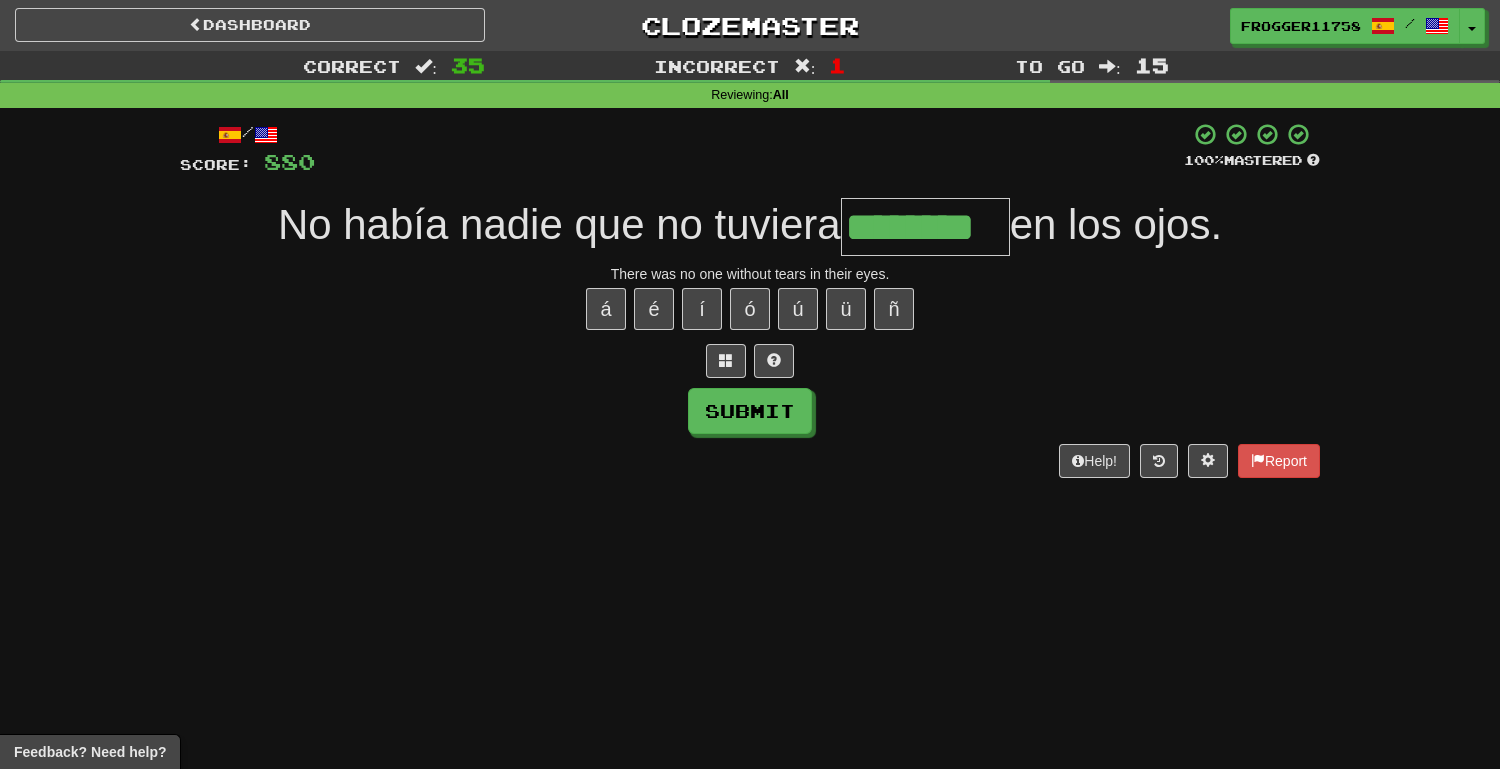 type on "********" 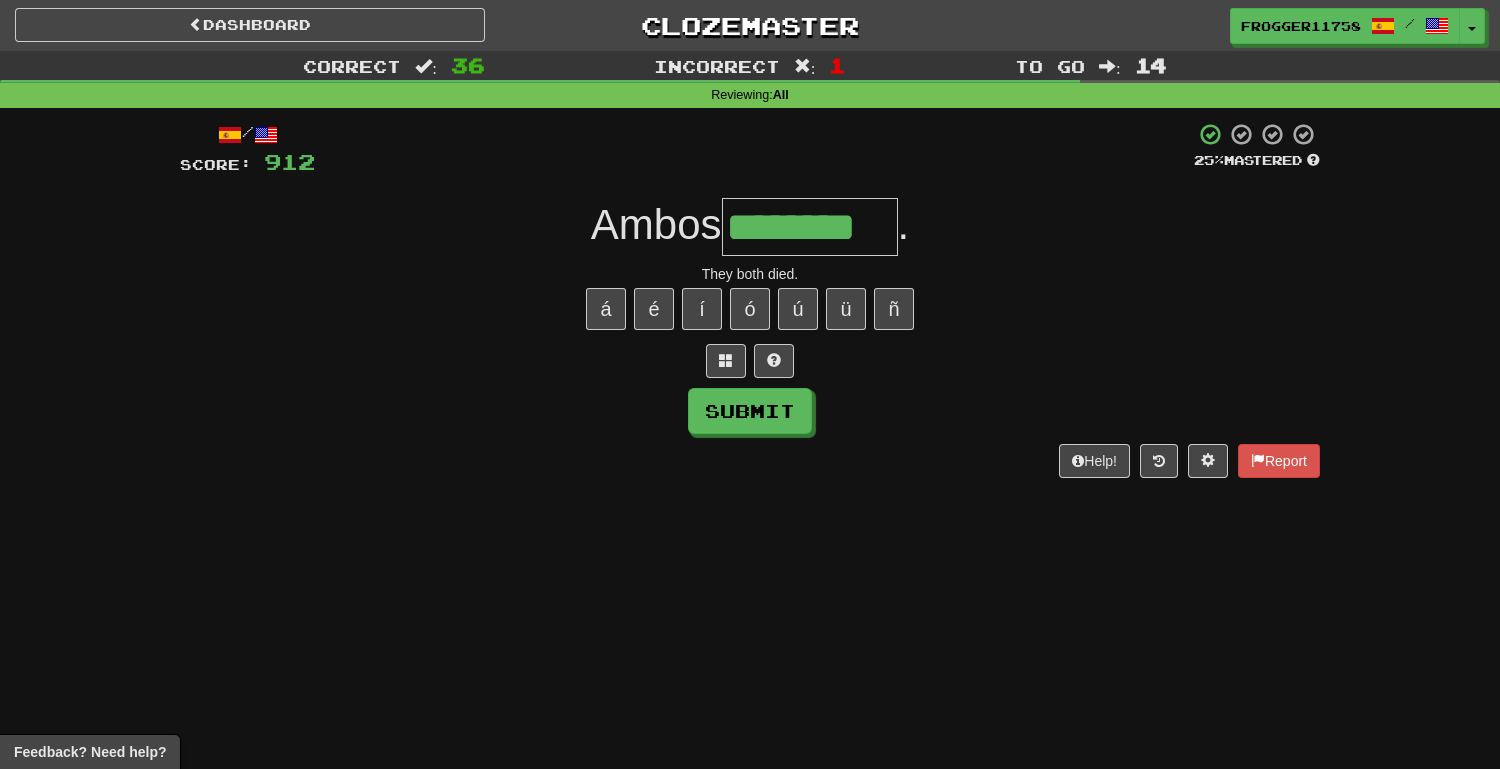 type on "********" 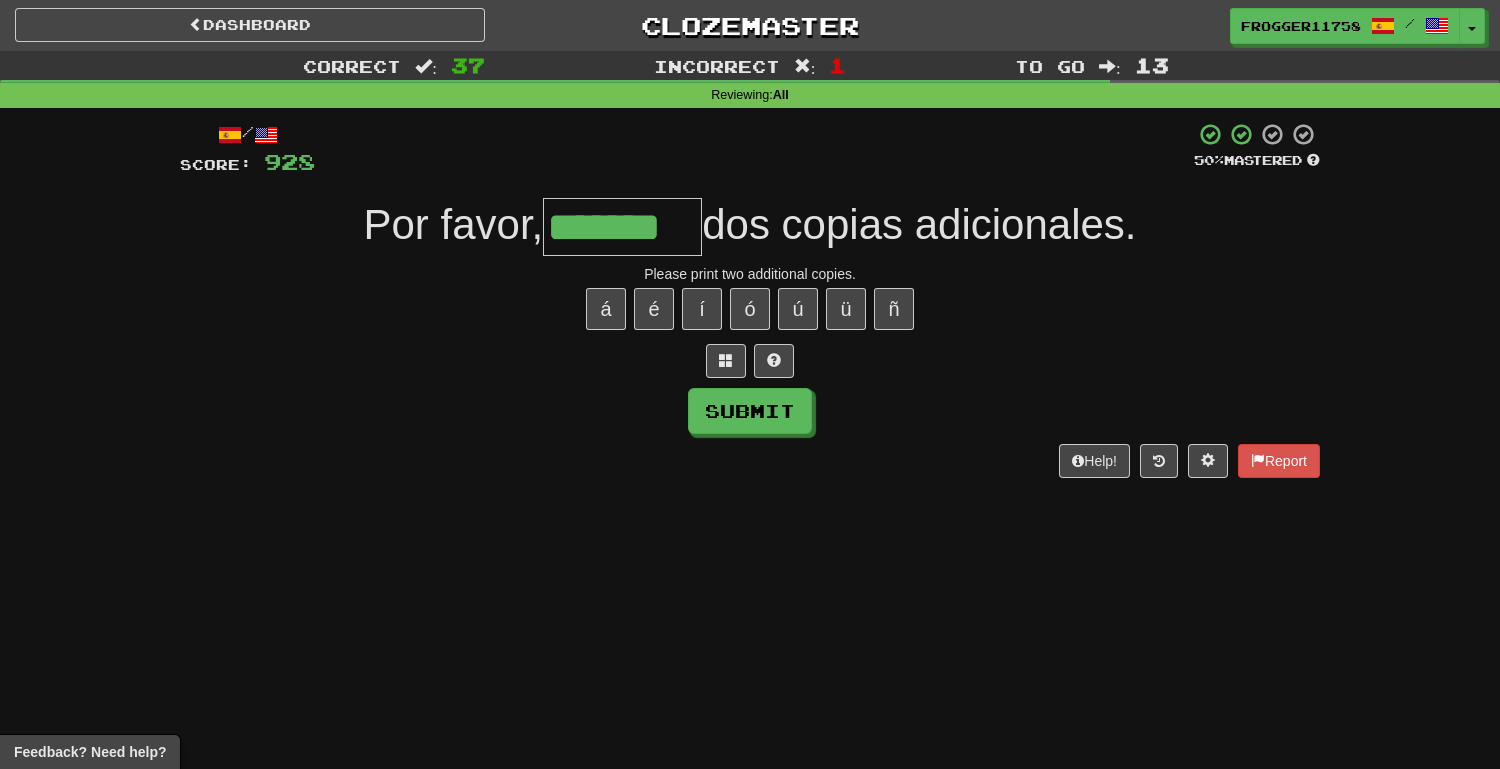 type on "*******" 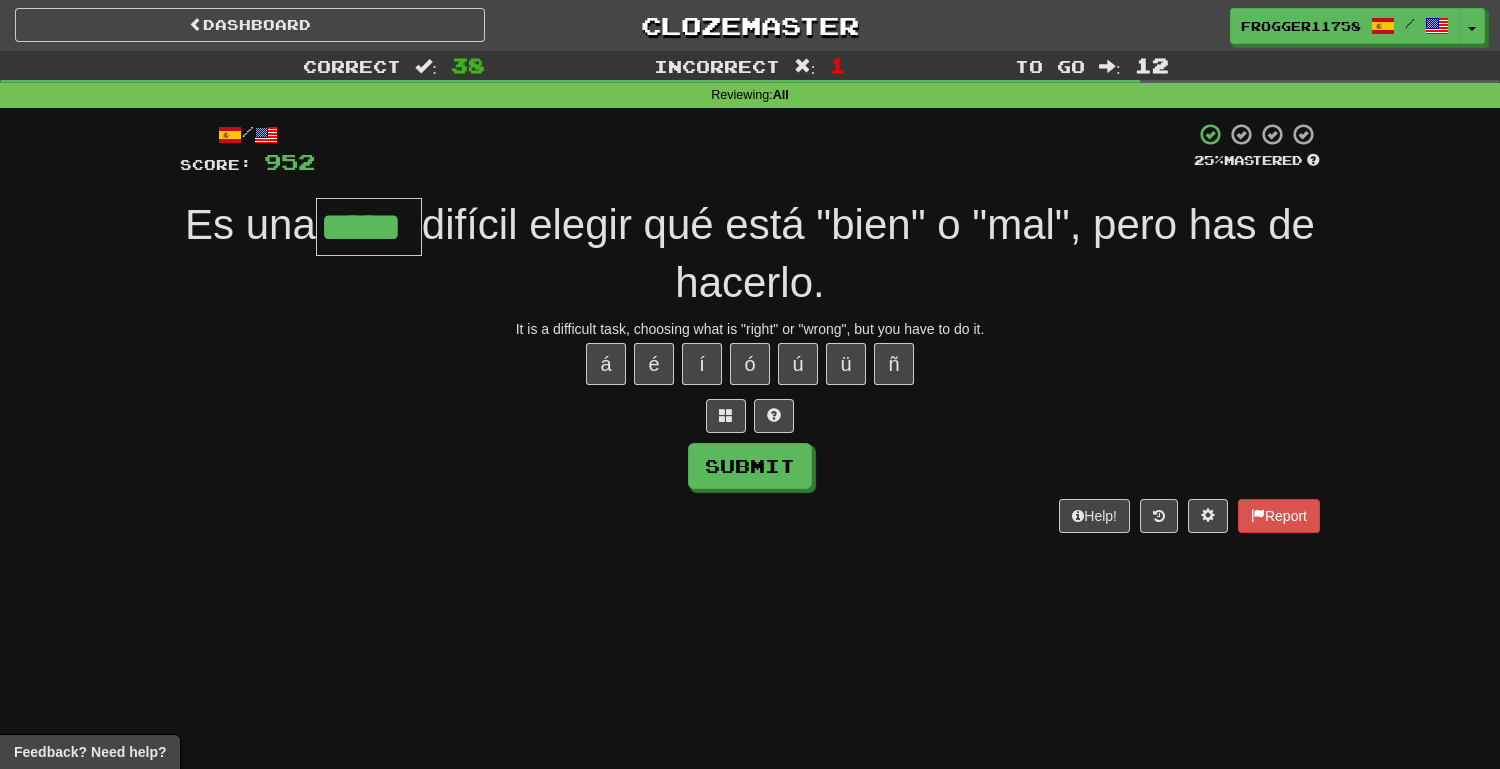 type on "*****" 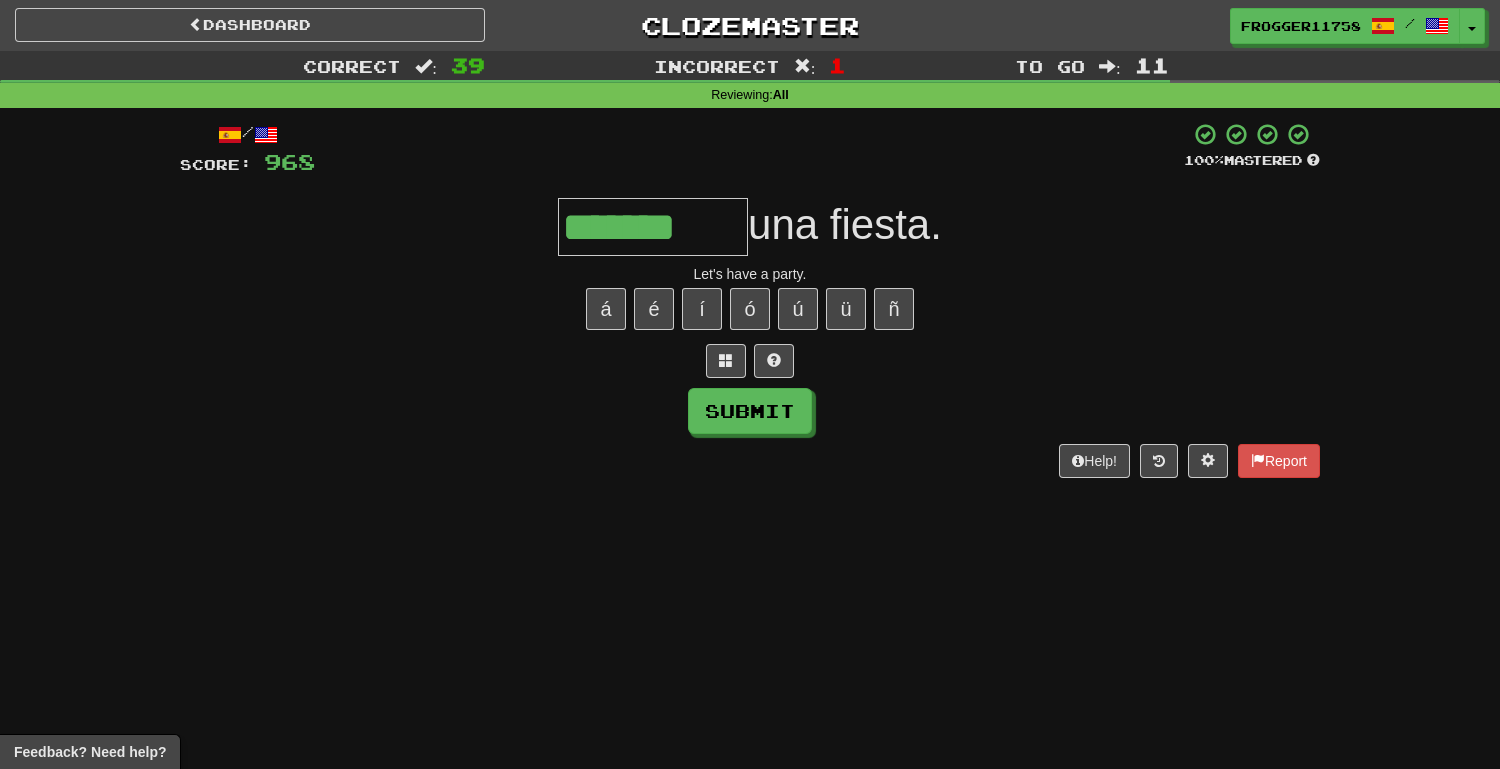 type on "*******" 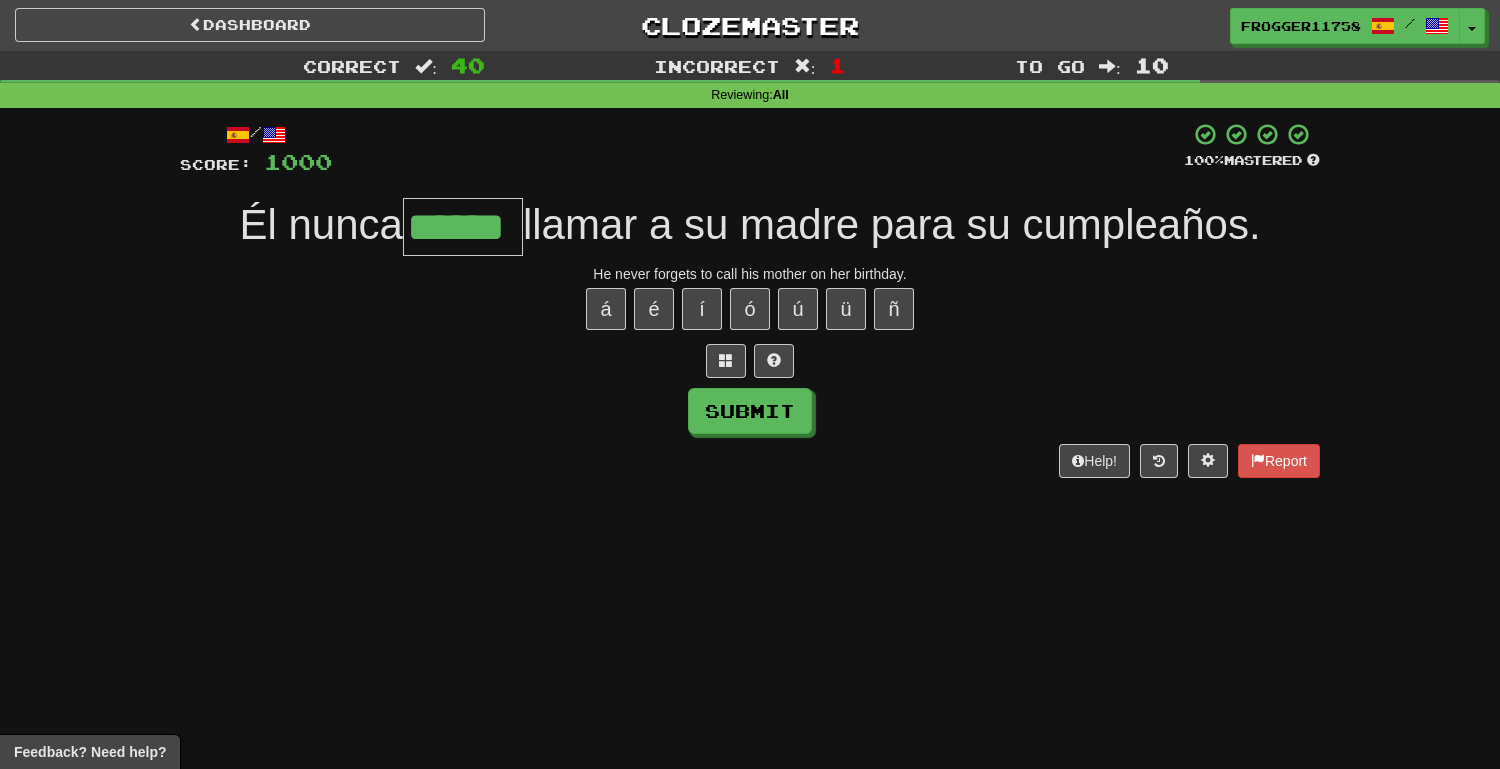 type on "******" 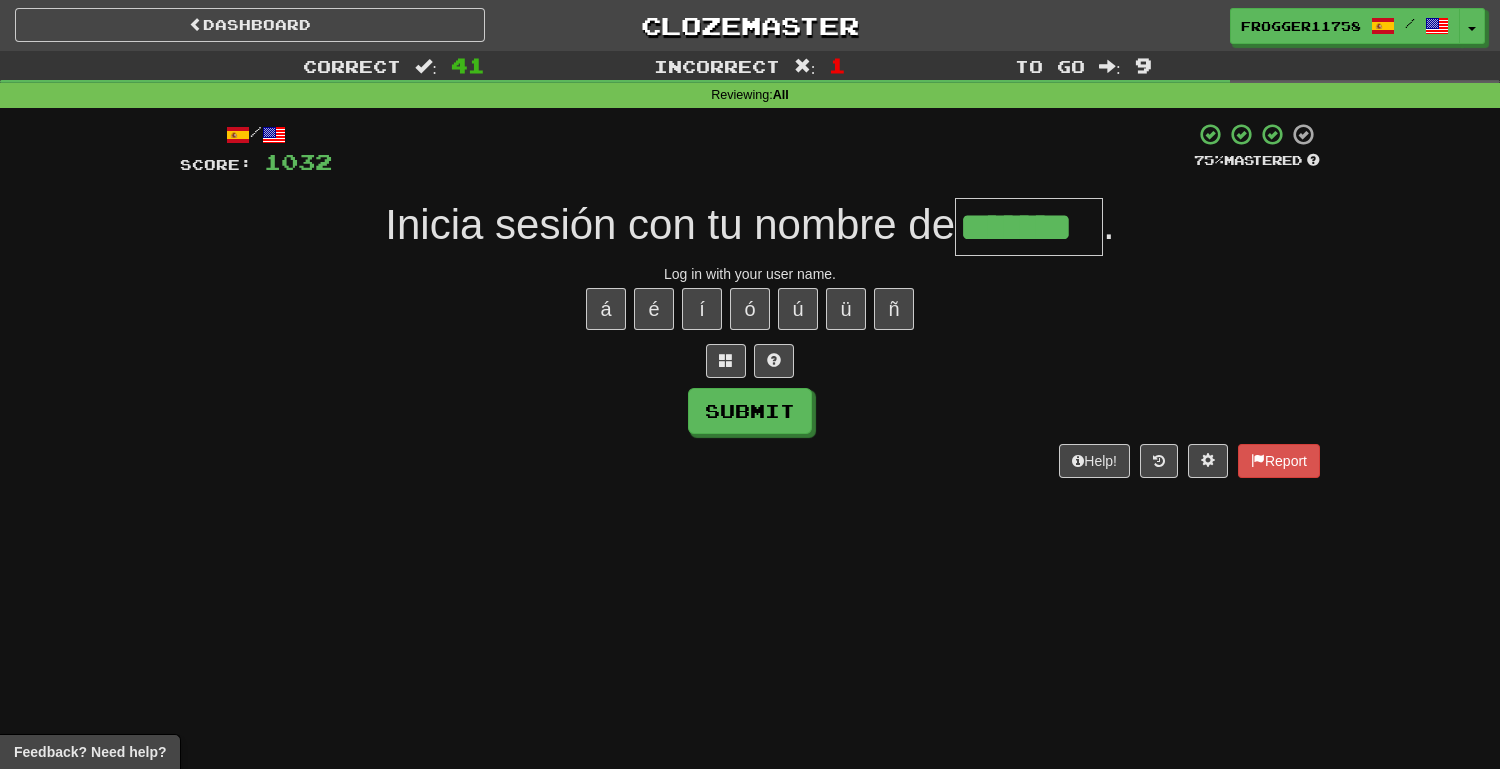 type on "*******" 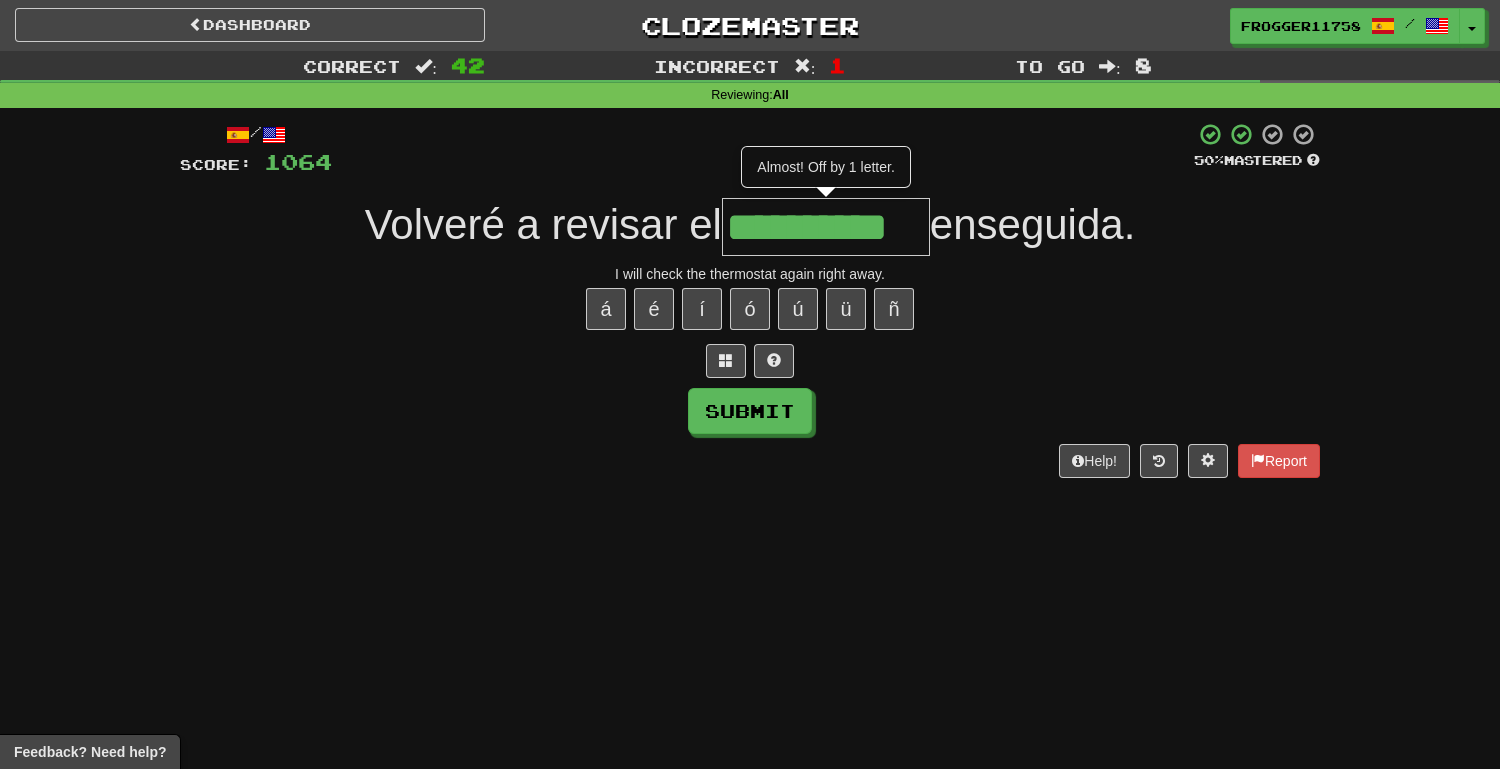 type on "**********" 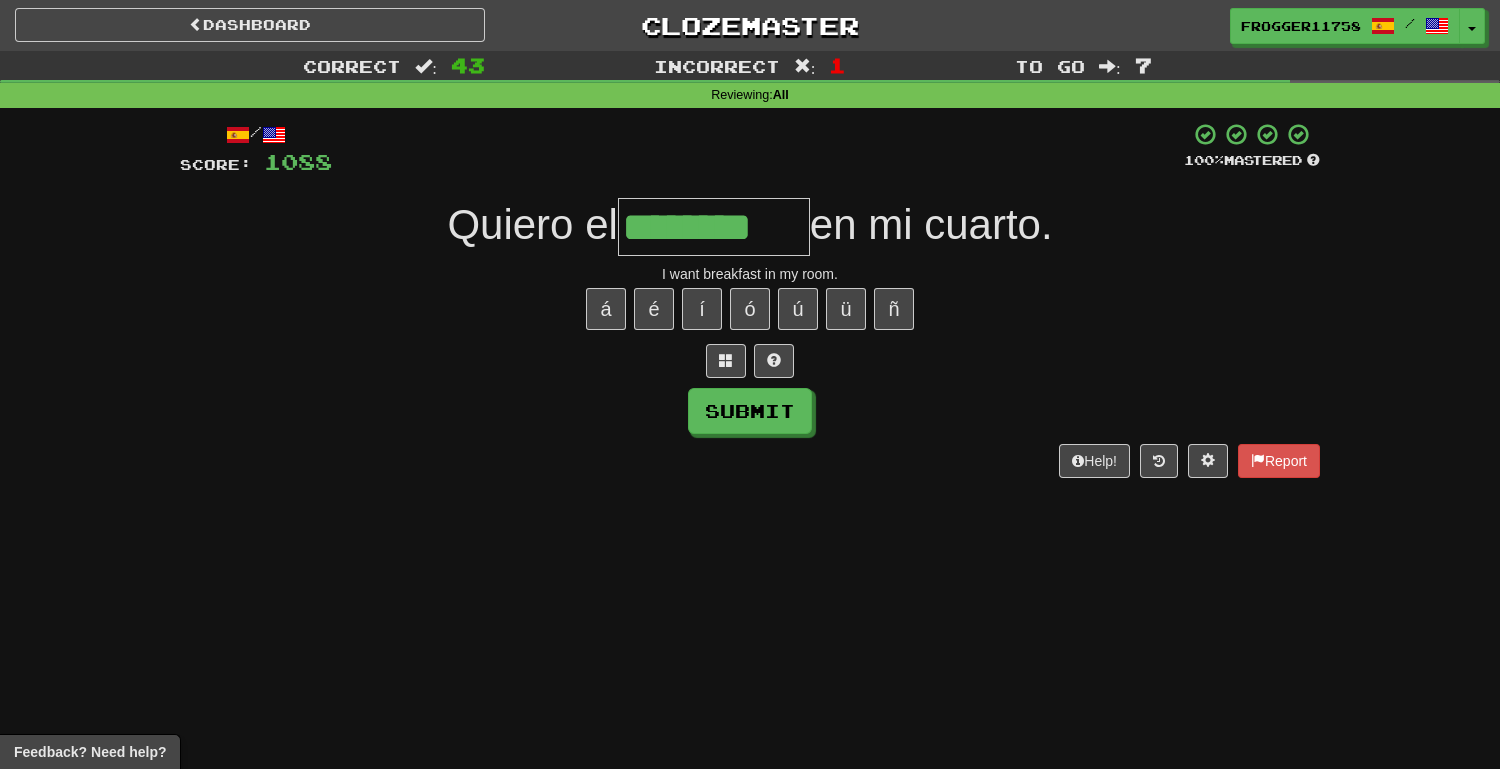 type on "********" 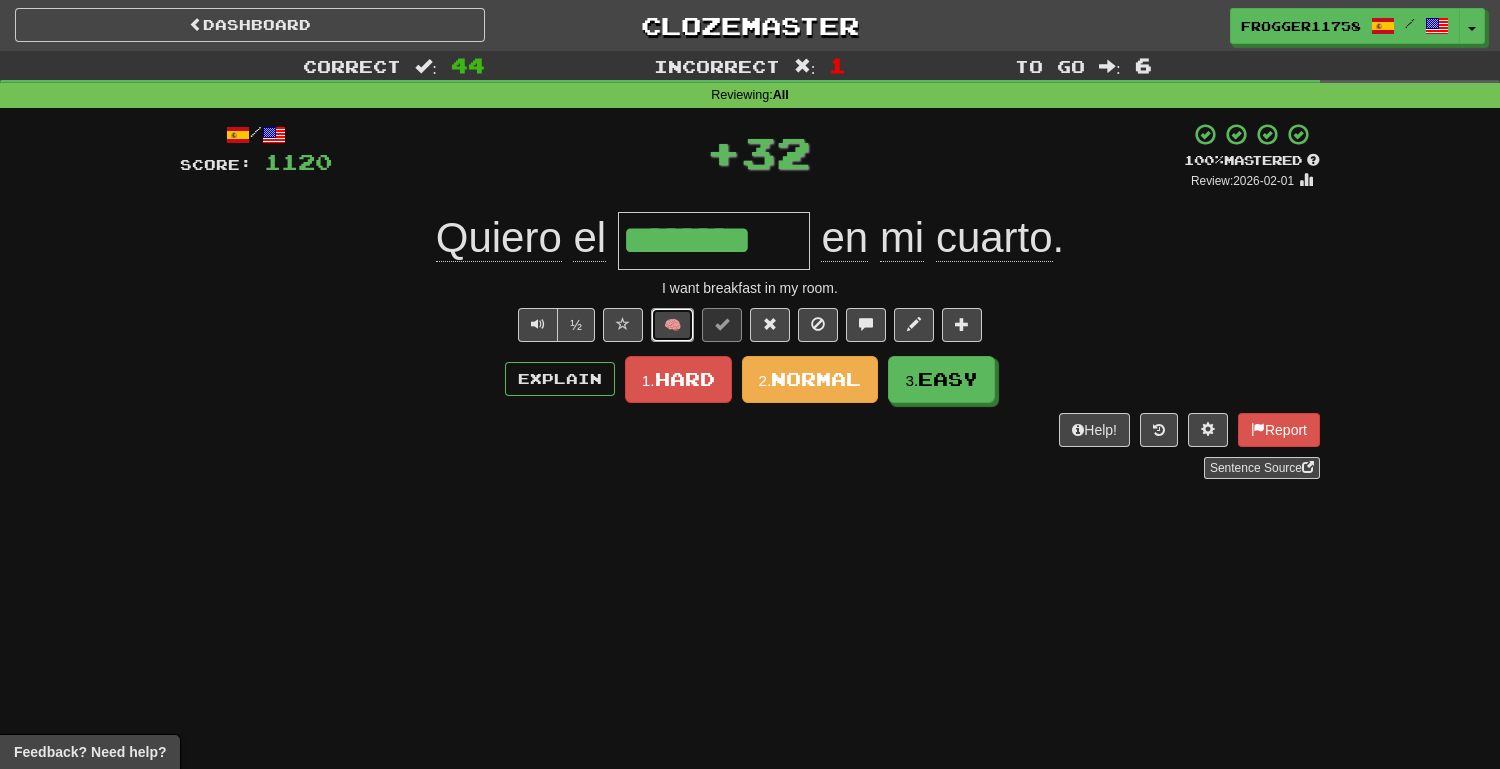 click on "🧠" at bounding box center [672, 325] 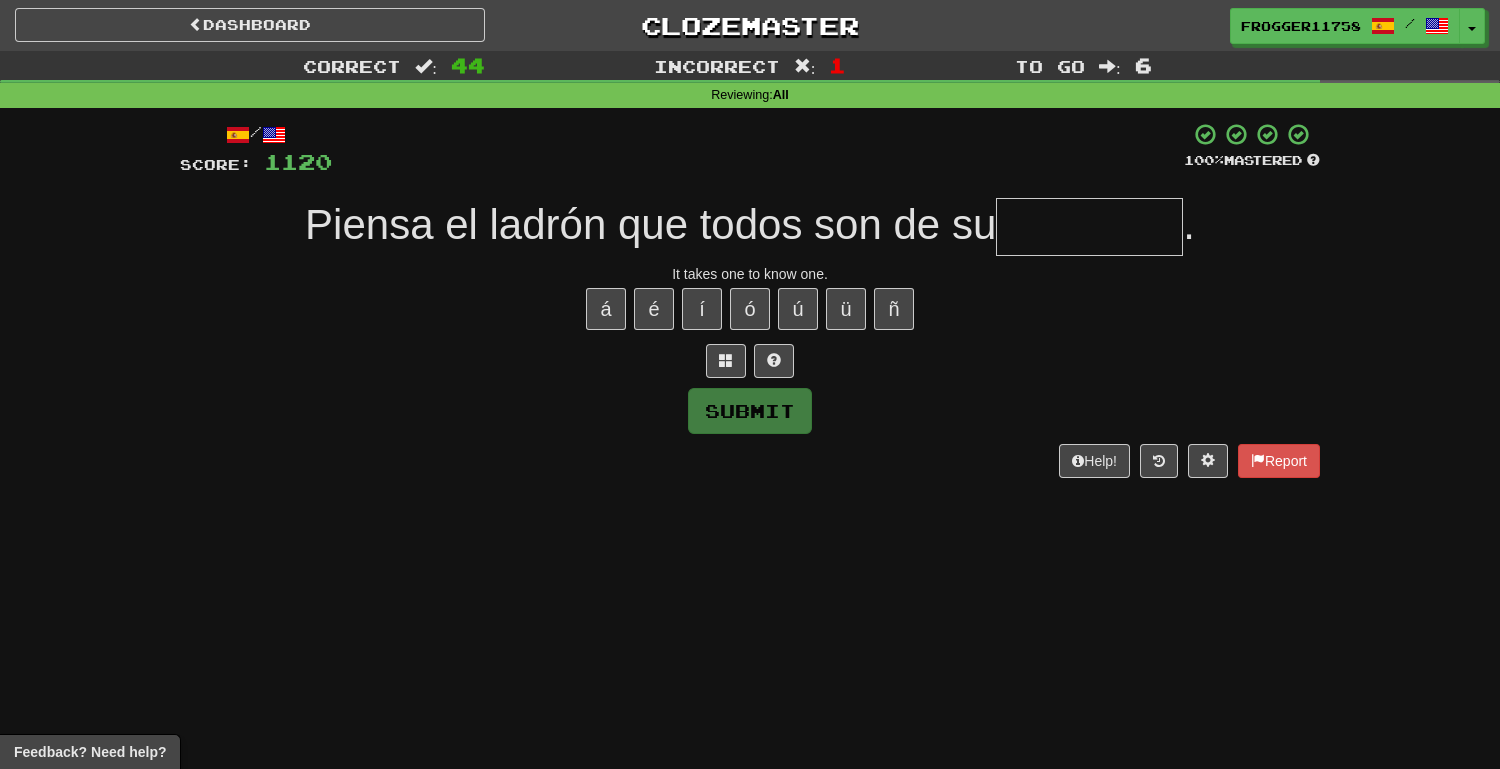 type on "*" 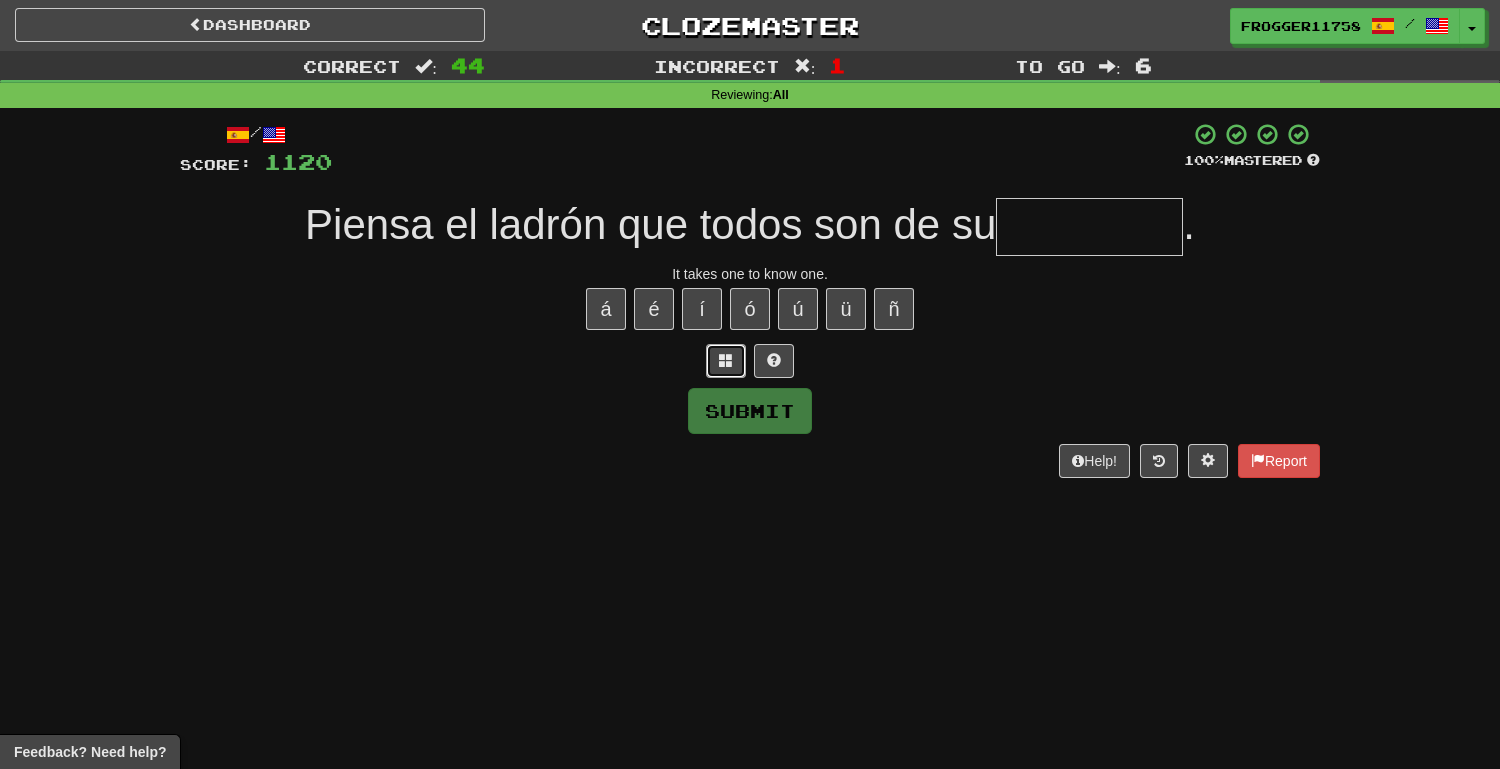 click at bounding box center [726, 361] 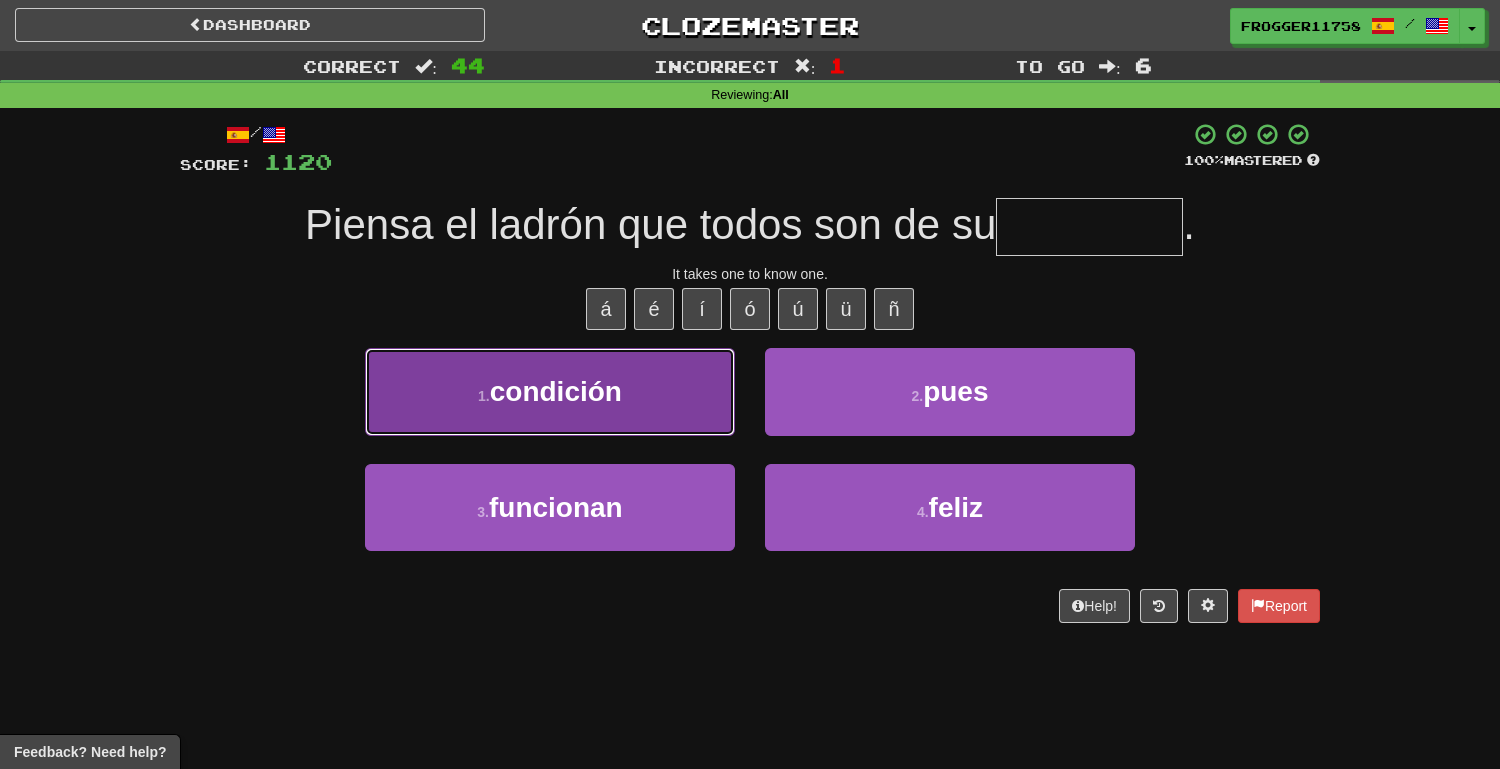 click on "1 .  condición" at bounding box center (550, 391) 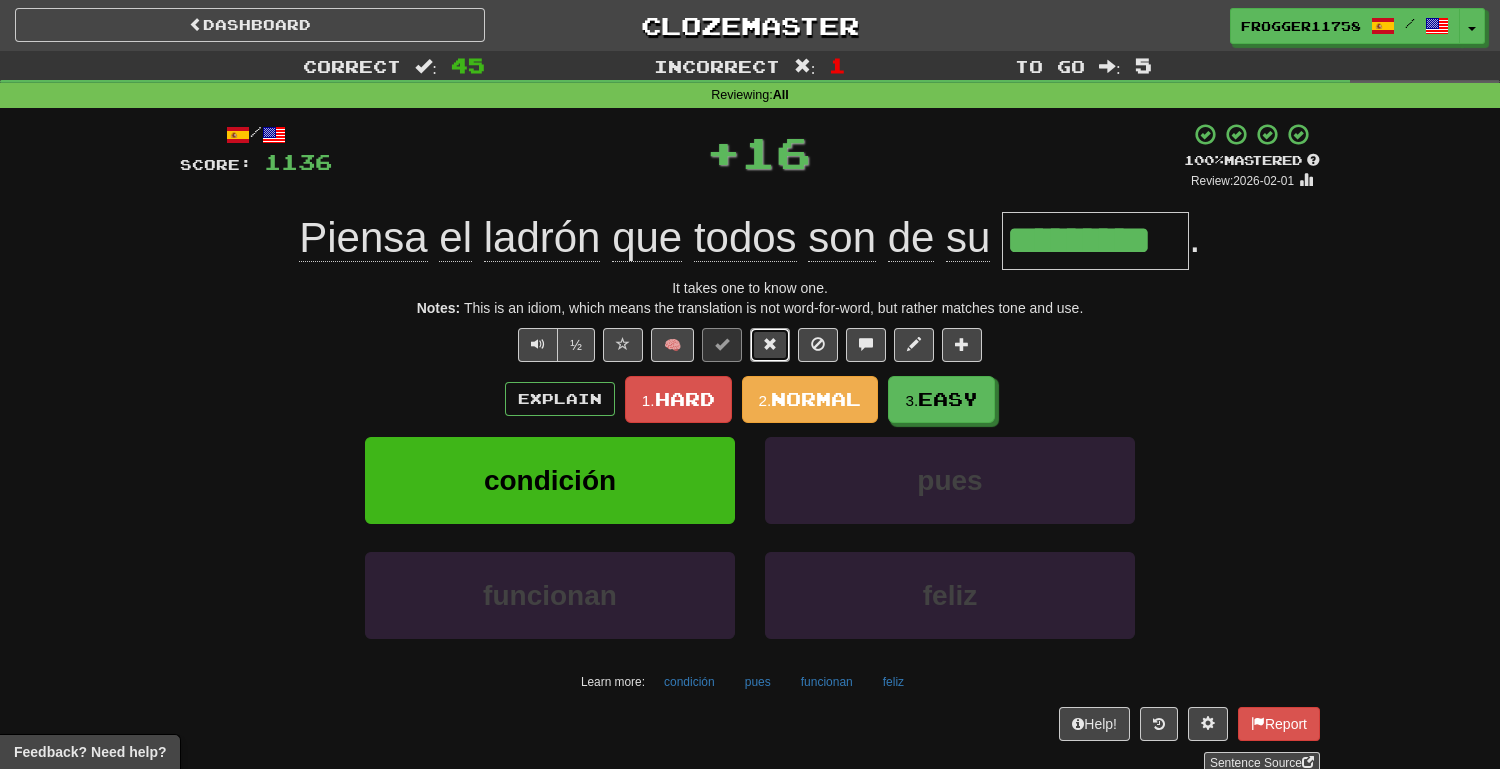 click at bounding box center (770, 345) 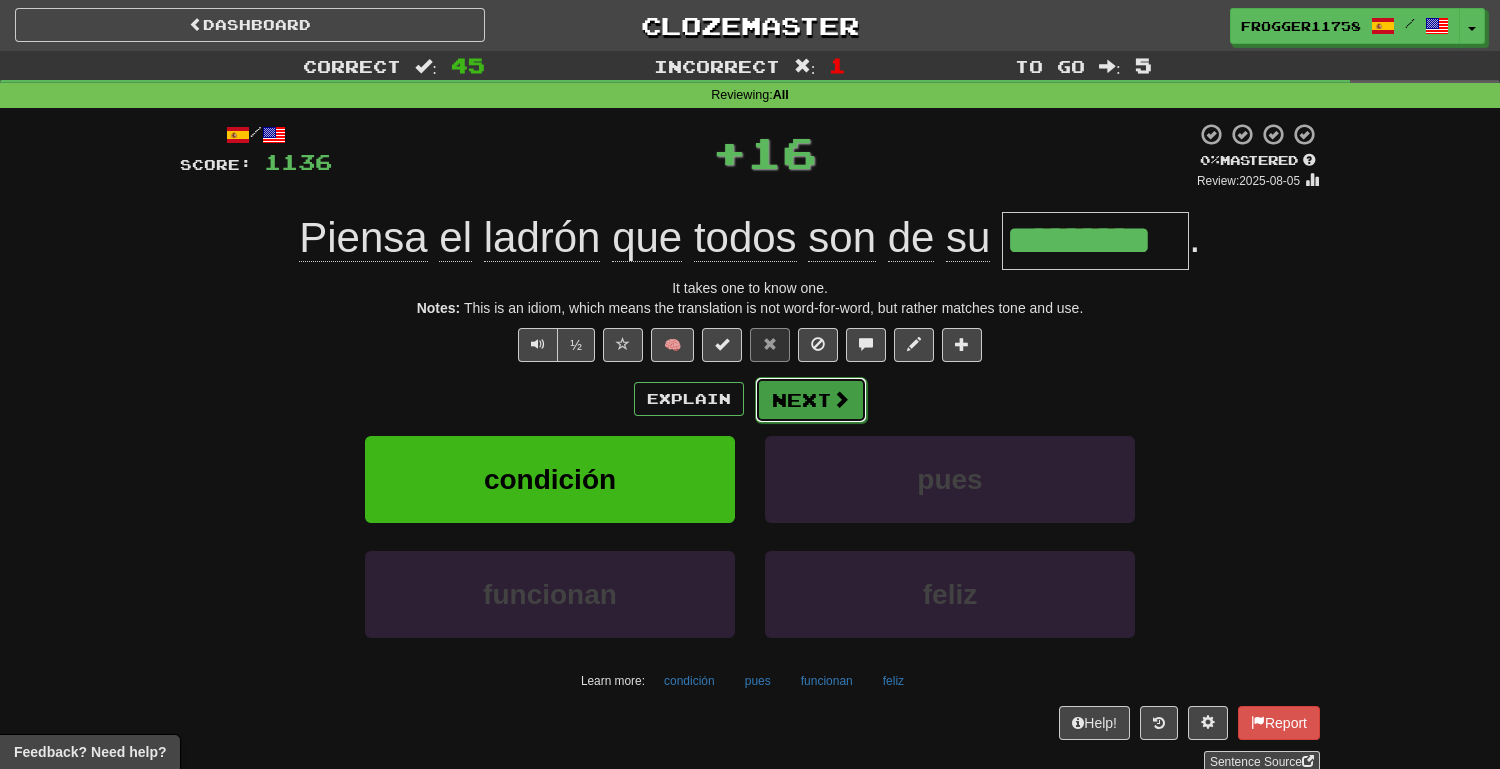 click on "Next" at bounding box center (811, 400) 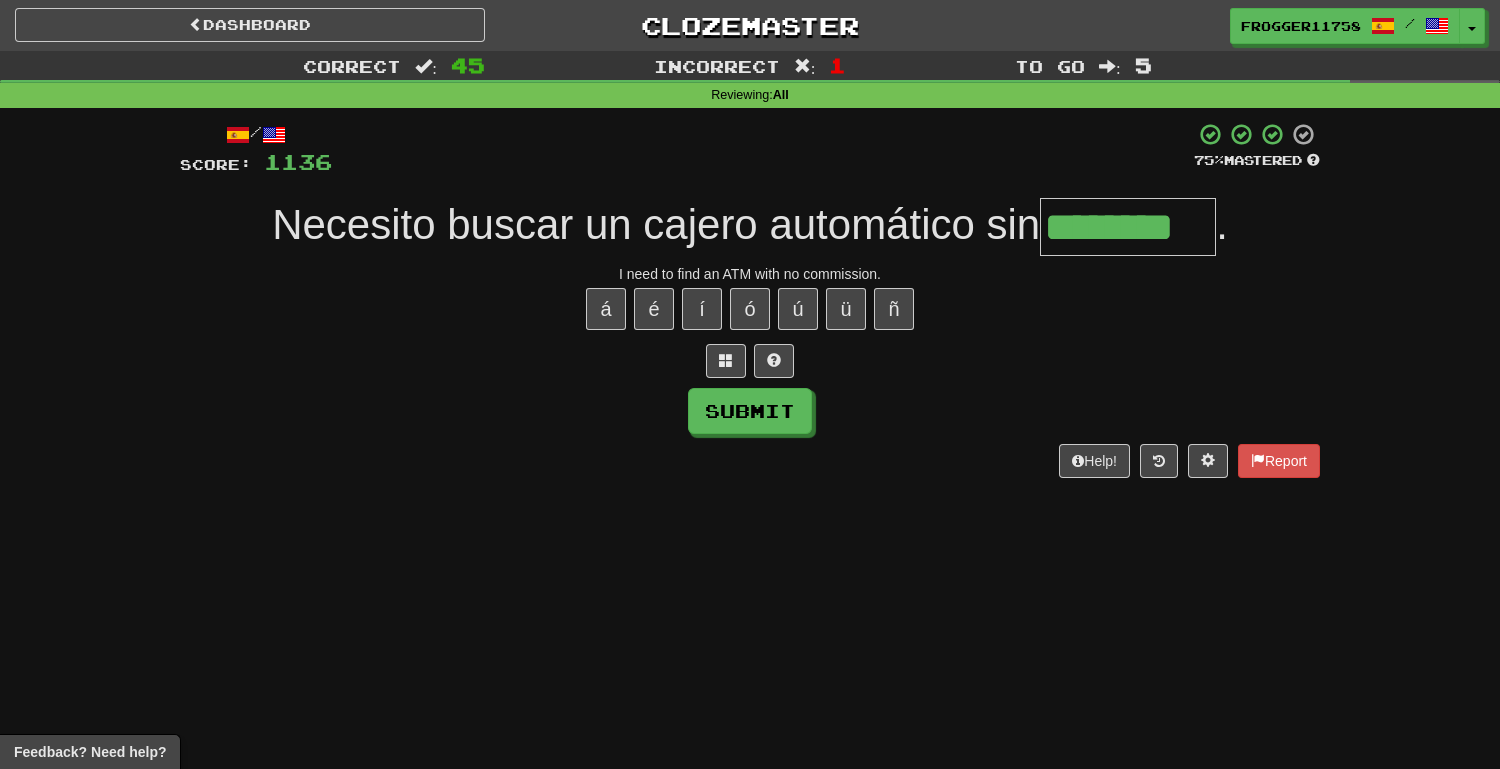type on "********" 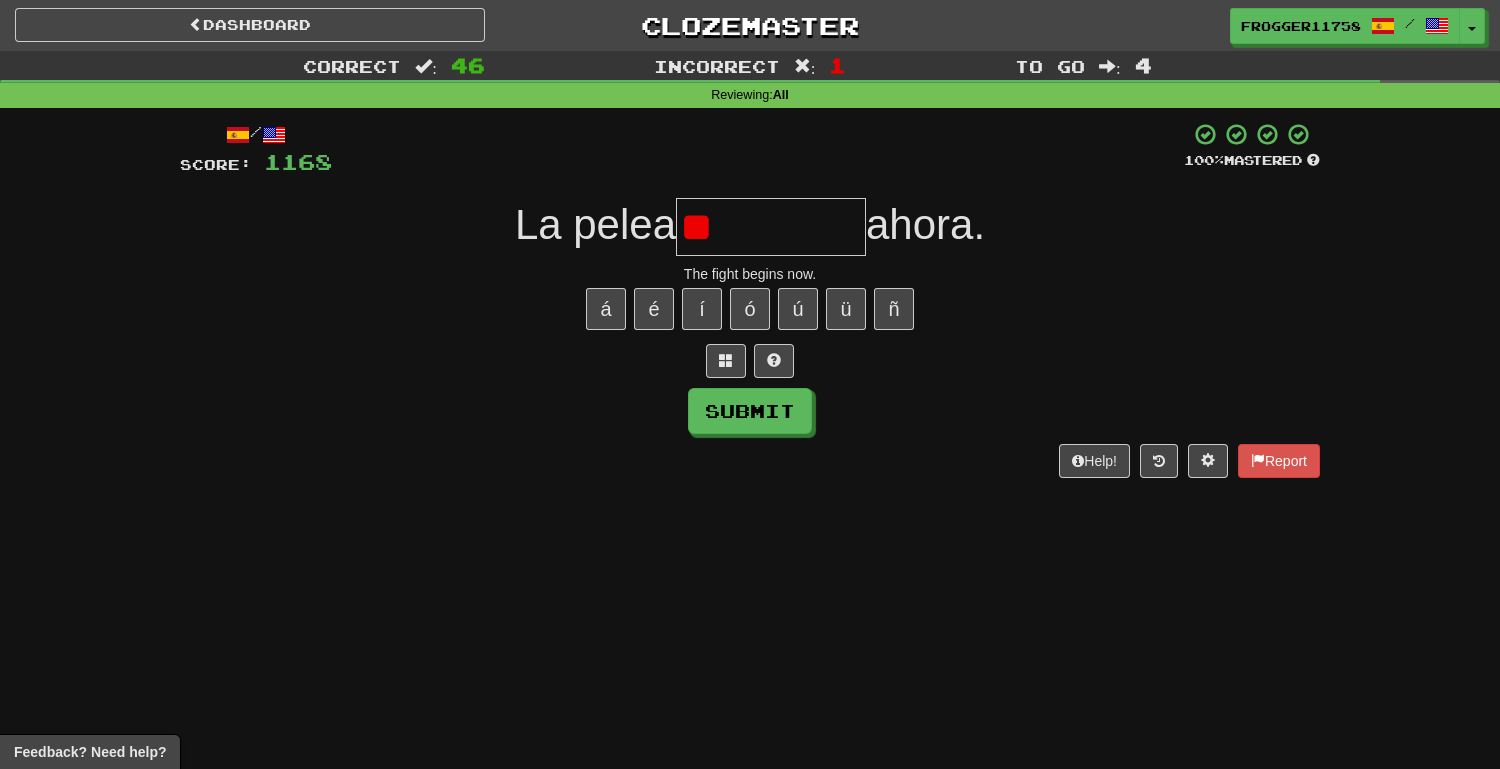 type on "*" 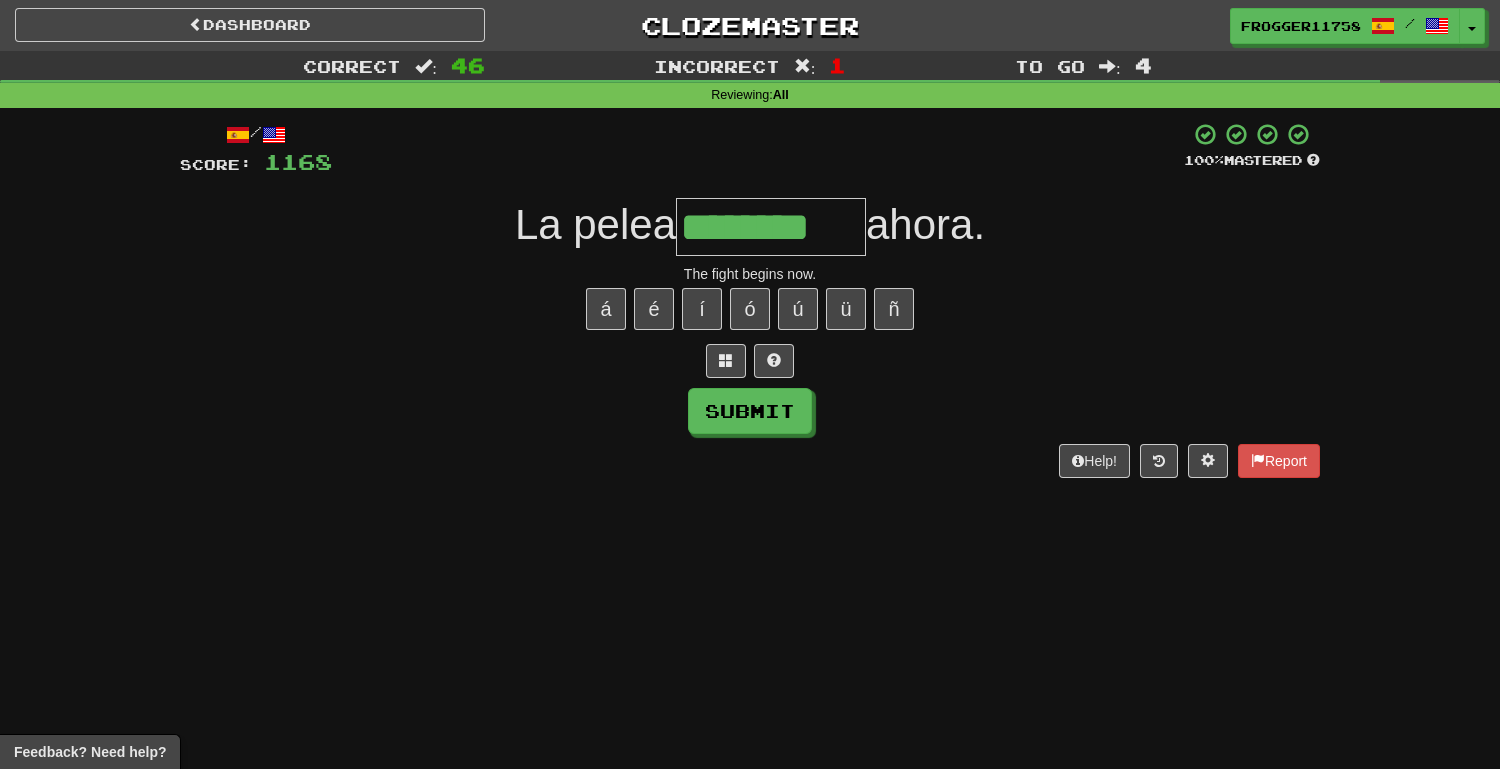 type on "********" 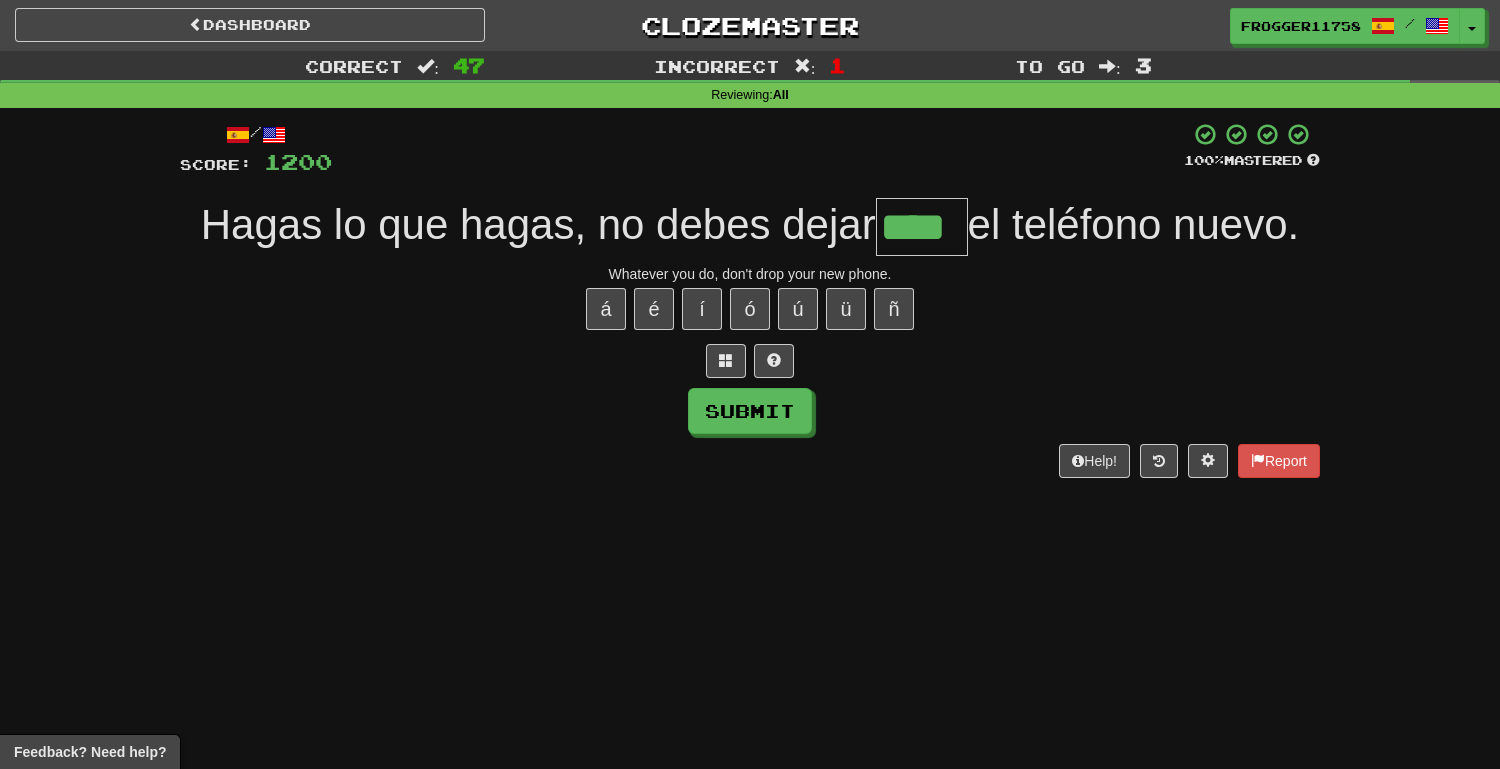 type on "****" 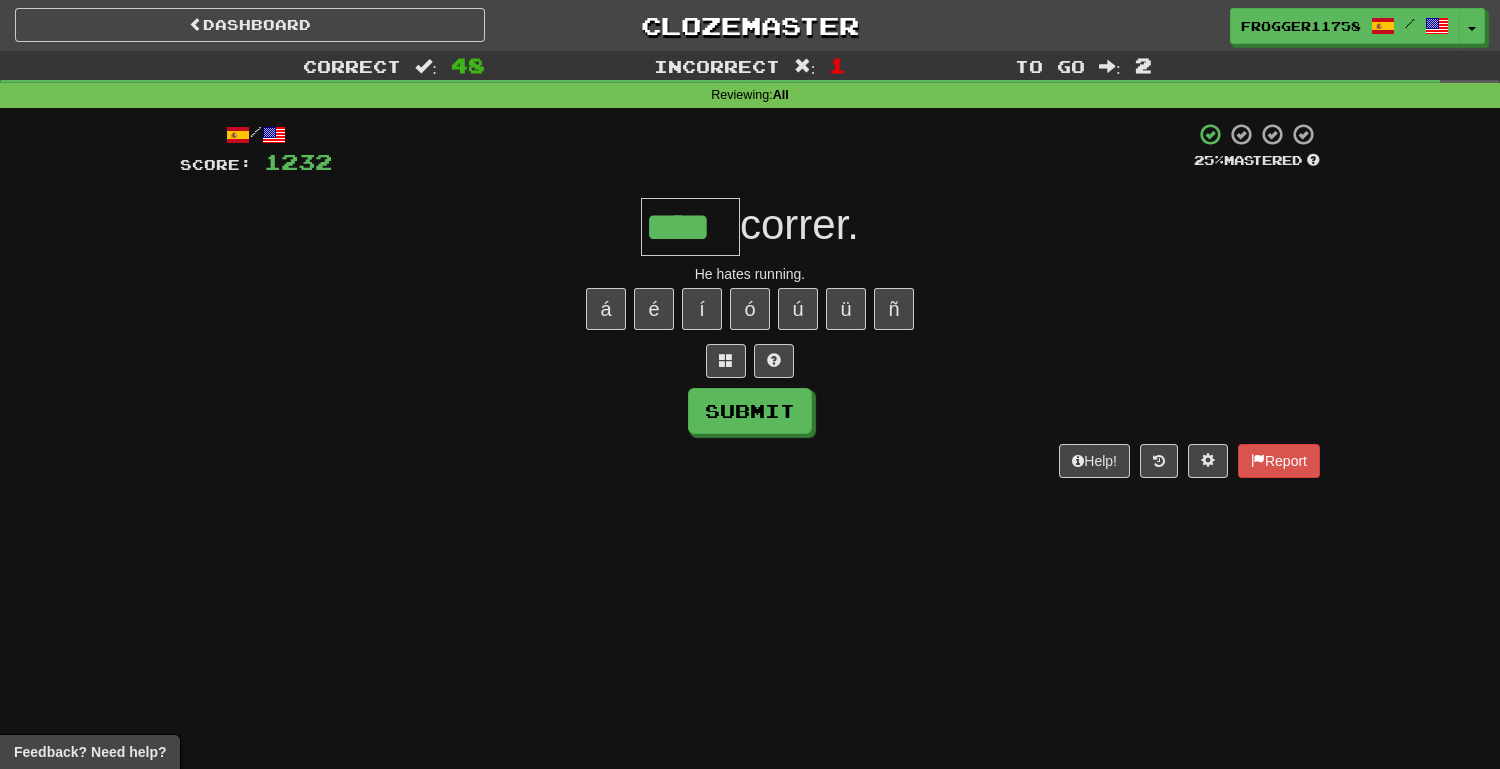 type on "****" 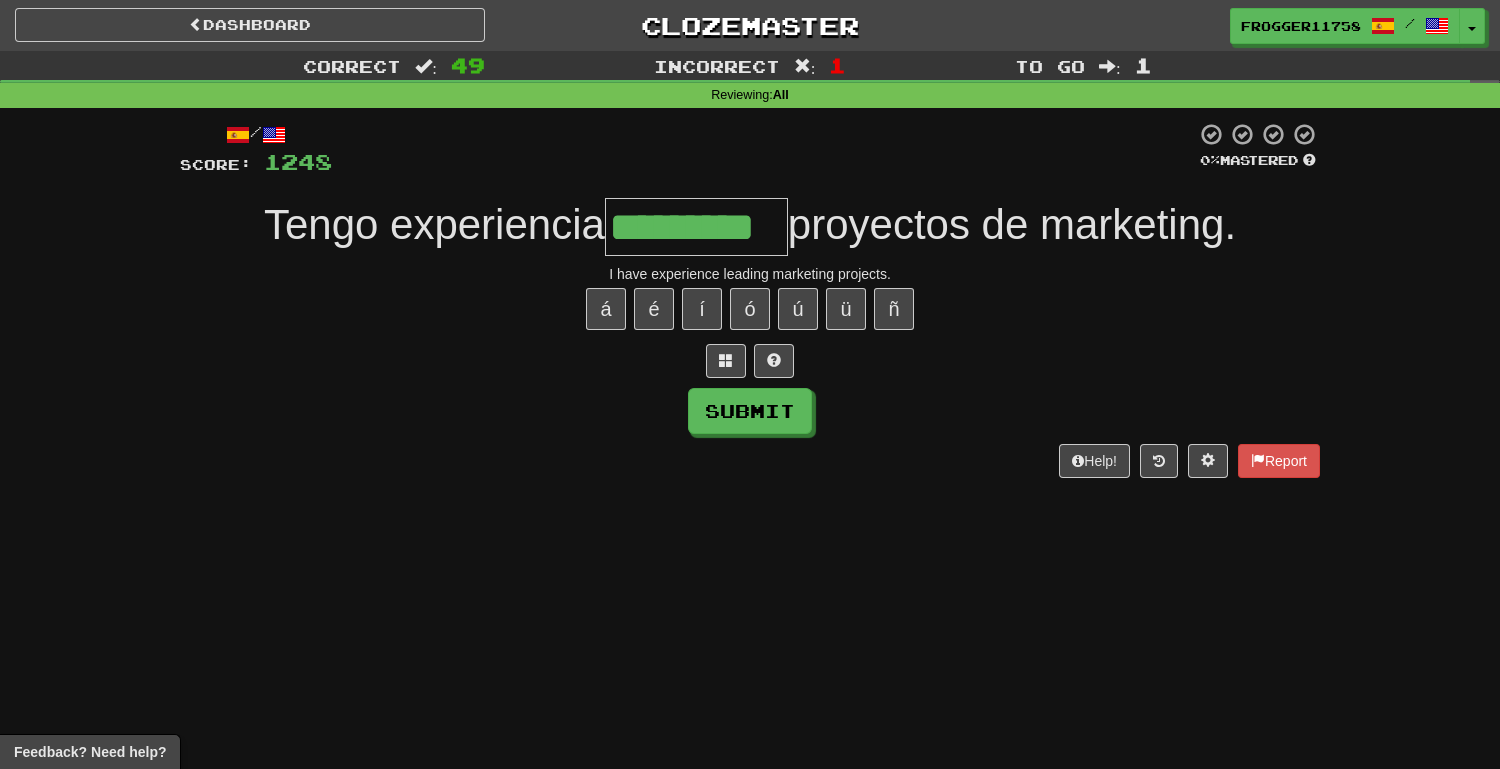 type on "*********" 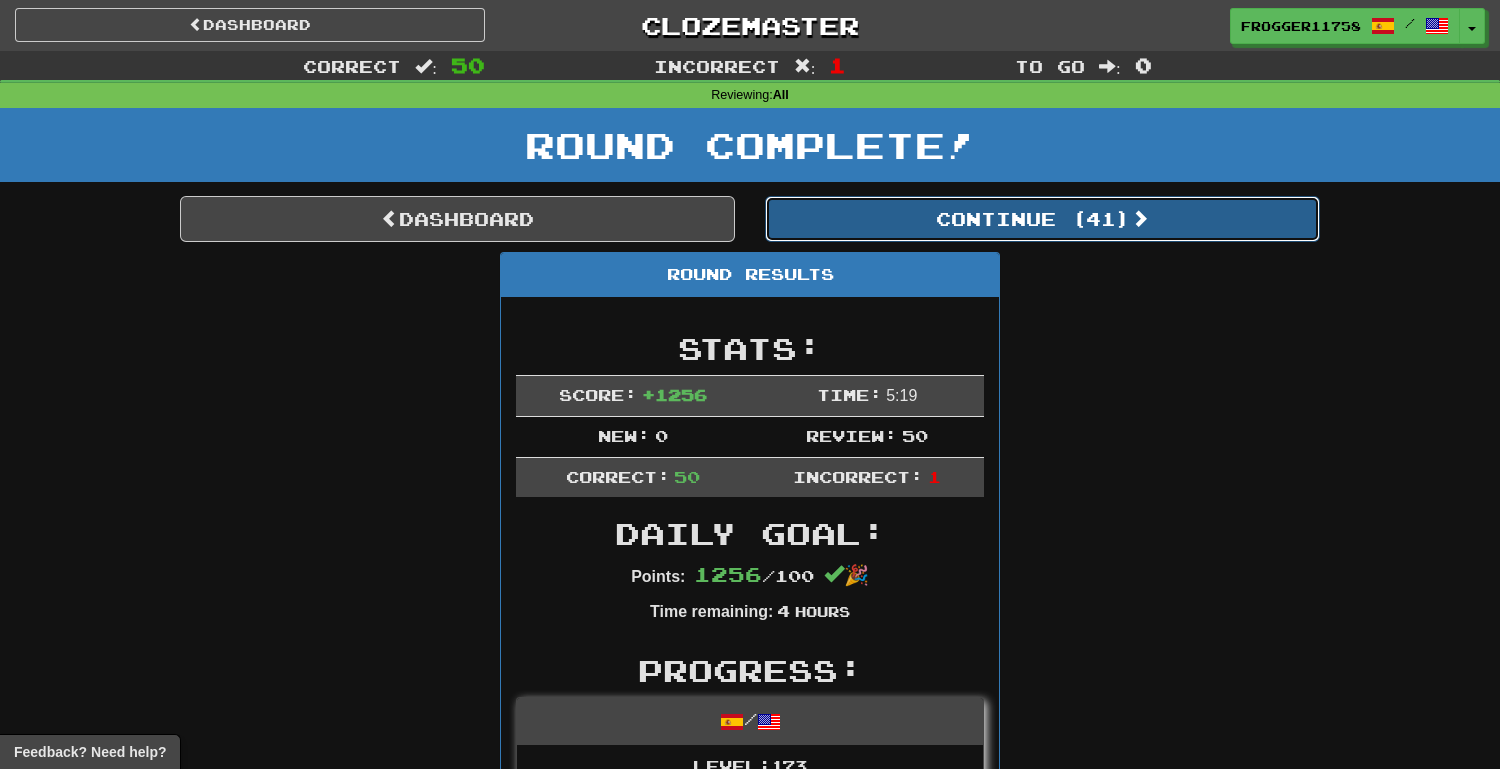 click on "Continue ( 41 )" at bounding box center (1042, 219) 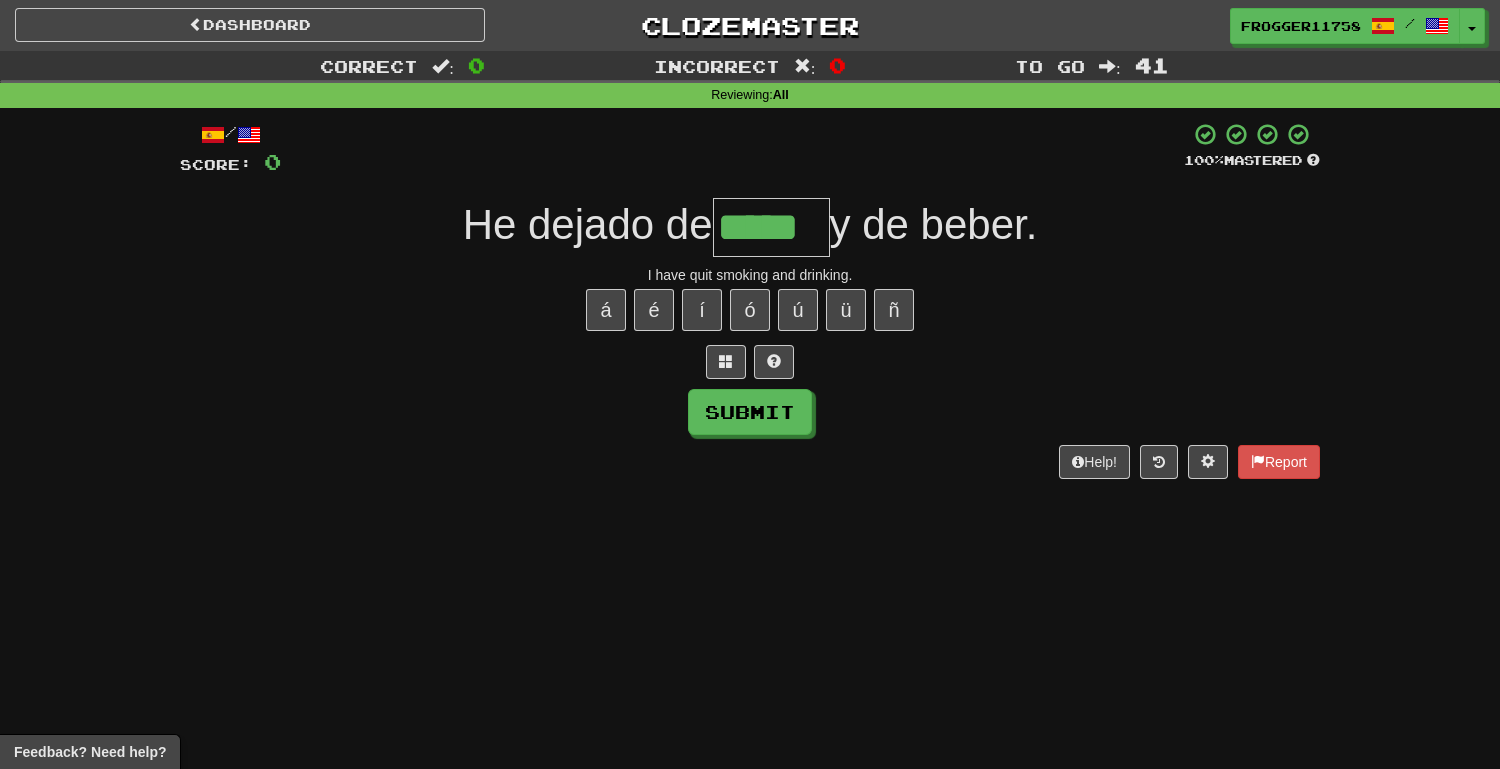 type on "*****" 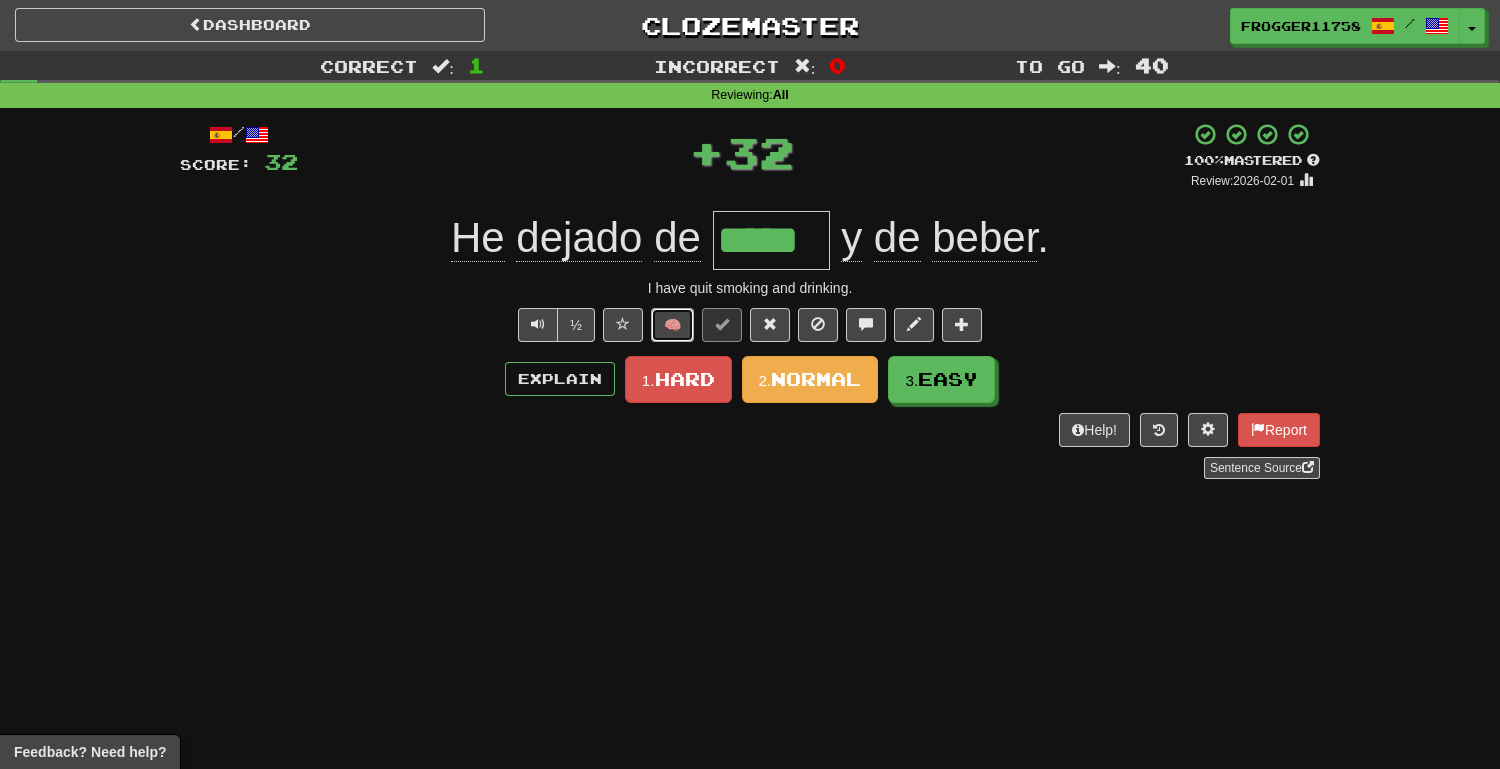 click on "🧠" at bounding box center (672, 325) 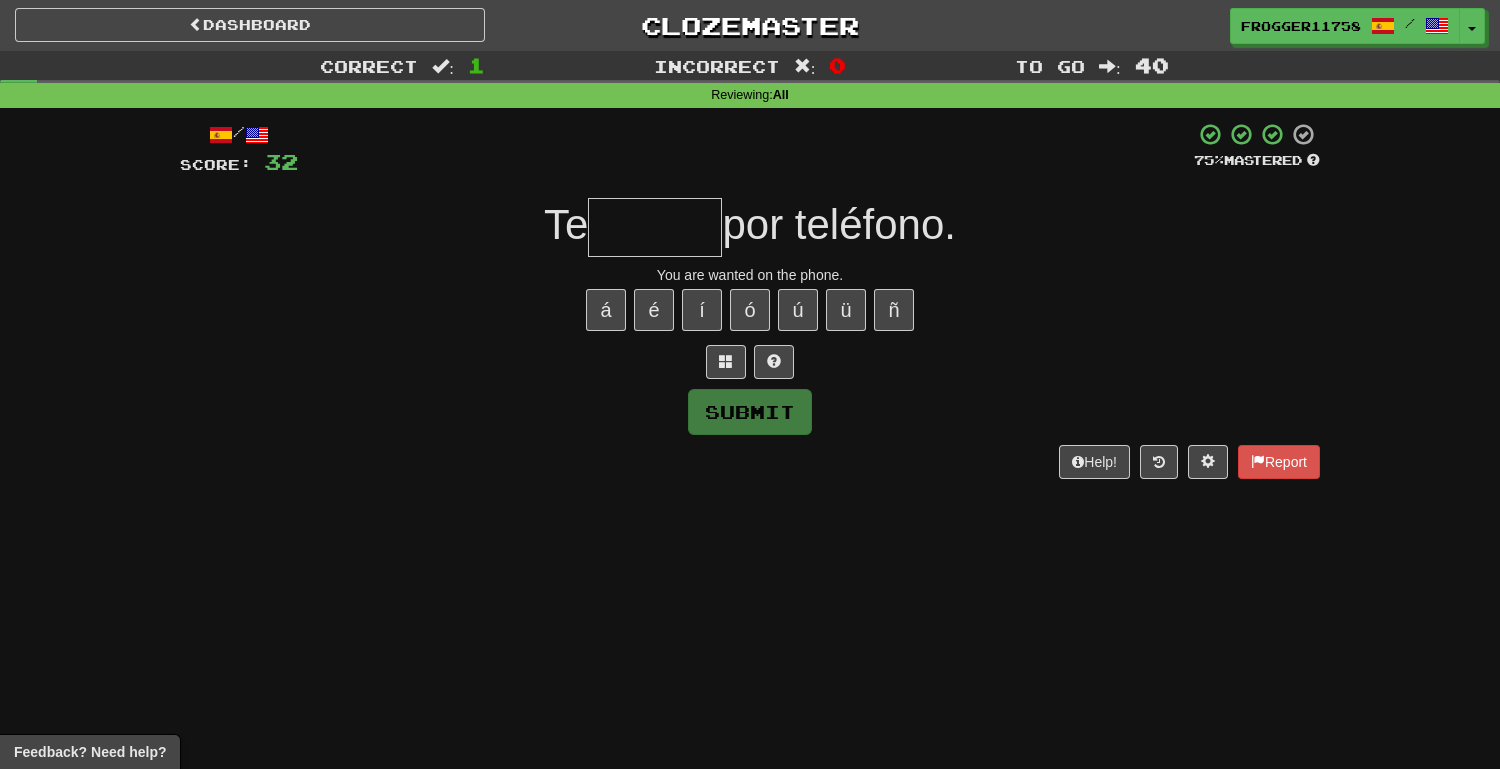 type on "*" 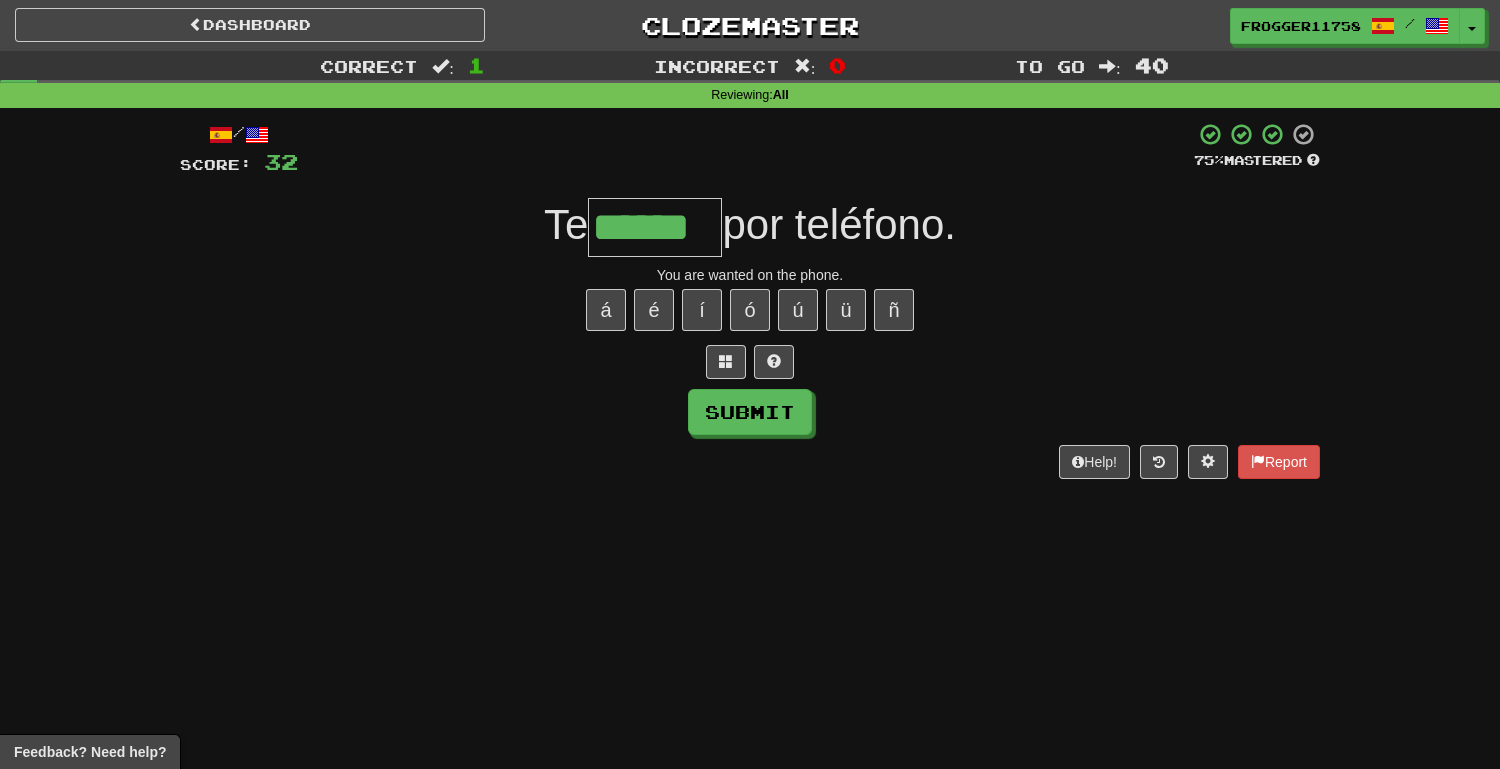type on "******" 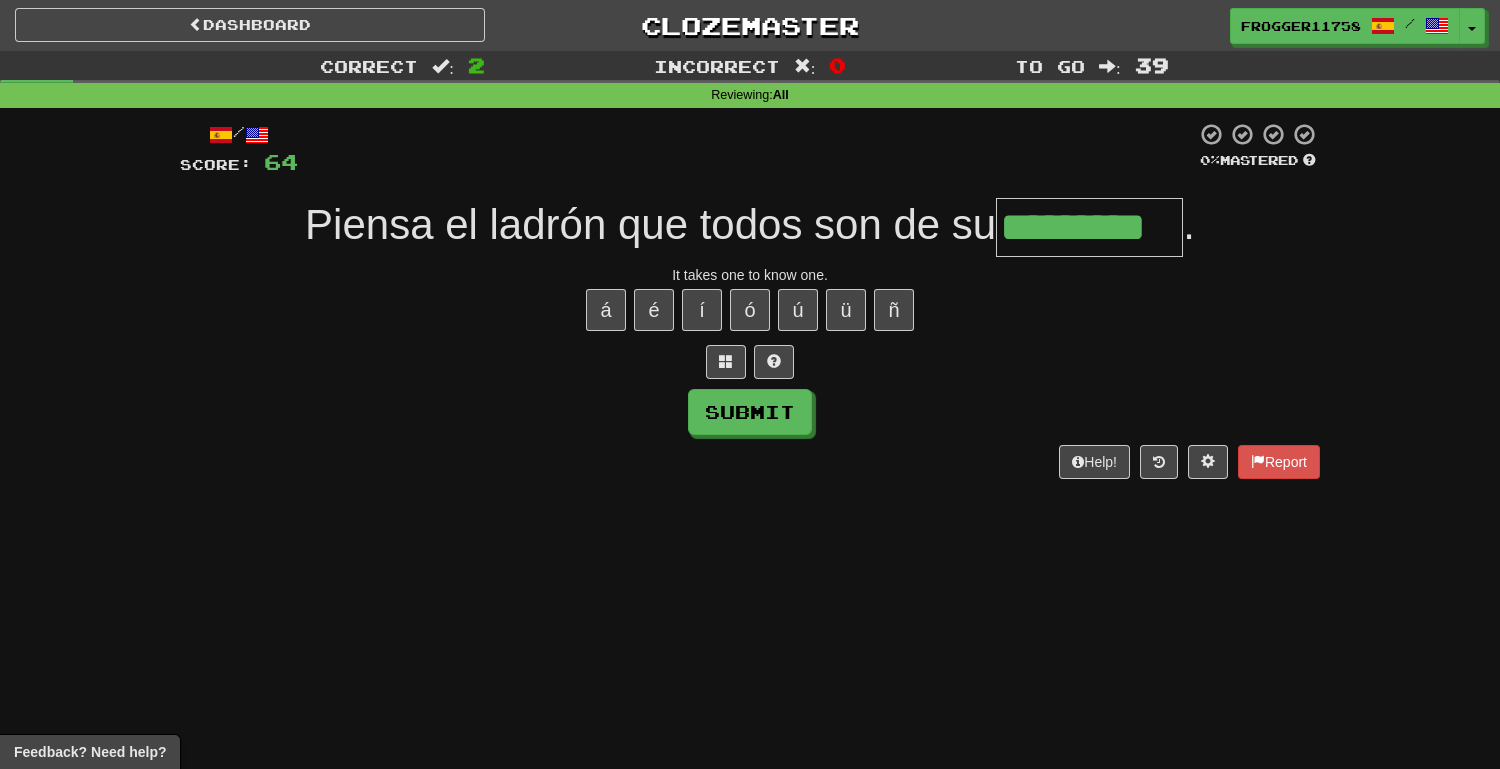 type on "*********" 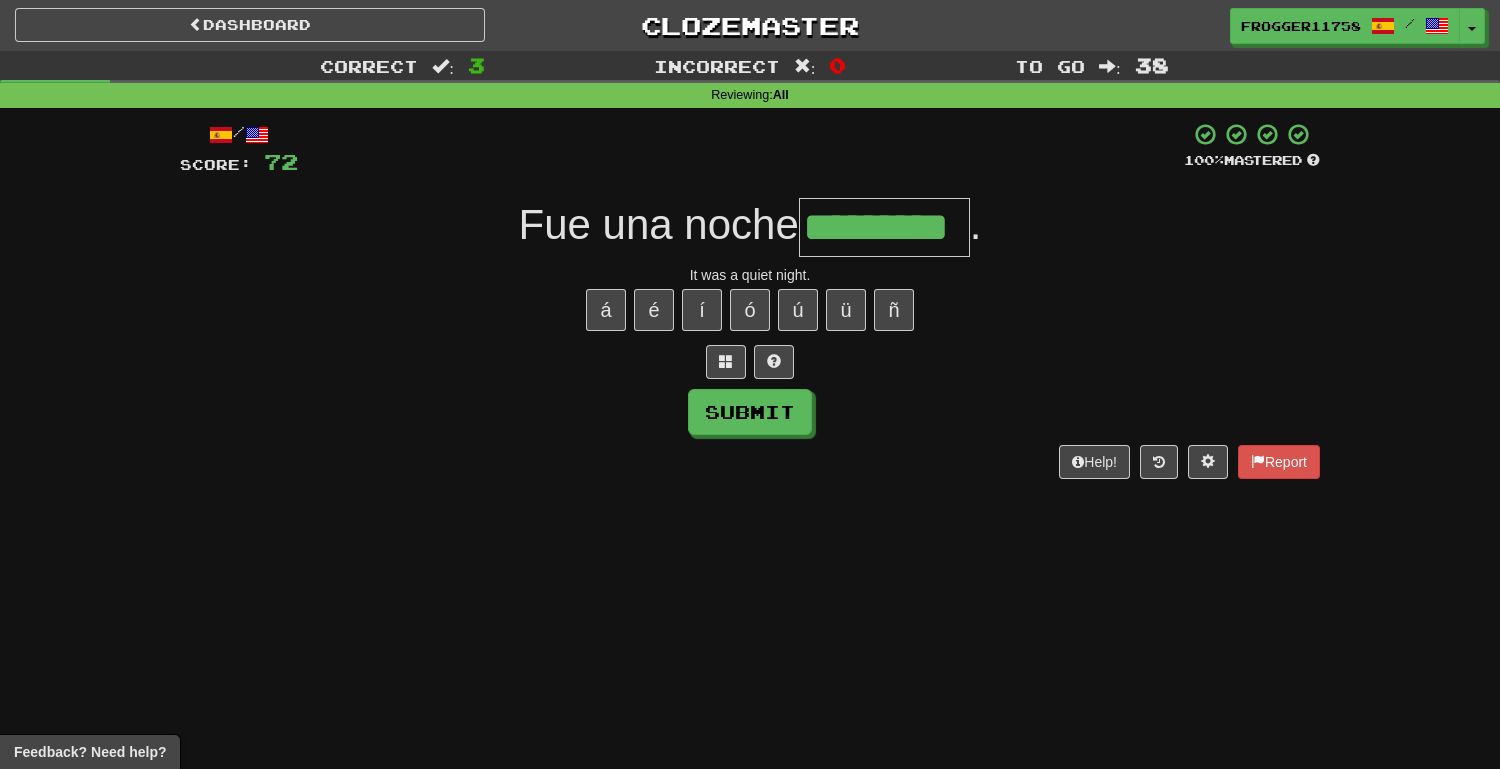type on "*********" 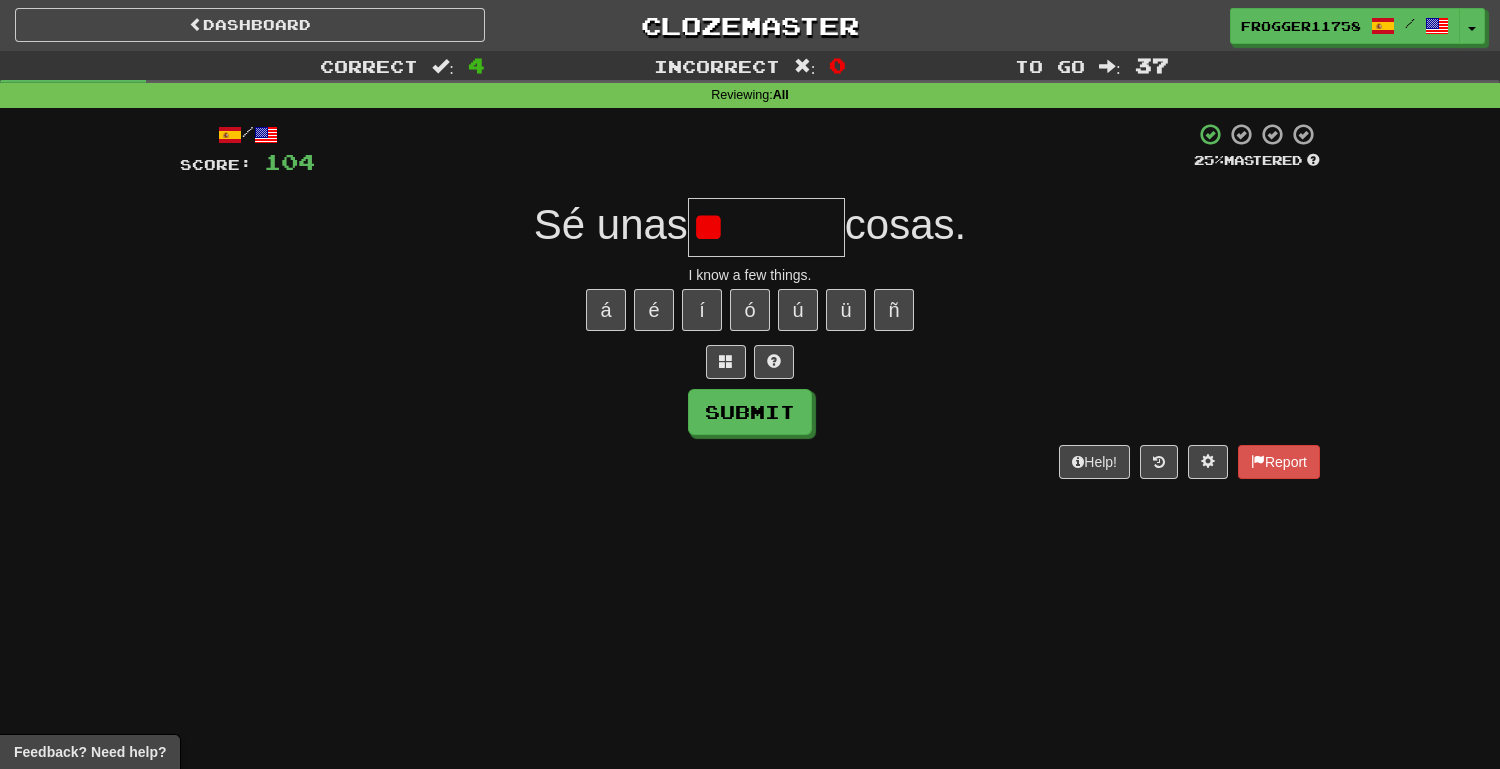 type on "*" 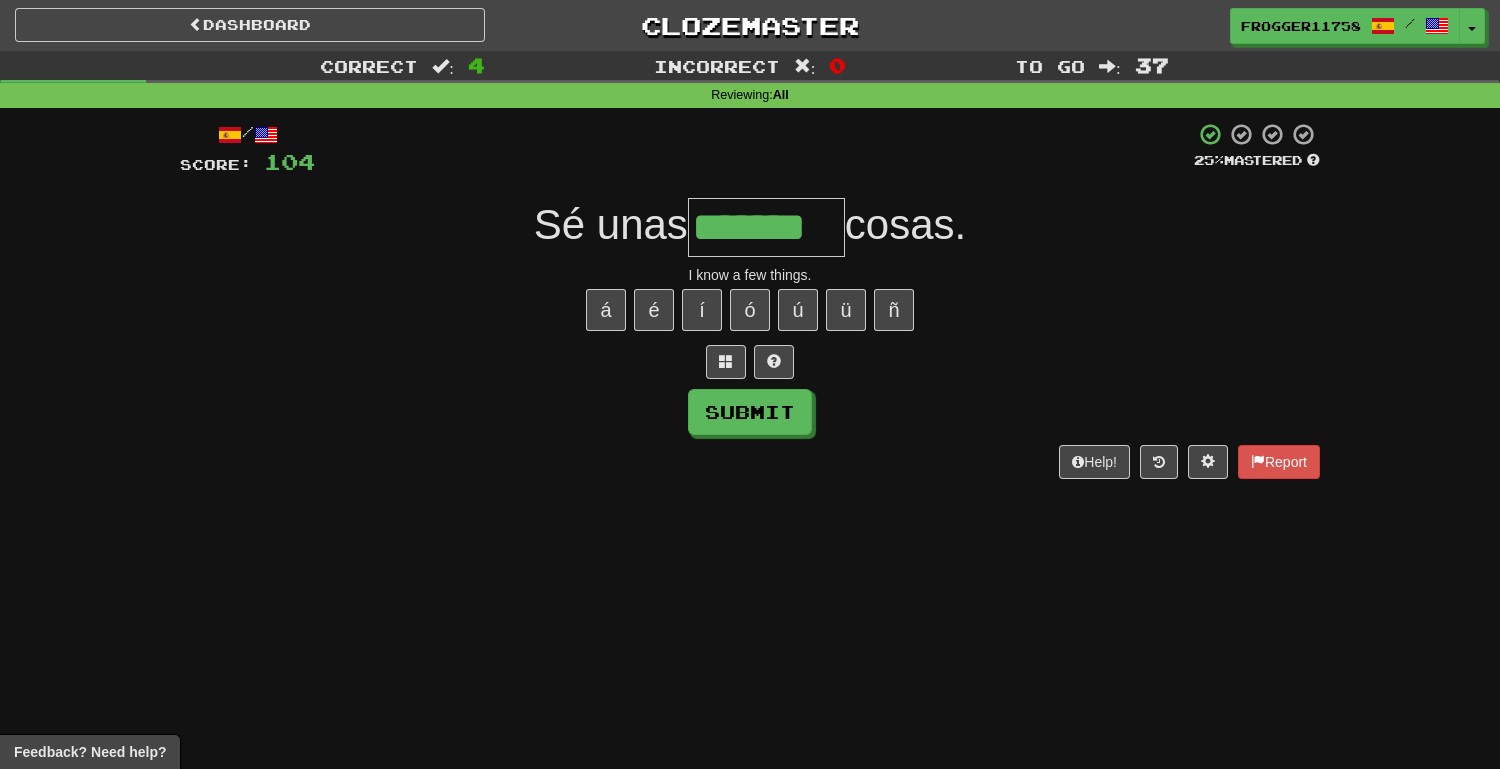 type on "*******" 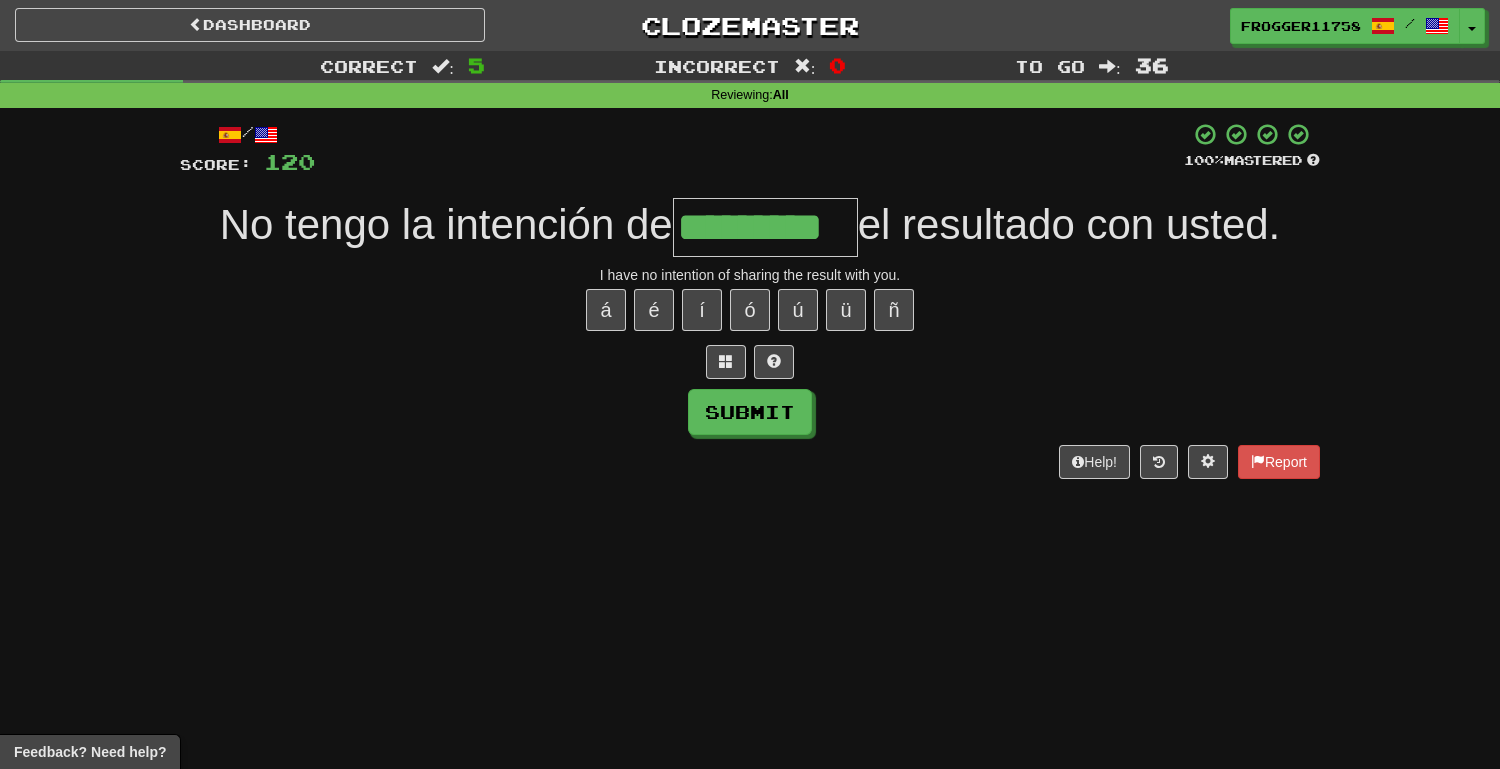type on "*********" 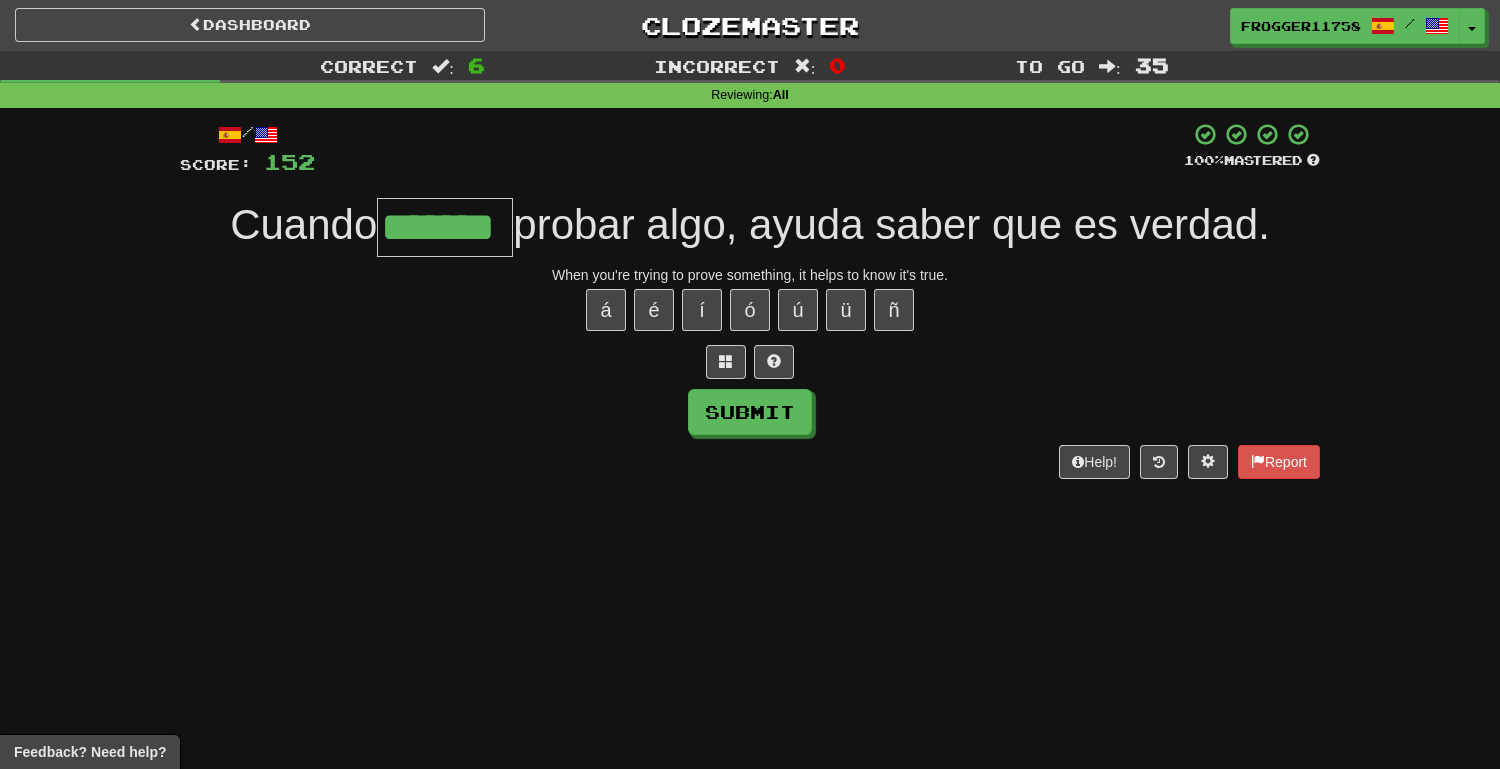 type on "*******" 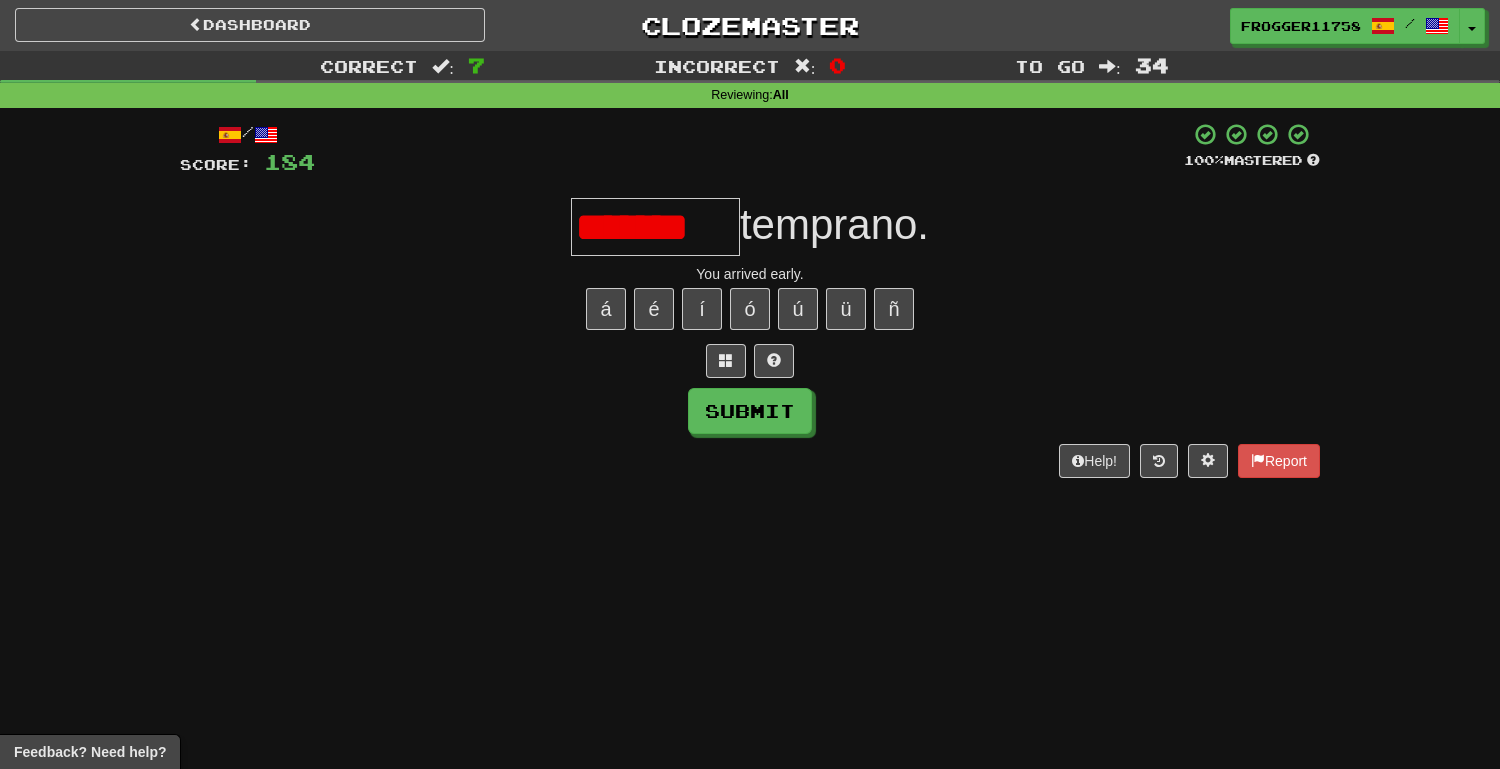 scroll, scrollTop: 0, scrollLeft: 0, axis: both 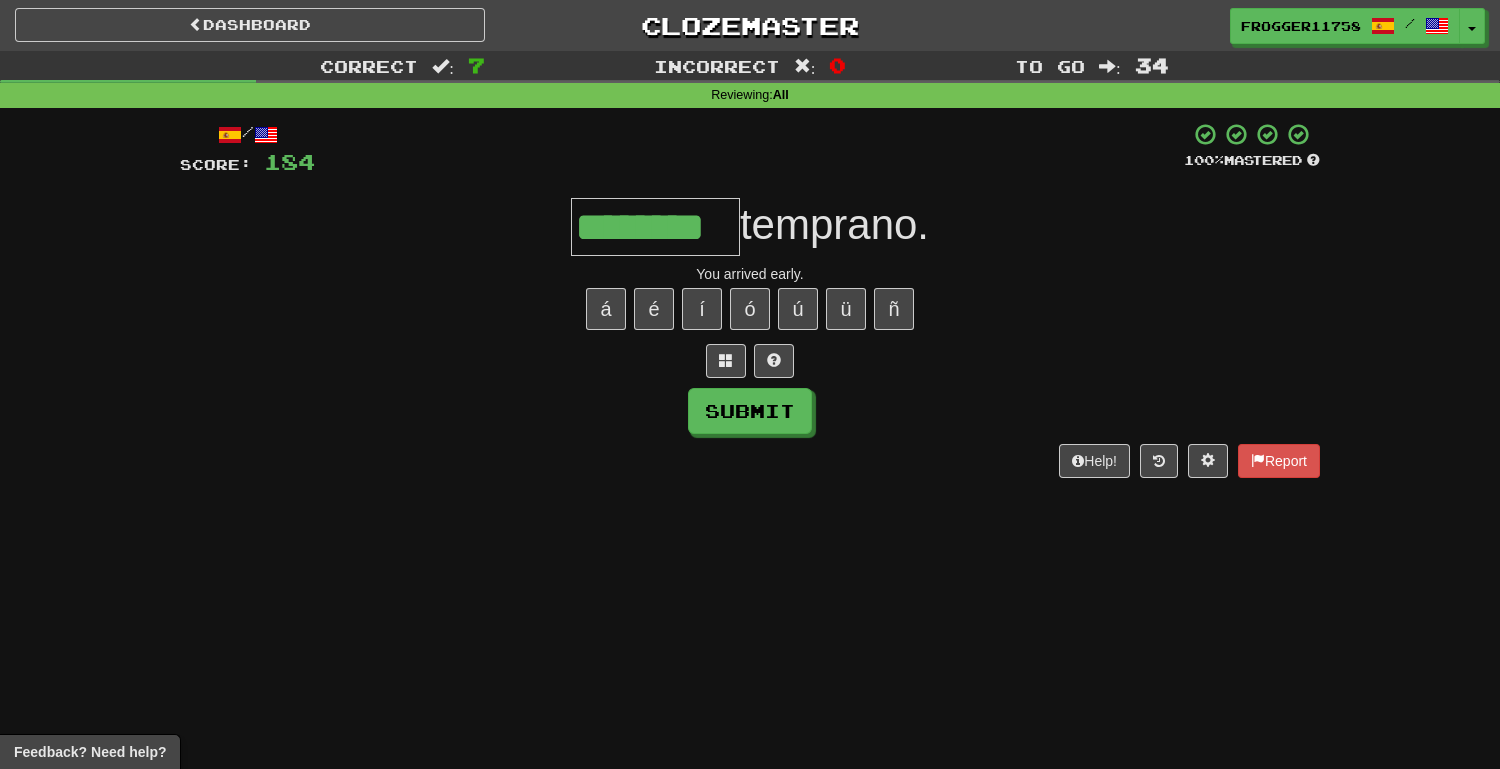 type on "********" 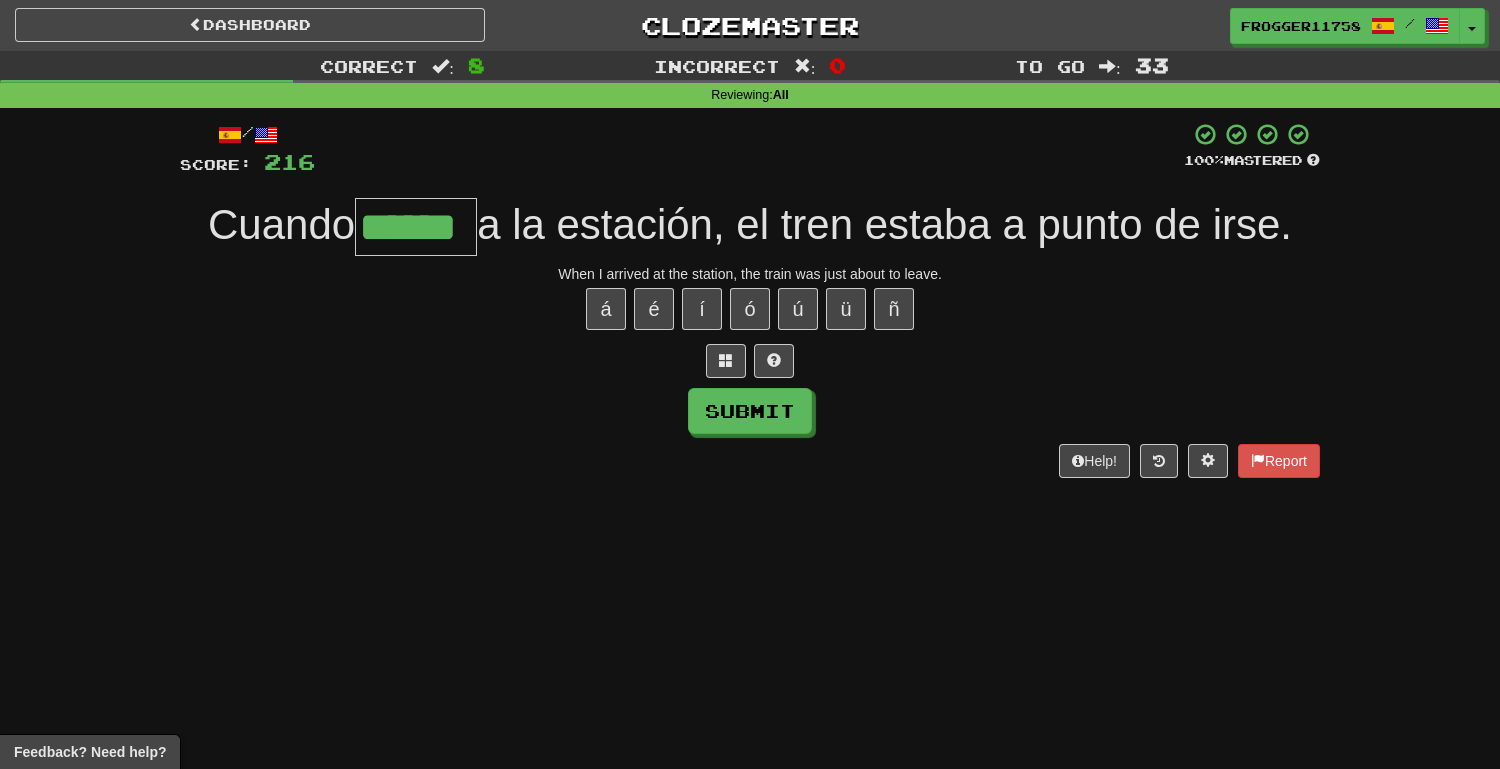 type on "******" 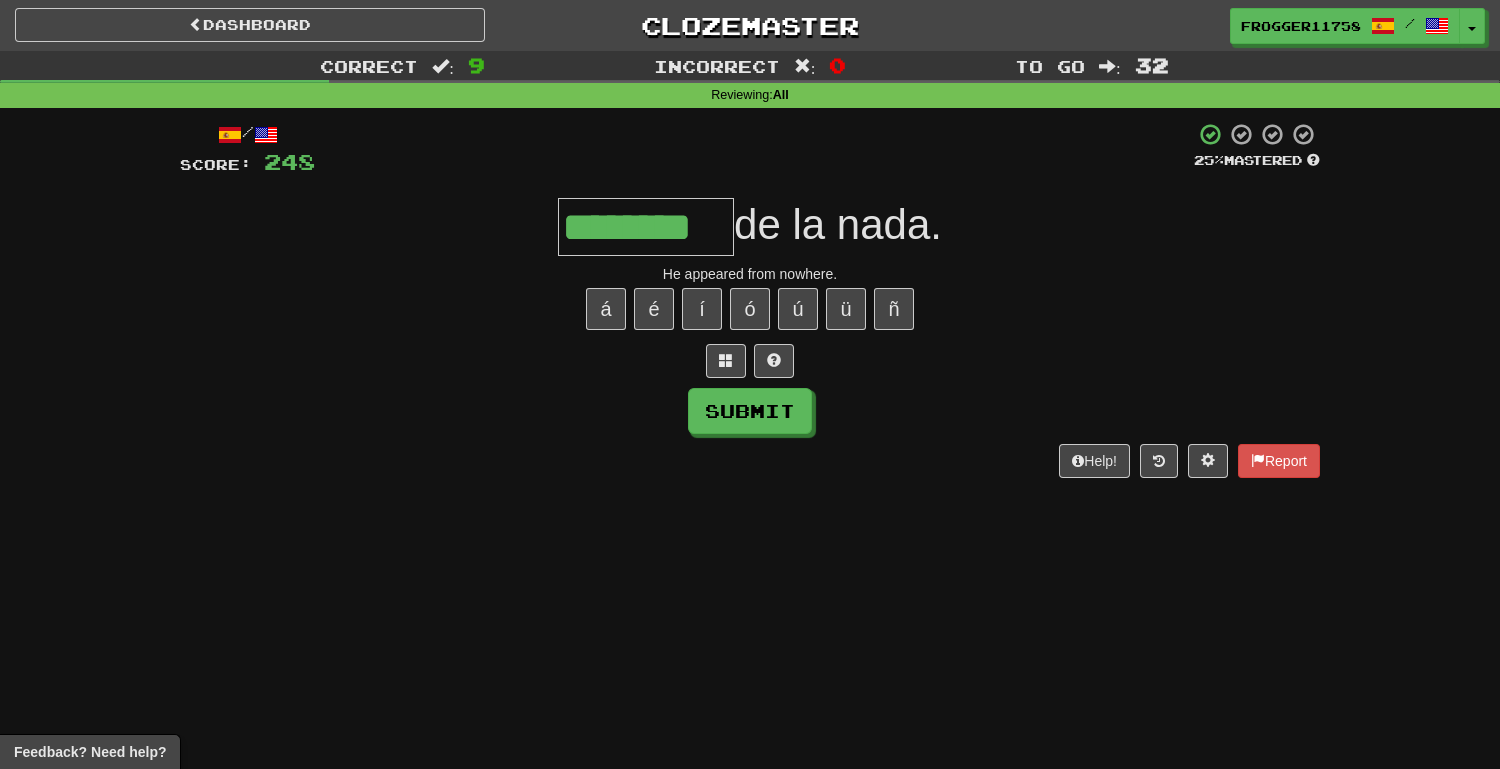 type on "********" 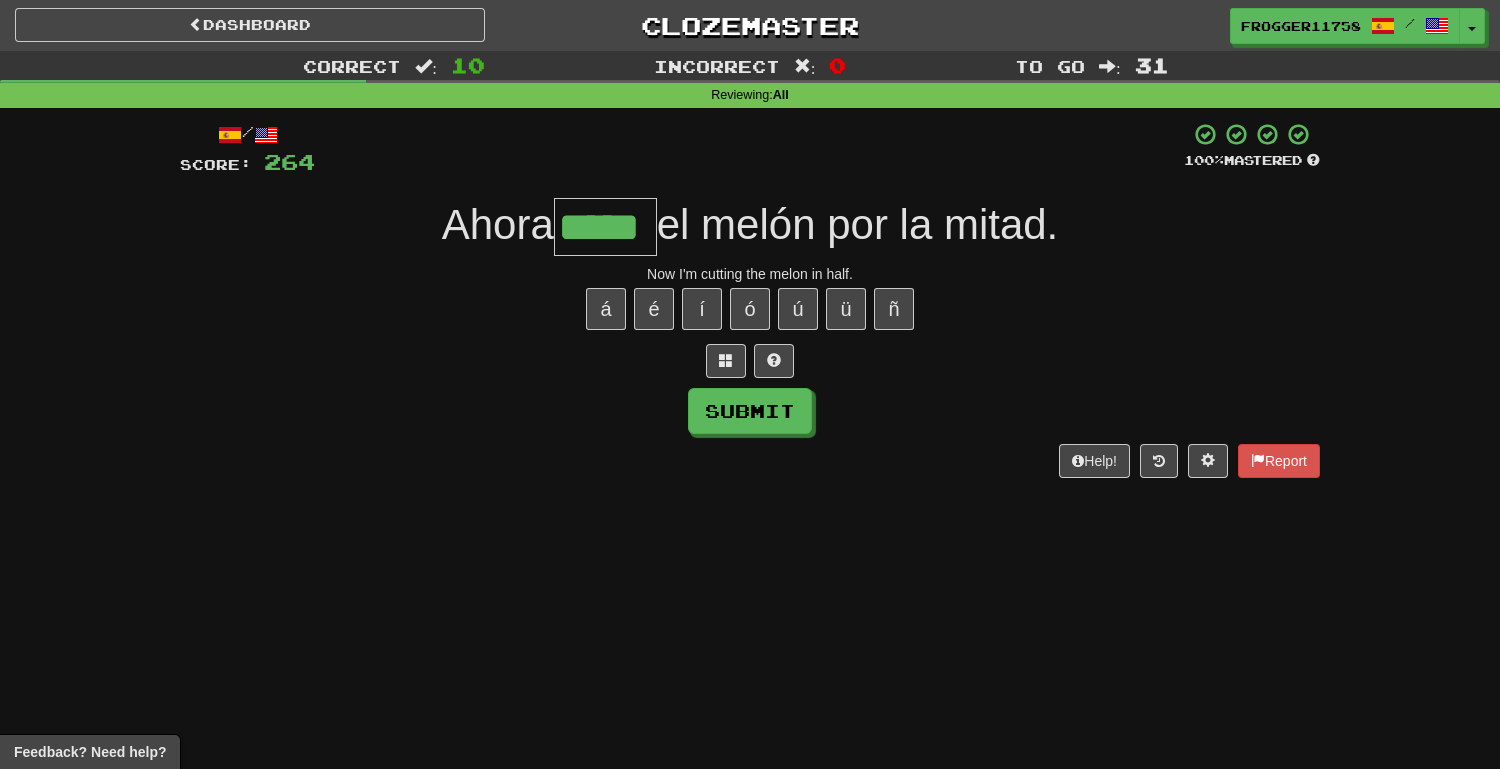 type on "*****" 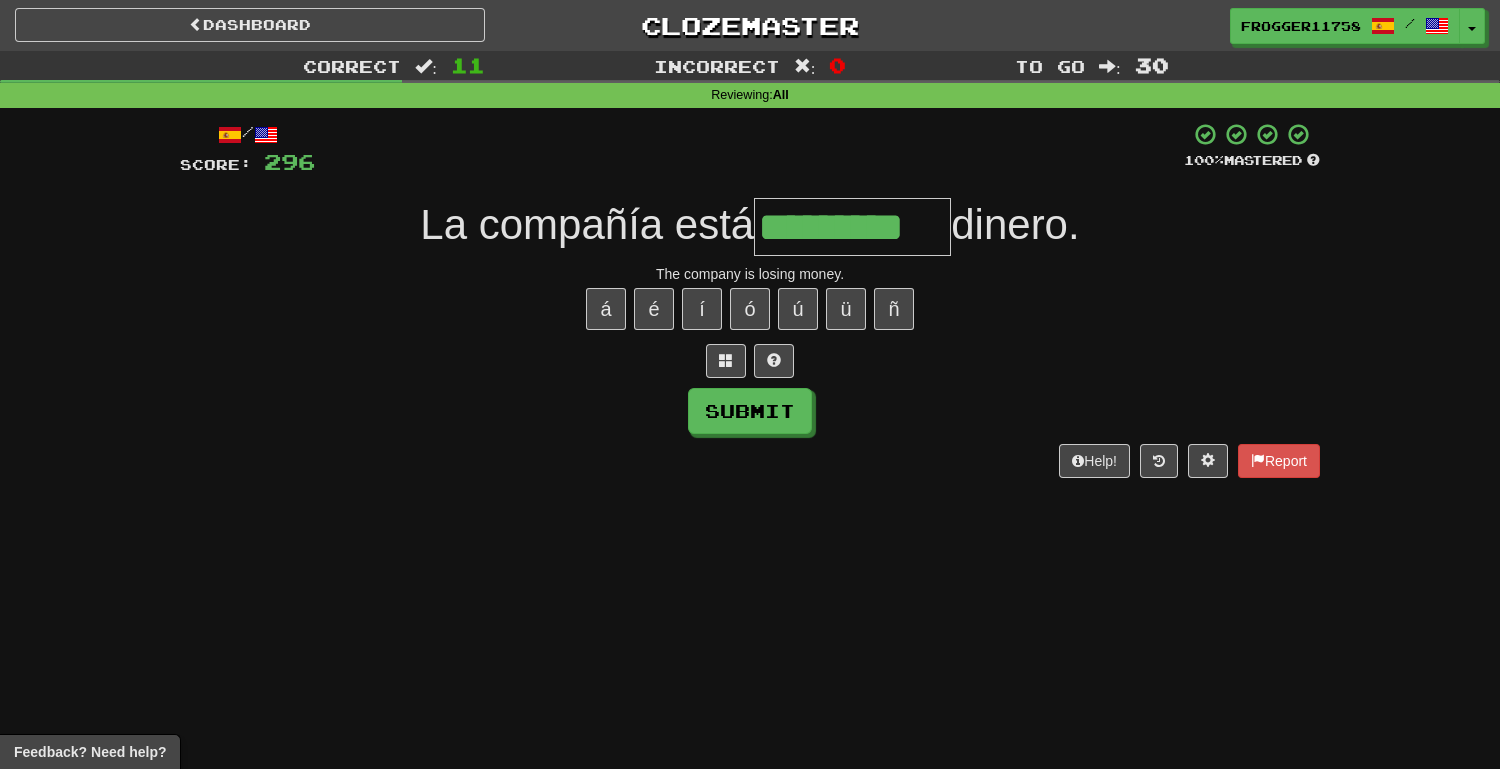type on "*********" 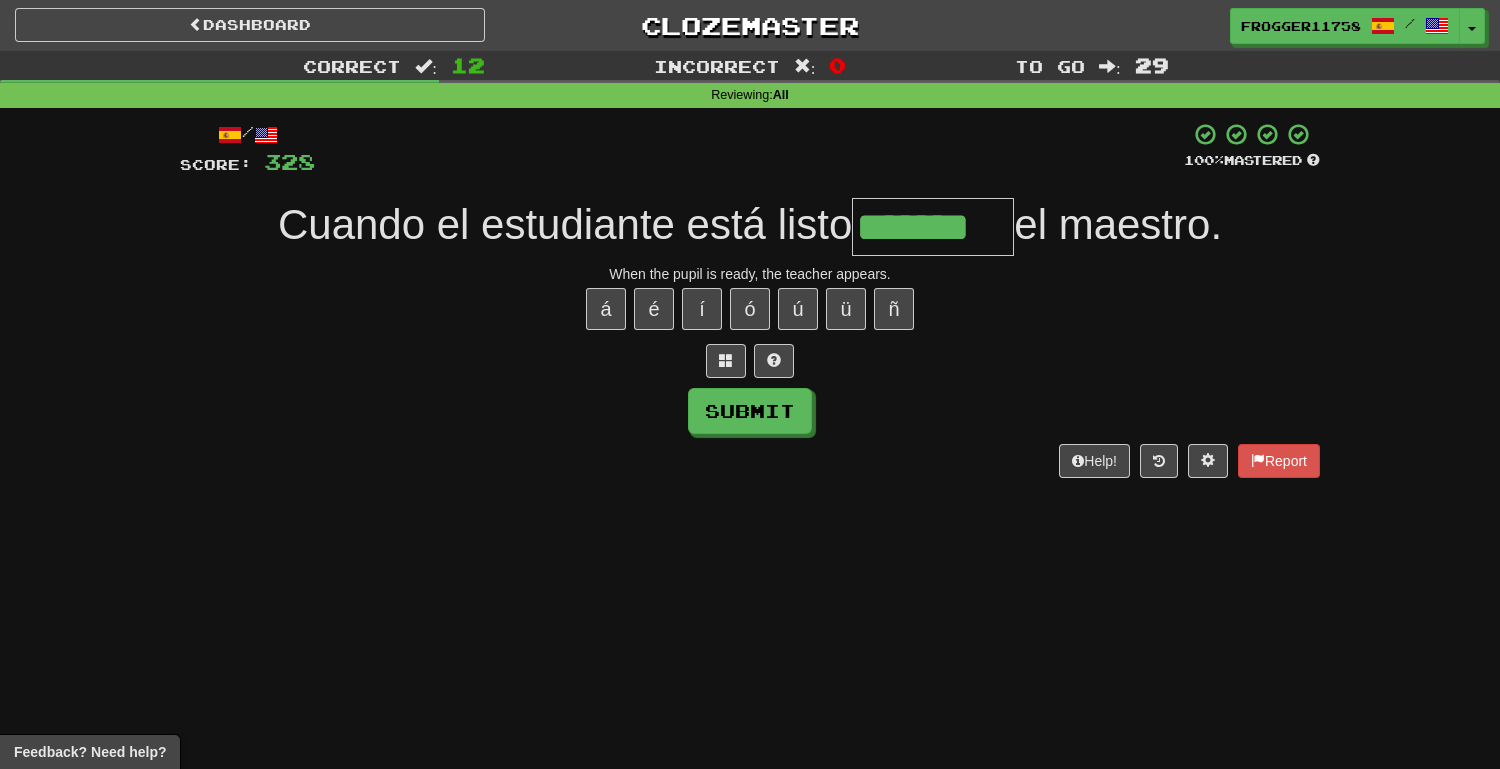 type on "*******" 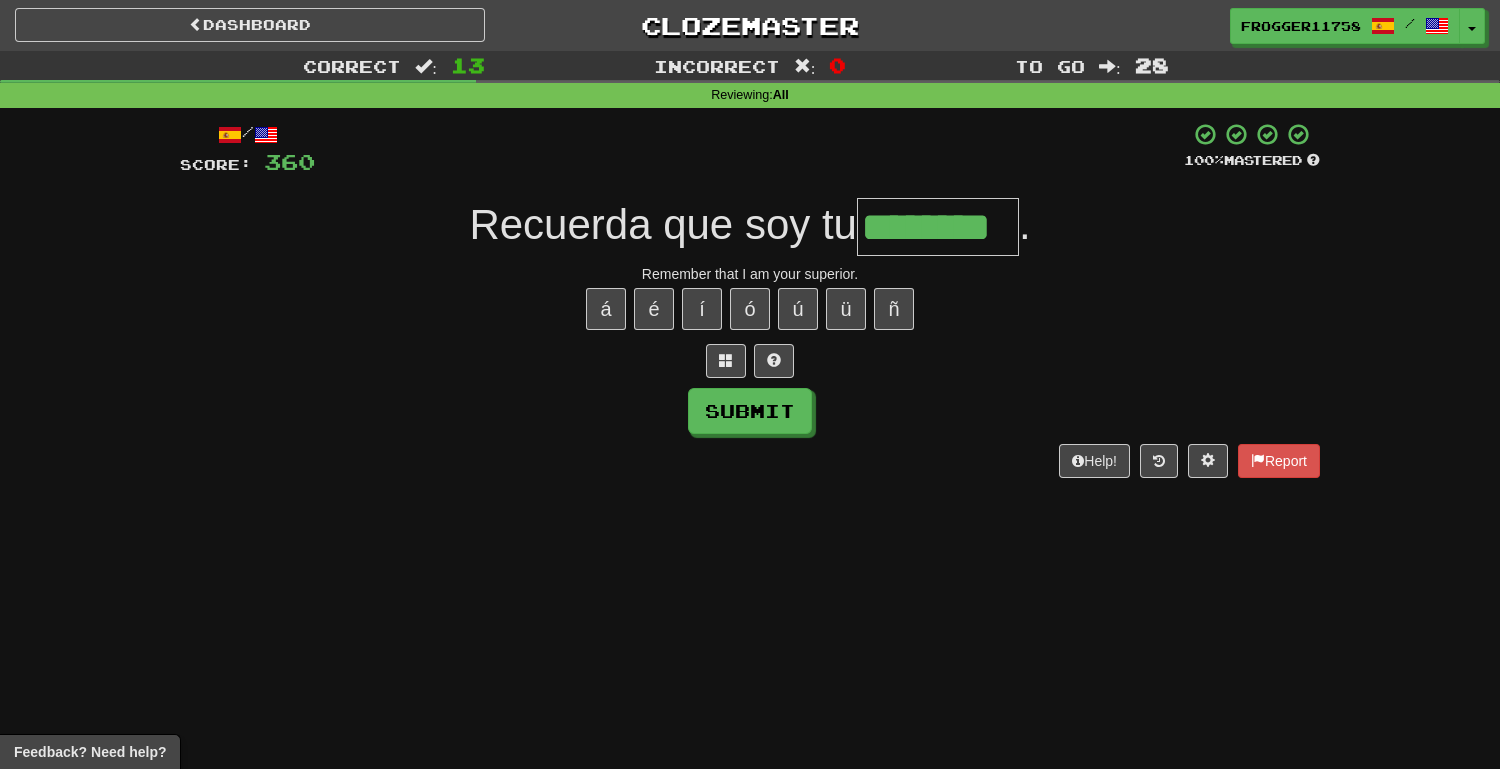 type on "********" 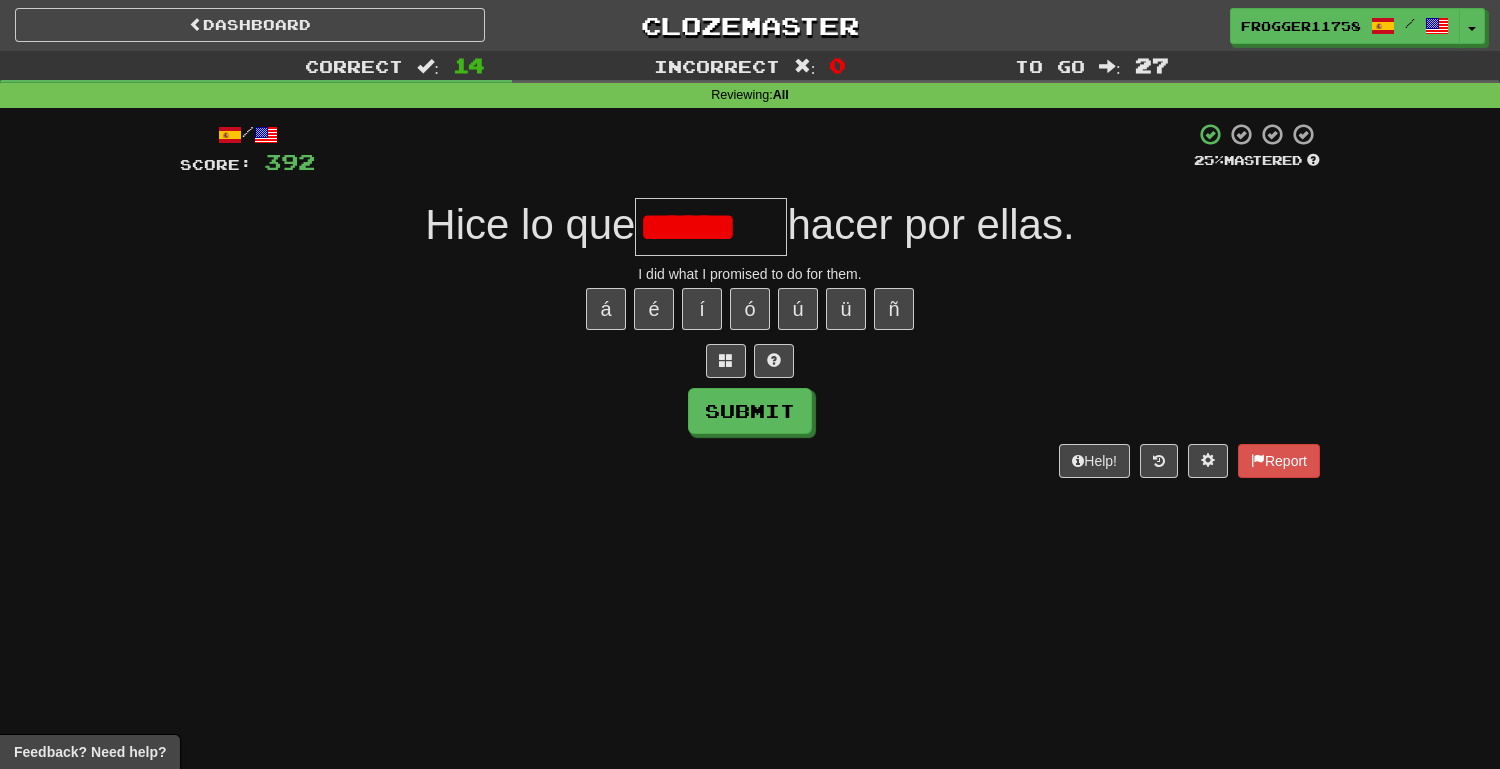 scroll, scrollTop: 0, scrollLeft: 0, axis: both 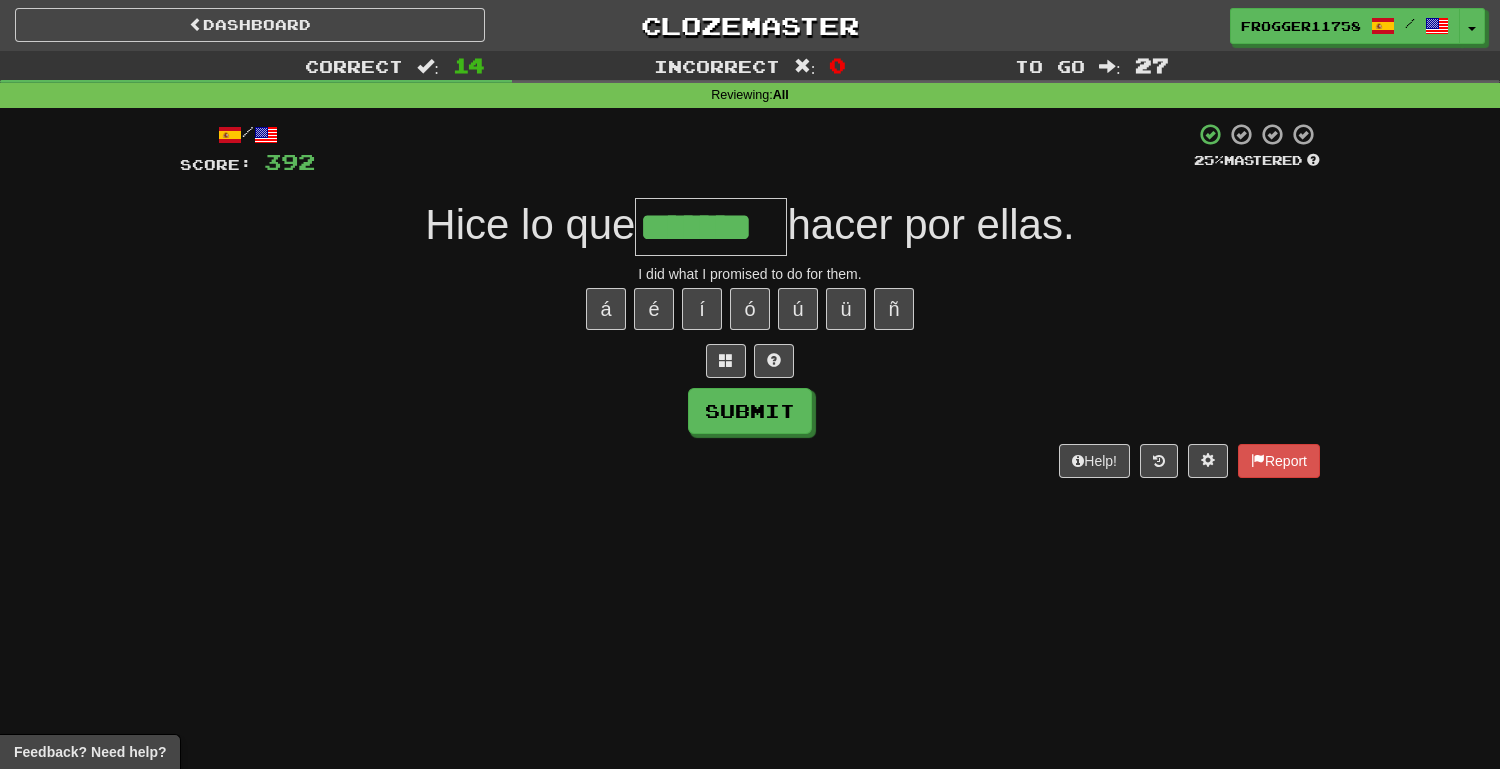 type on "*******" 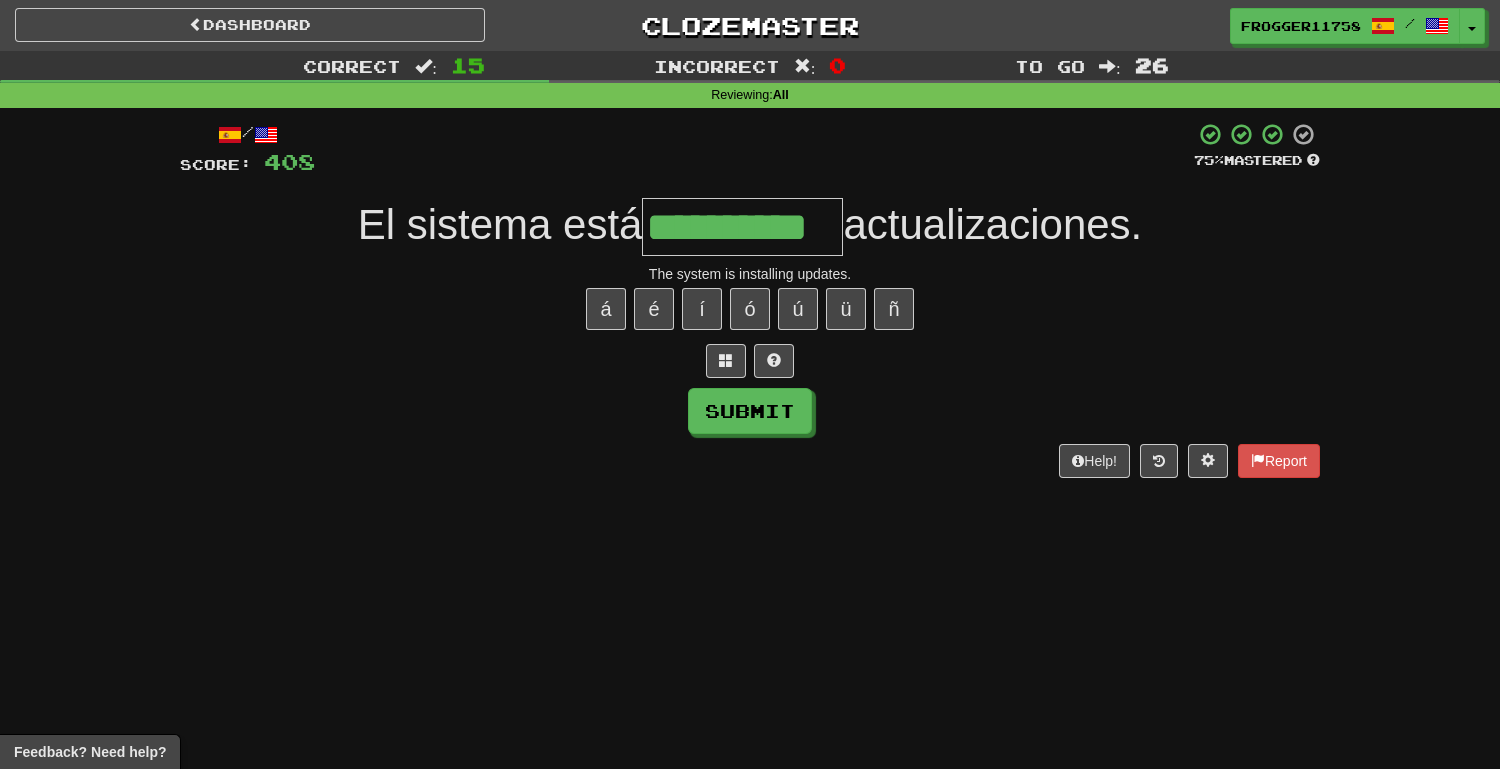 type on "**********" 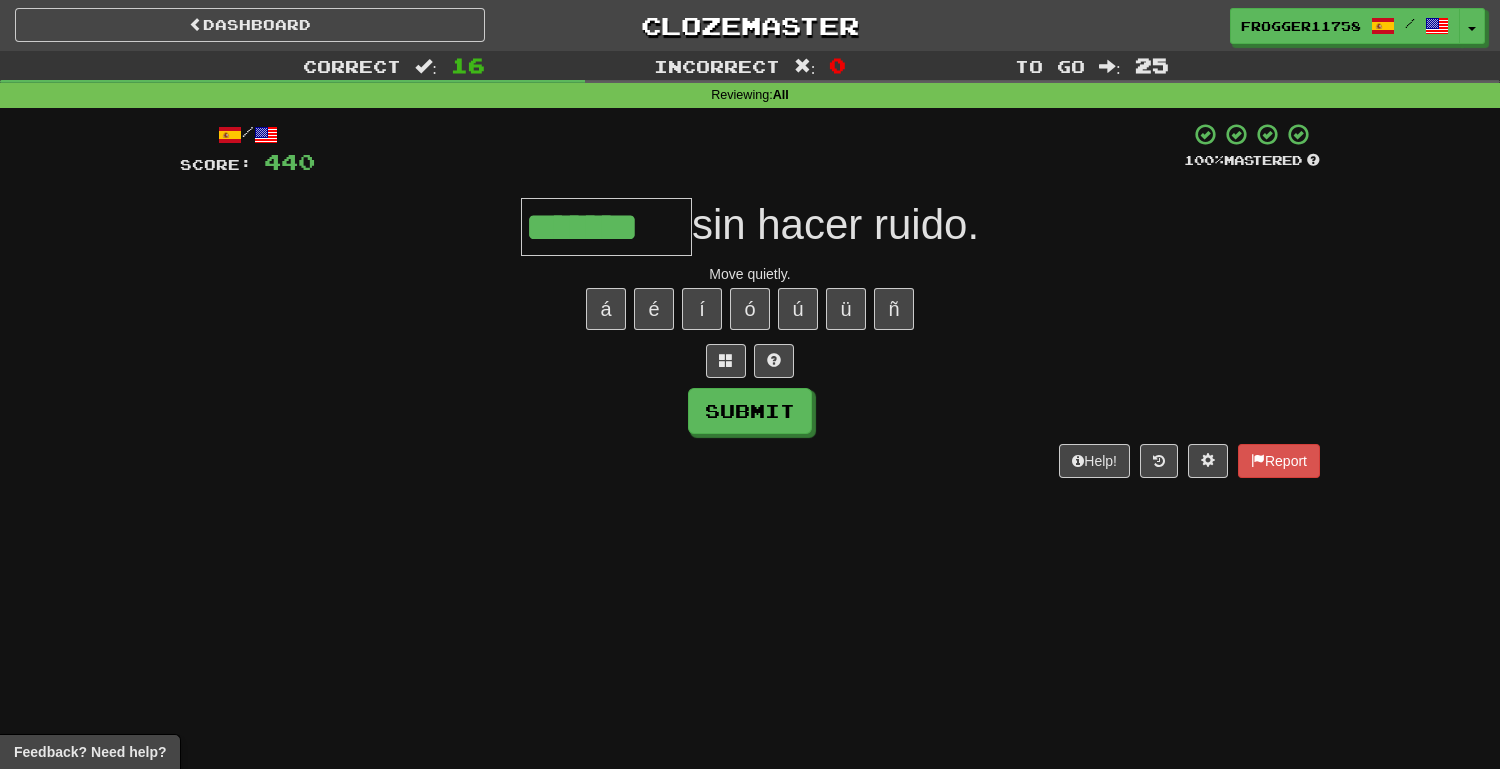 type on "*******" 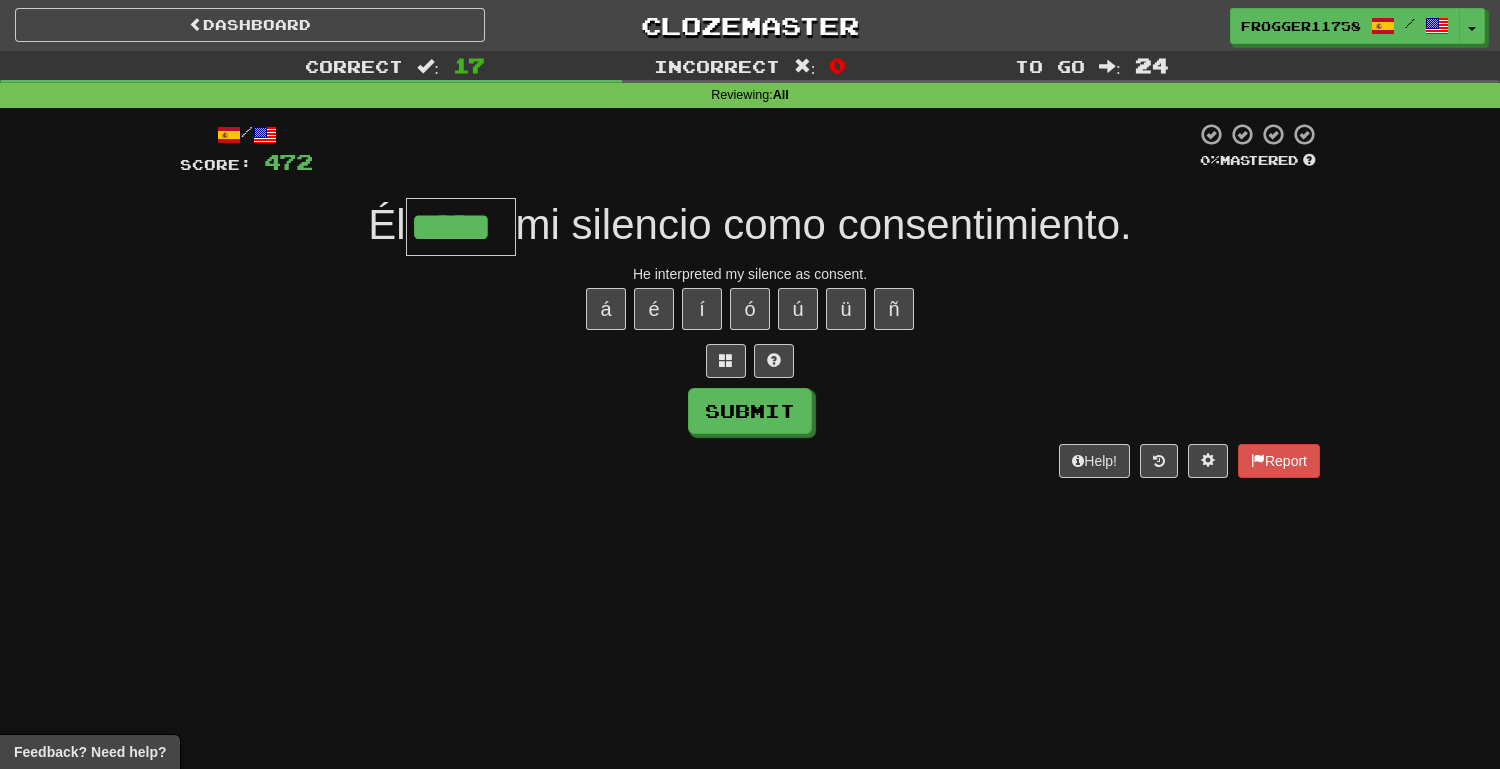 type on "*****" 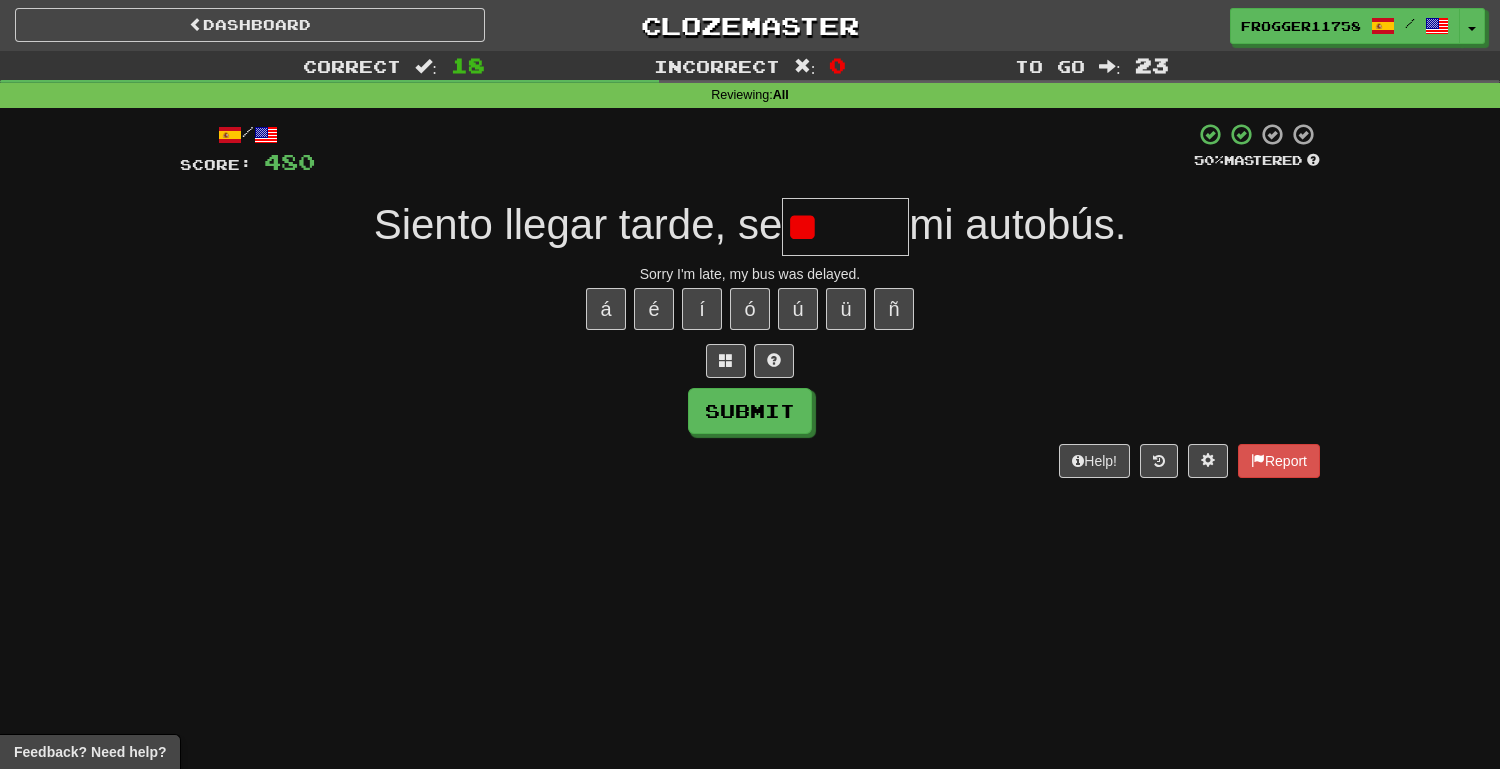 type on "*" 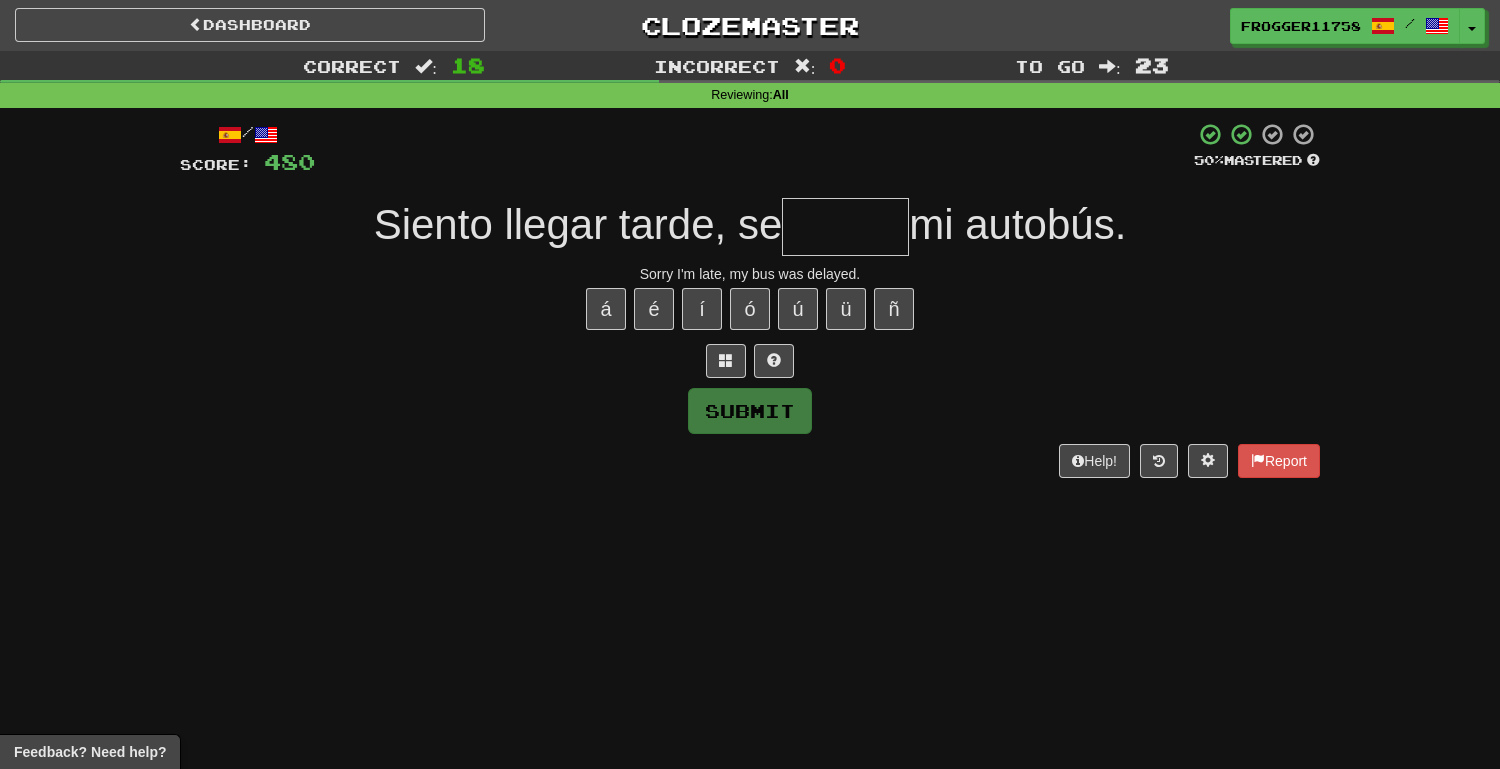 type on "*" 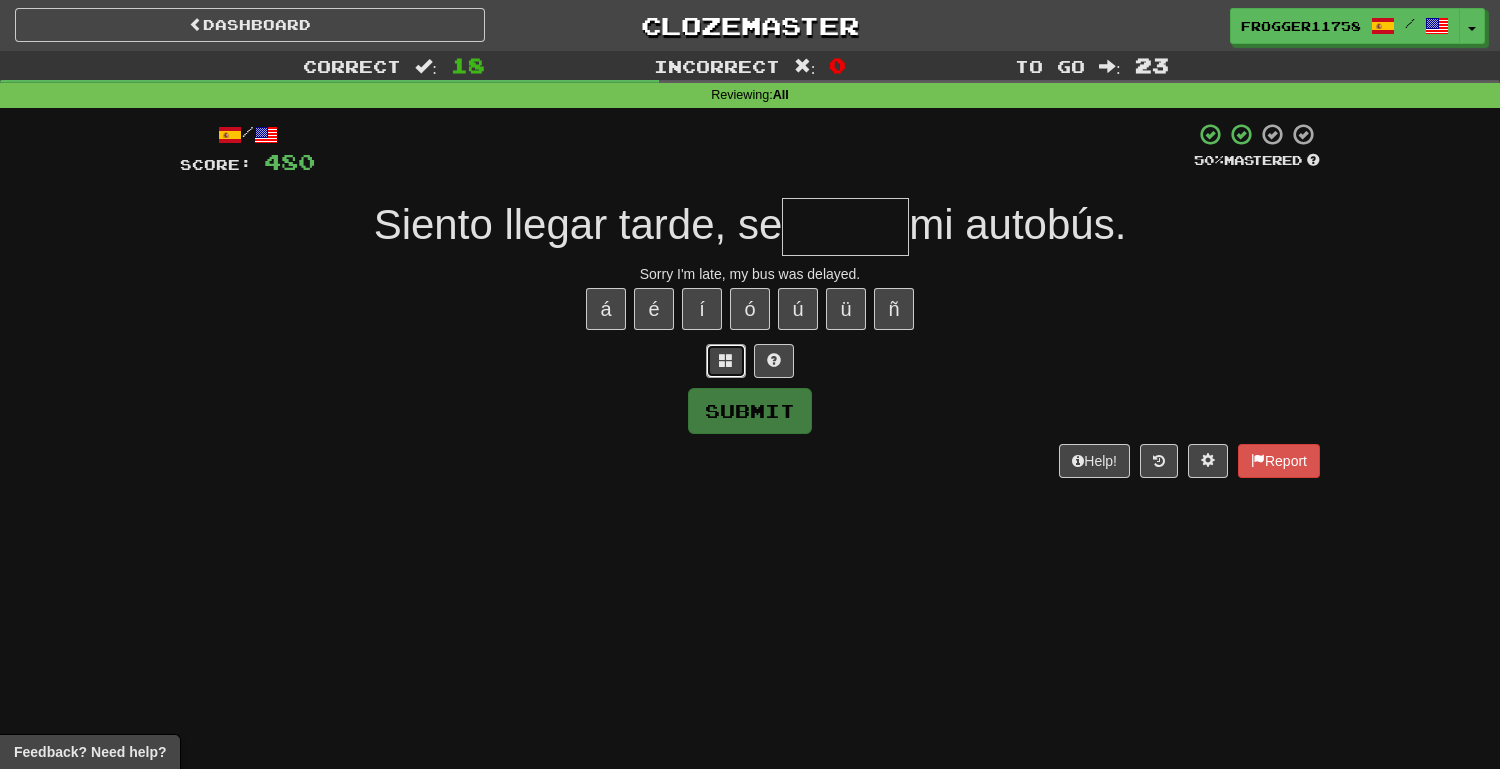 click at bounding box center [726, 361] 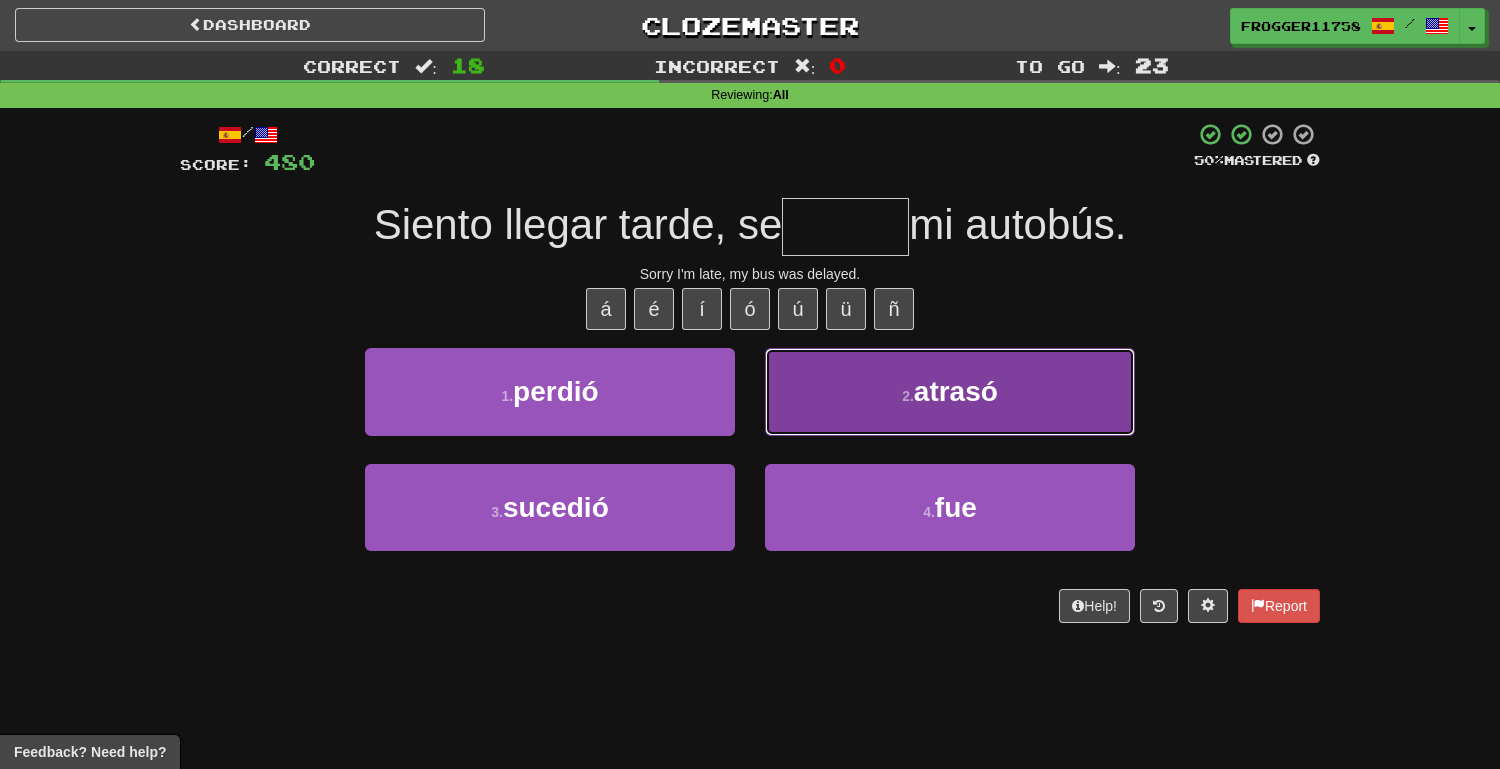 click on "2 .  atrasó" at bounding box center [950, 391] 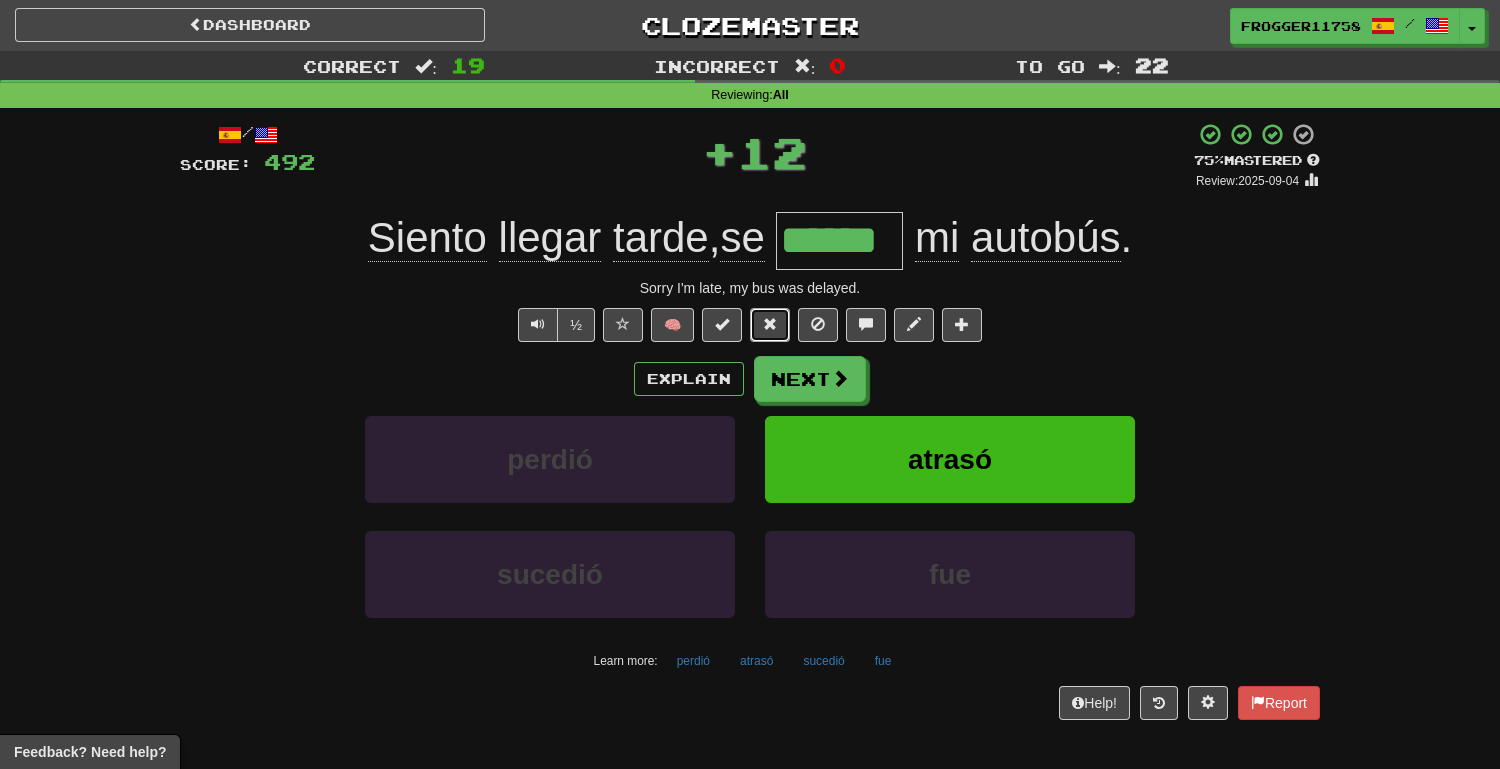 click at bounding box center [770, 324] 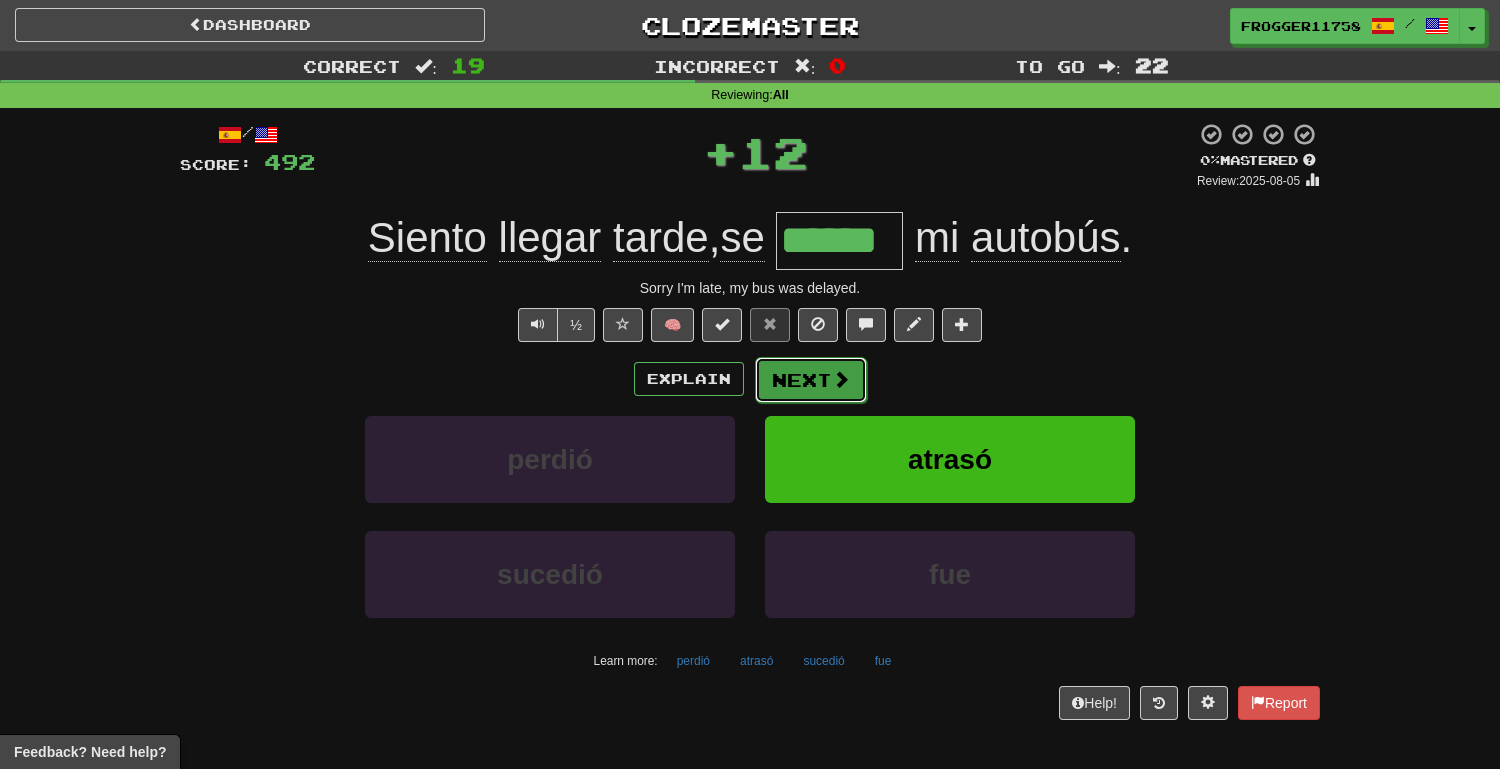 click on "Next" at bounding box center (811, 380) 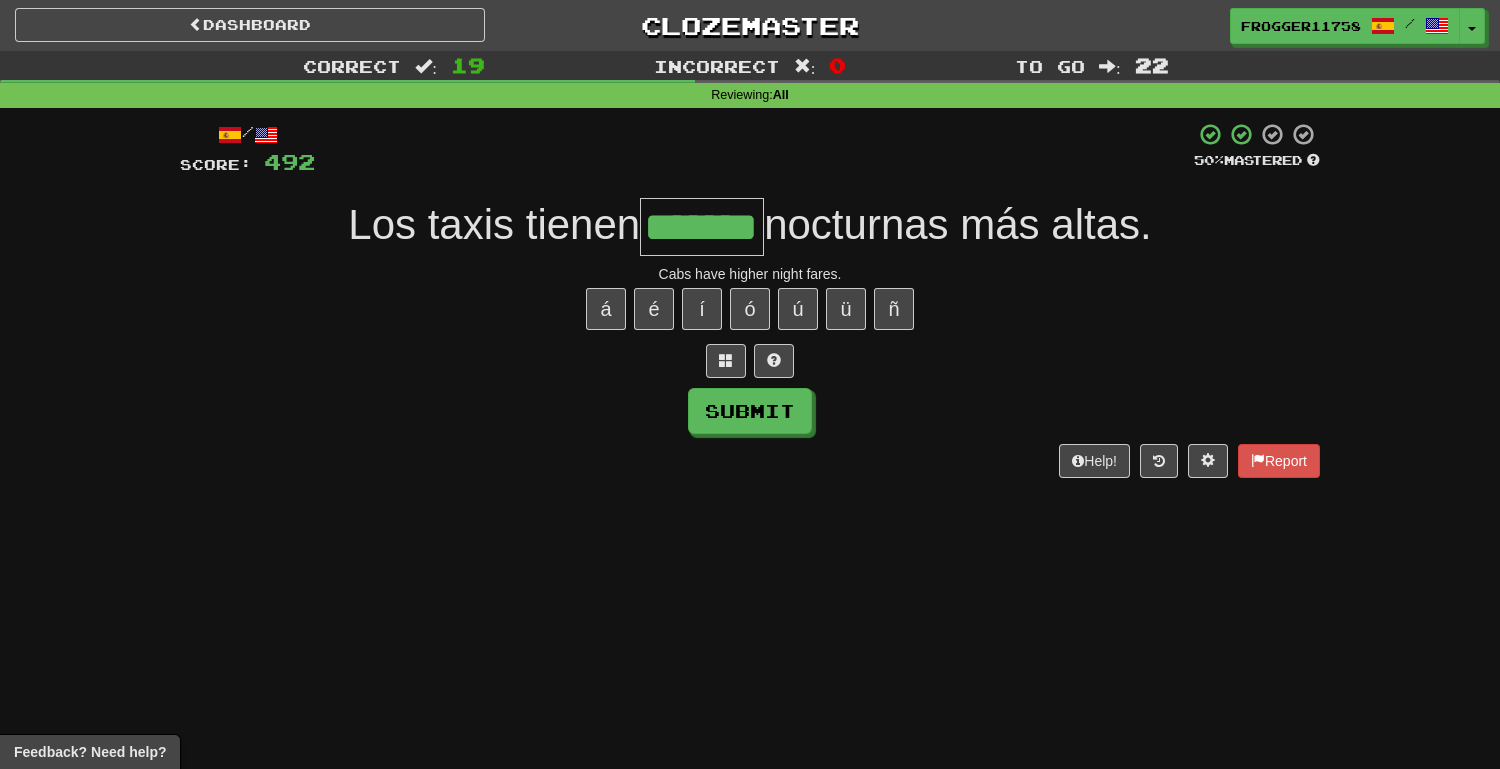 type on "*******" 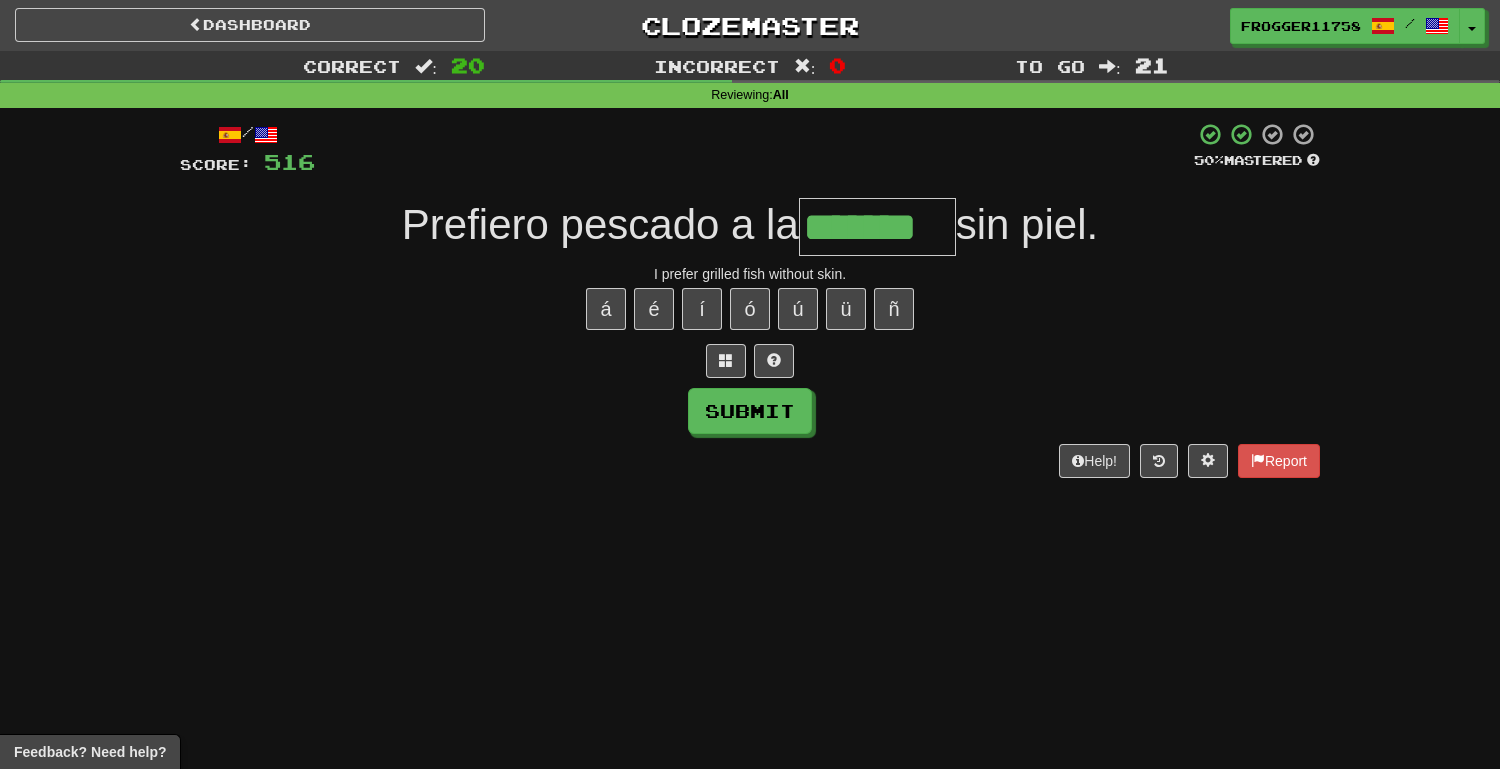 type on "*******" 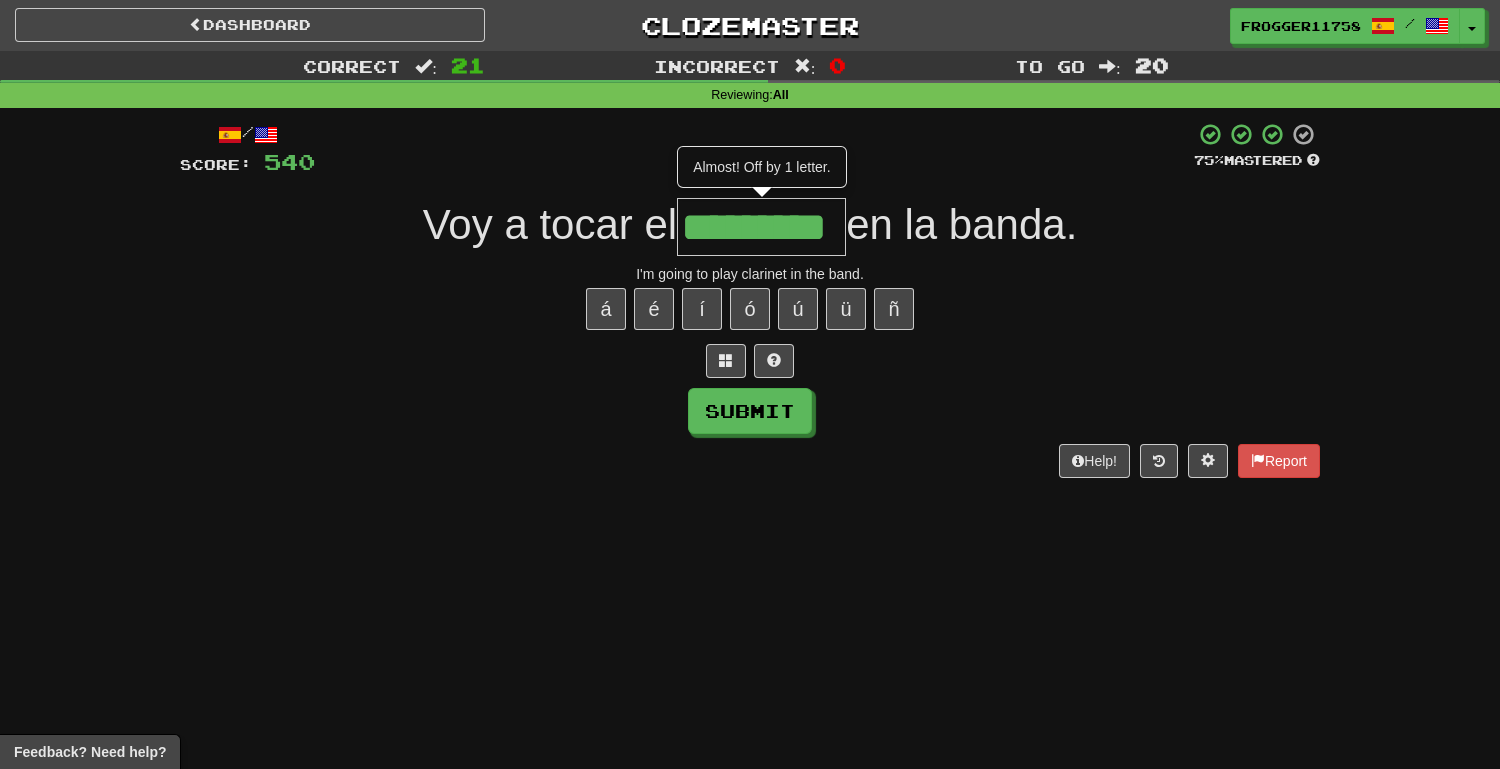 type on "*********" 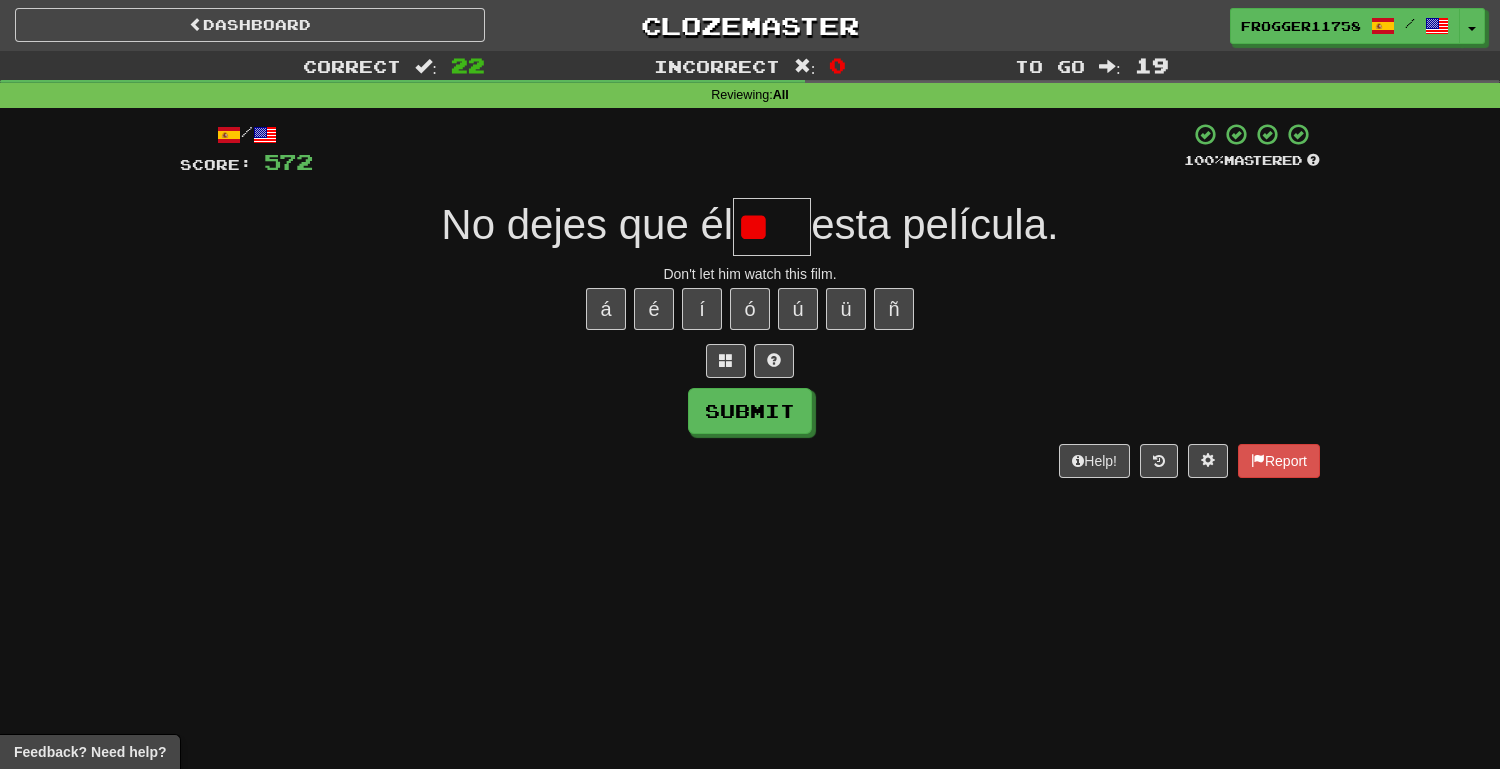 type on "*" 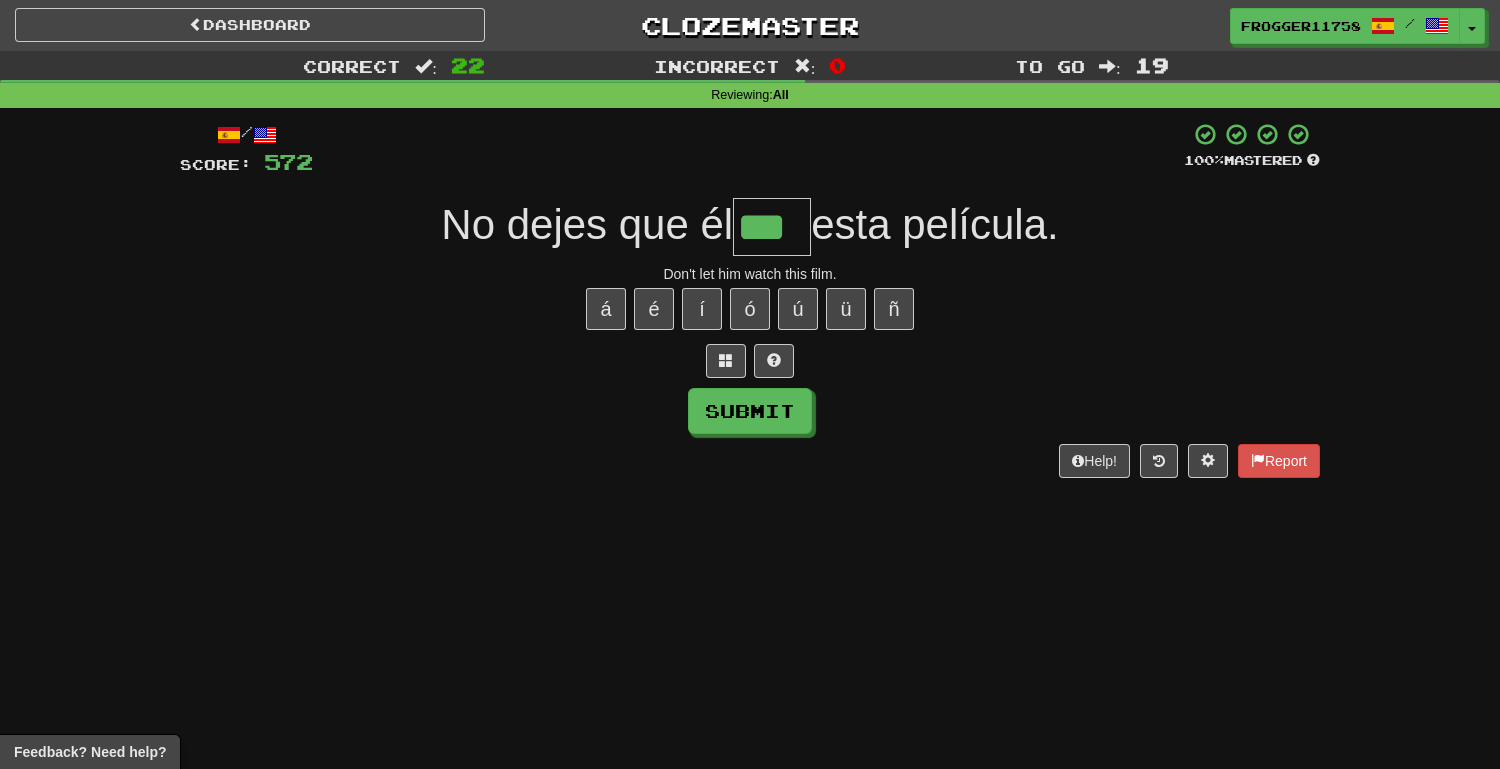 type on "***" 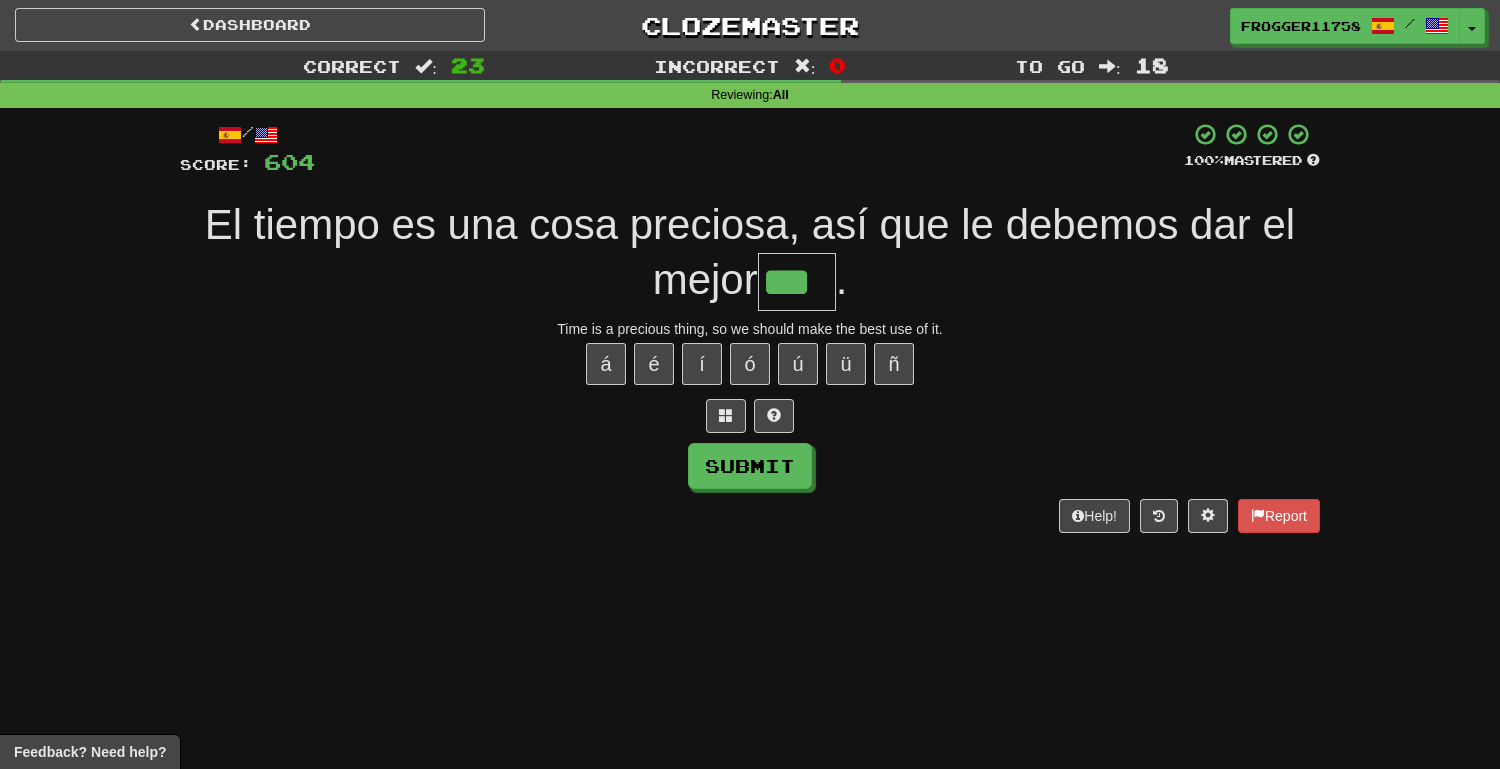 type on "***" 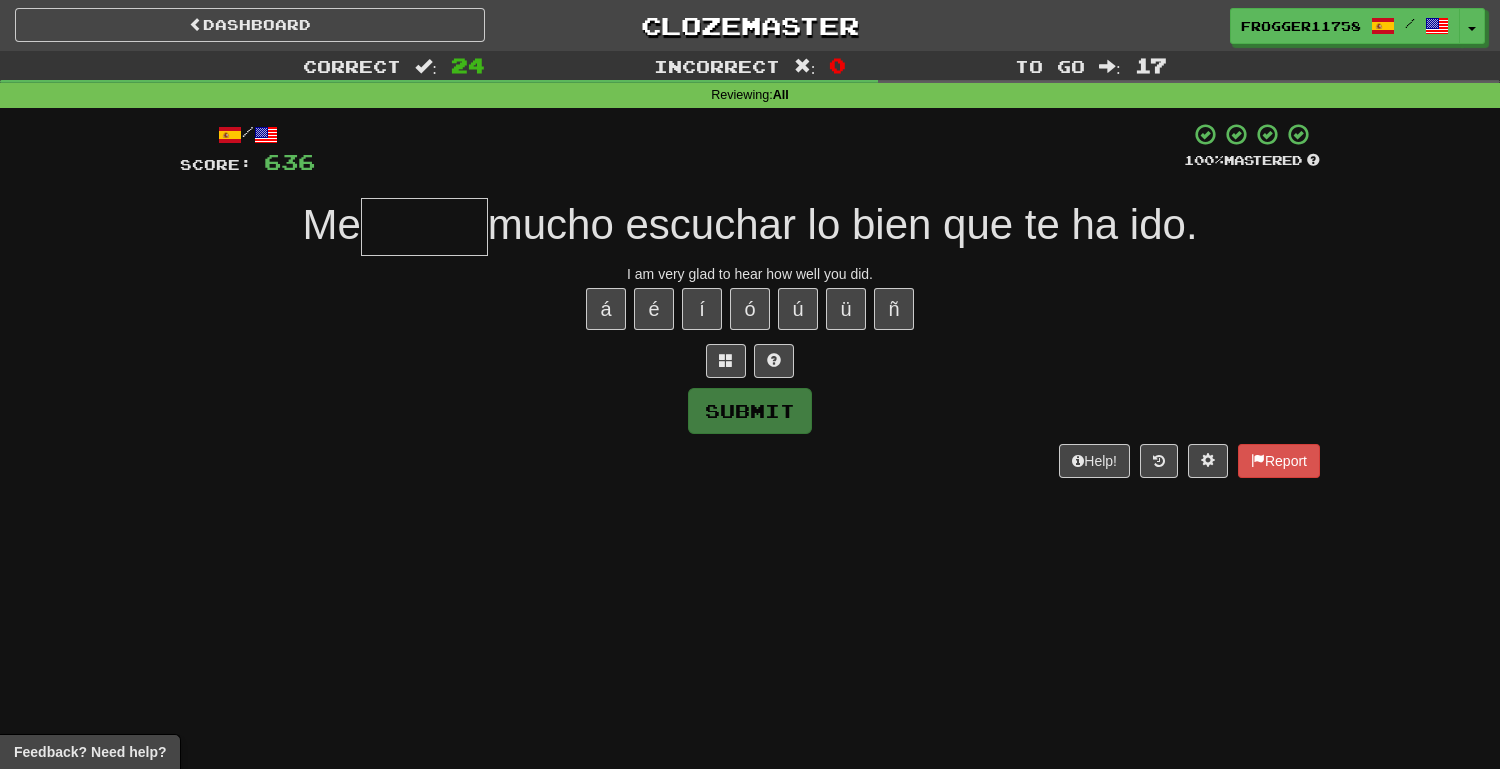 type on "*" 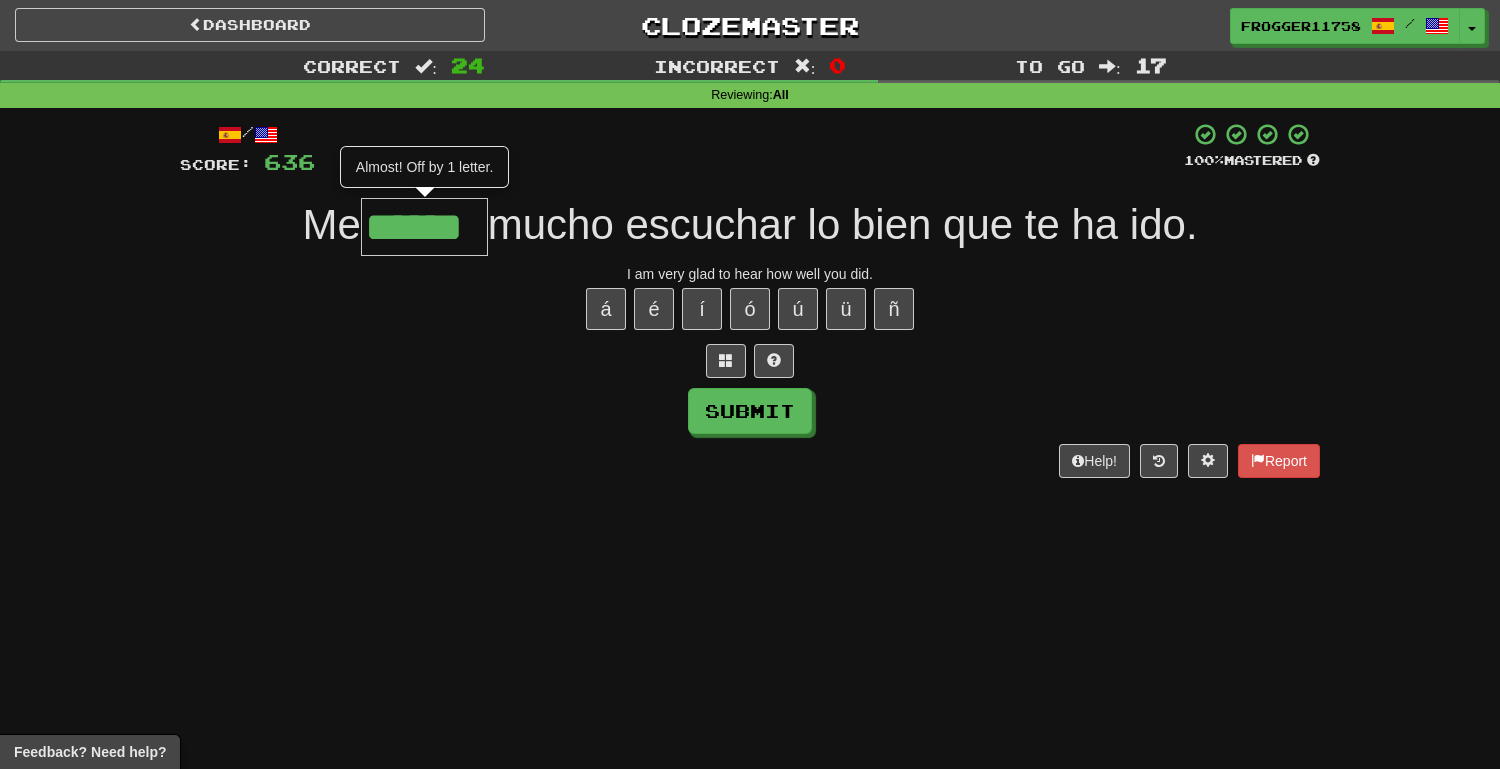 type on "******" 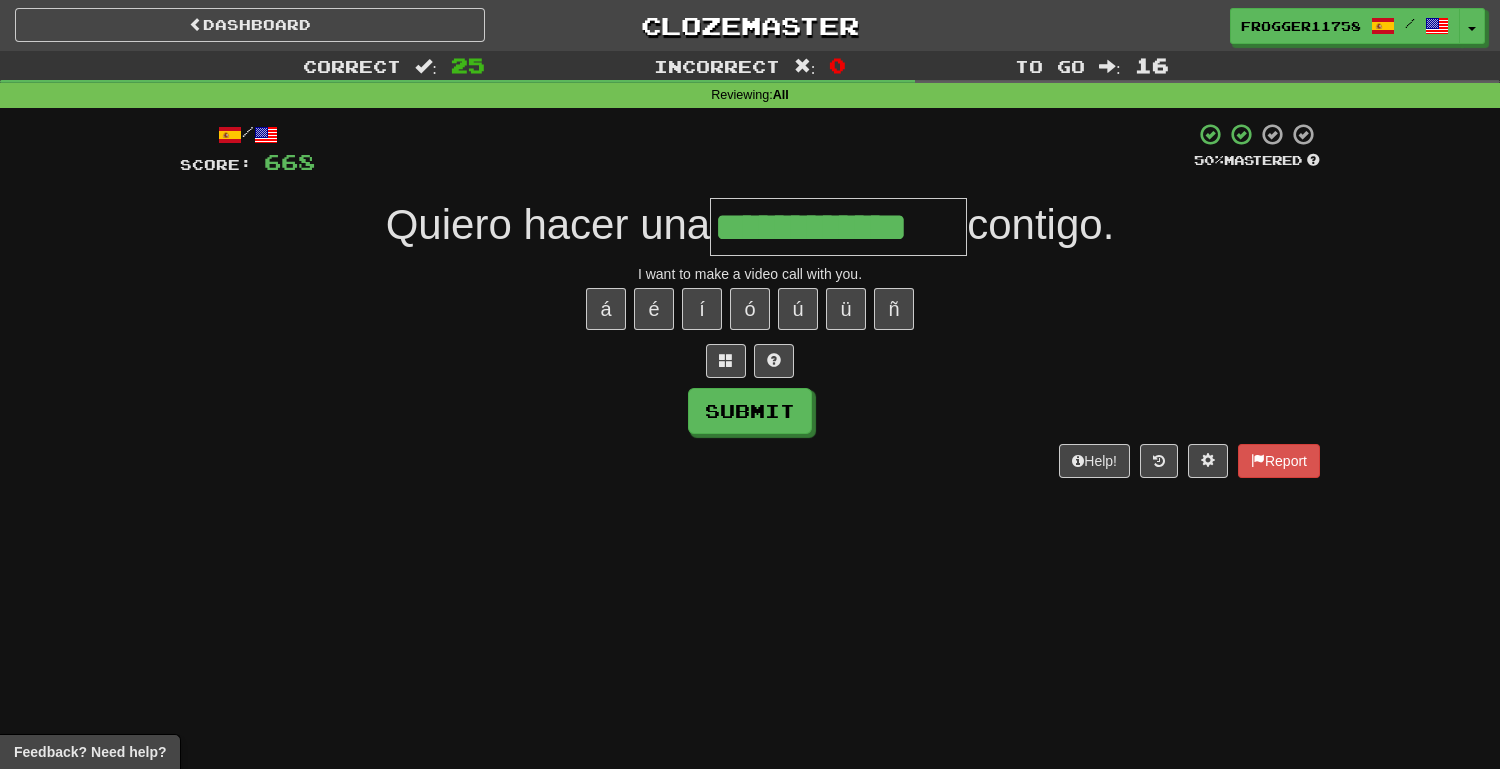 type on "**********" 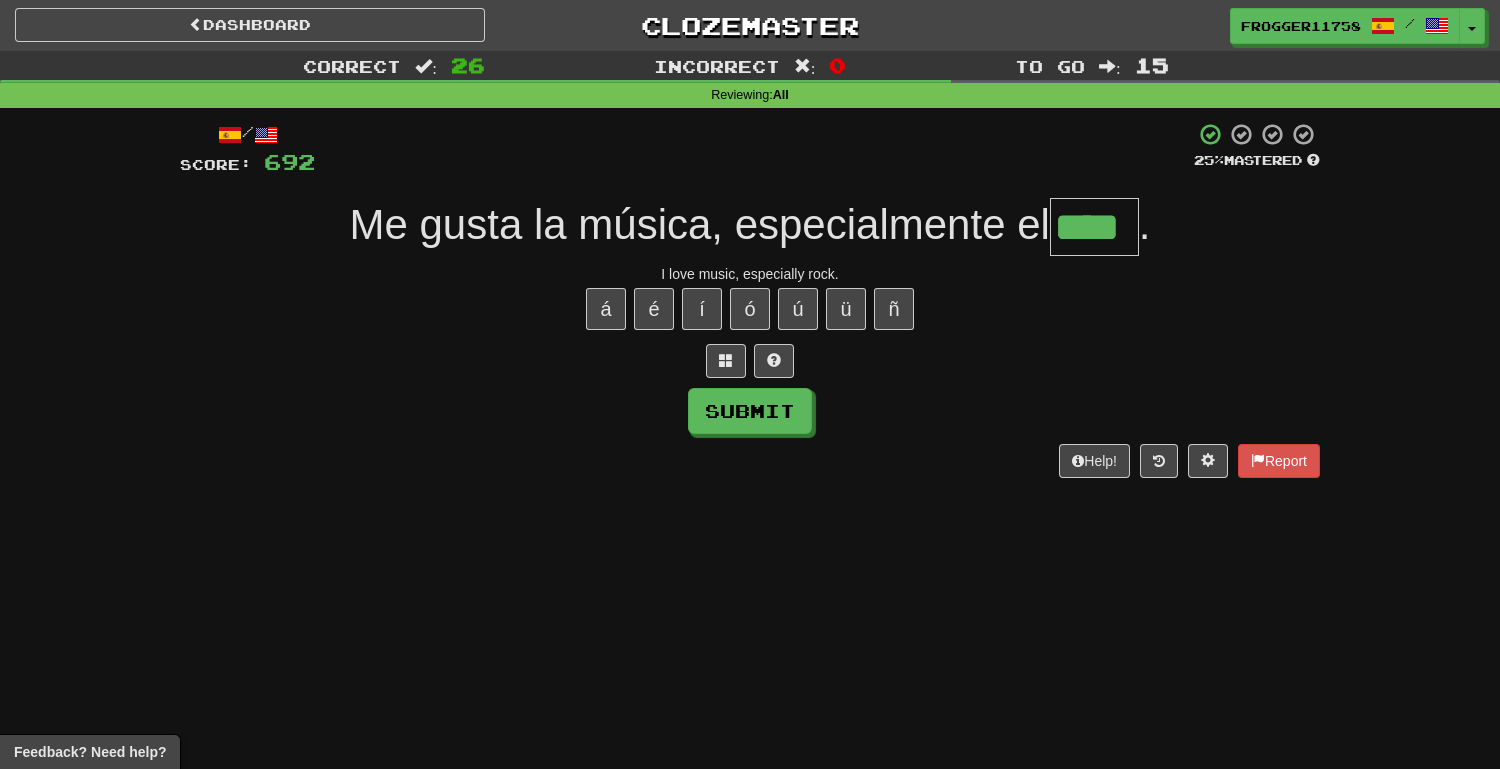 type on "****" 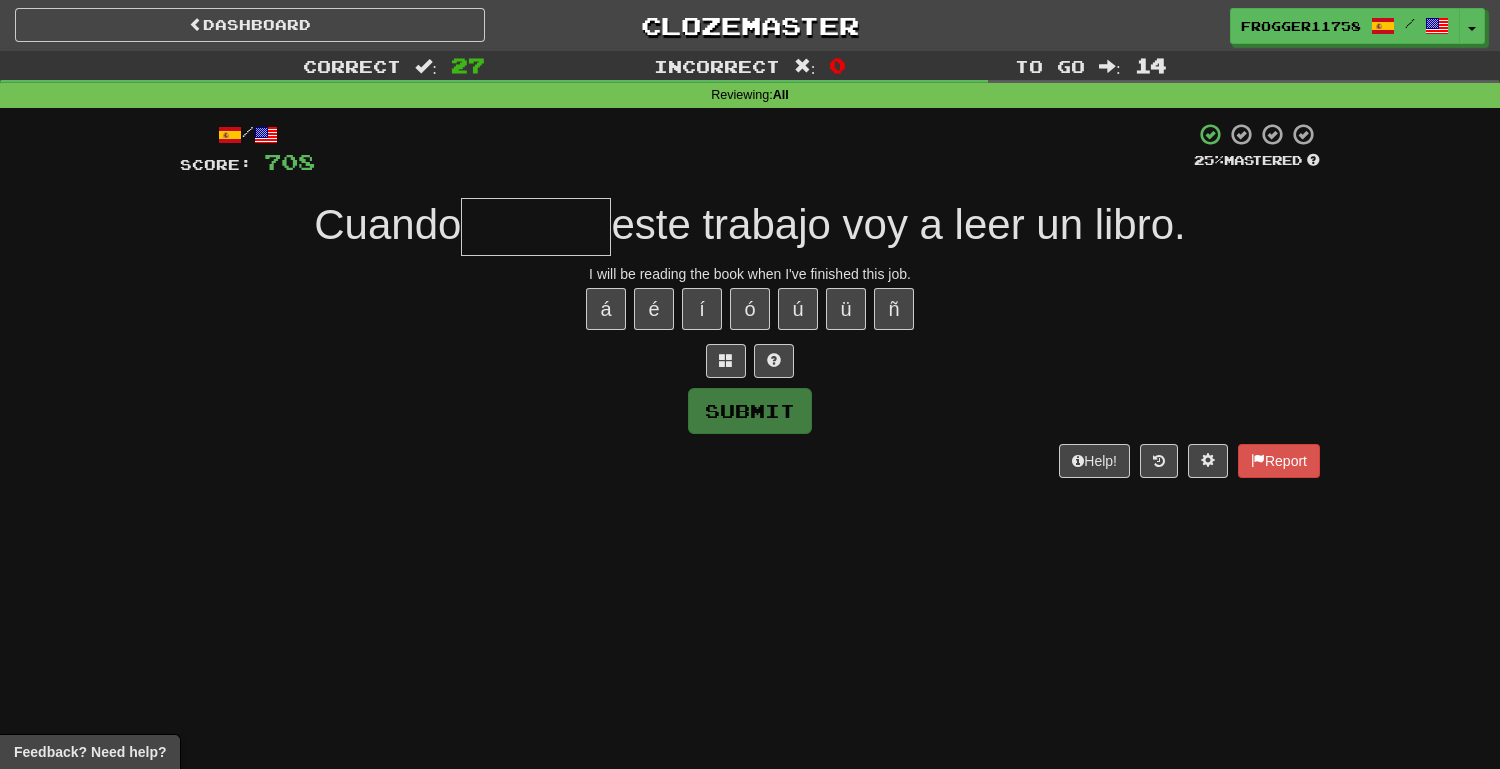 type on "*" 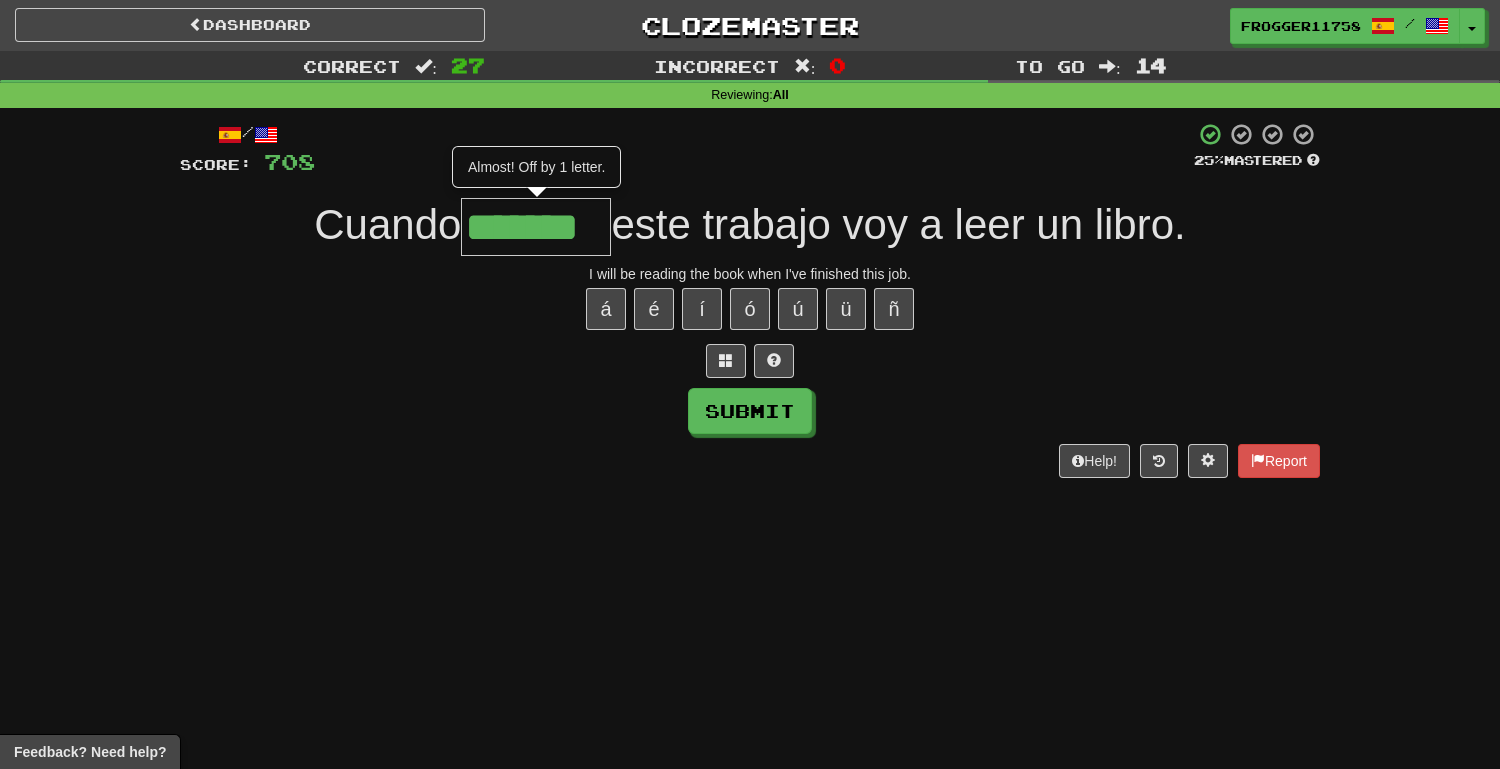 type on "*******" 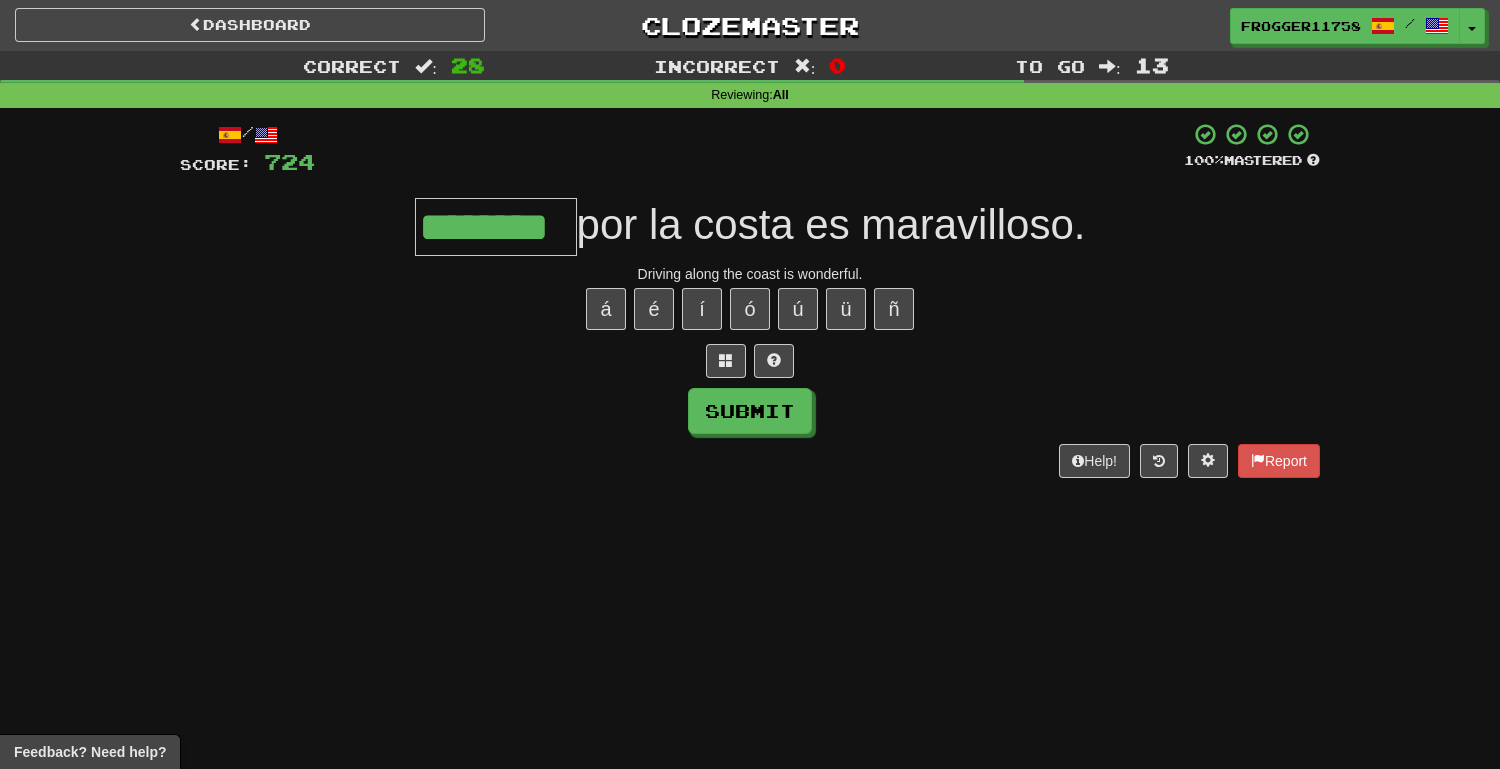 scroll, scrollTop: 0, scrollLeft: 13, axis: horizontal 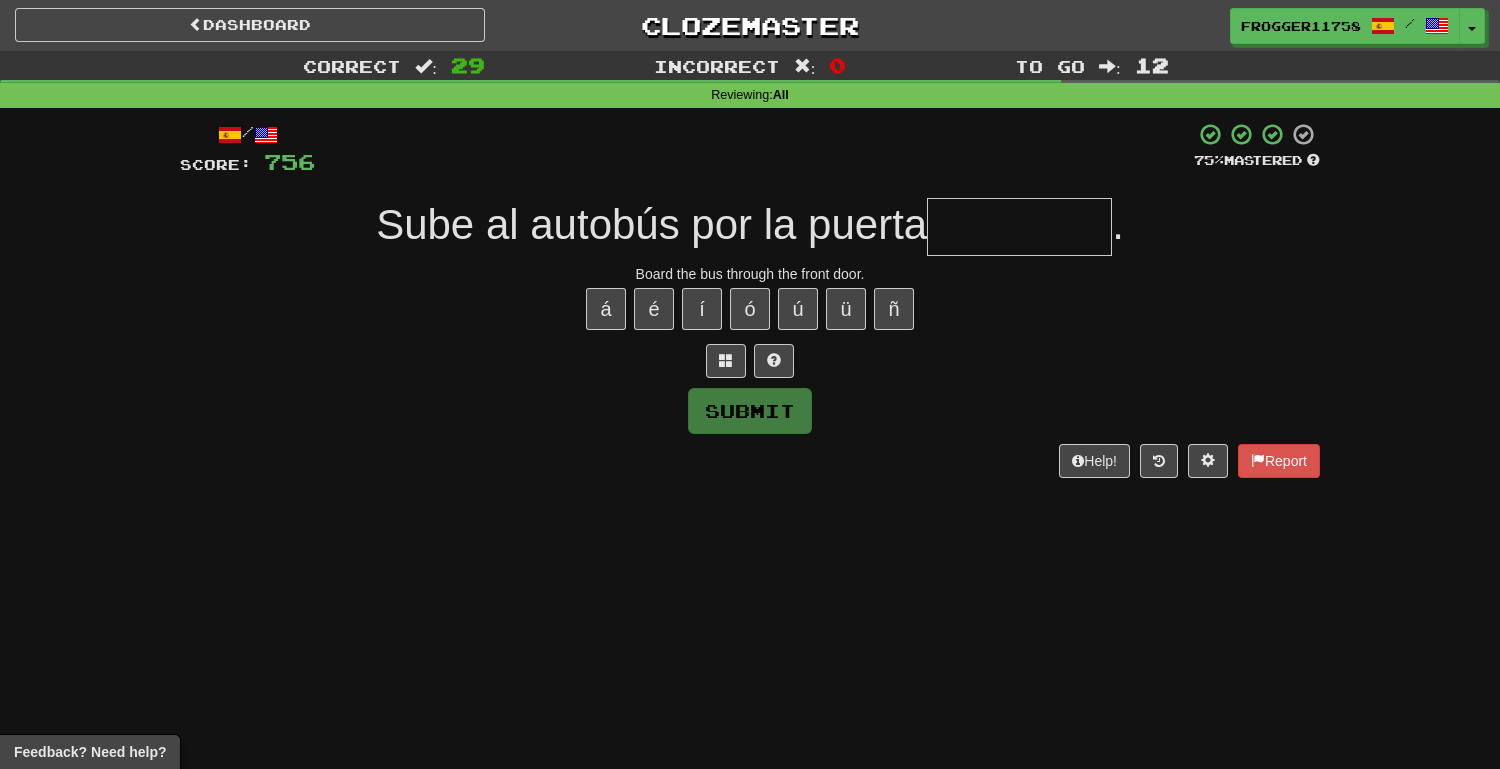 type on "*" 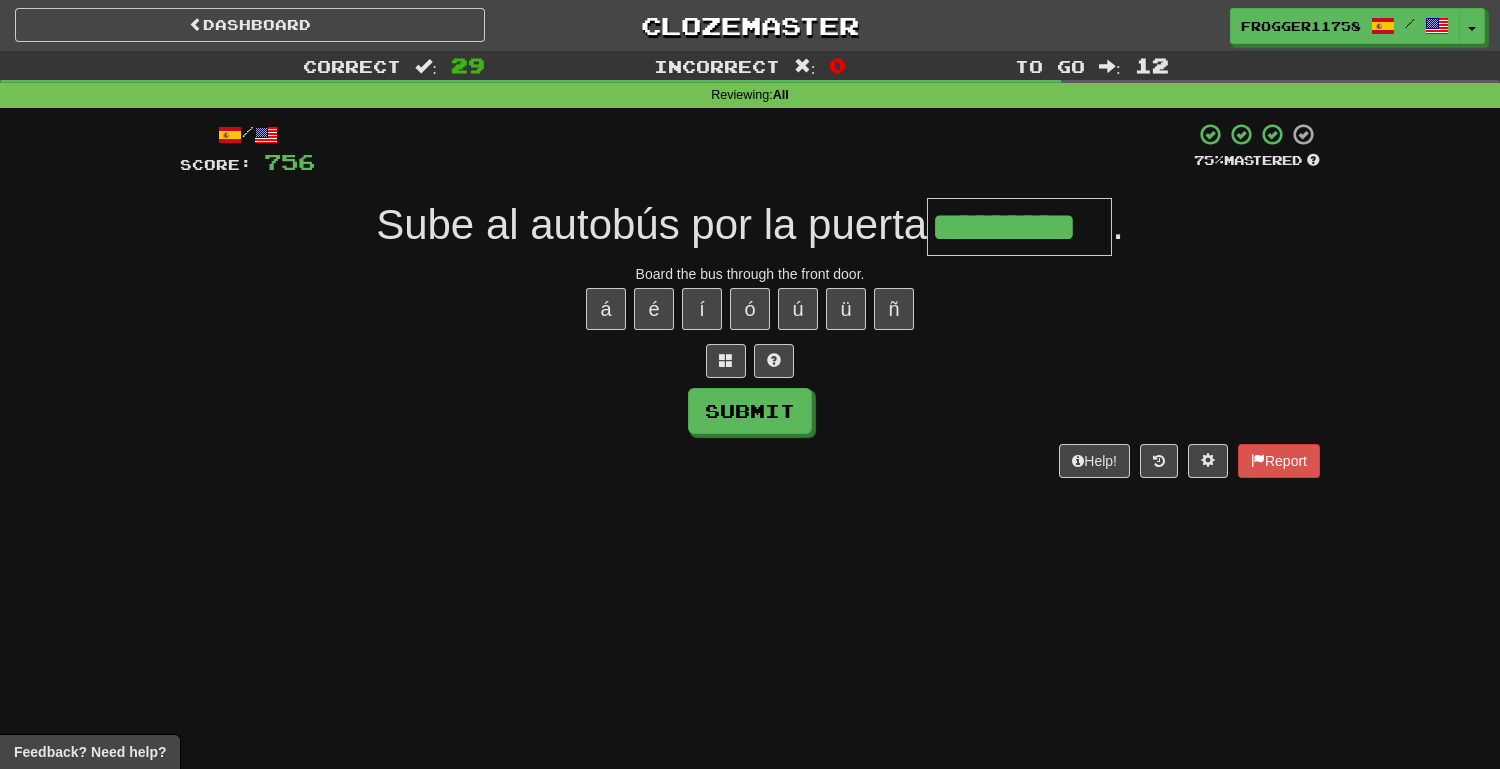 type on "*********" 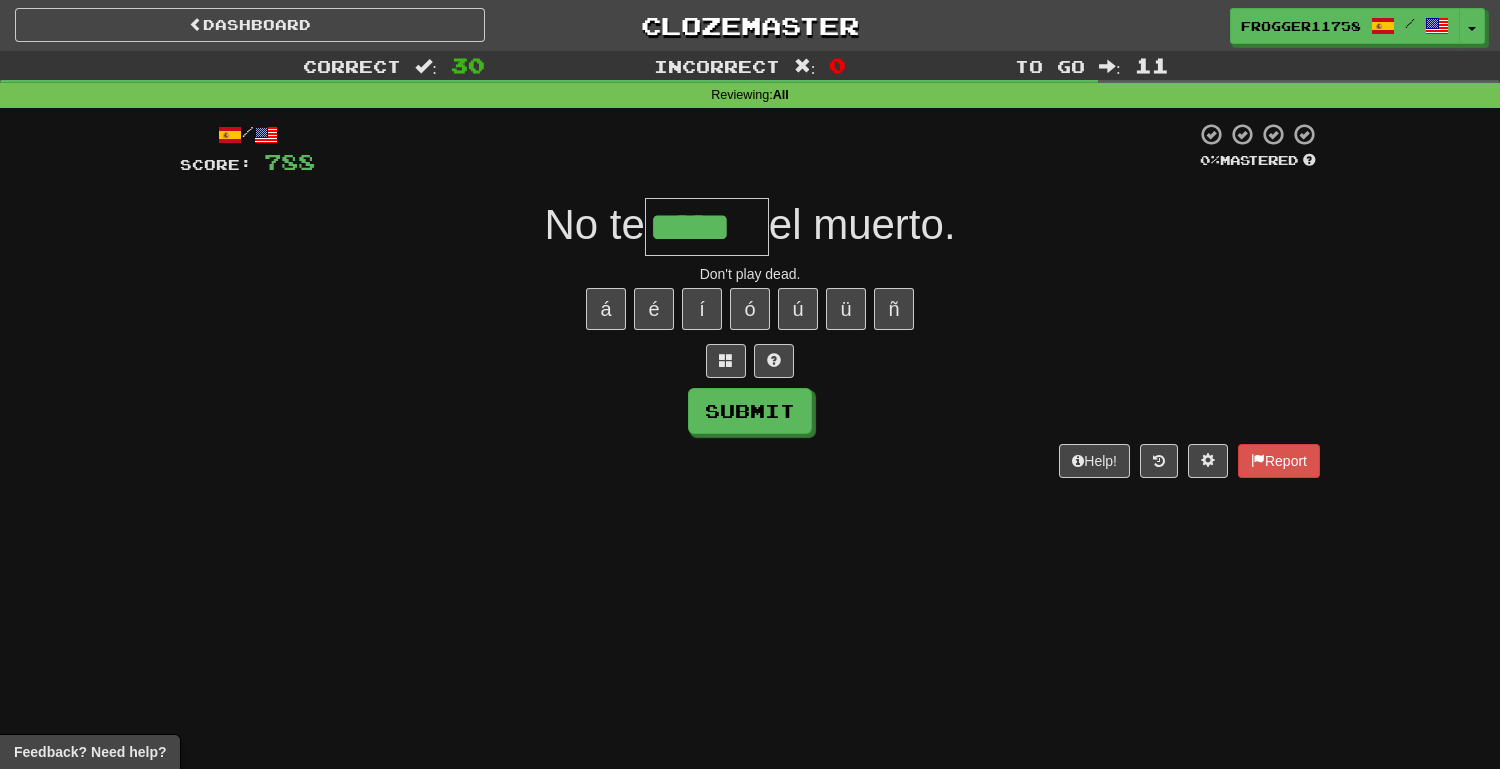 type on "*****" 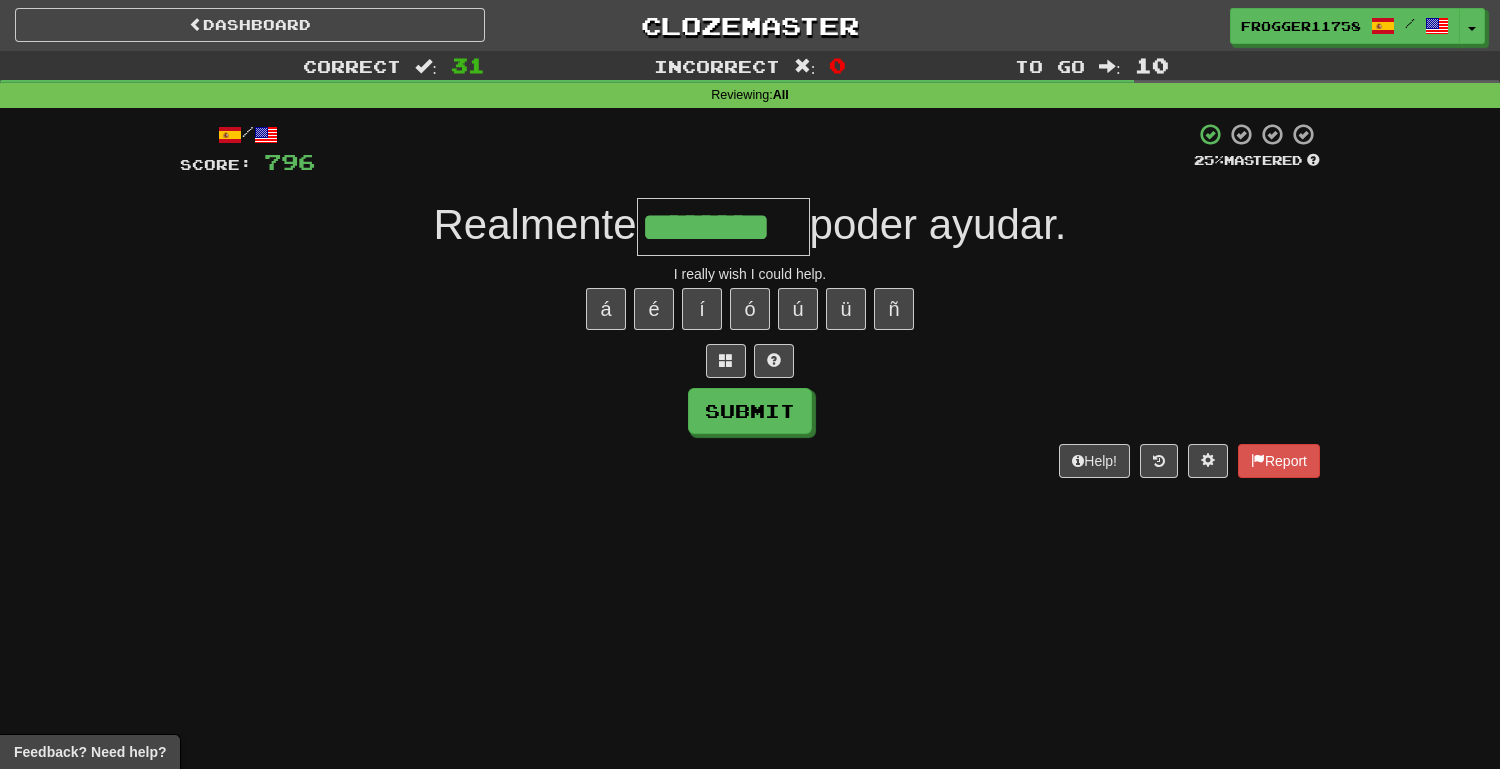 type on "********" 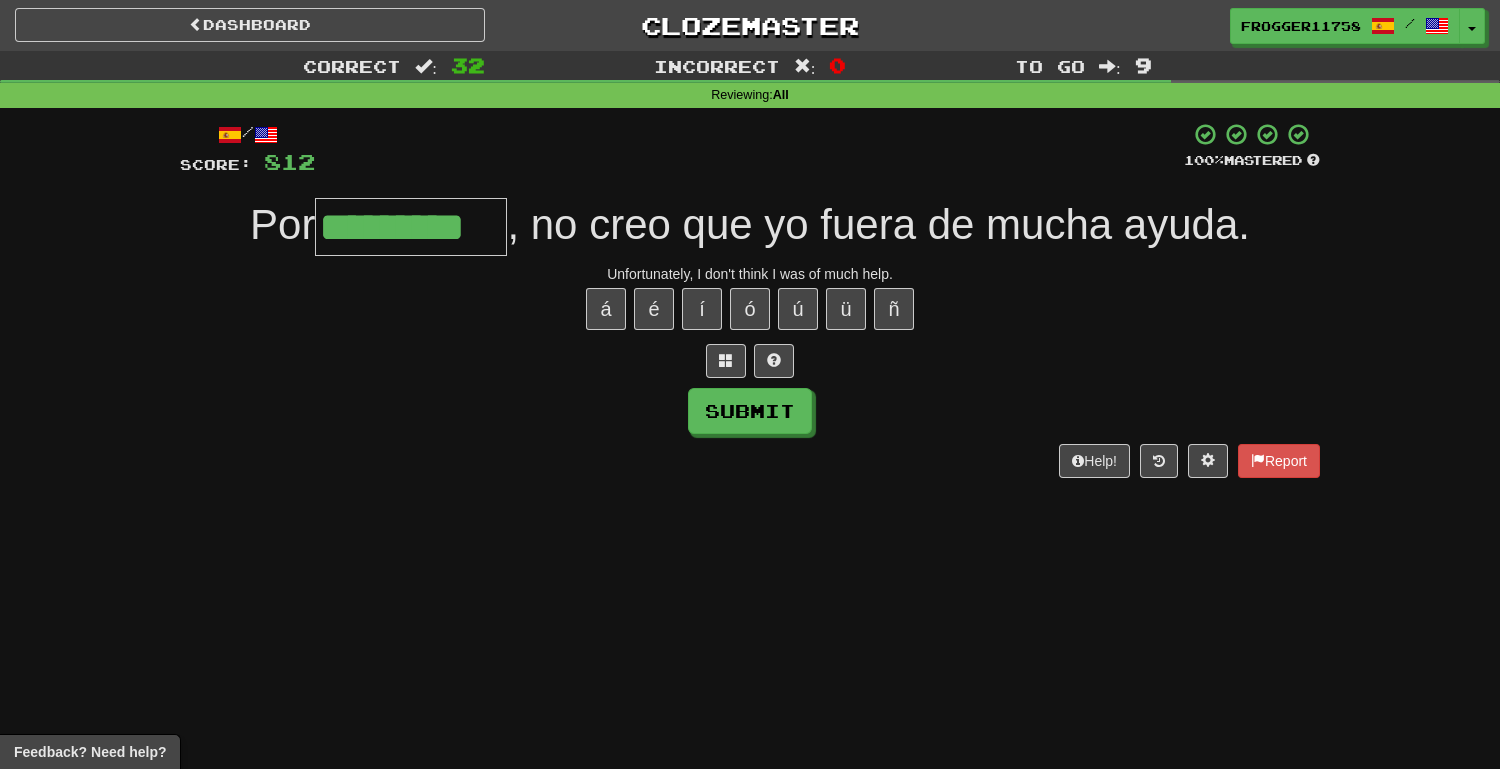 type on "*********" 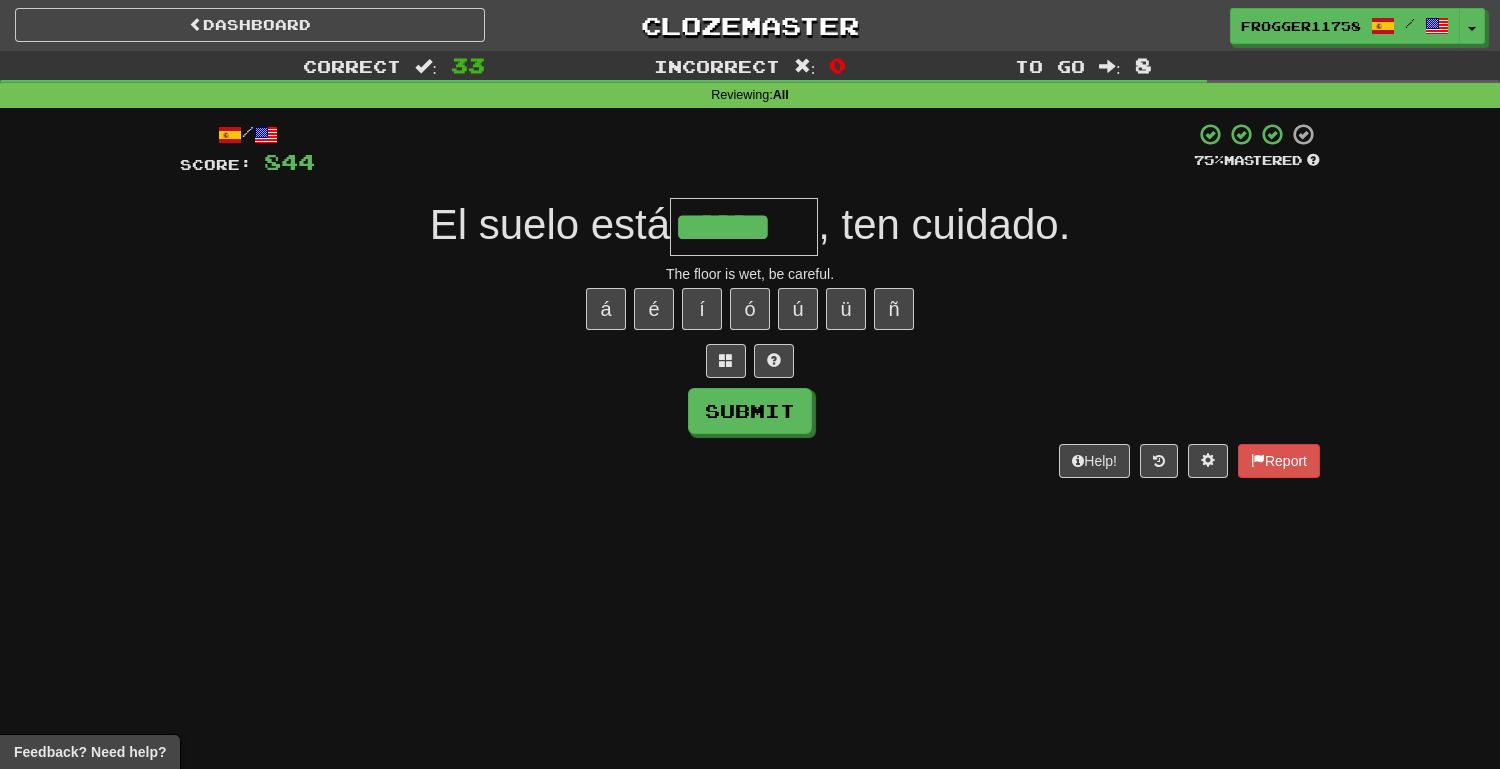 type on "******" 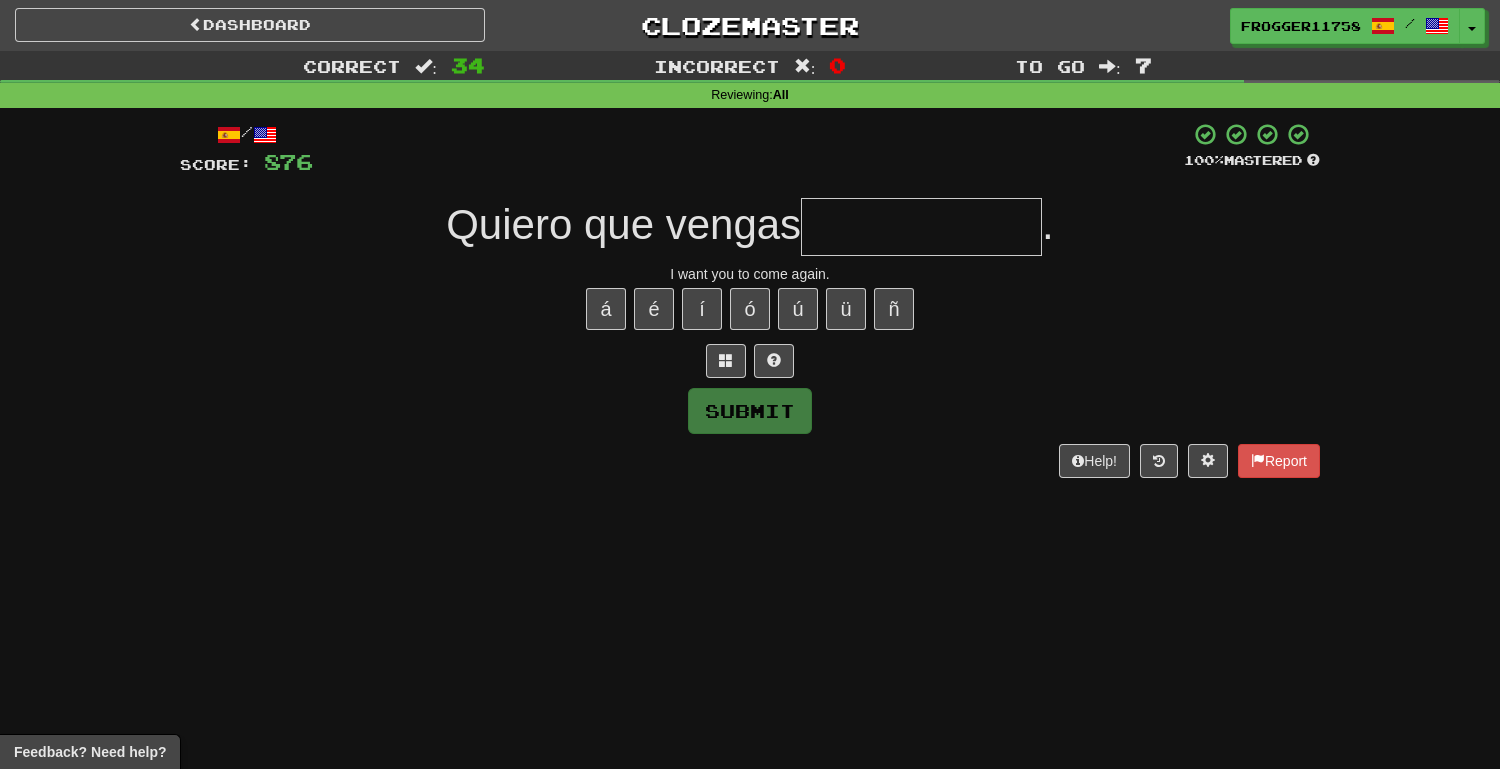 type on "*" 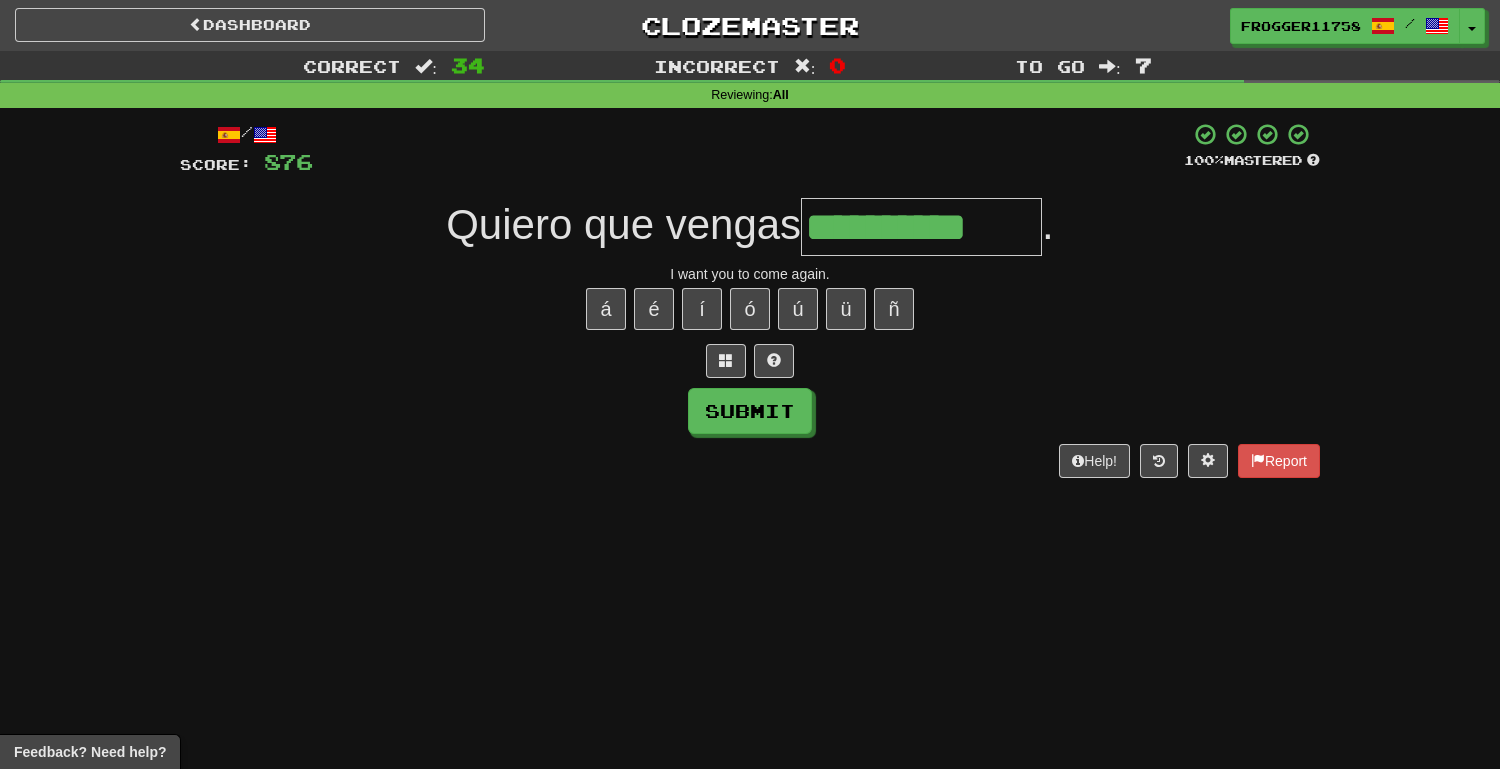 type on "**********" 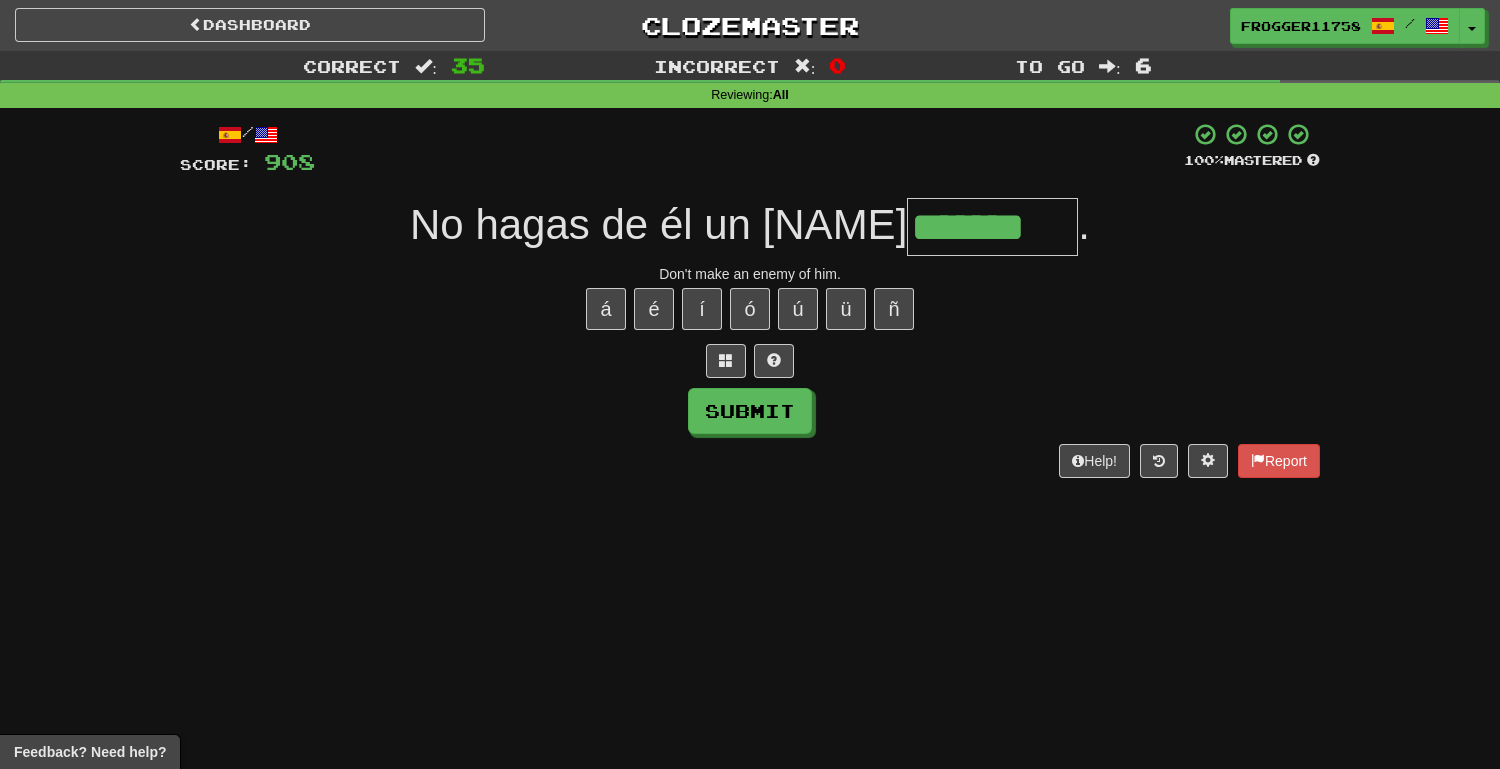 type on "*******" 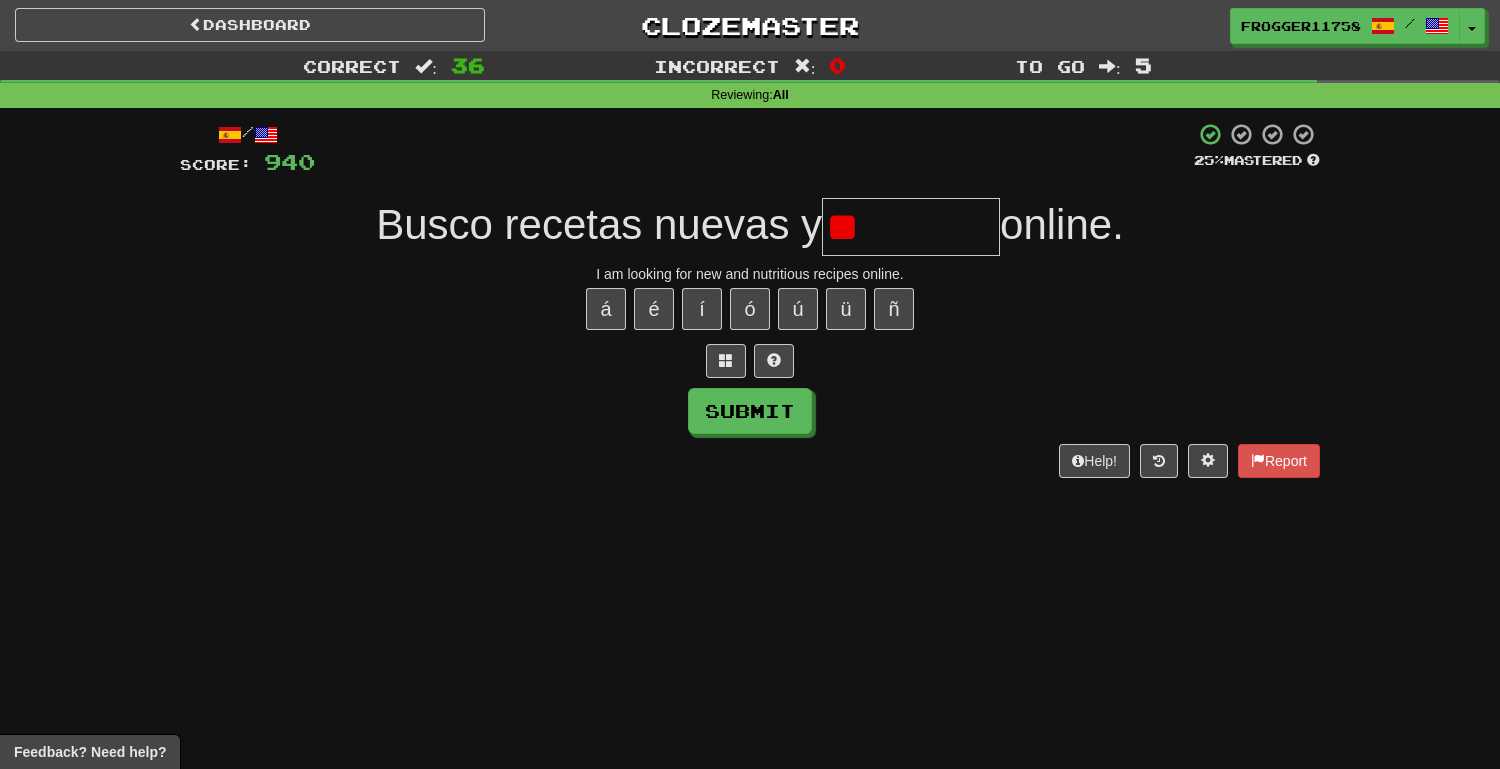 type on "*" 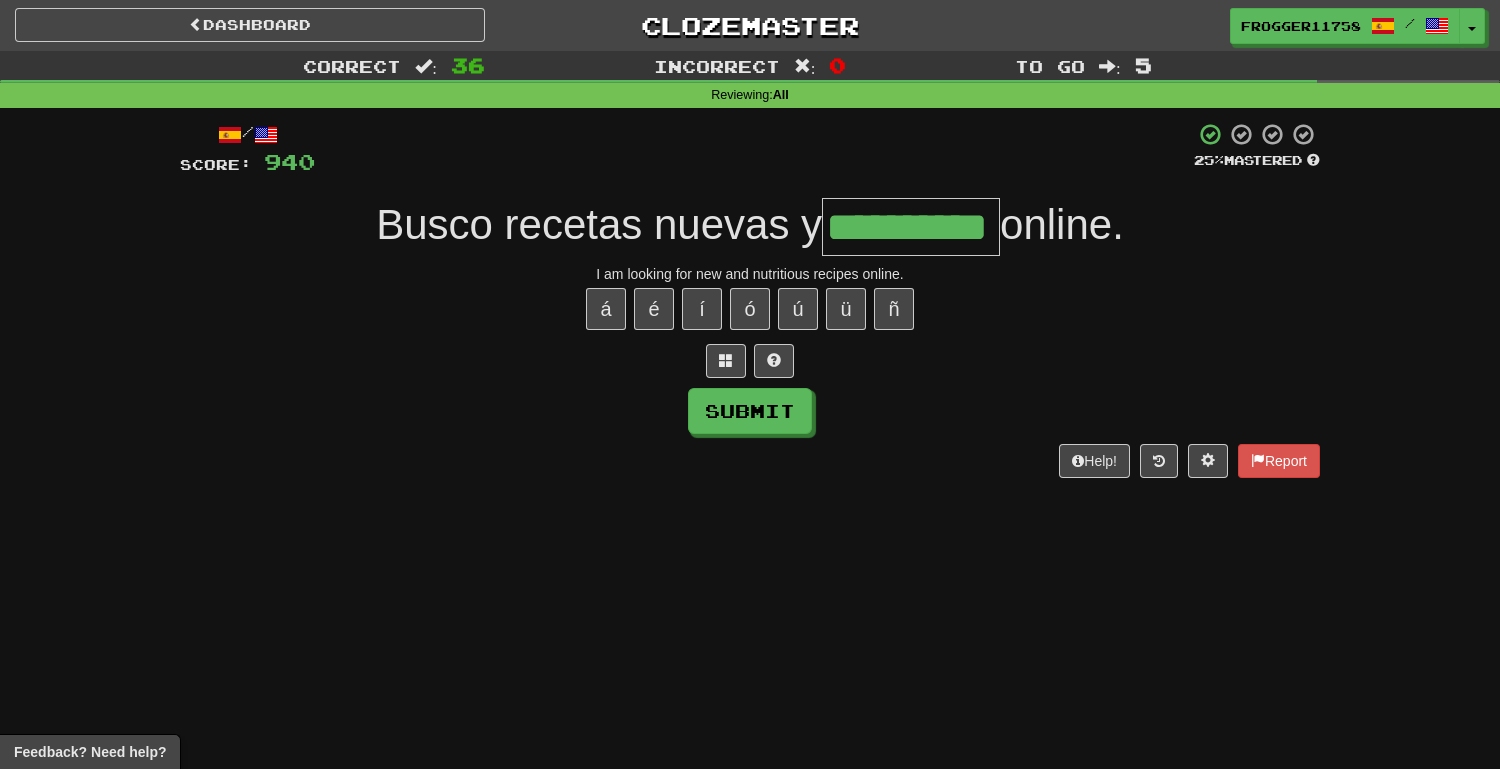type on "**********" 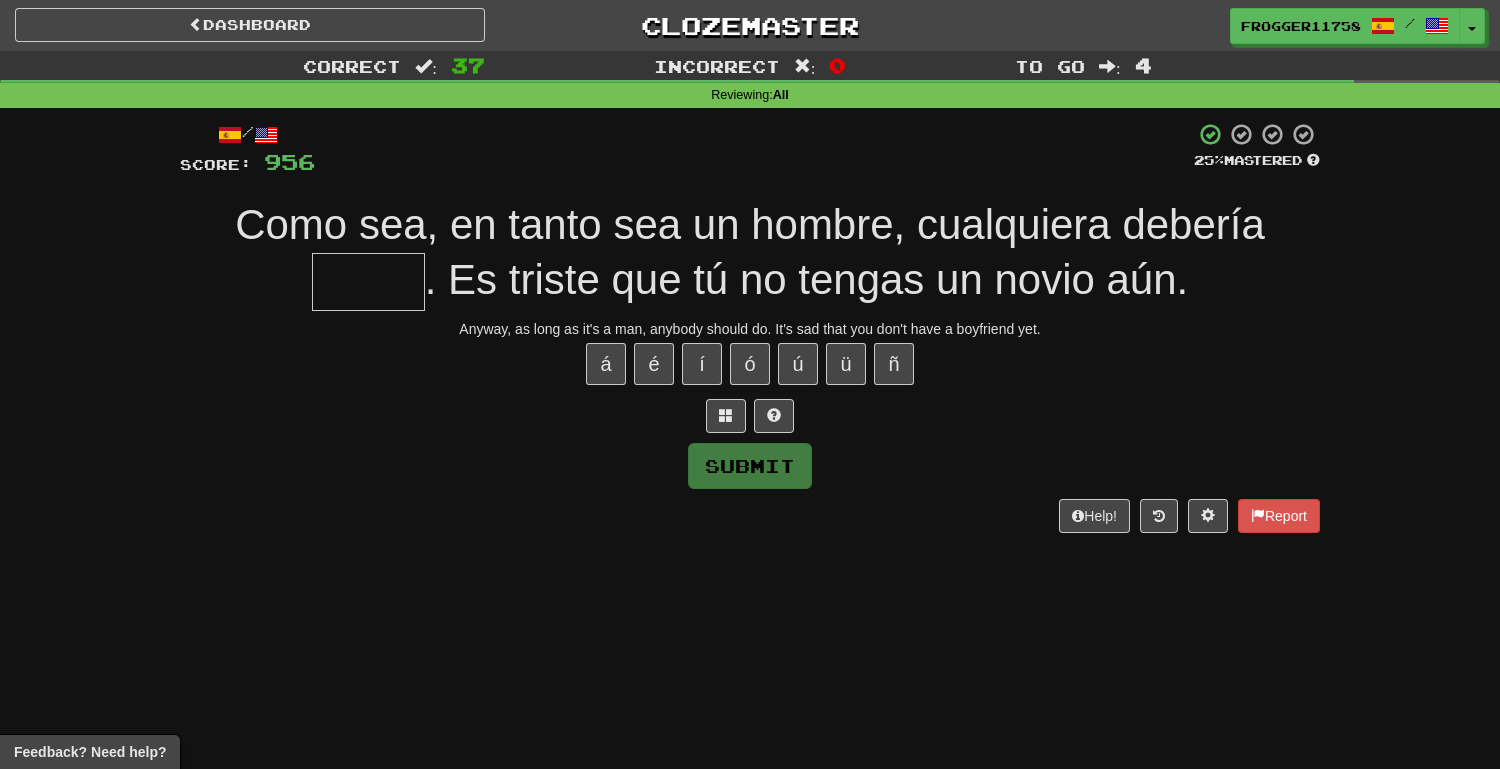 type on "*" 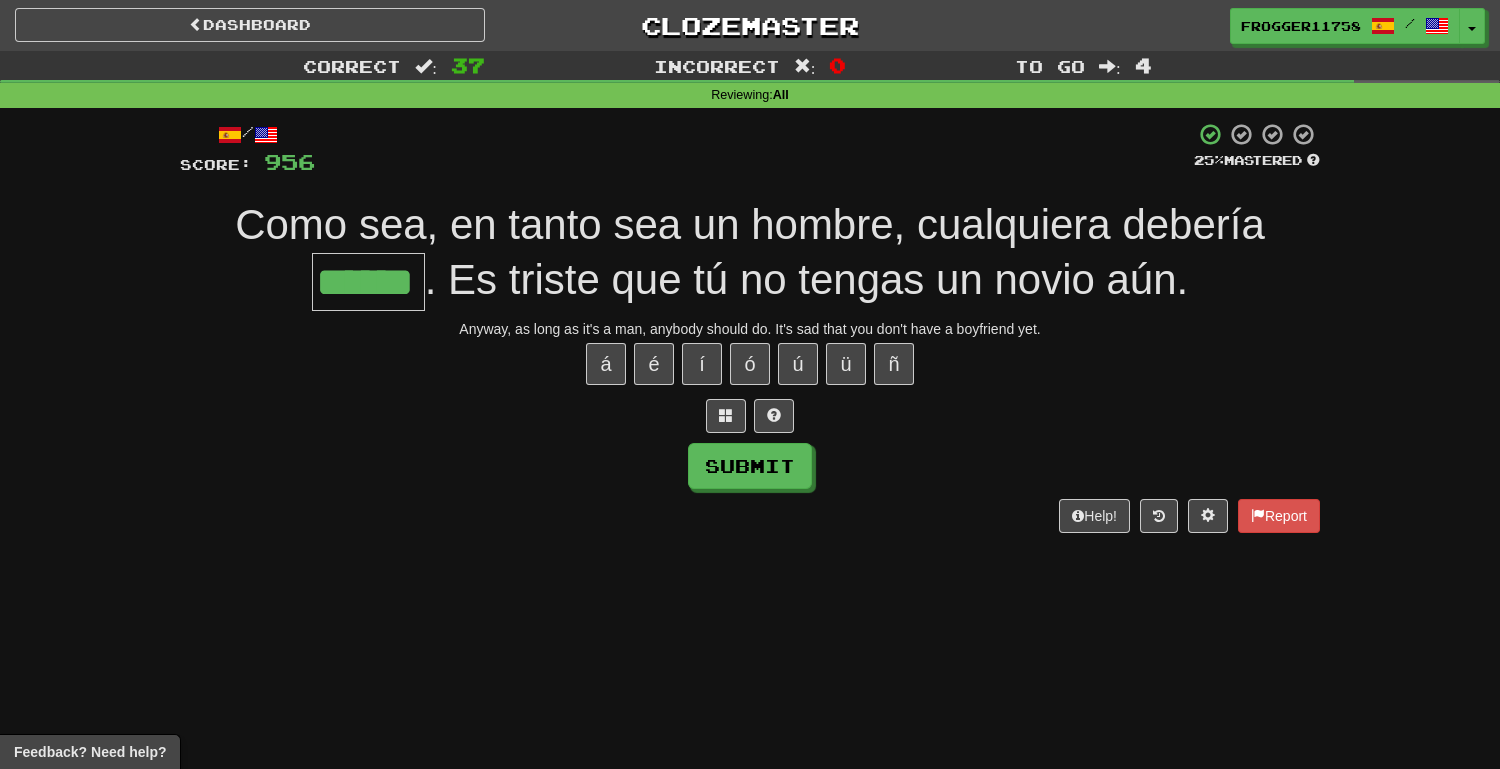 type on "******" 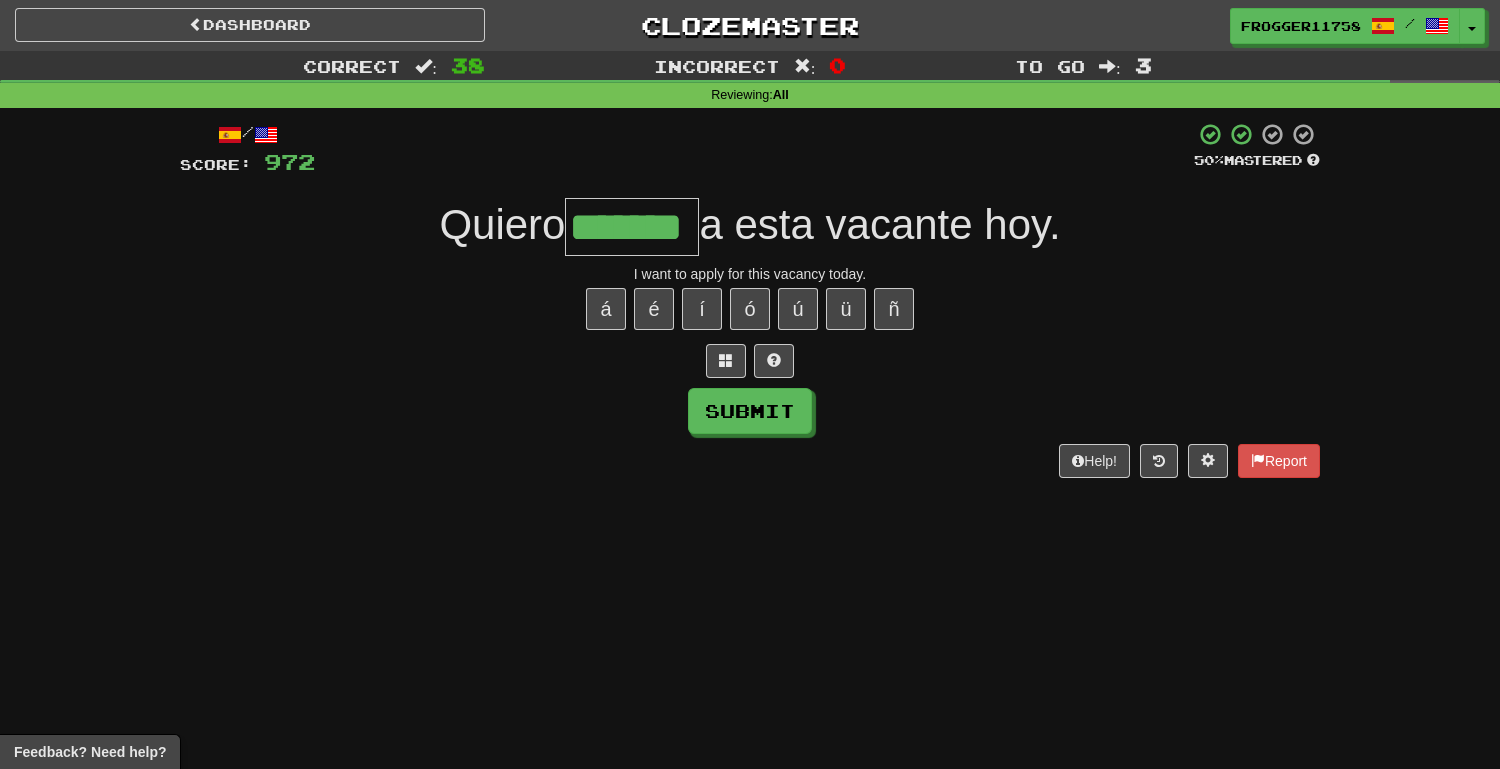 type on "*******" 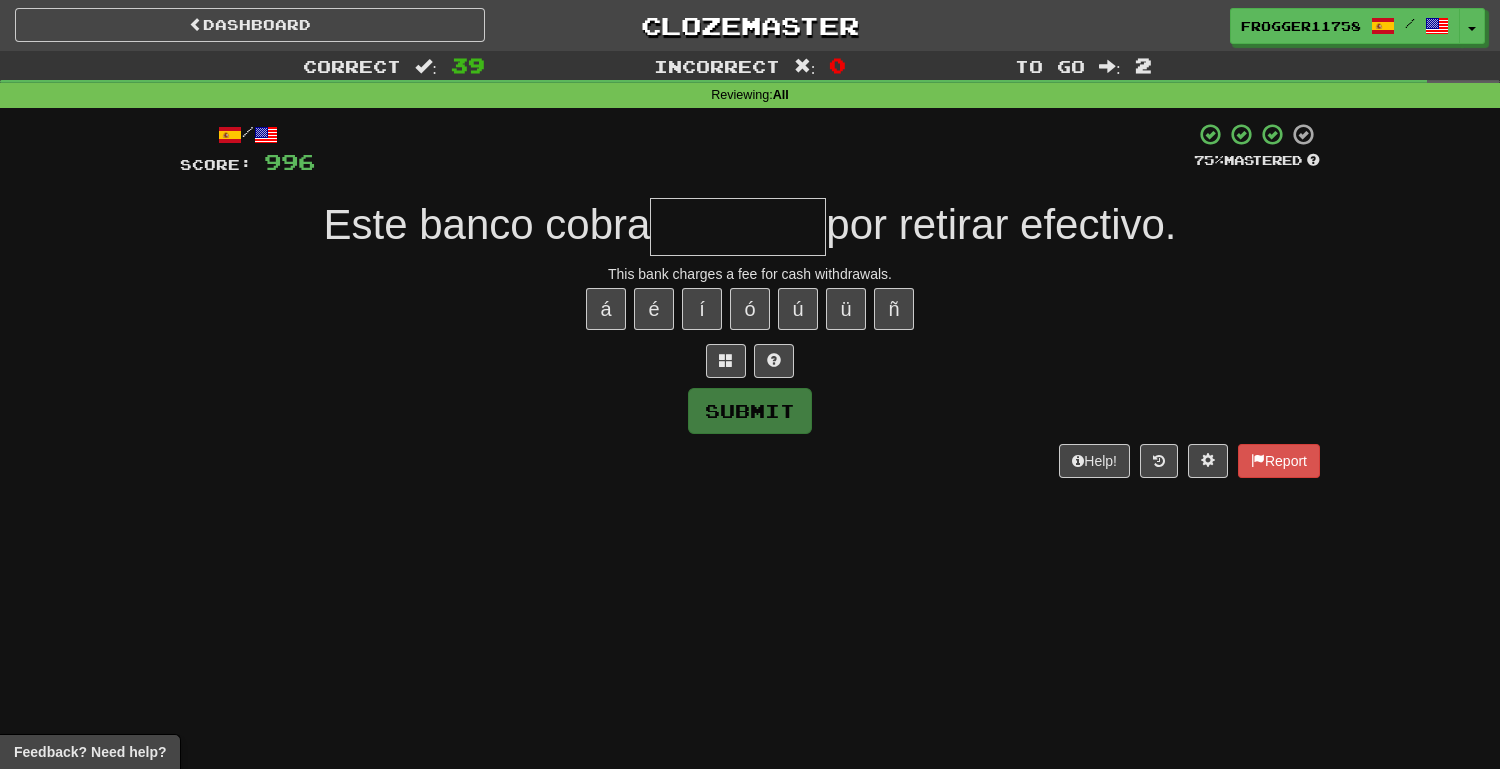 type on "*" 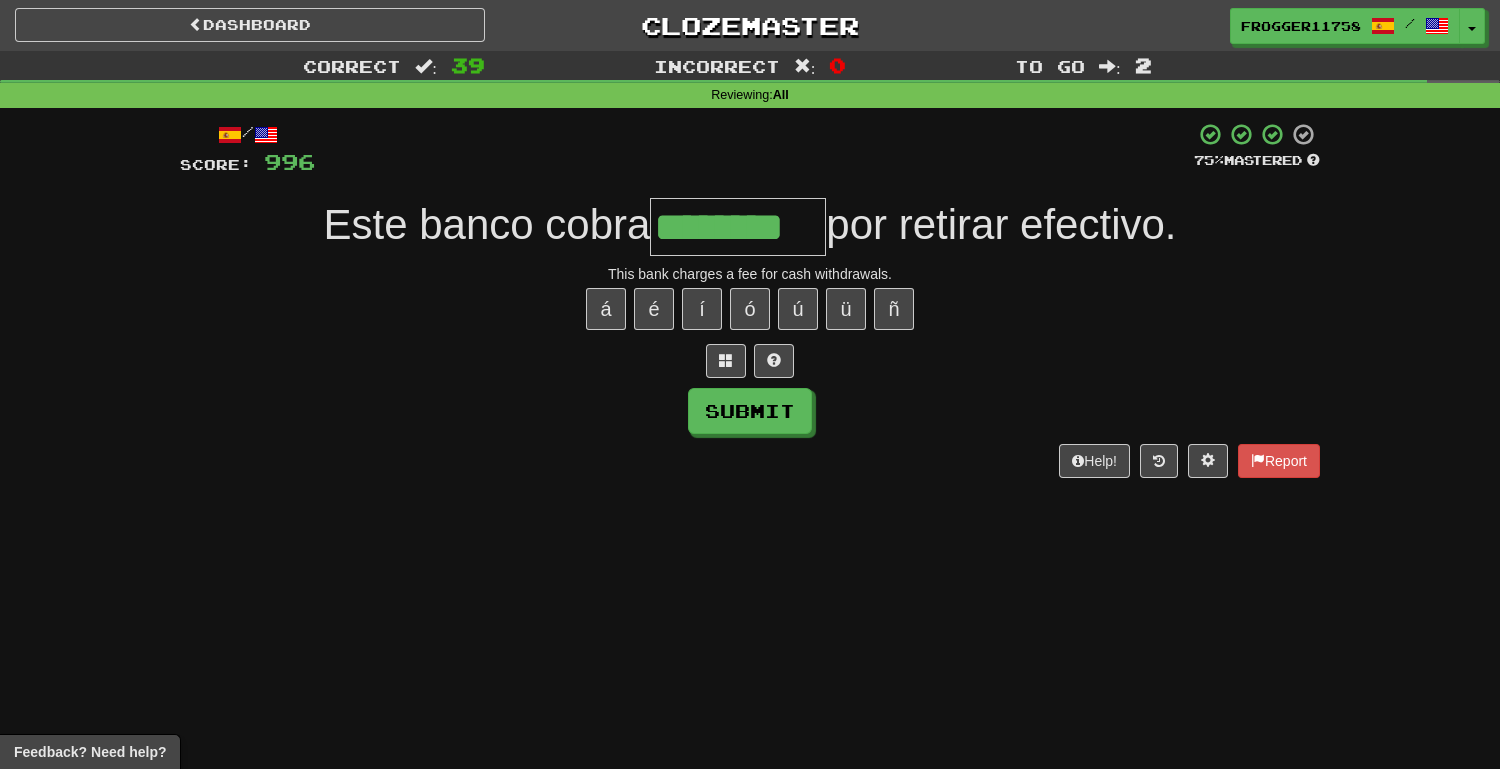 type on "********" 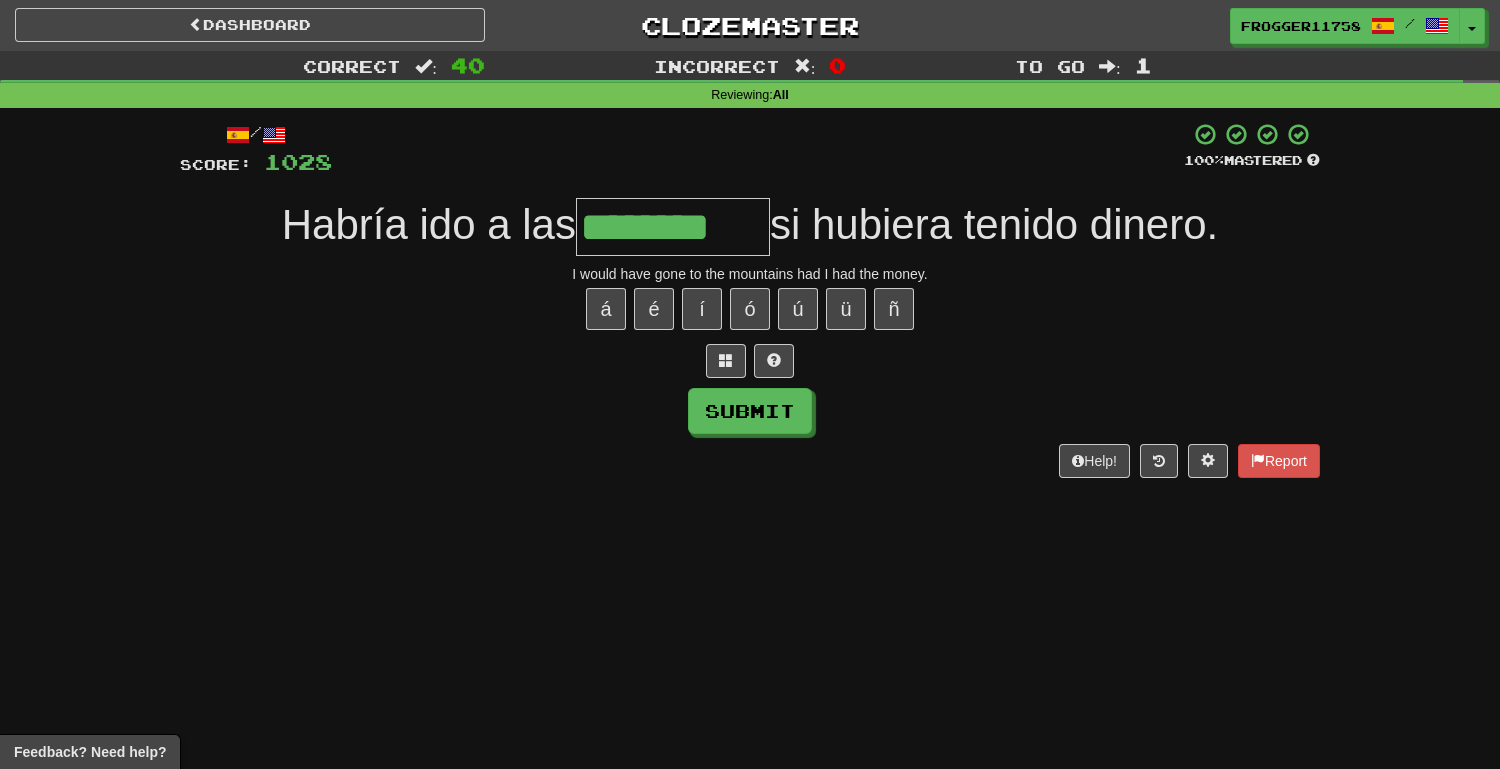 type on "********" 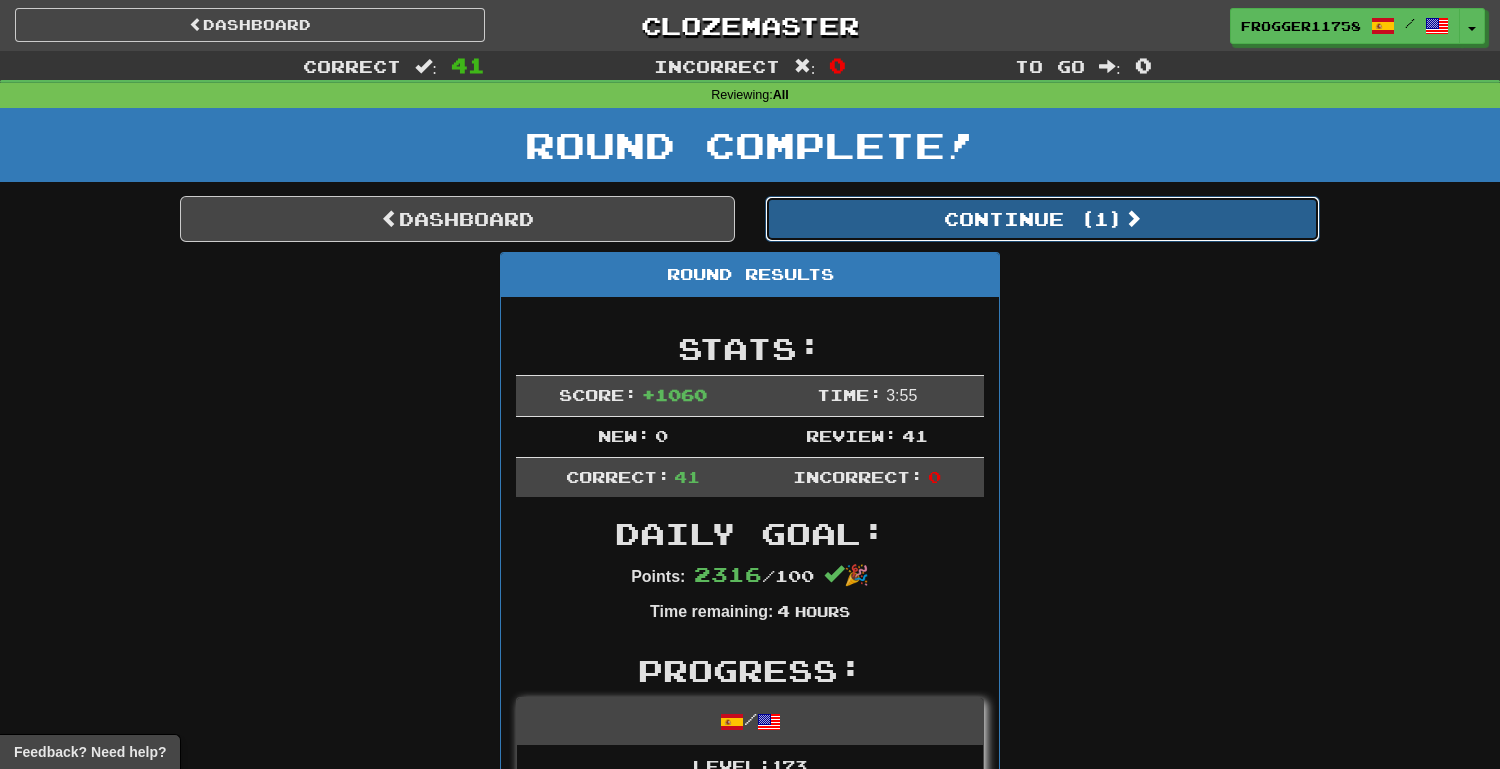 click on "Continue ( 1 )" at bounding box center [1042, 219] 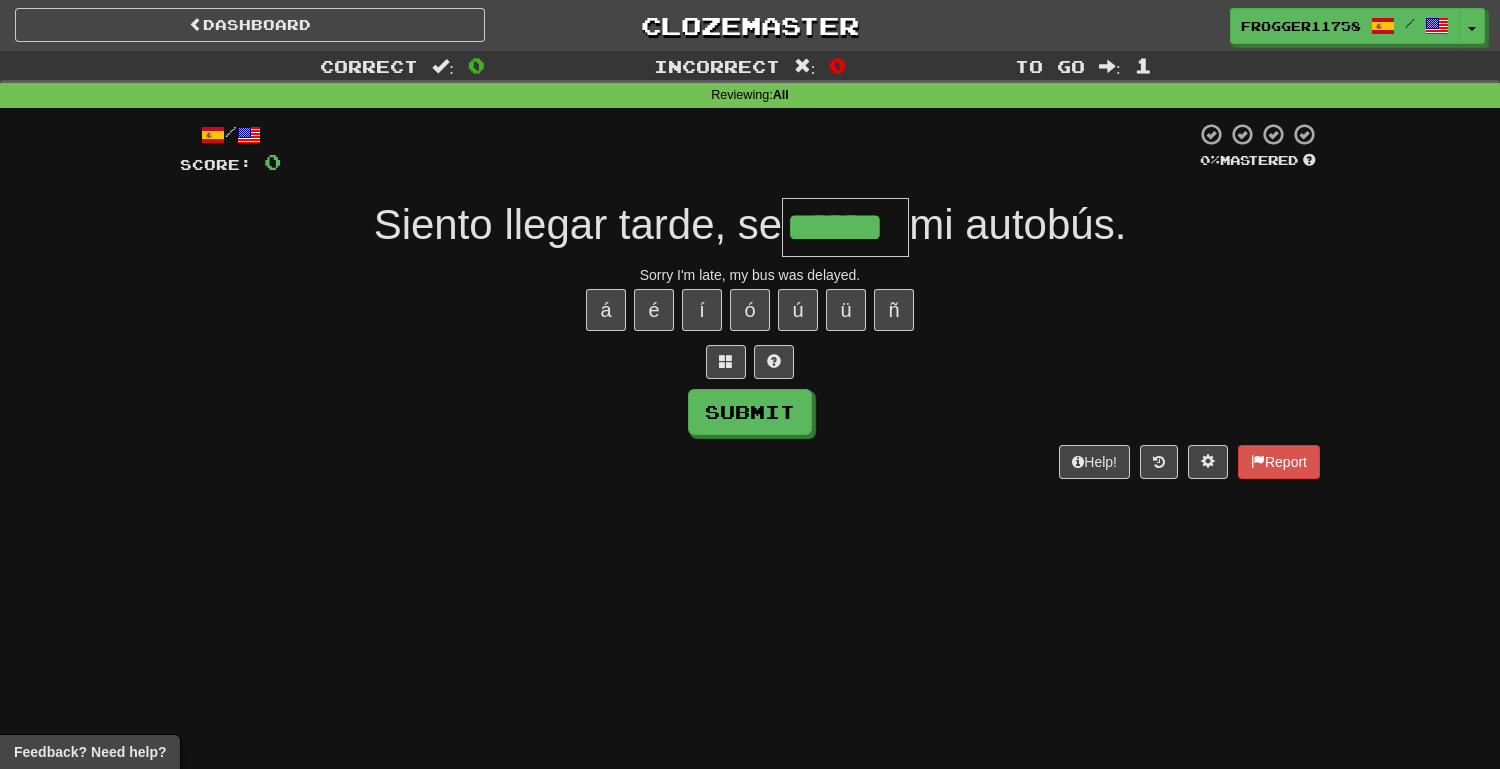 type on "******" 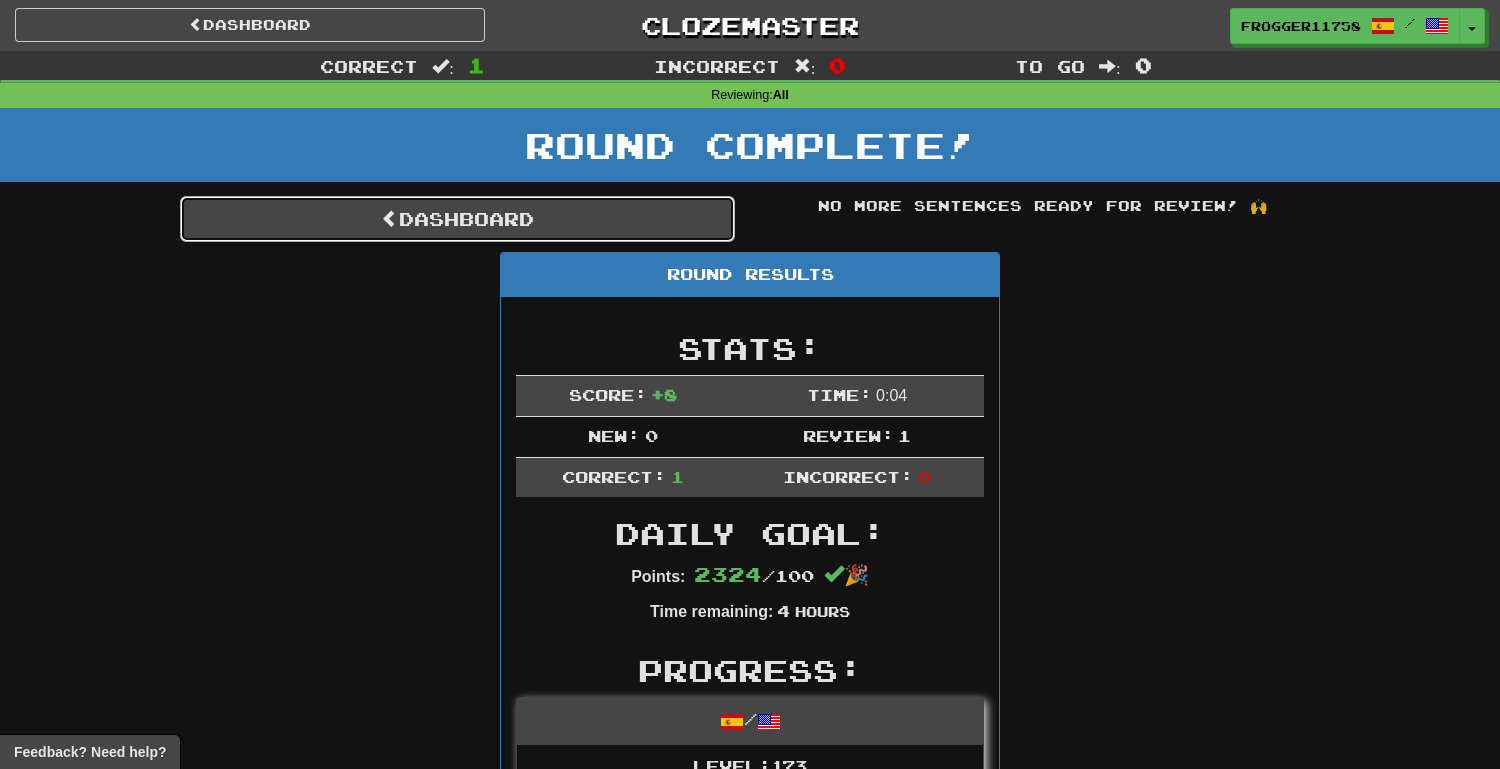 click on "Dashboard" at bounding box center [457, 219] 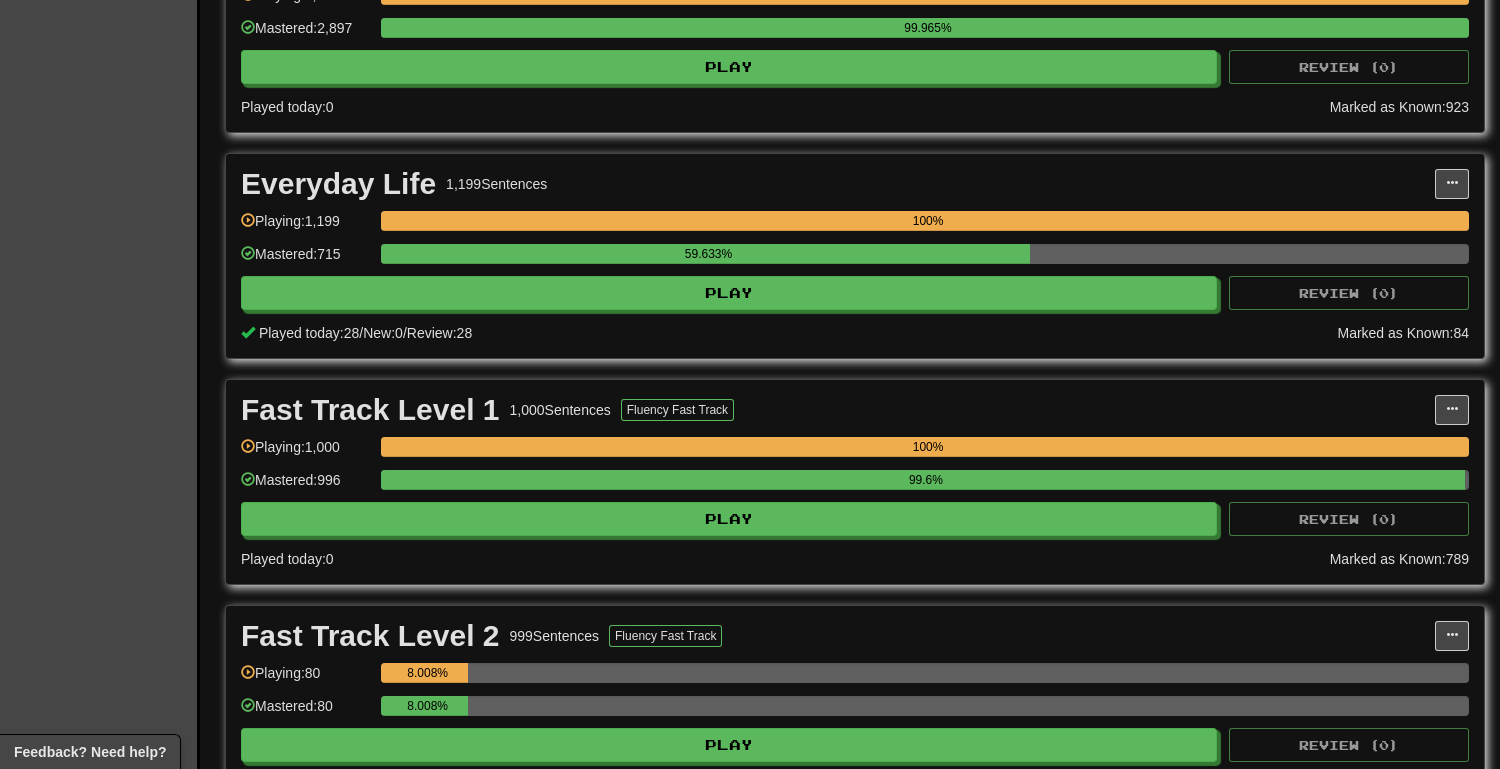 scroll, scrollTop: 0, scrollLeft: 0, axis: both 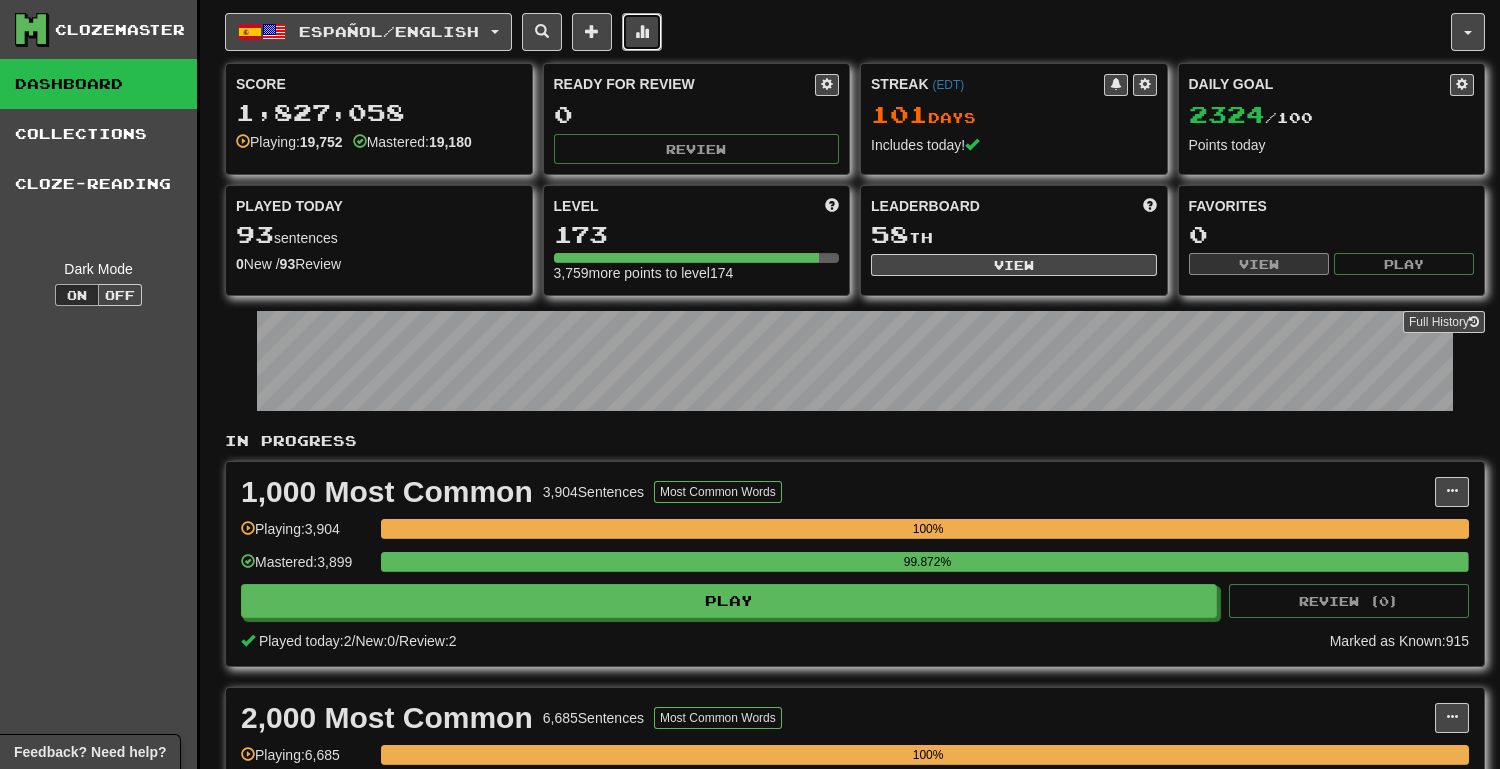 click at bounding box center [642, 32] 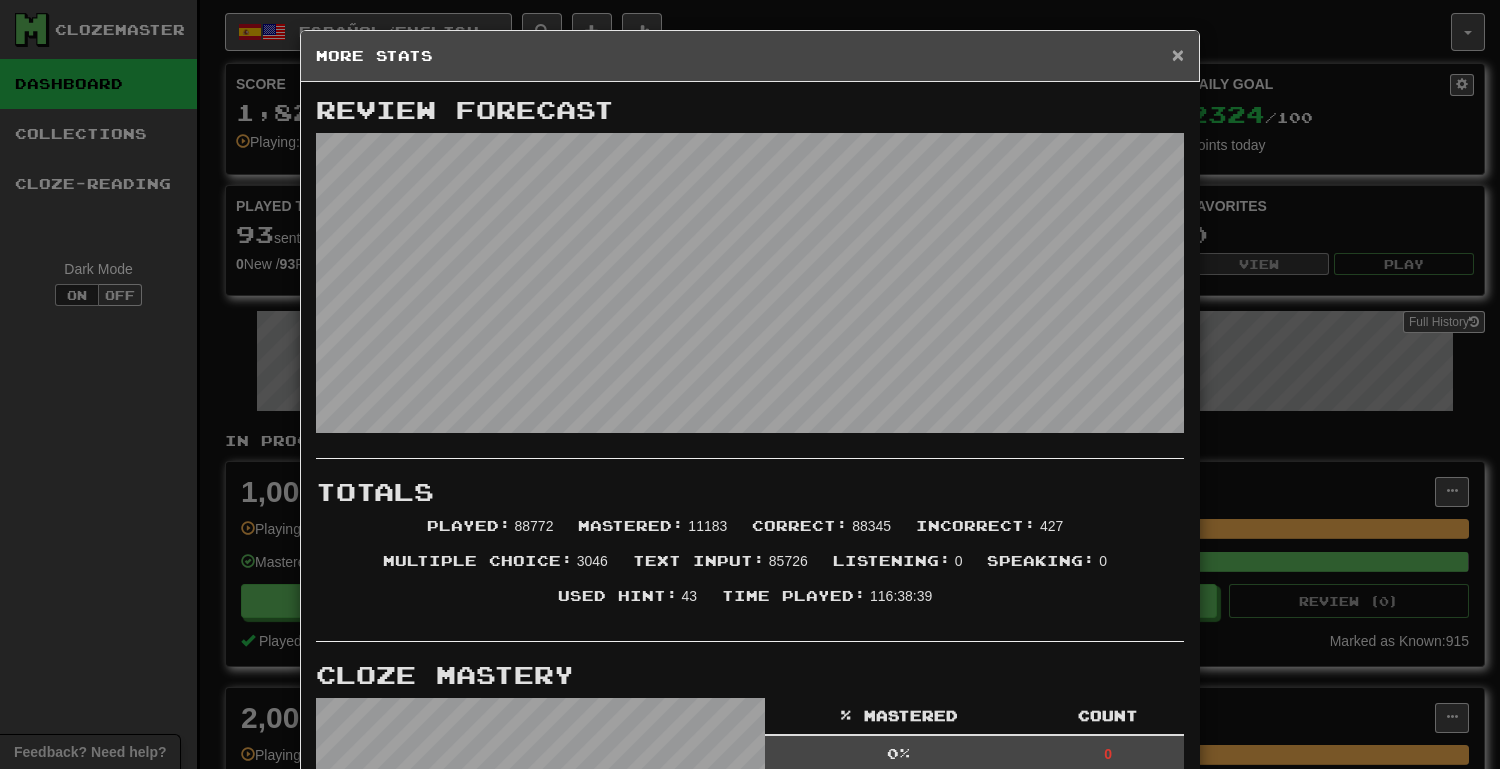 click on "×" at bounding box center [1178, 54] 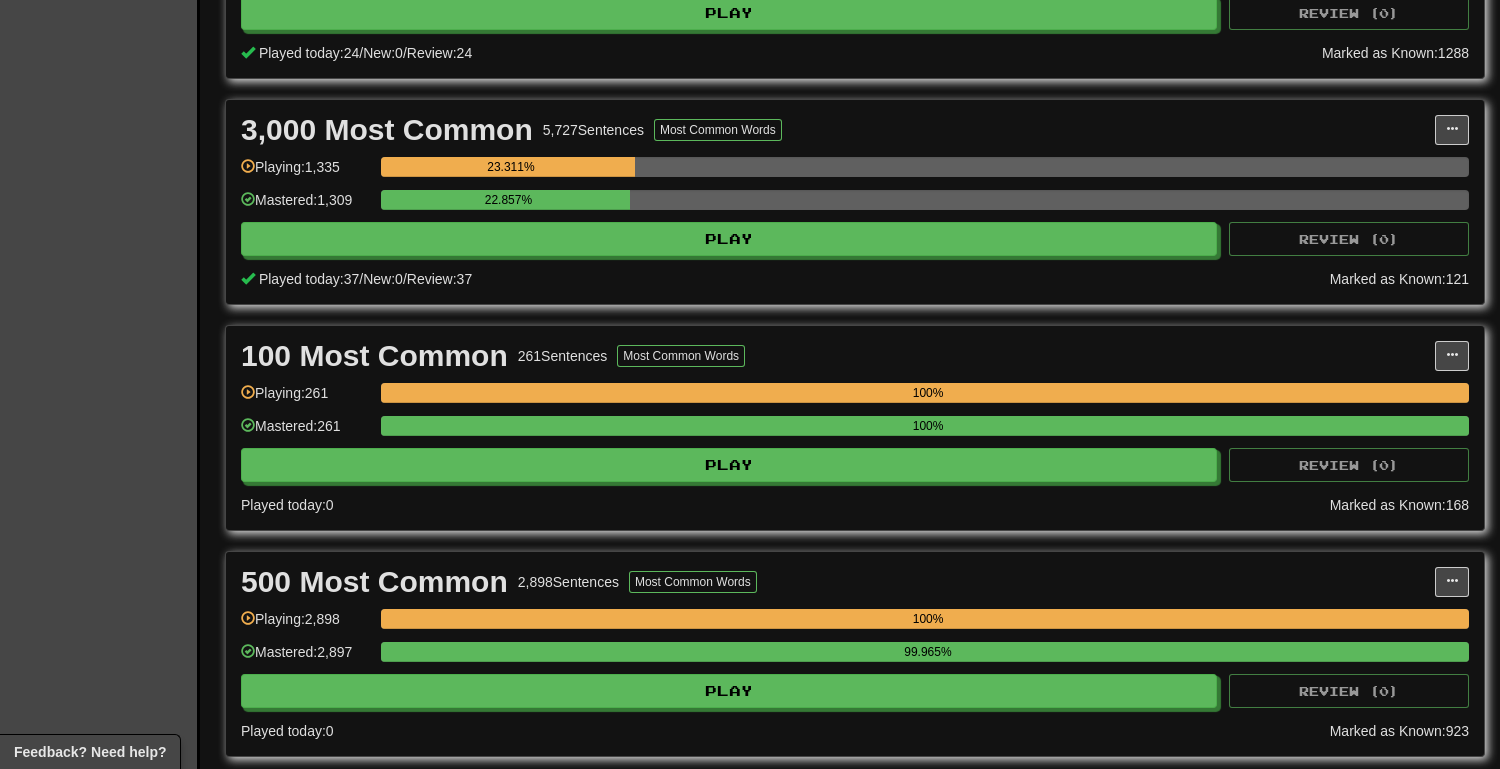 scroll, scrollTop: 811, scrollLeft: 0, axis: vertical 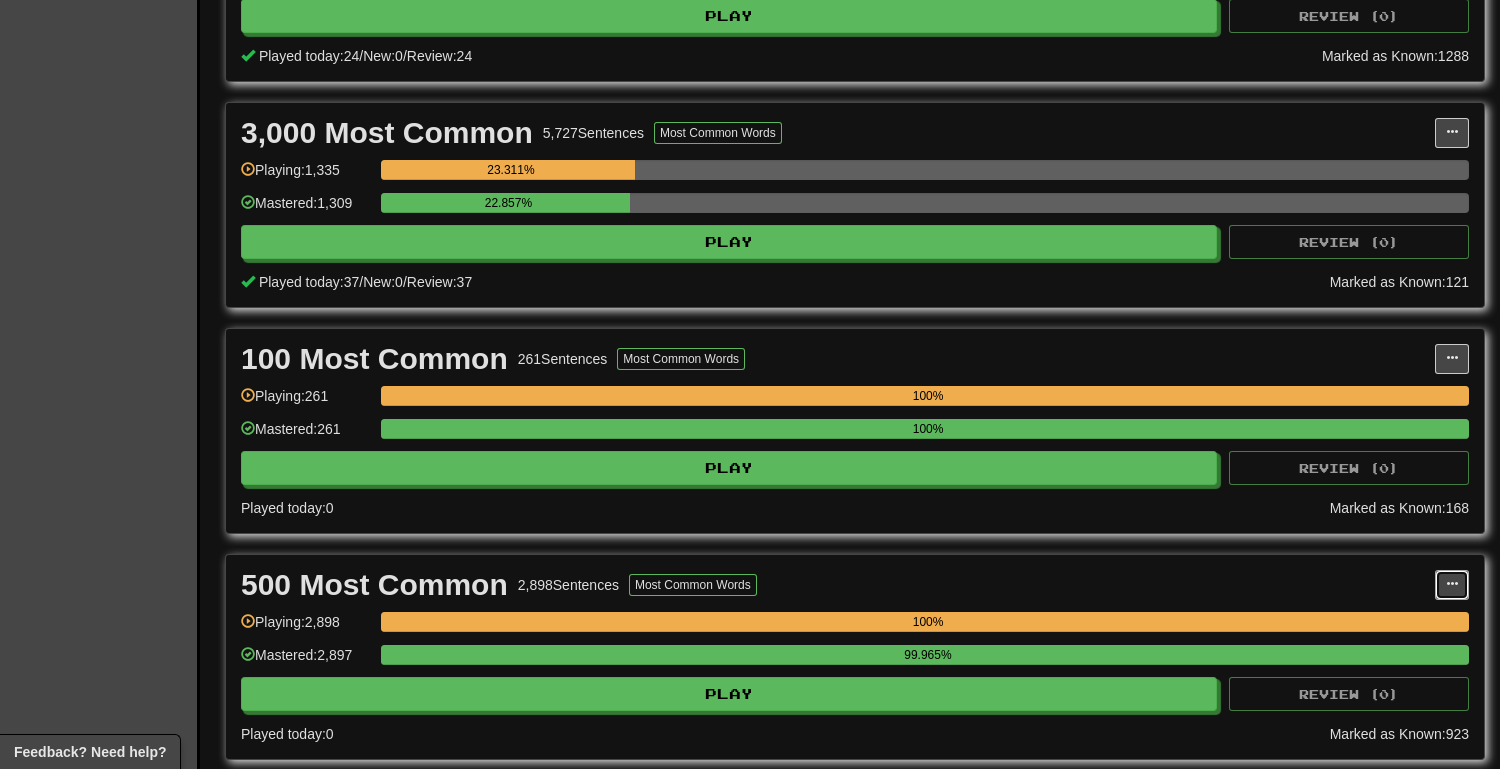 click at bounding box center [1452, 585] 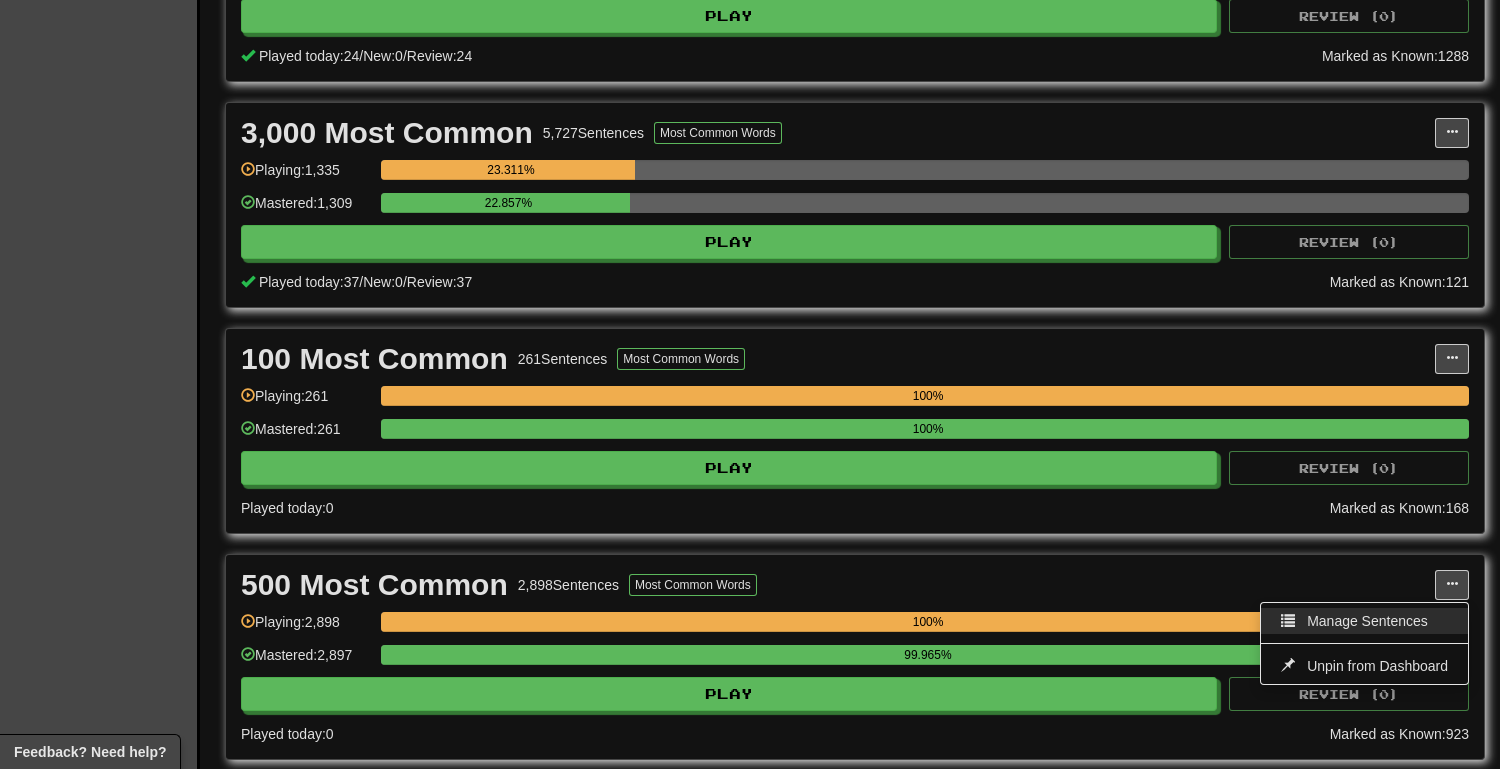 click on "Manage Sentences" at bounding box center [1367, 621] 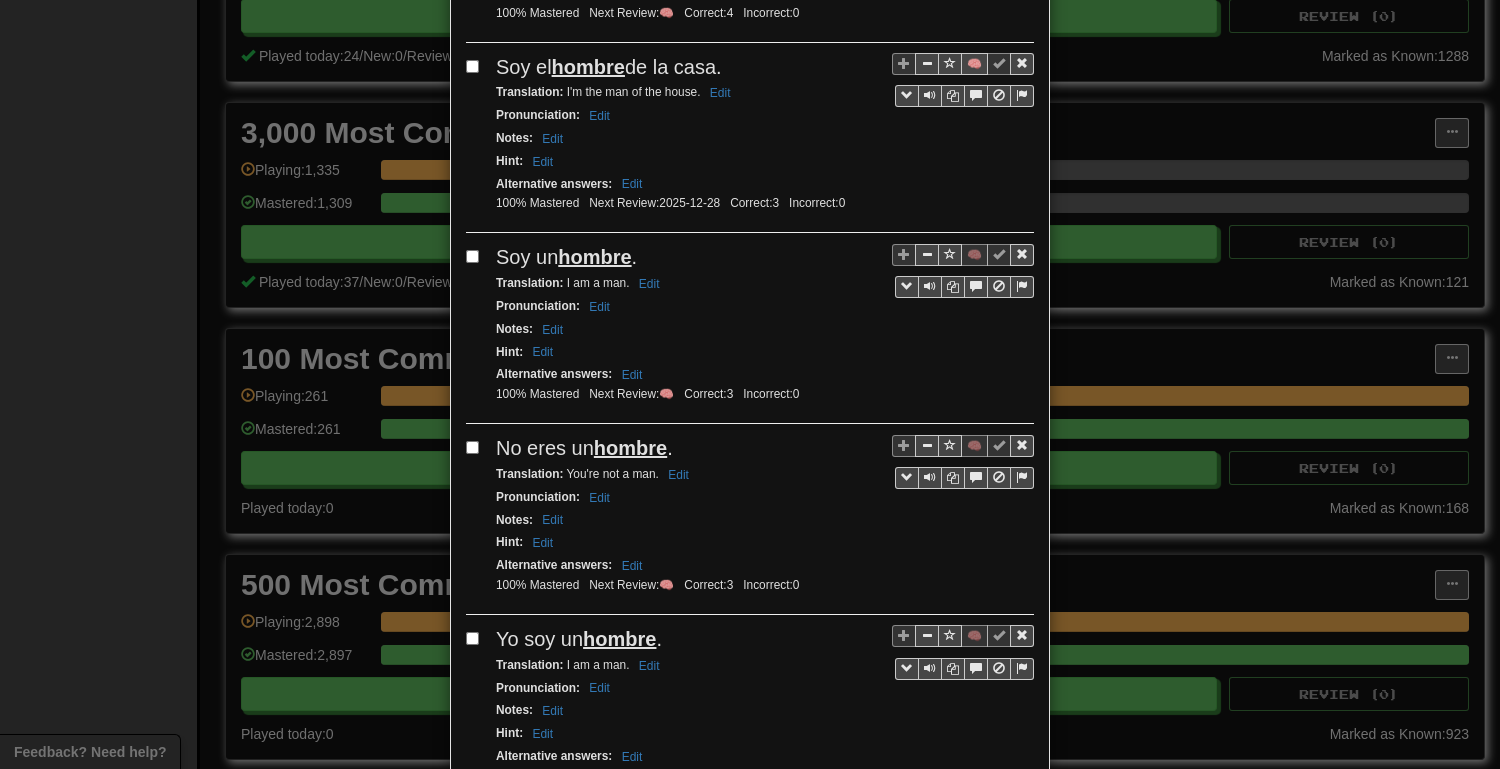 scroll, scrollTop: 0, scrollLeft: 0, axis: both 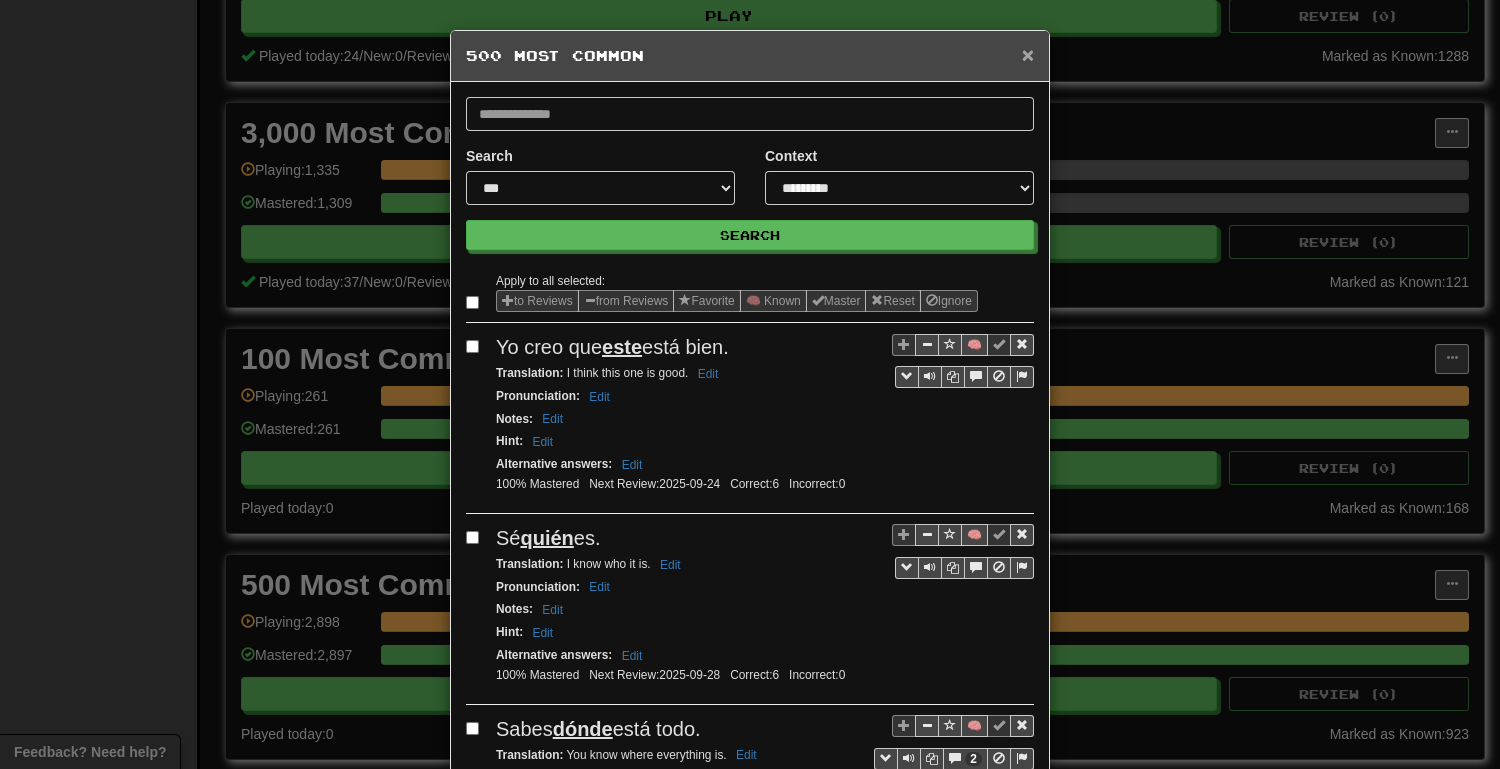 click on "×" at bounding box center (1028, 54) 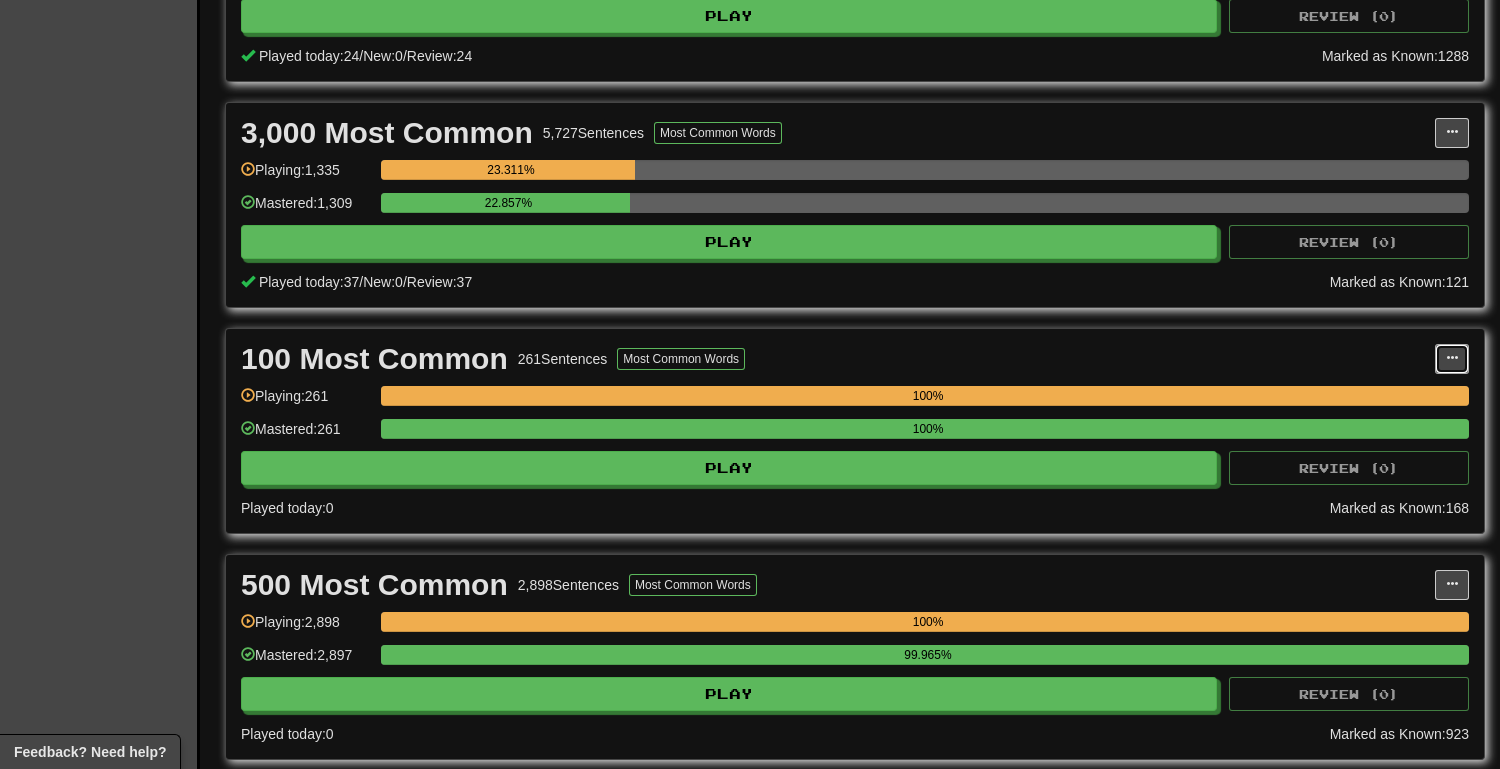click at bounding box center [1452, 358] 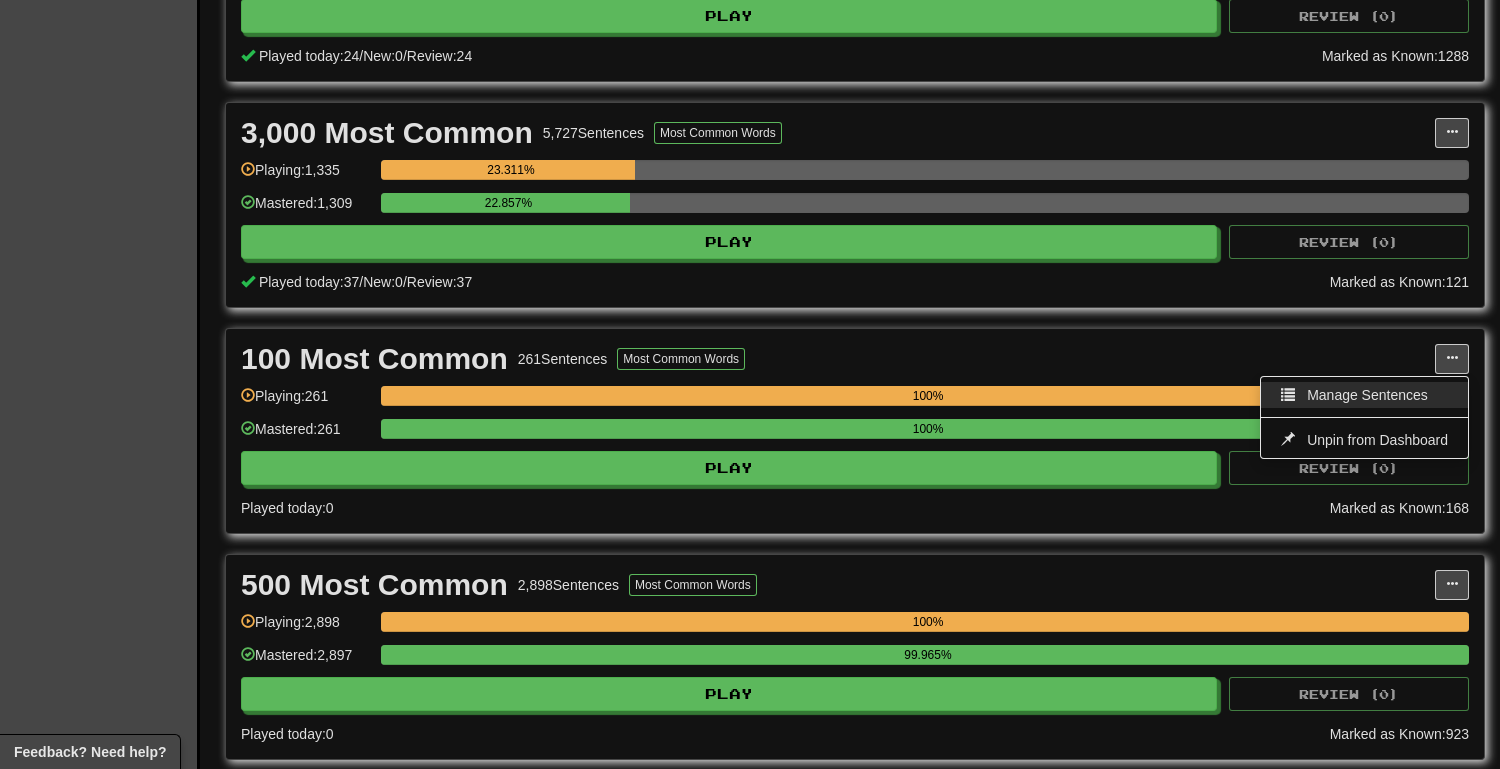 click on "Manage Sentences" at bounding box center (1367, 395) 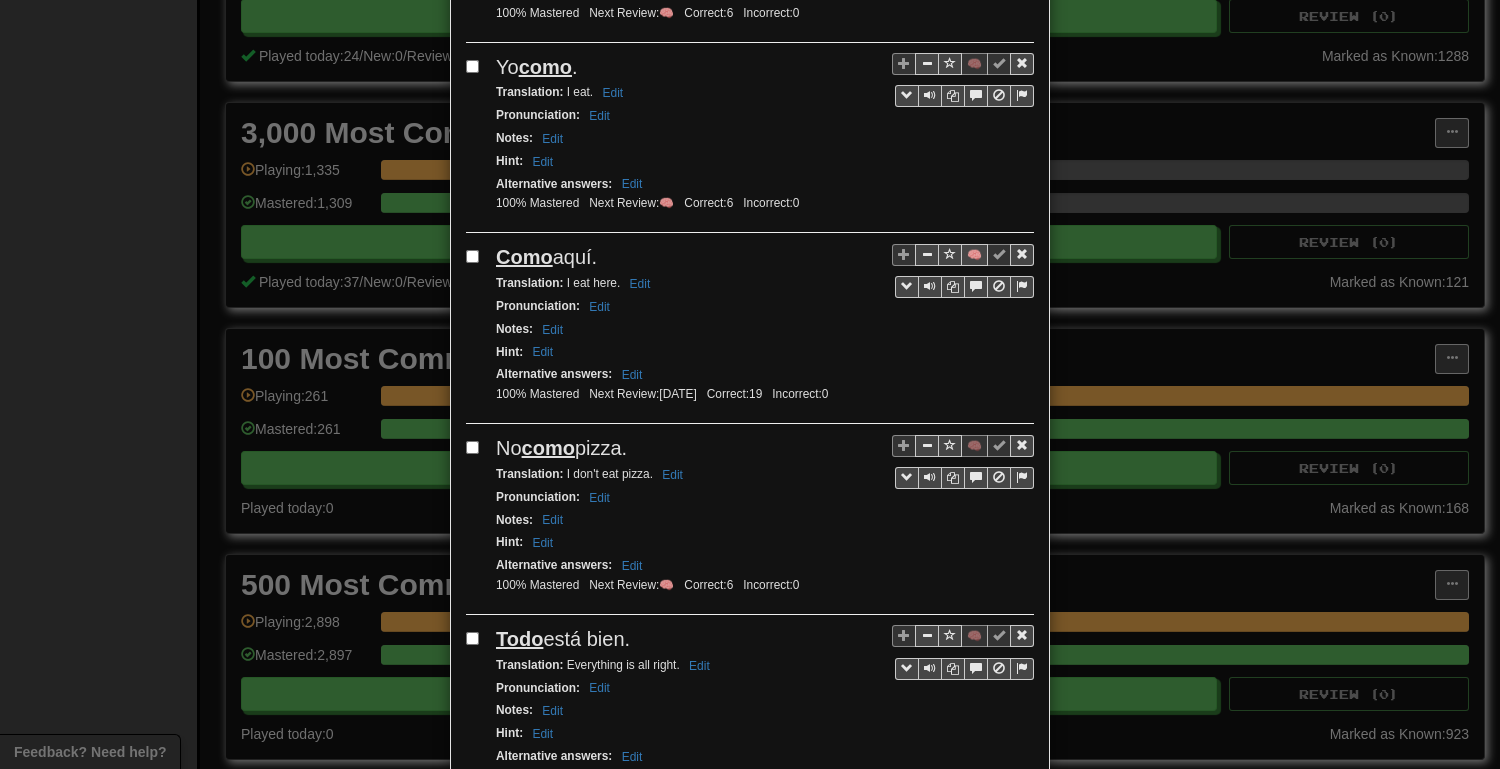 scroll, scrollTop: 0, scrollLeft: 0, axis: both 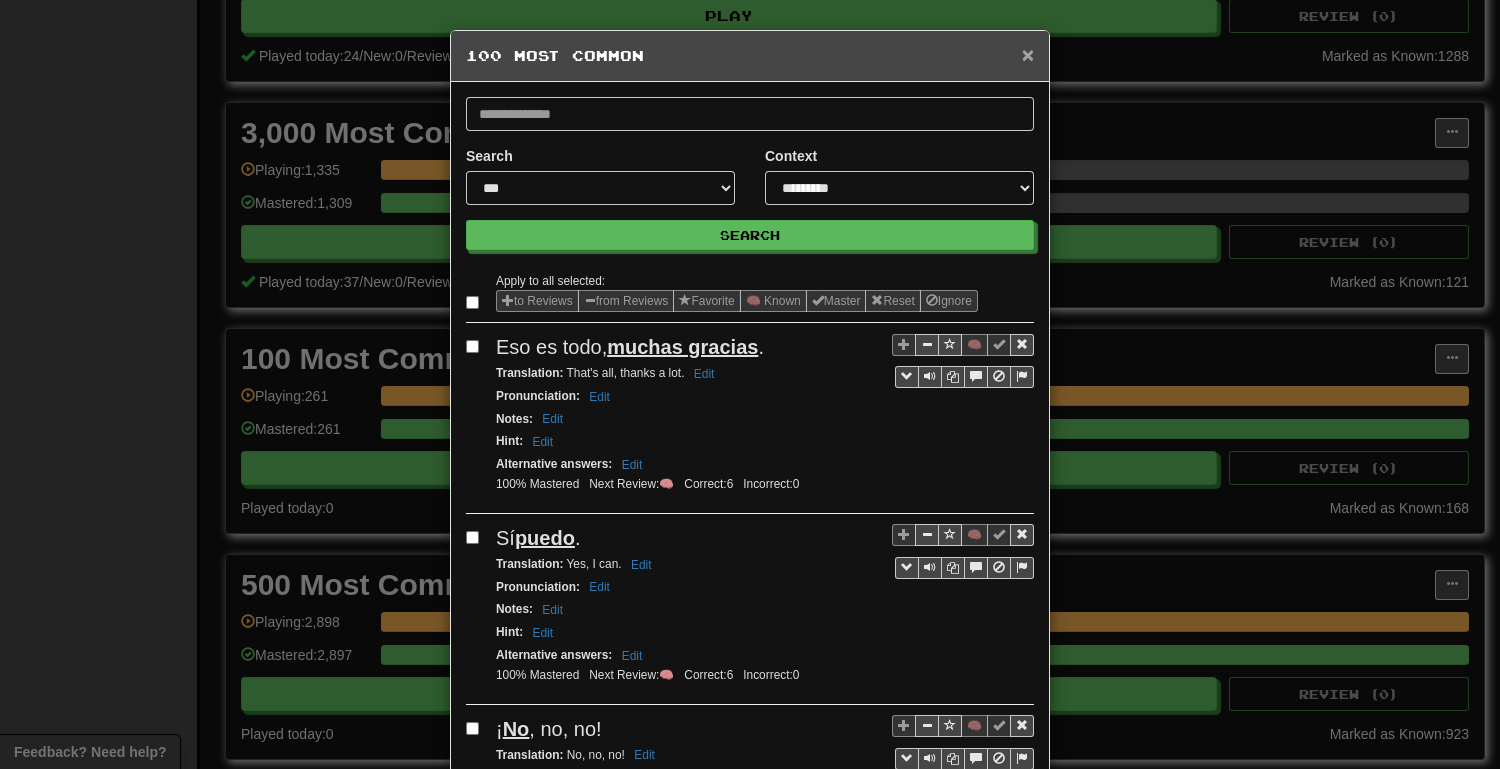 click on "×" at bounding box center (1028, 54) 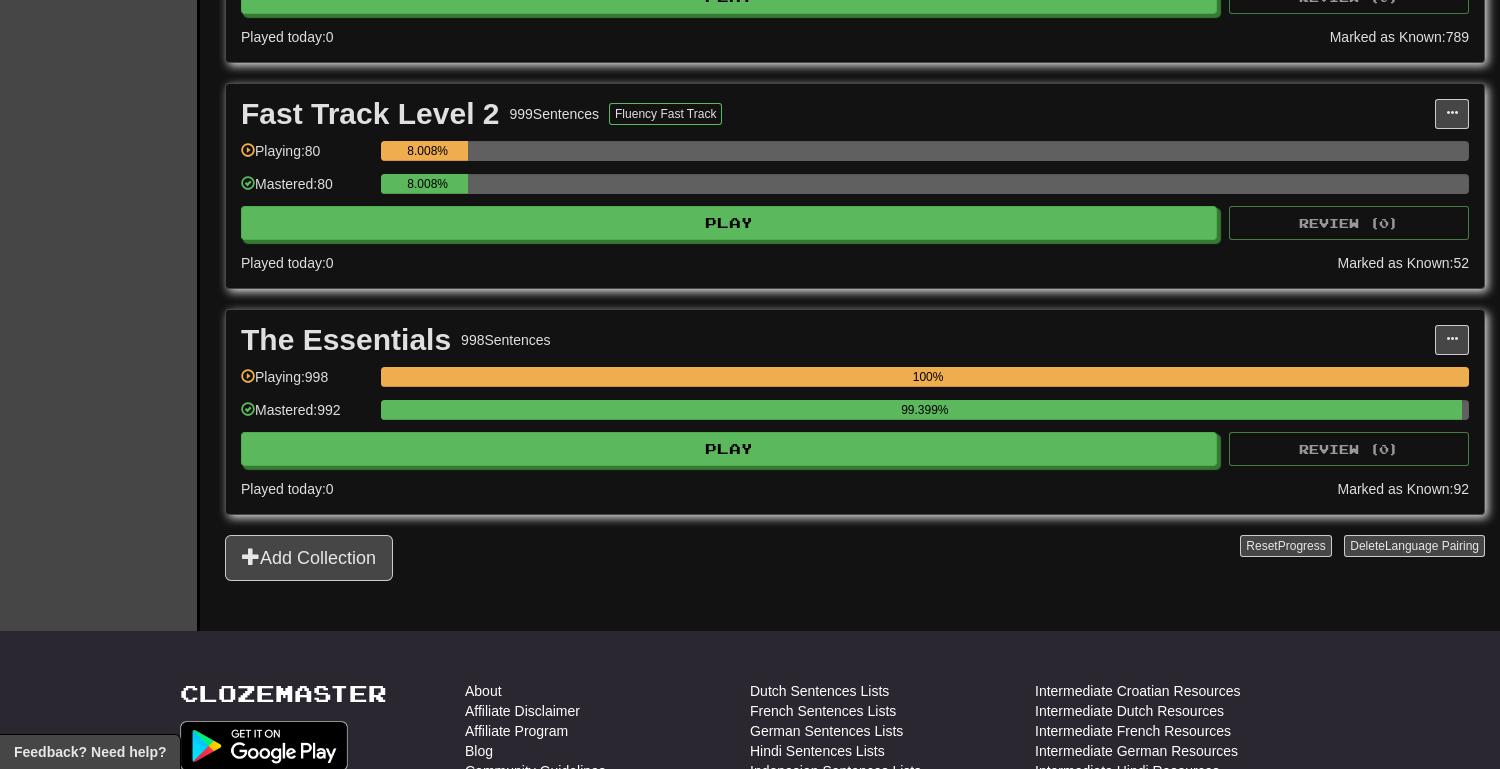 scroll, scrollTop: 1959, scrollLeft: 0, axis: vertical 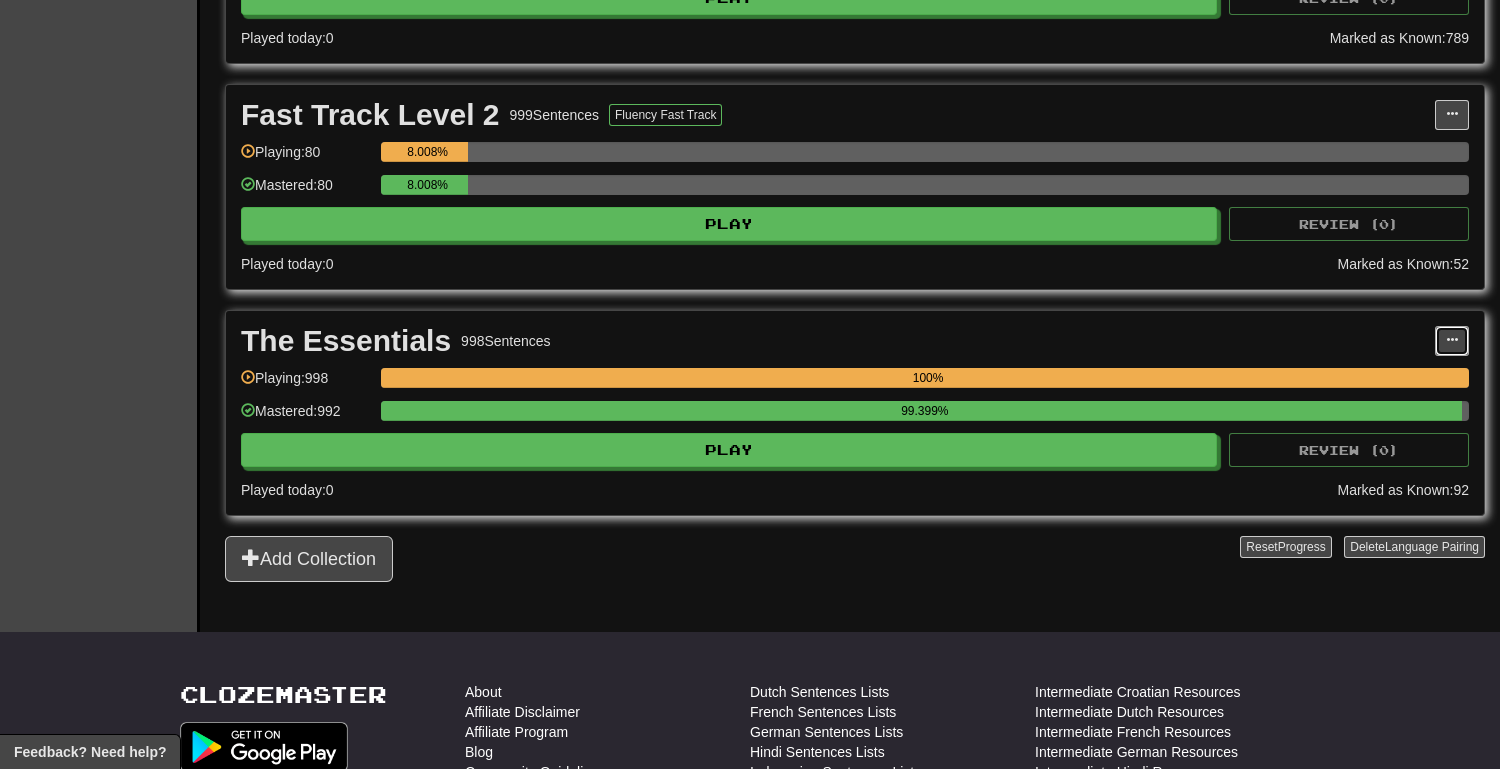 click at bounding box center [1452, 341] 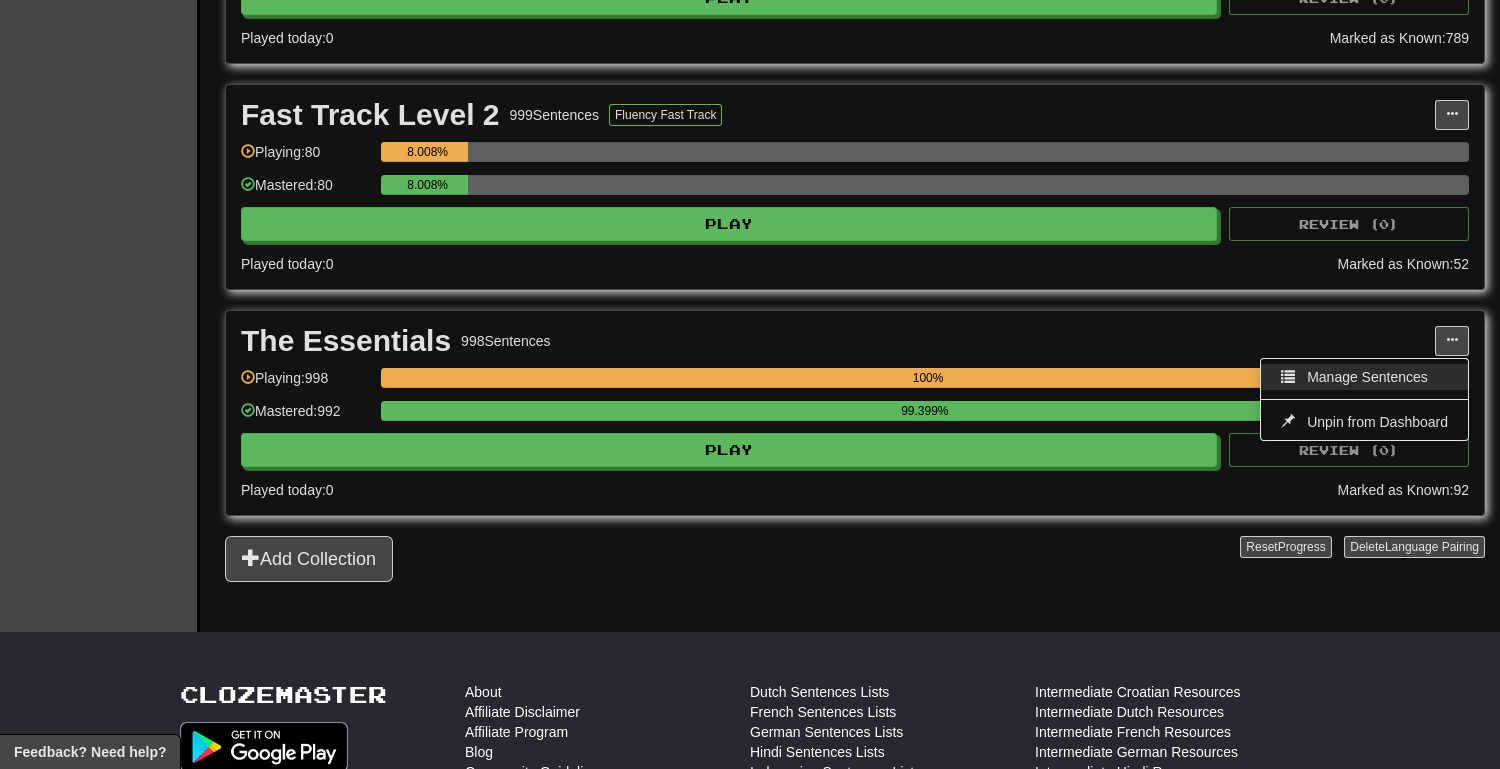 click on "Manage Sentences" at bounding box center [1367, 377] 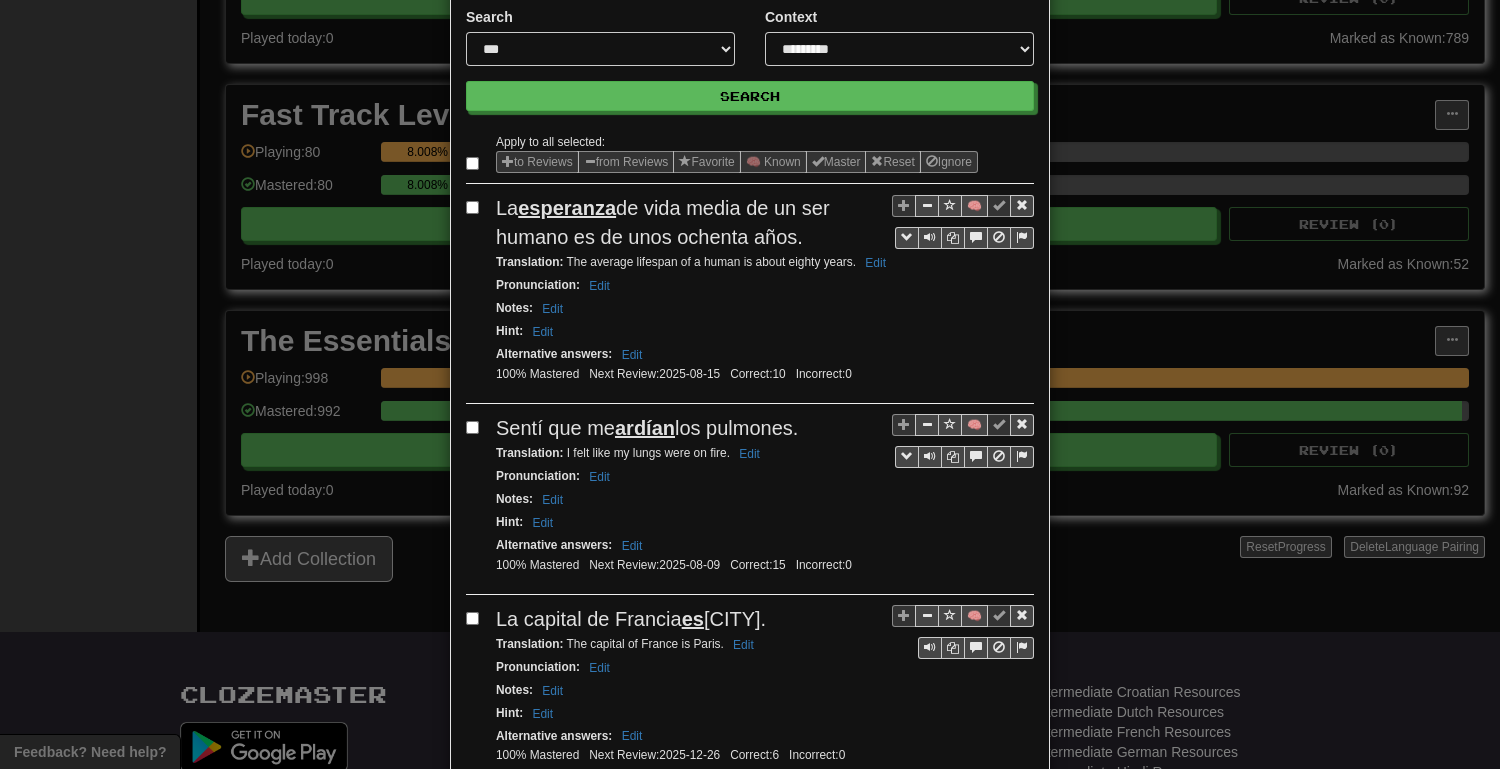 scroll, scrollTop: 0, scrollLeft: 0, axis: both 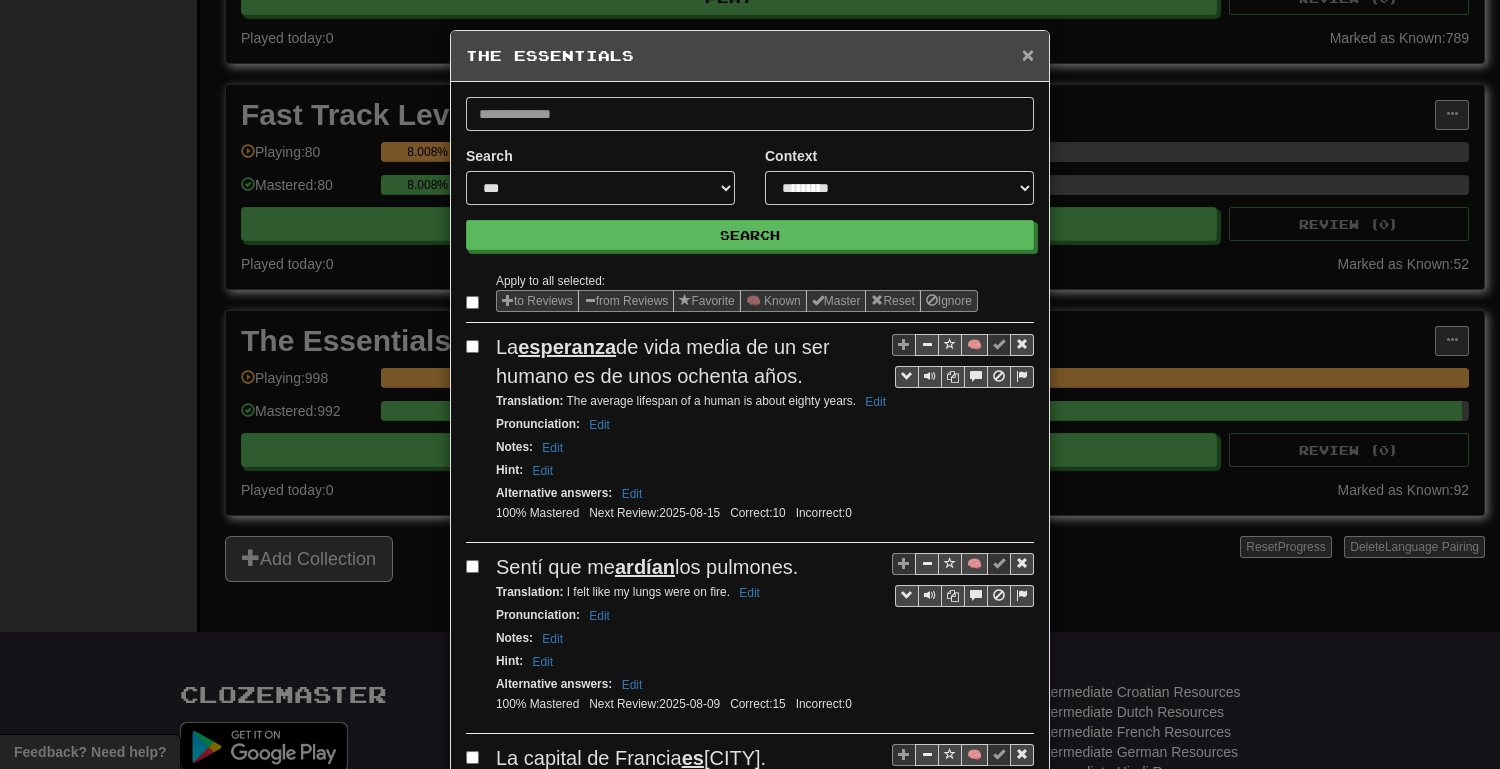 click on "×" at bounding box center [1028, 54] 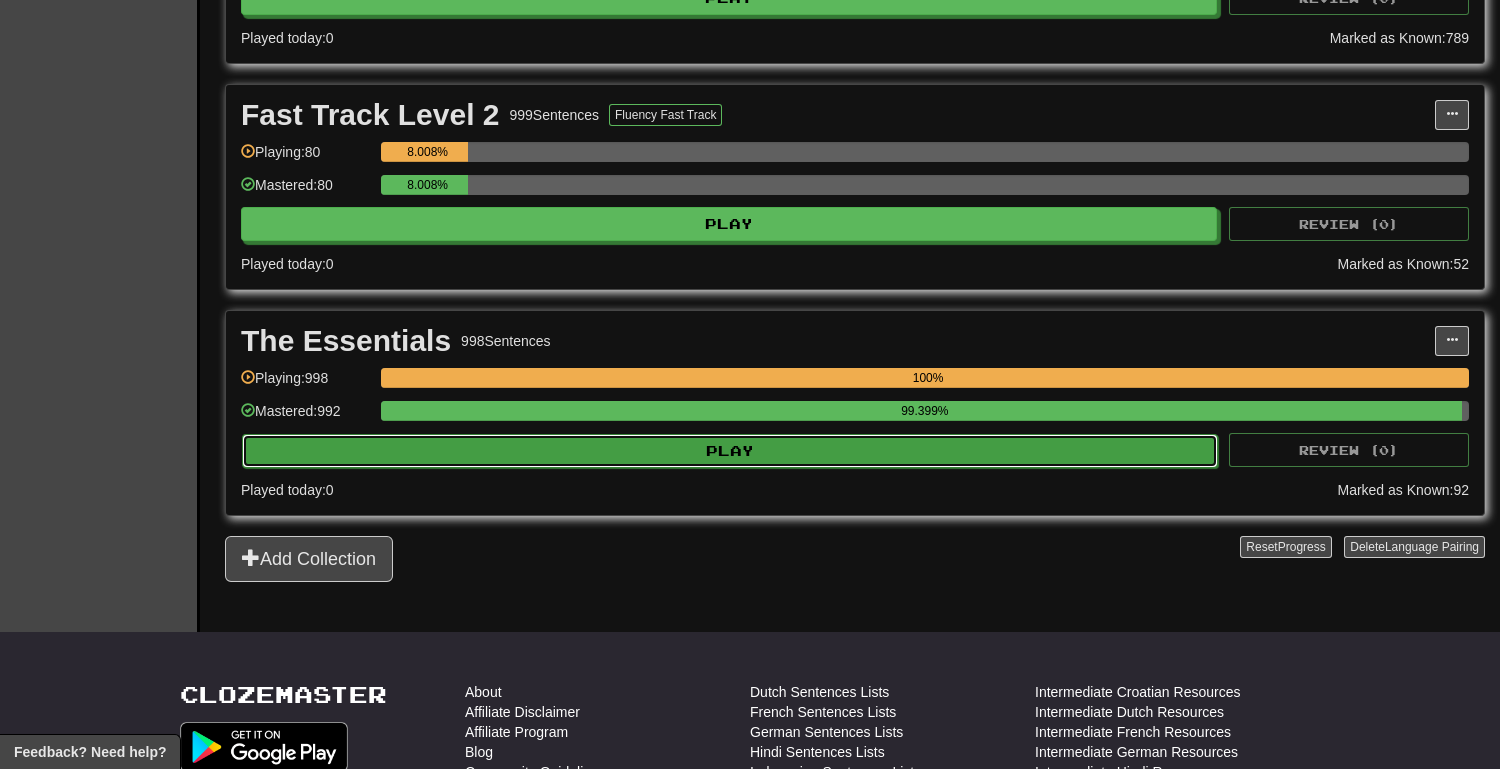 click on "Play" at bounding box center [730, 451] 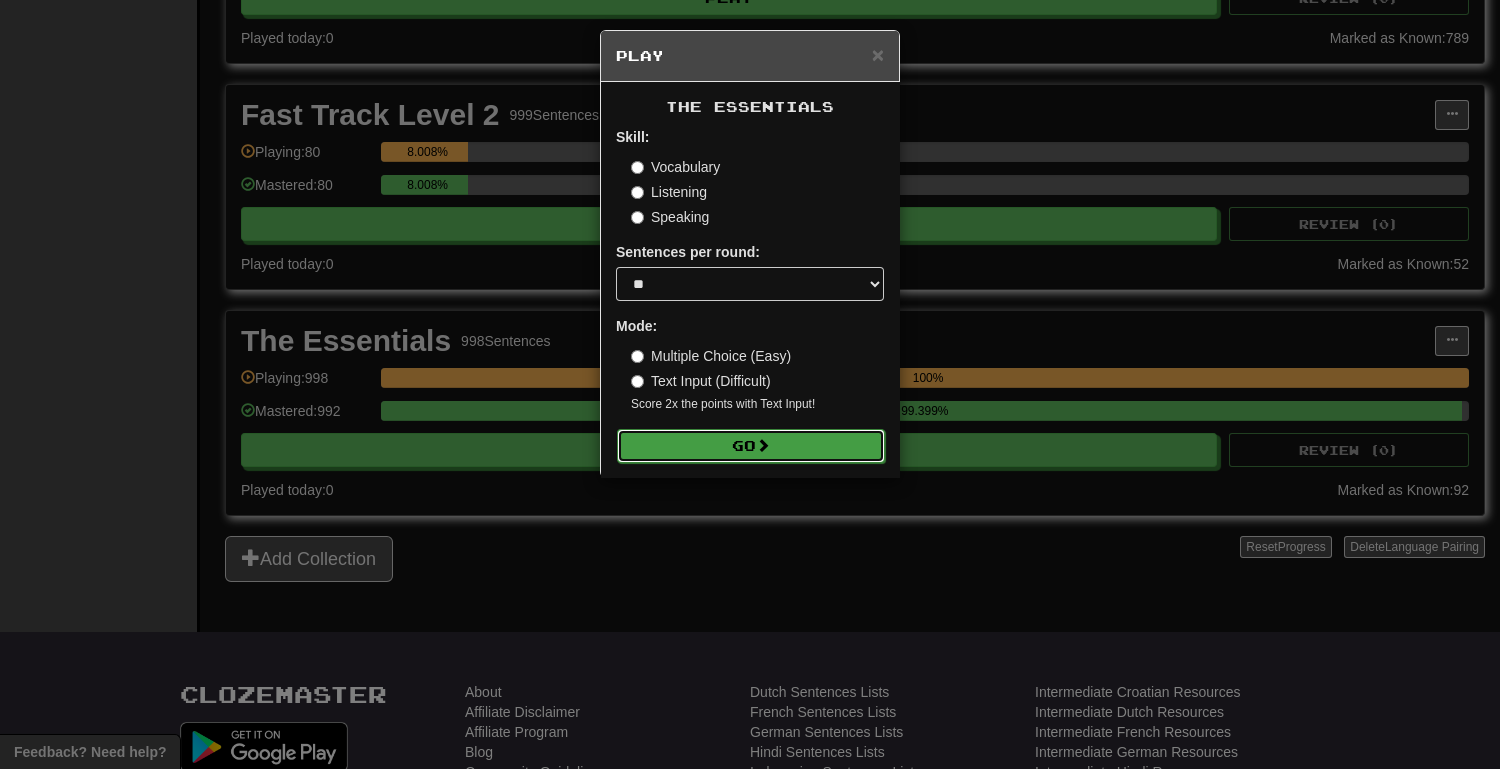 click on "Go" at bounding box center (751, 446) 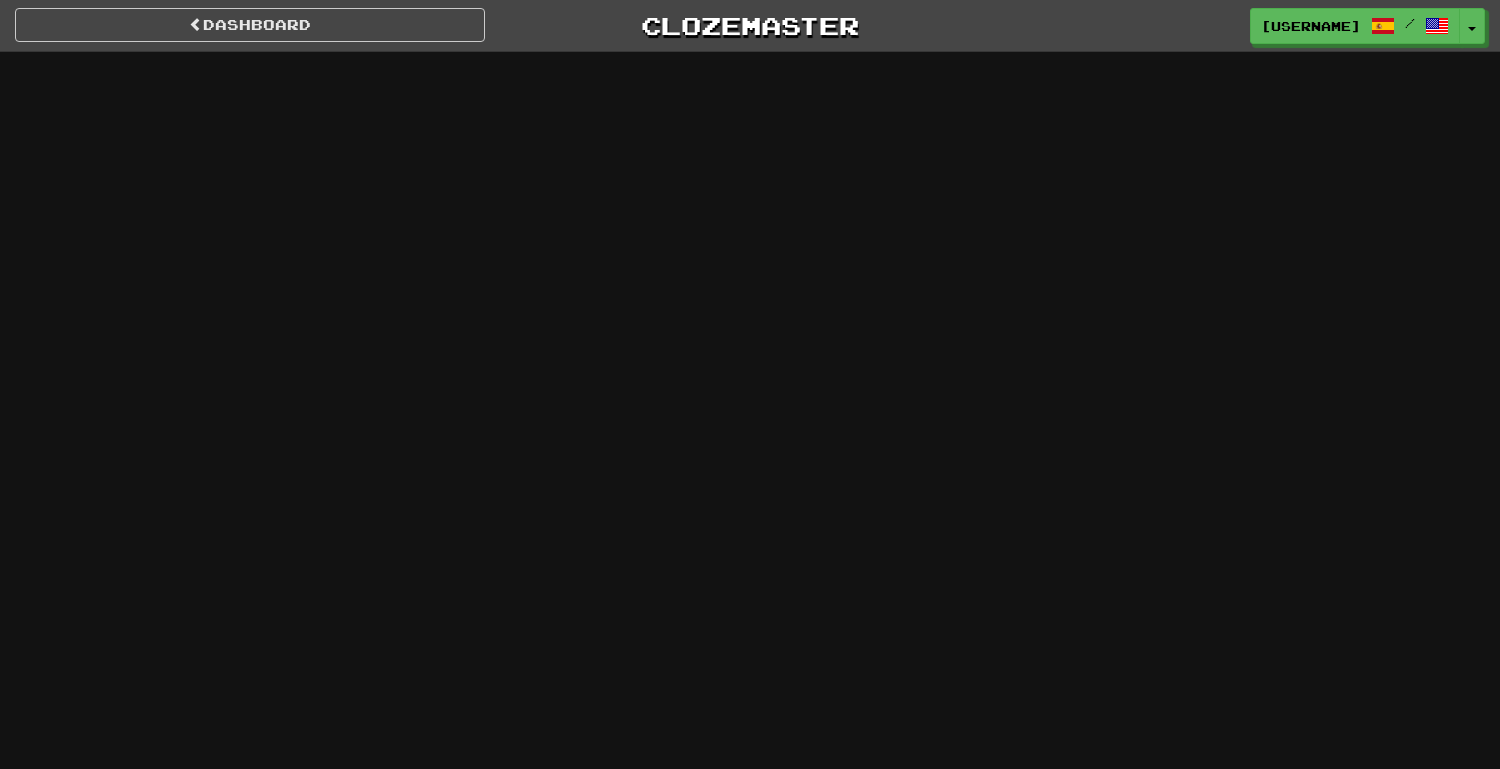 scroll, scrollTop: 0, scrollLeft: 0, axis: both 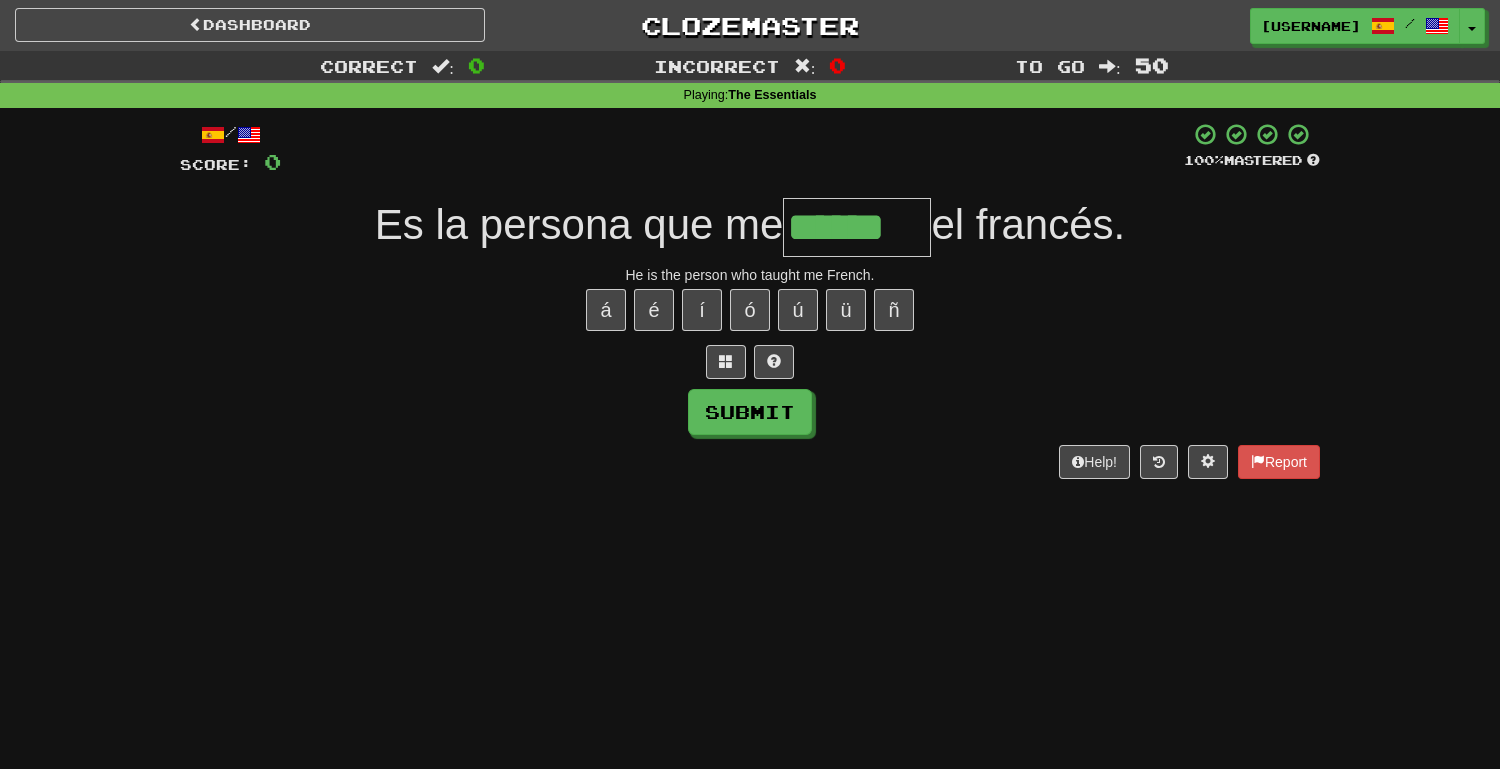 type on "******" 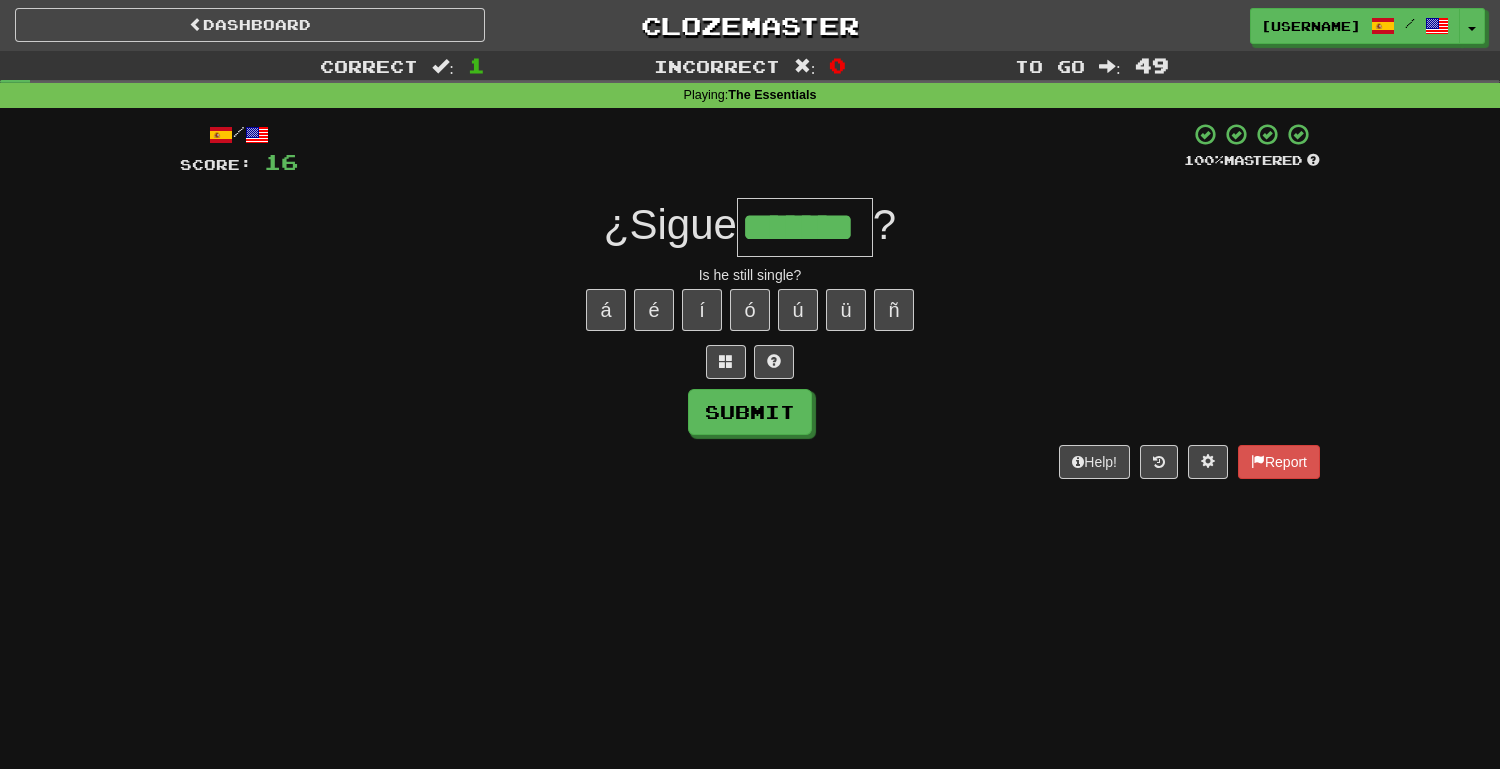 type on "*******" 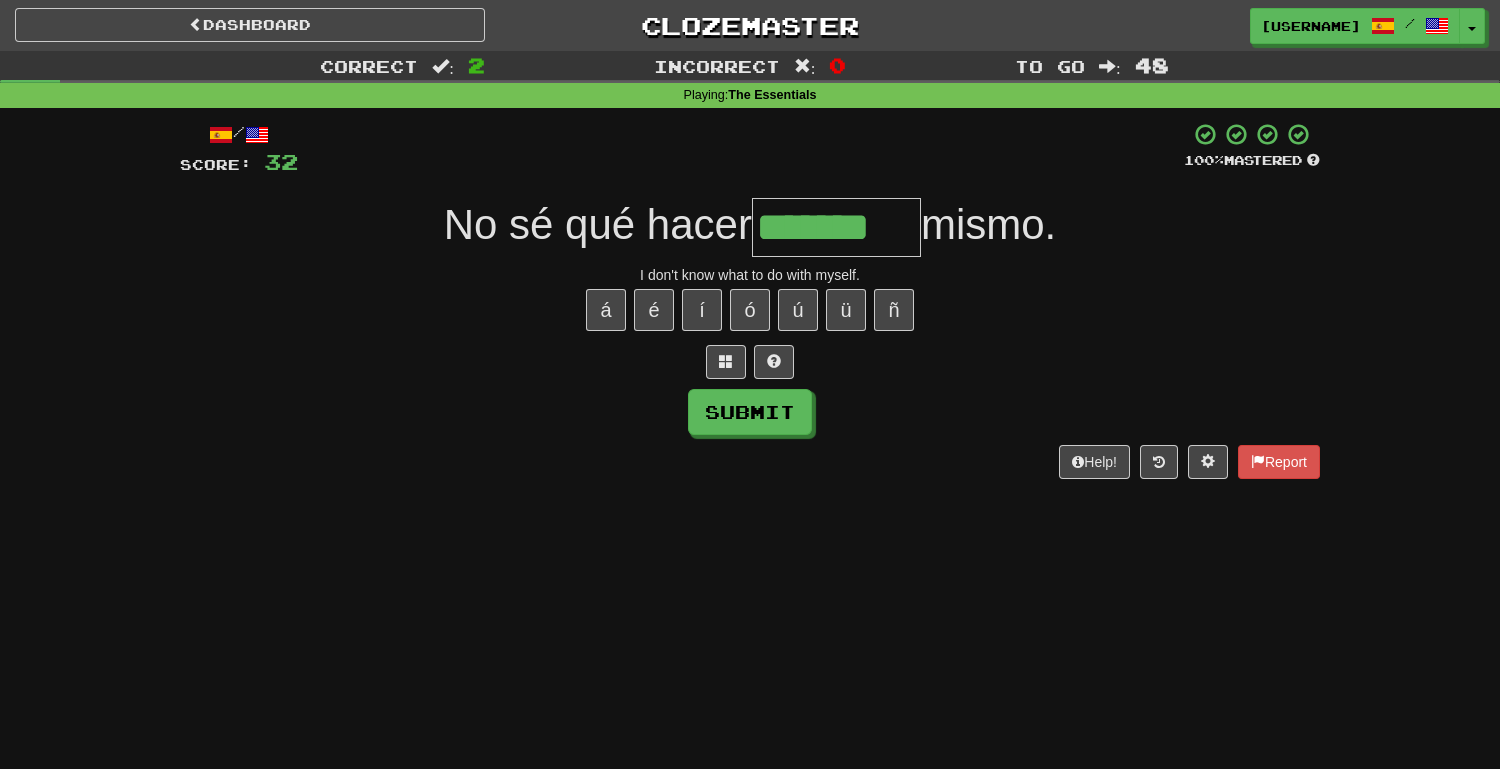 type on "*******" 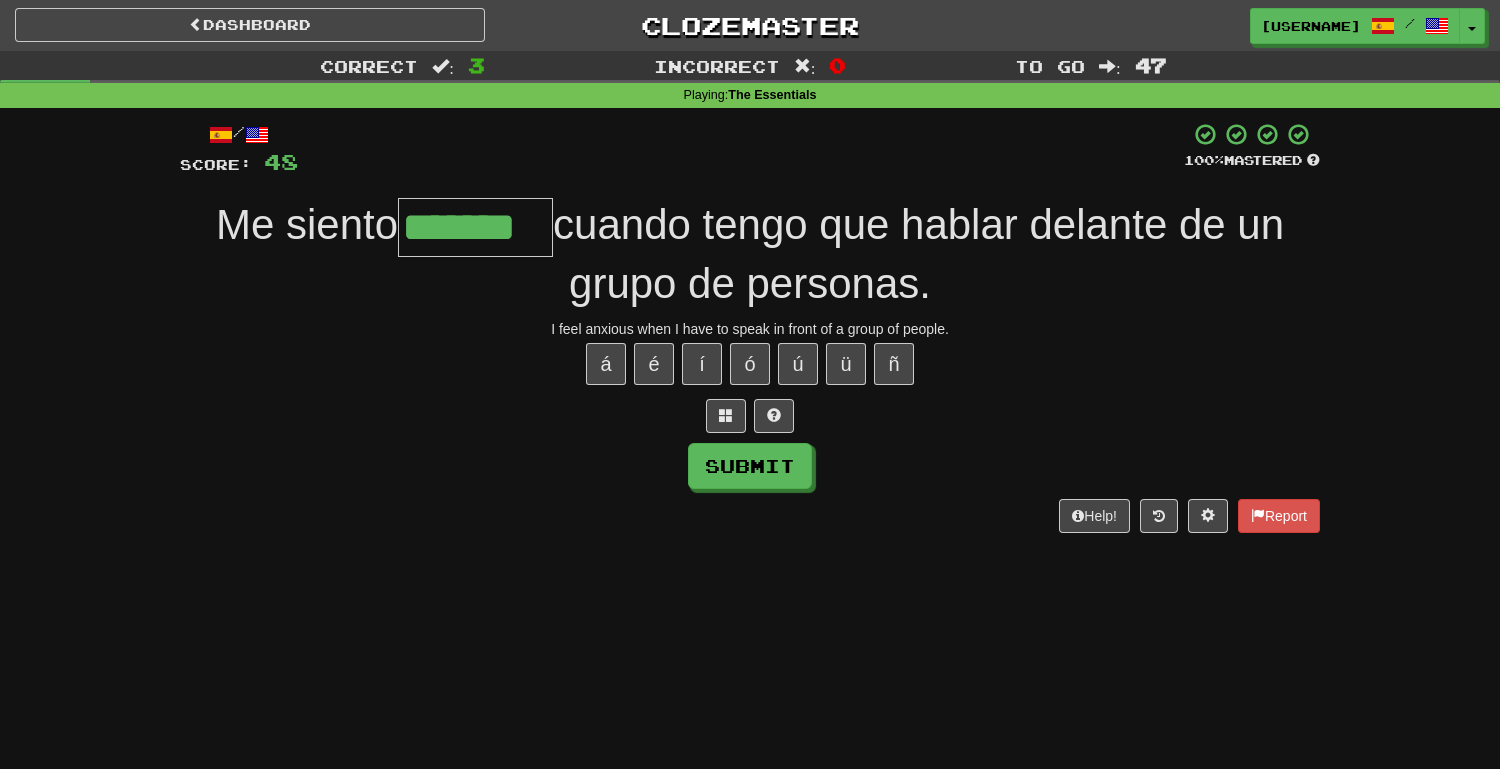 type on "*******" 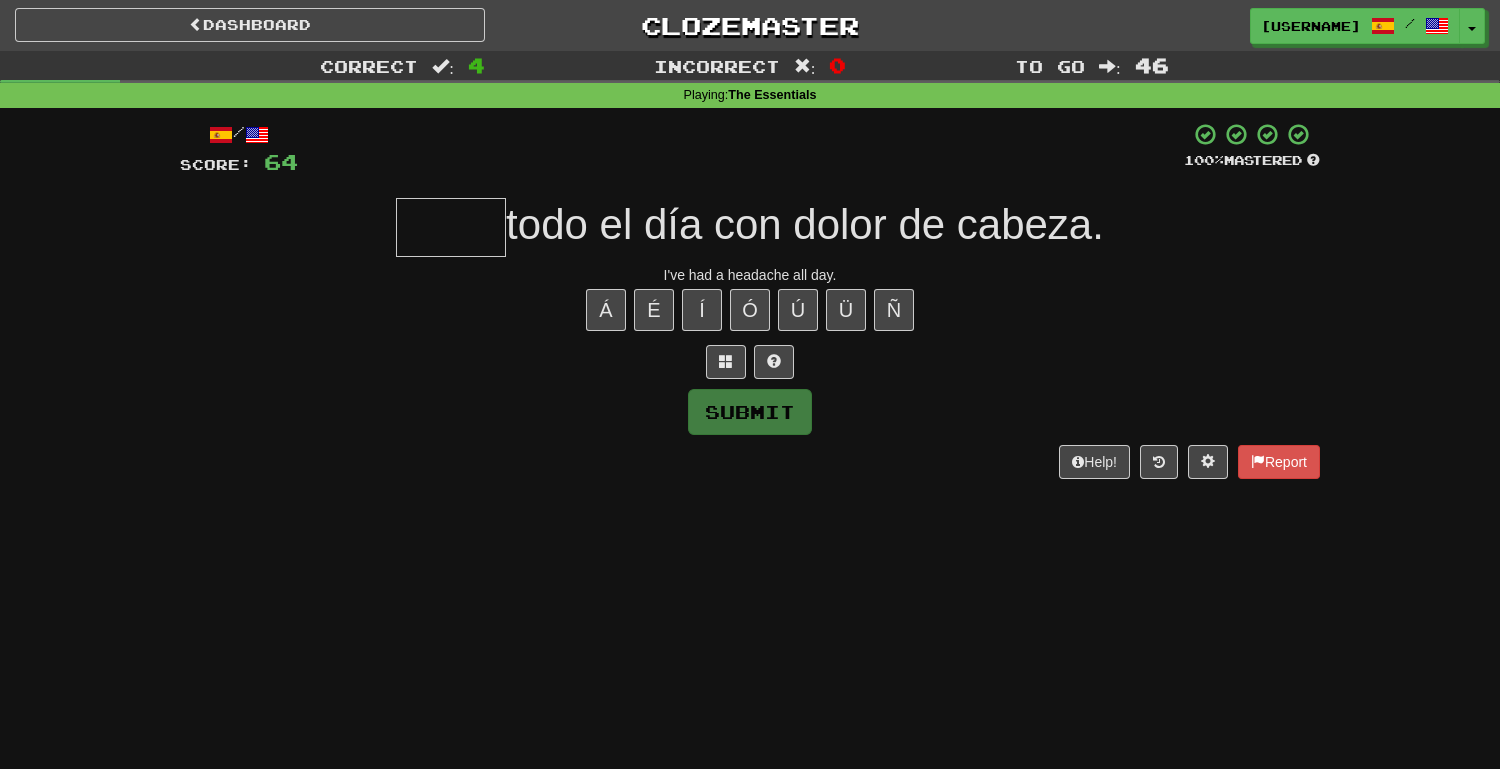 type on "*" 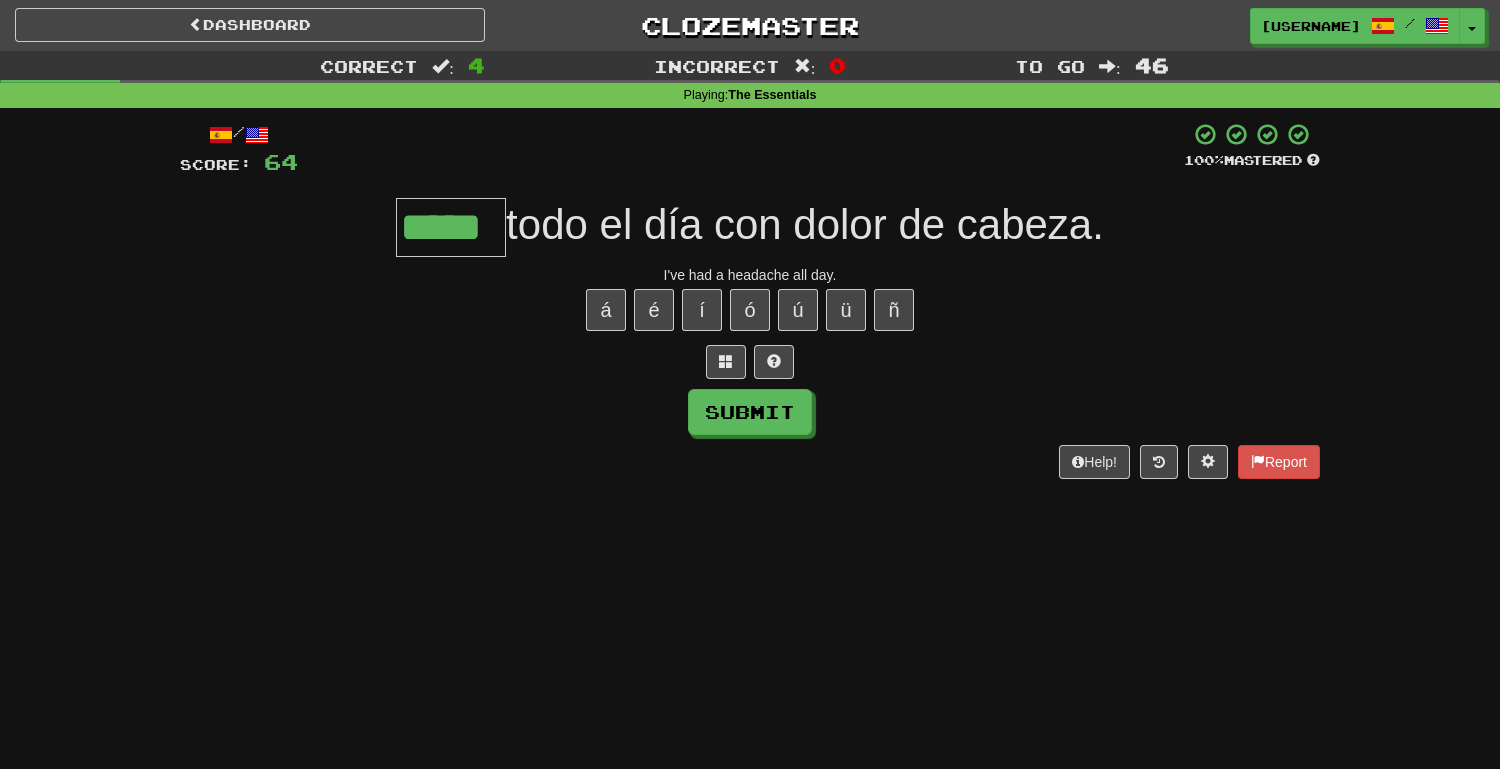 type on "*****" 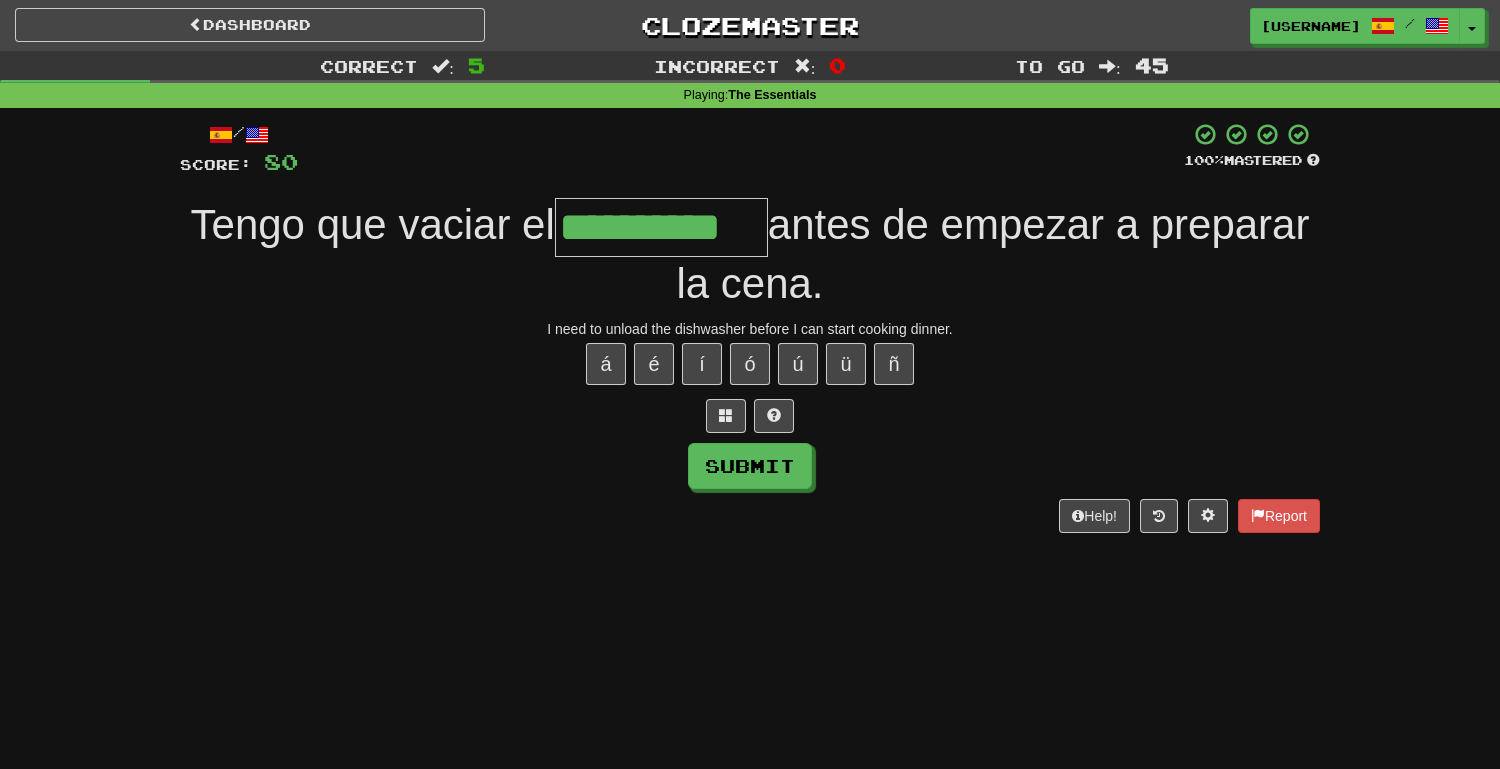type on "**********" 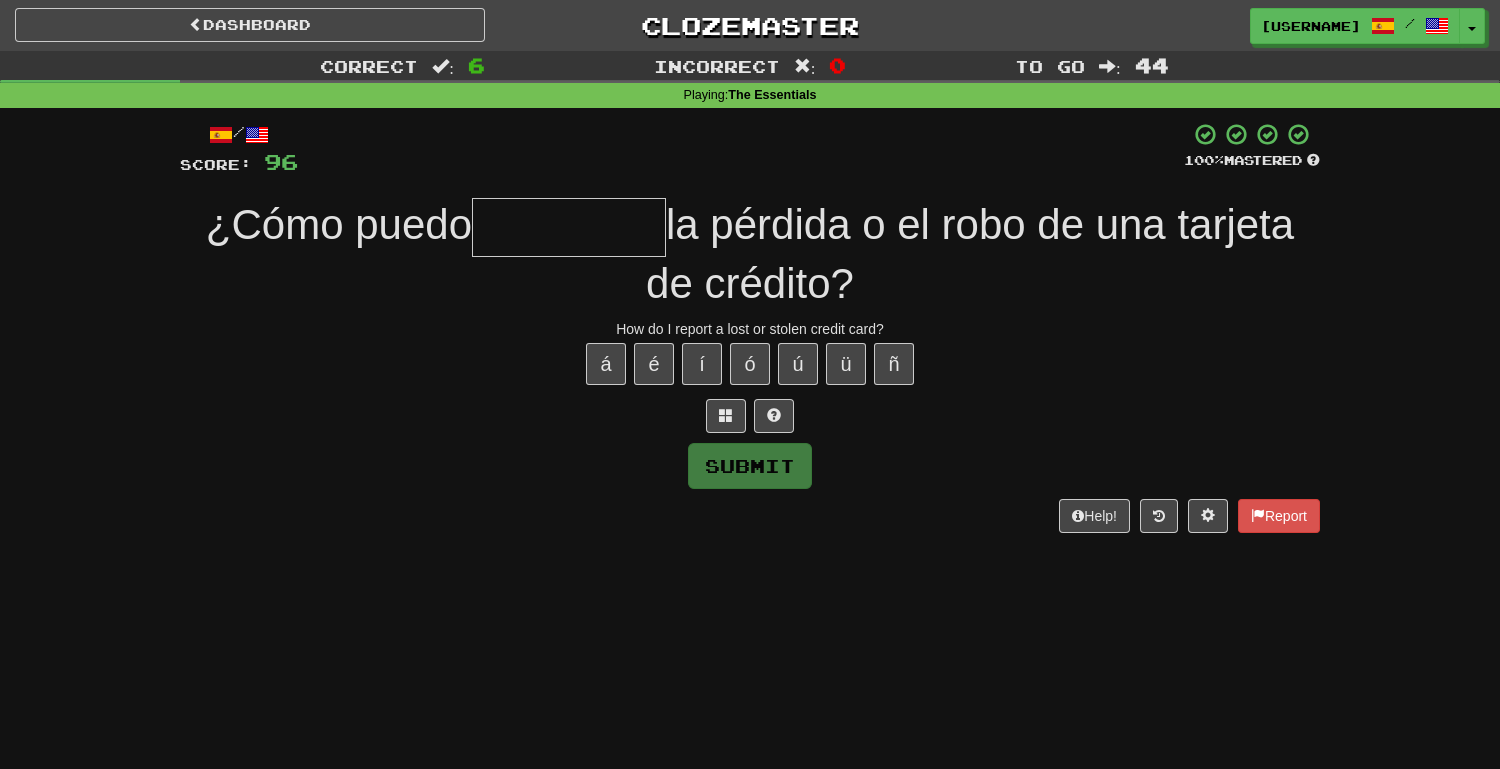 type on "*" 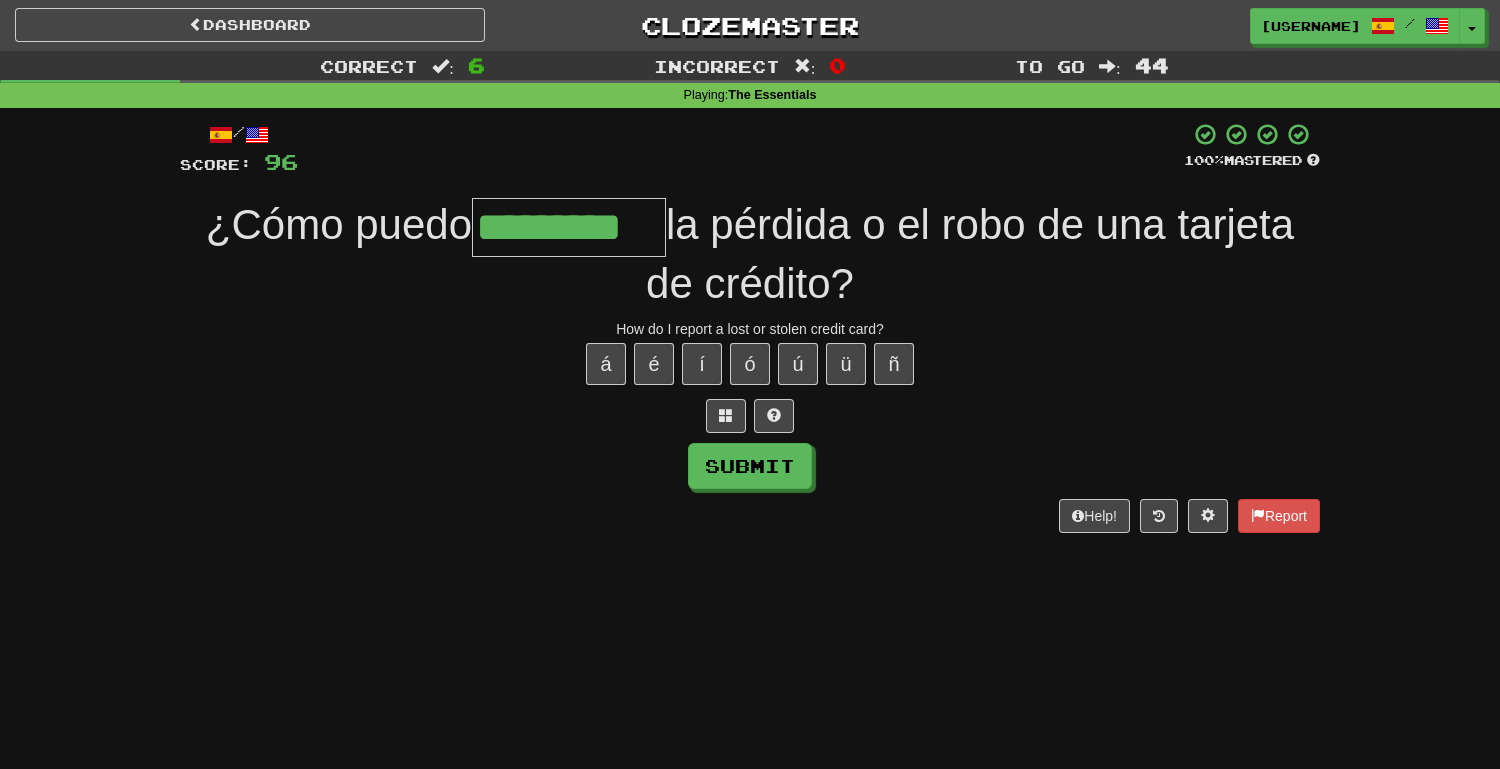 type on "*********" 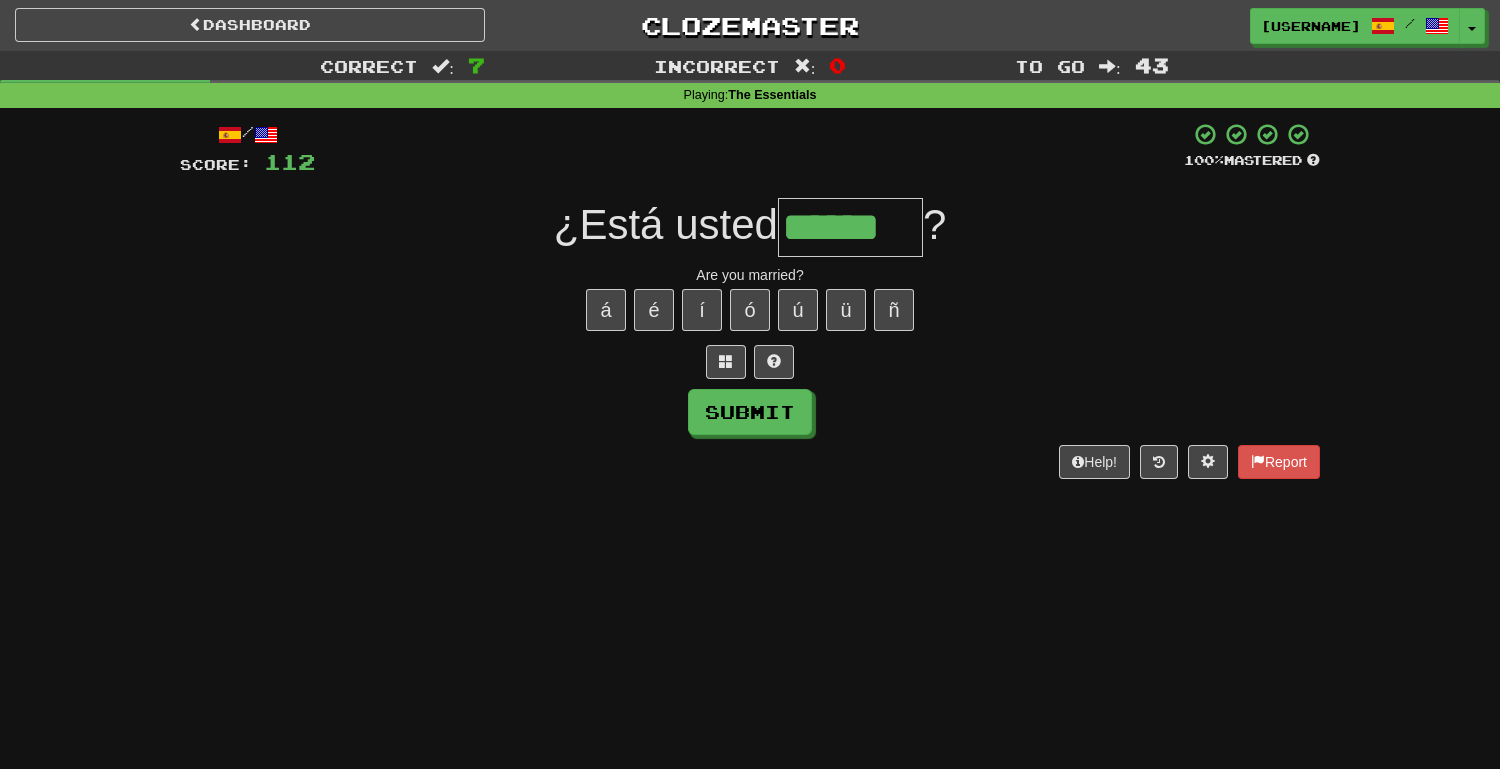 type on "******" 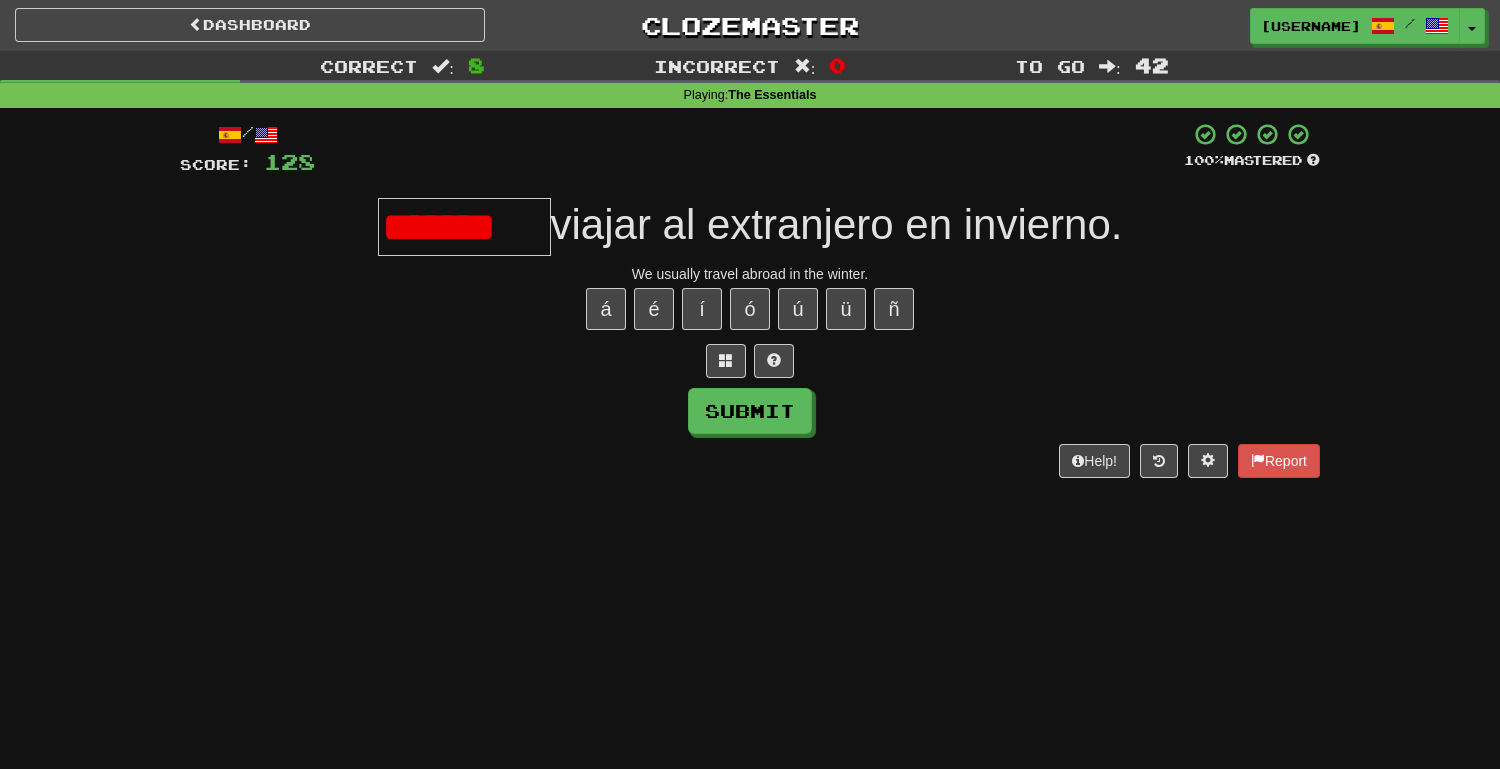 scroll, scrollTop: 0, scrollLeft: 0, axis: both 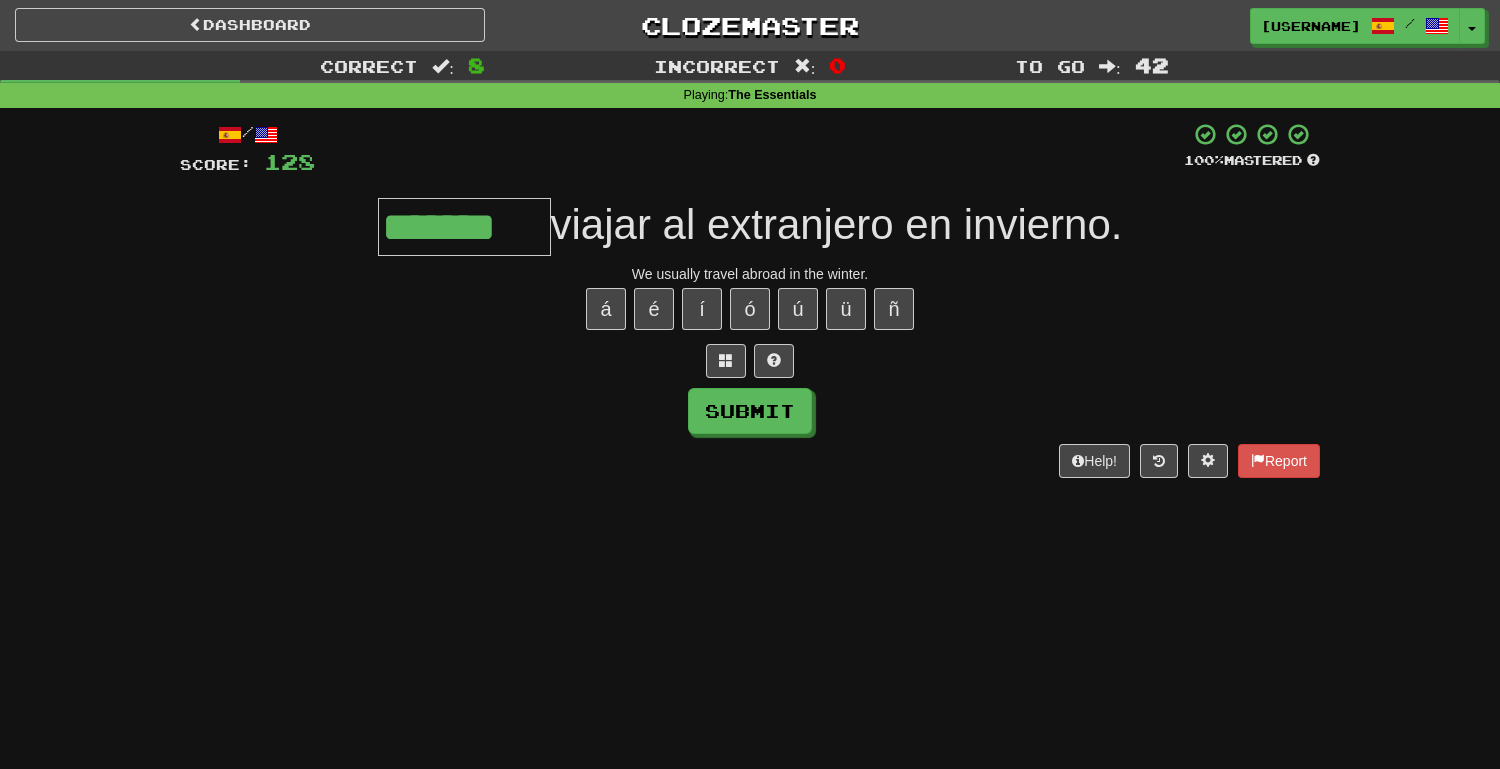 type on "*******" 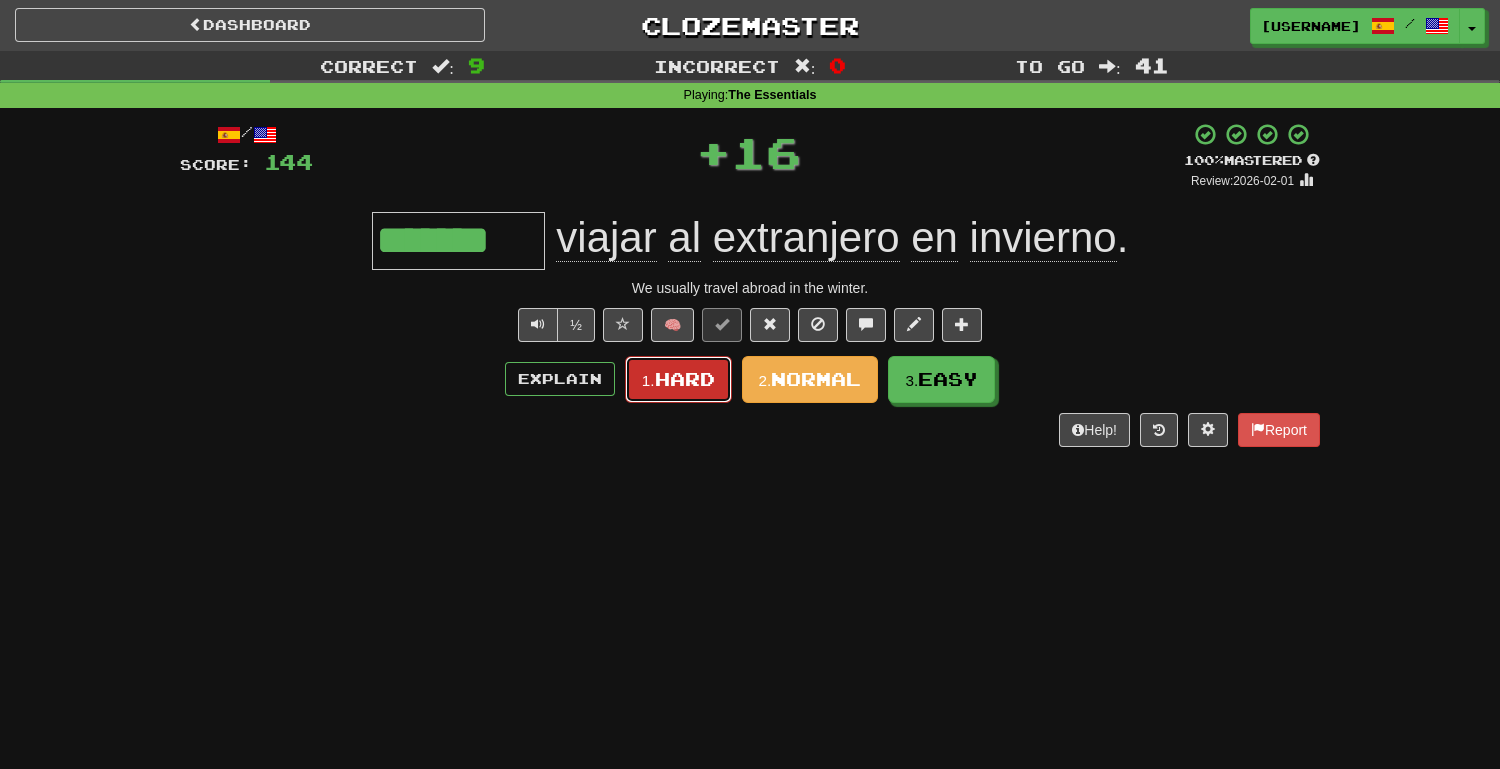 click on "1.  Hard" at bounding box center [678, 379] 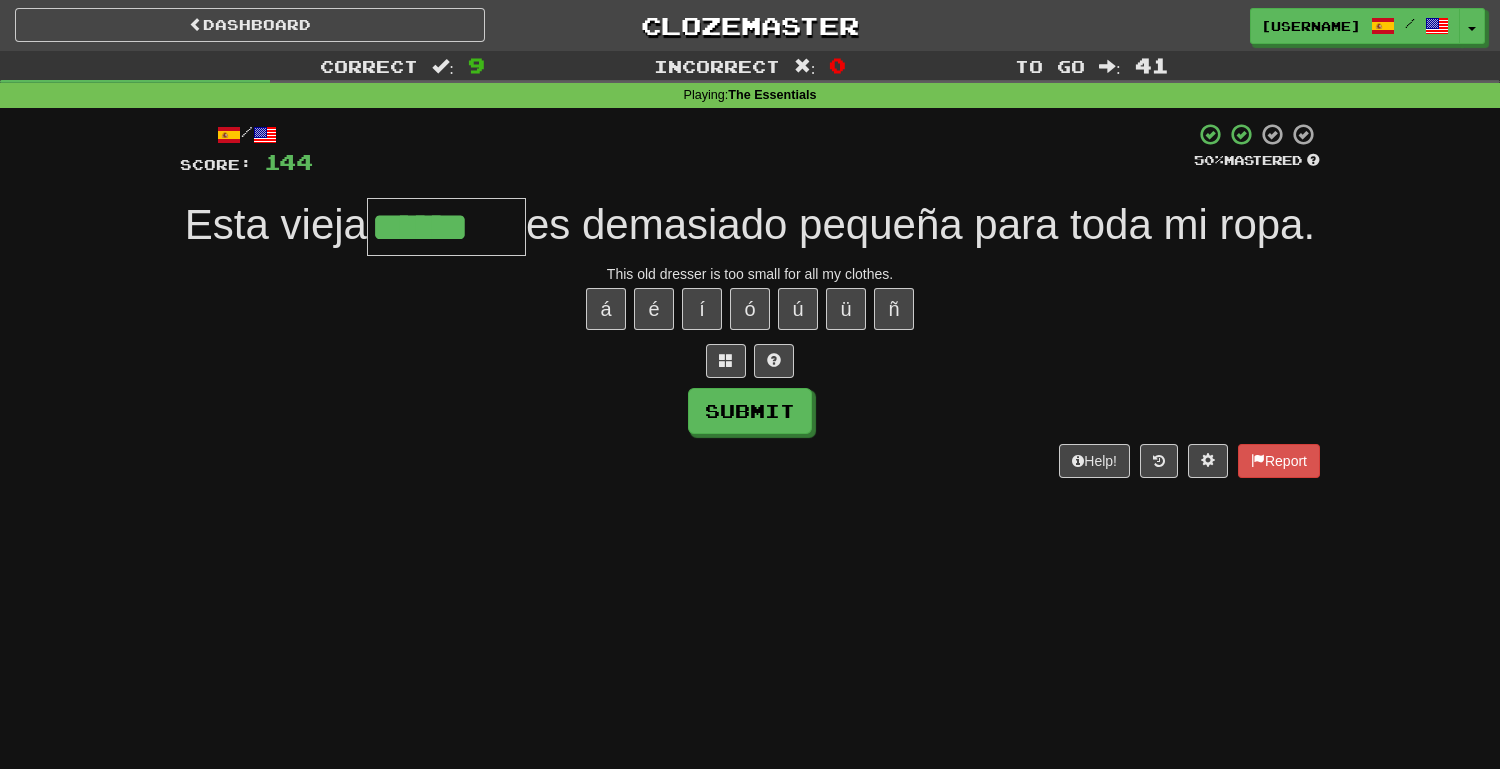 type on "******" 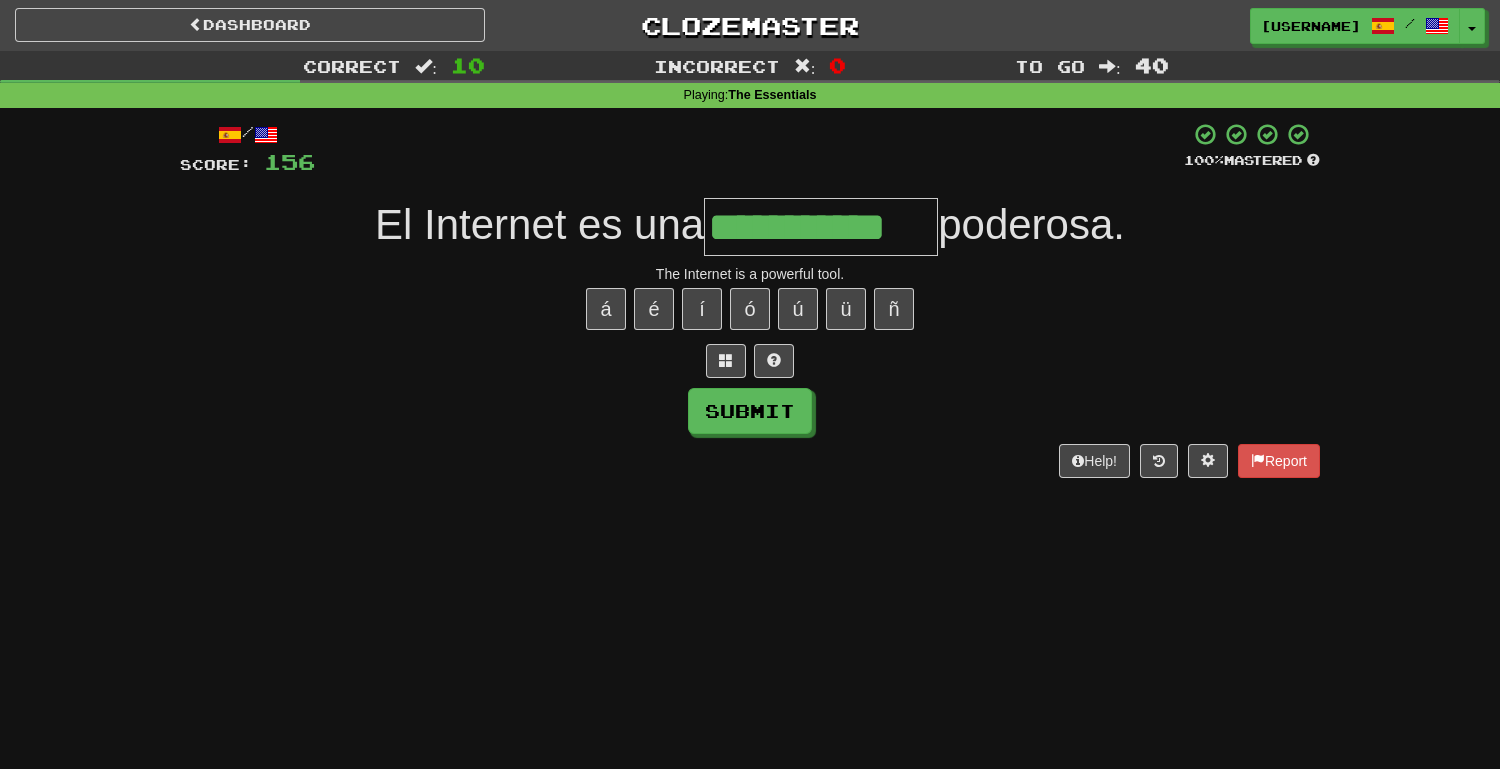 type on "**********" 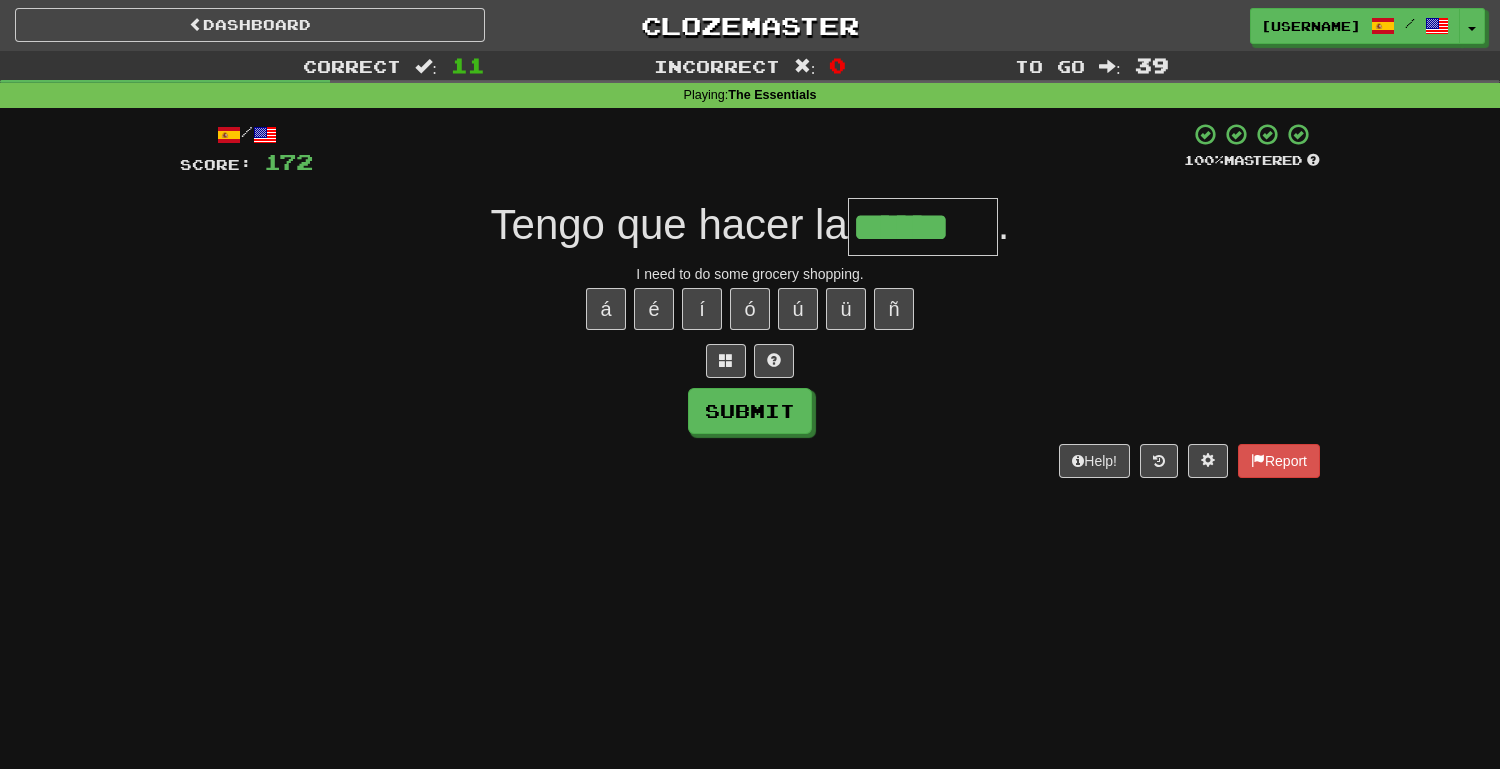 type on "******" 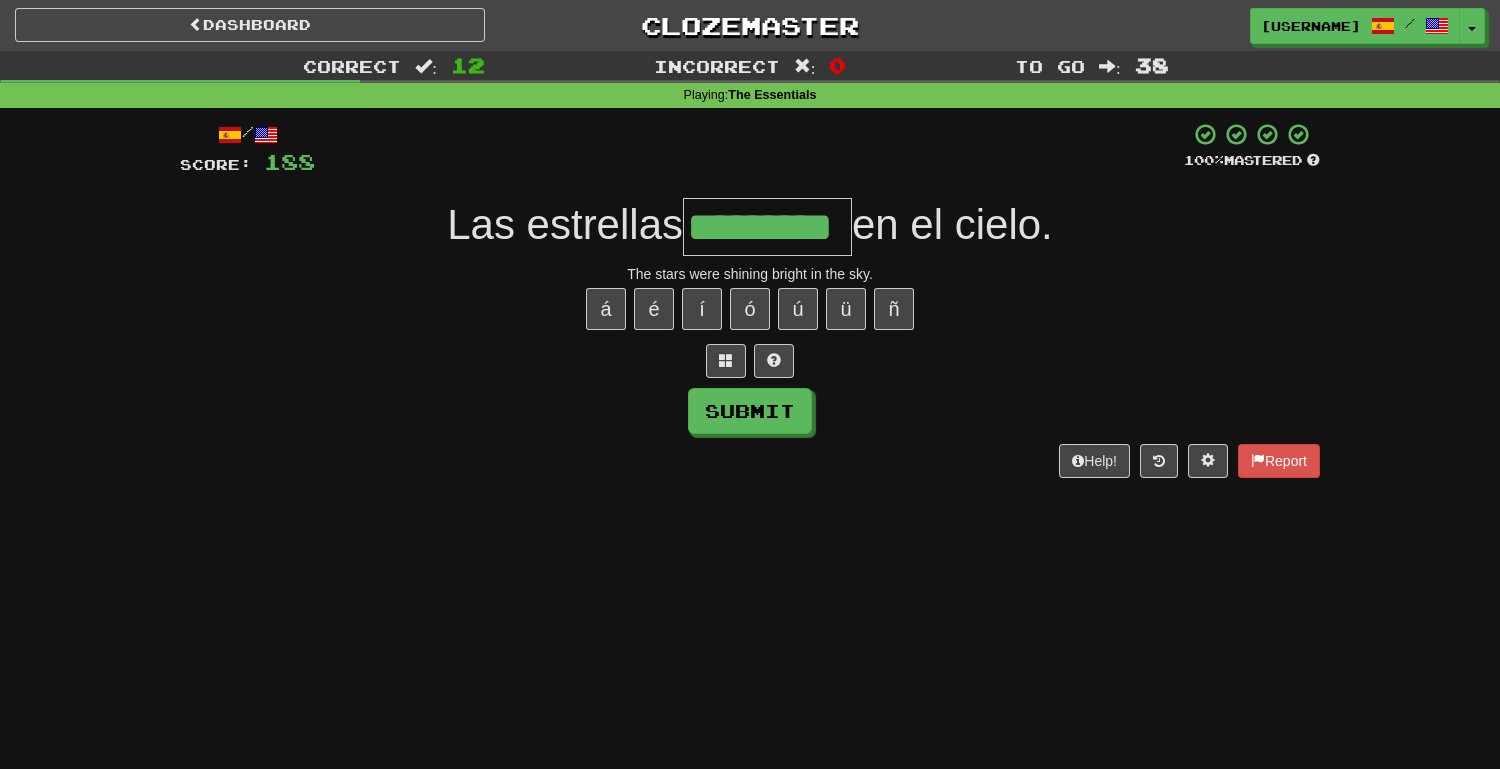 type on "*********" 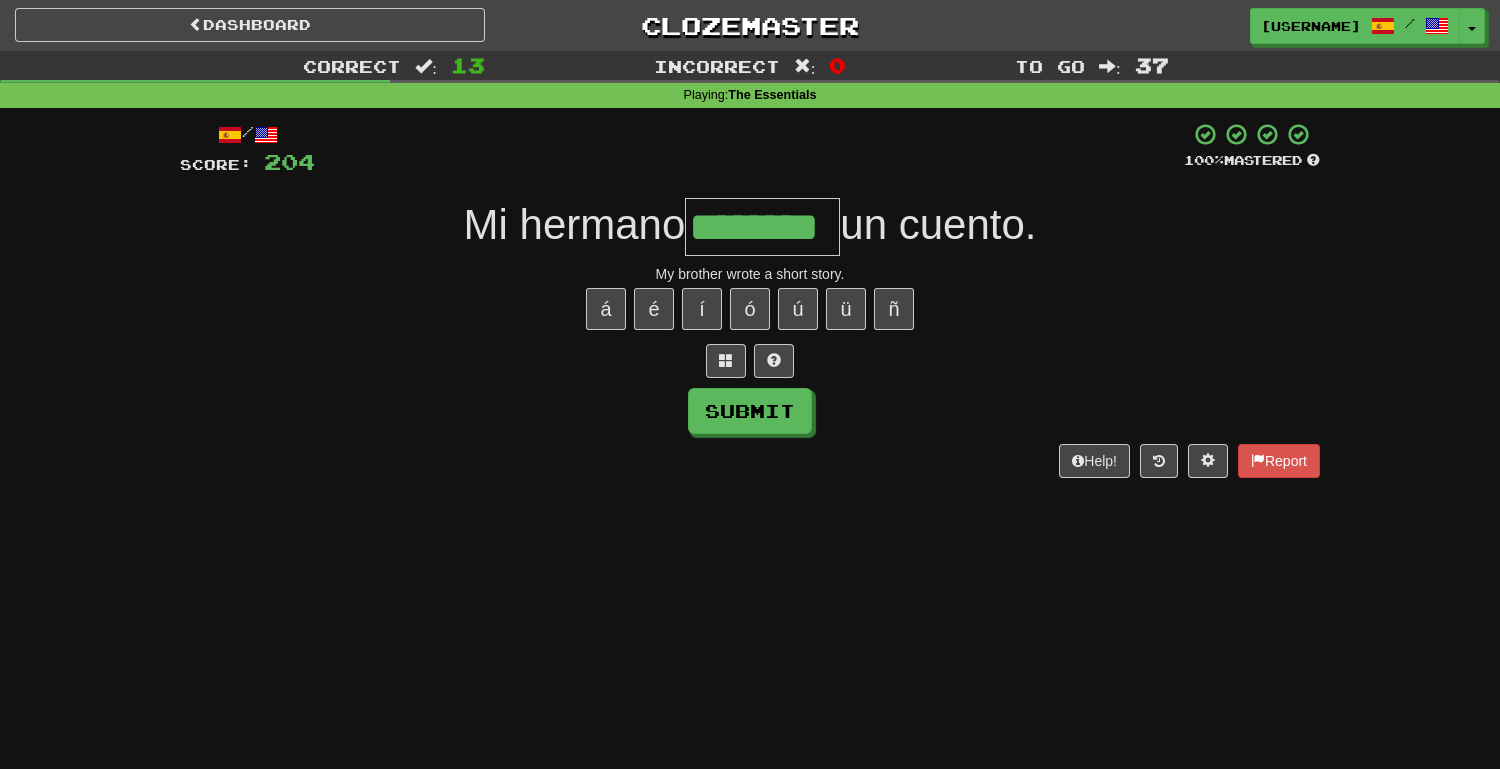 type on "********" 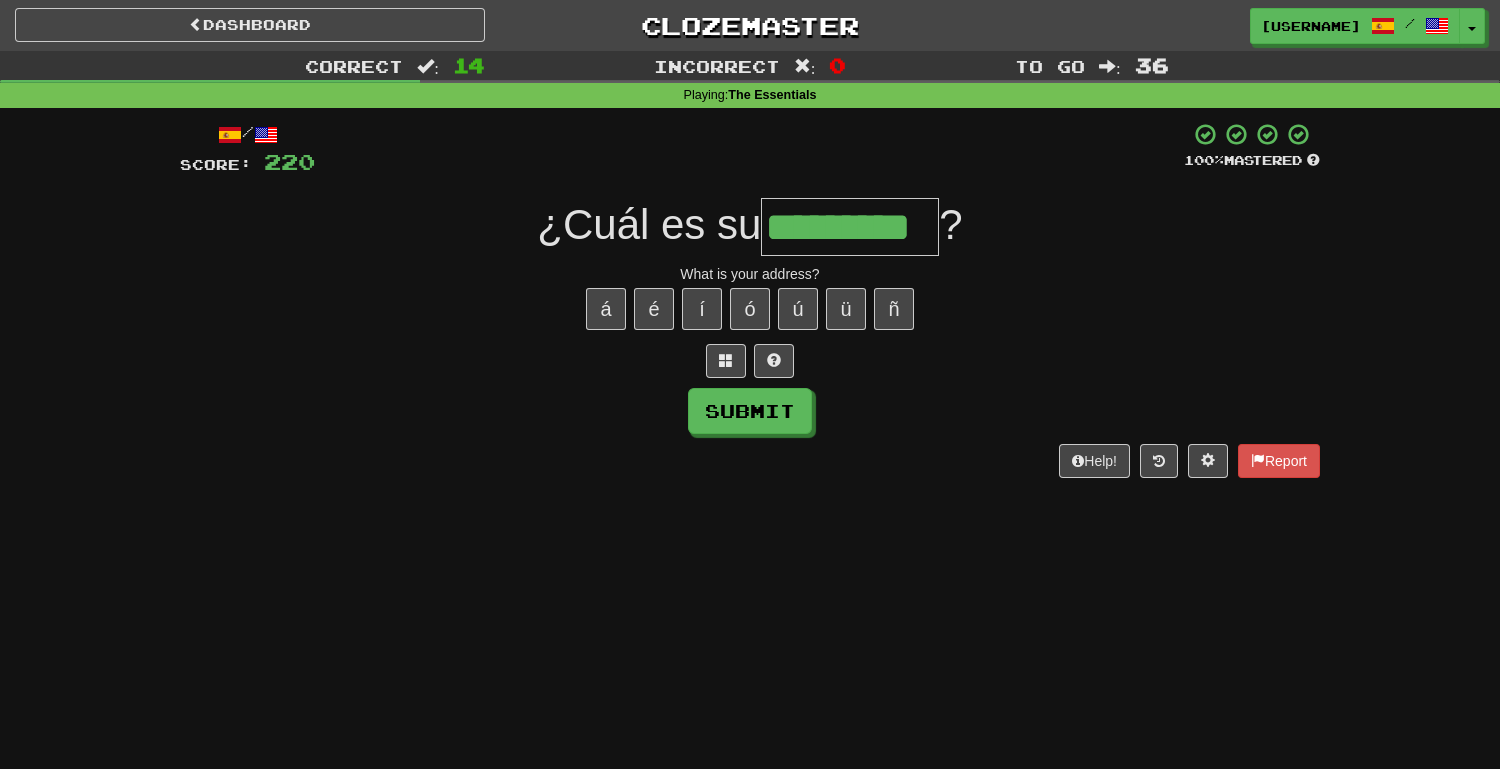 type on "*********" 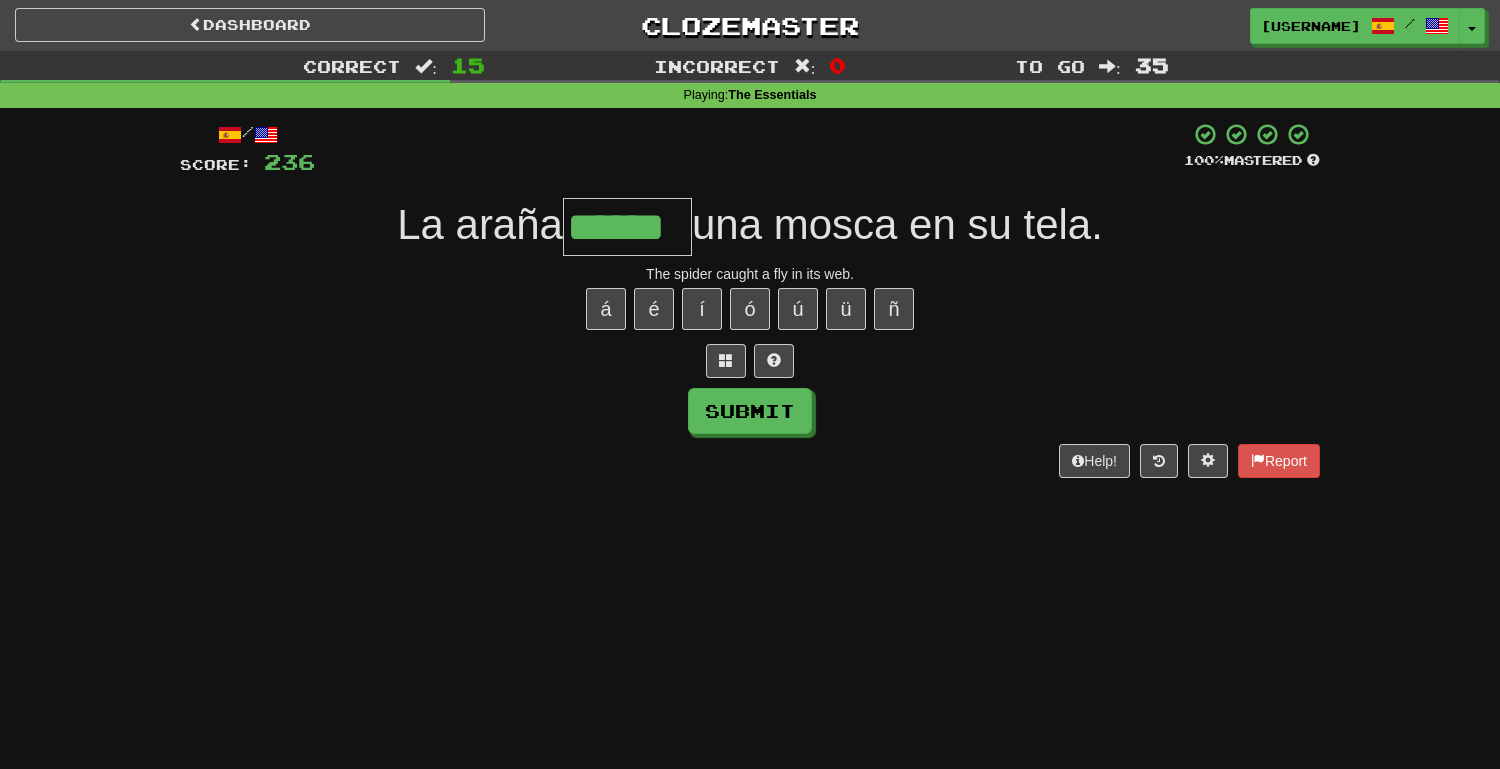 type on "******" 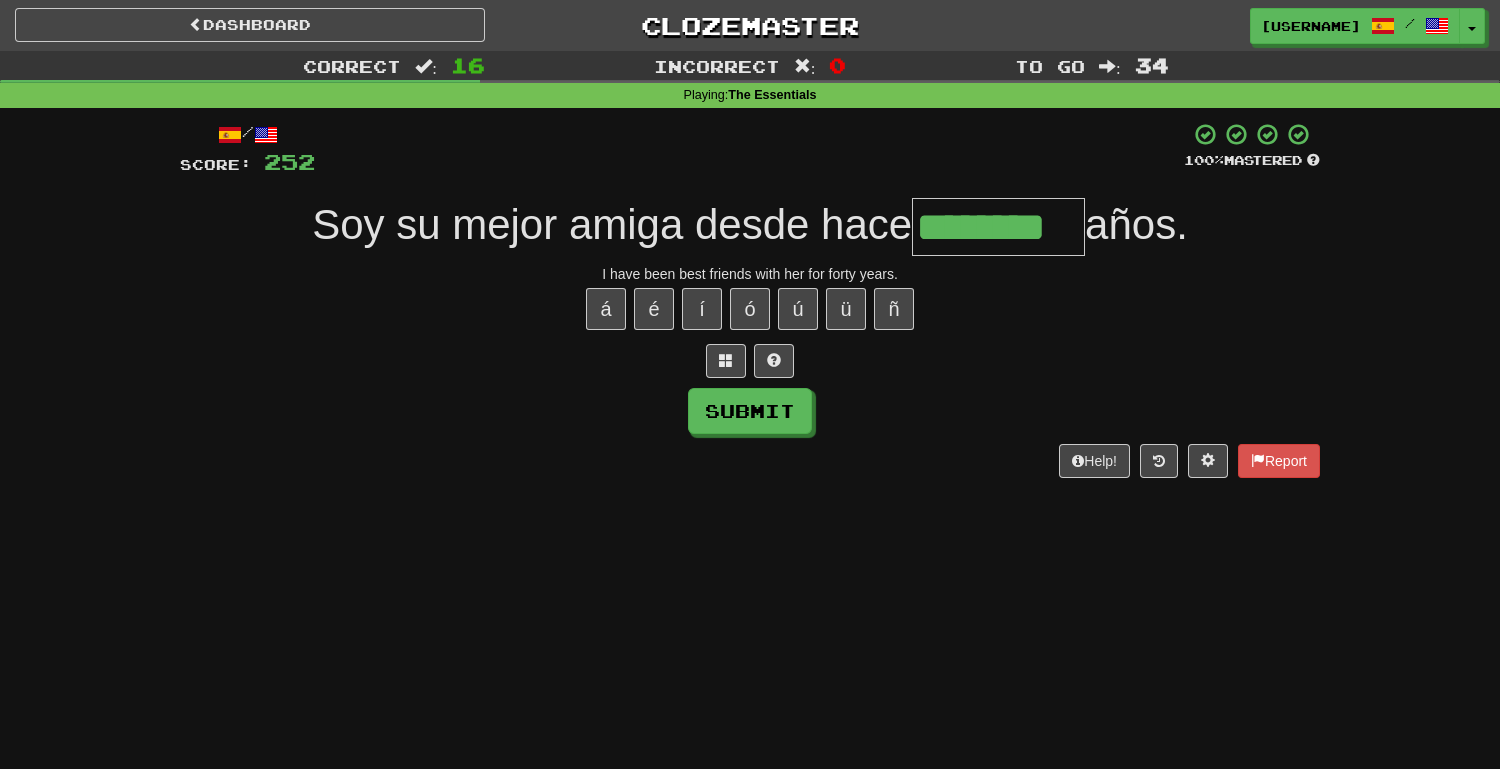 type on "********" 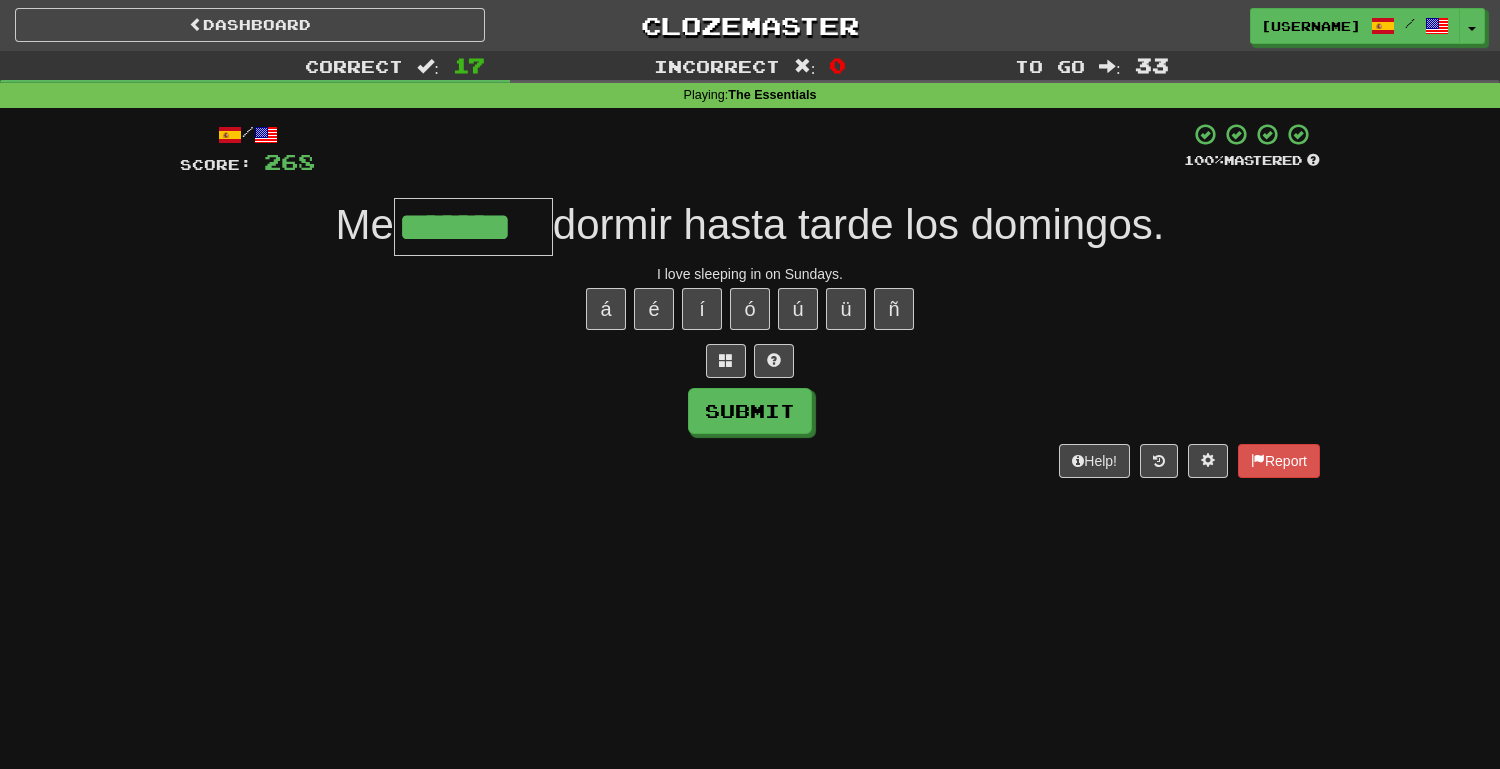 type on "*******" 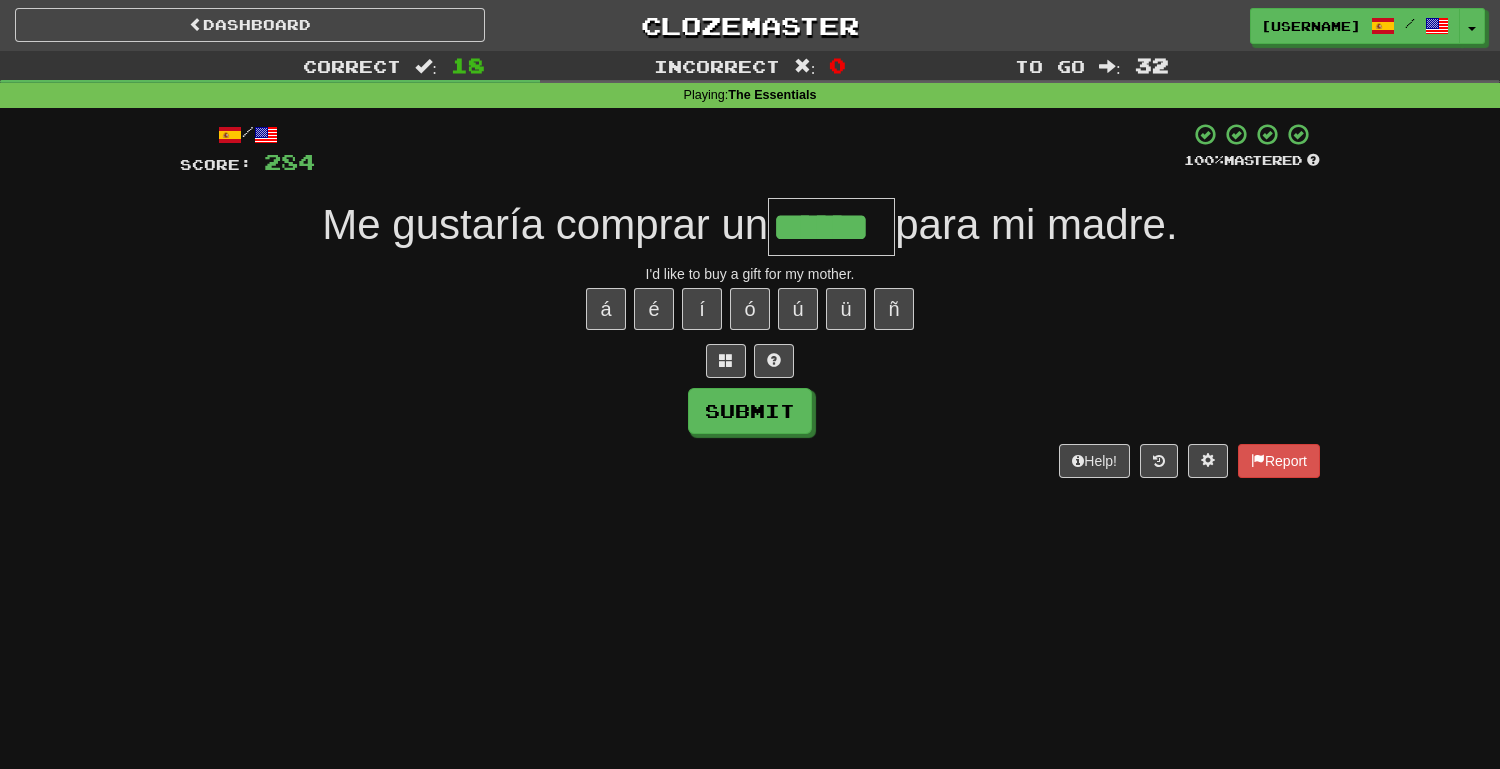 type on "******" 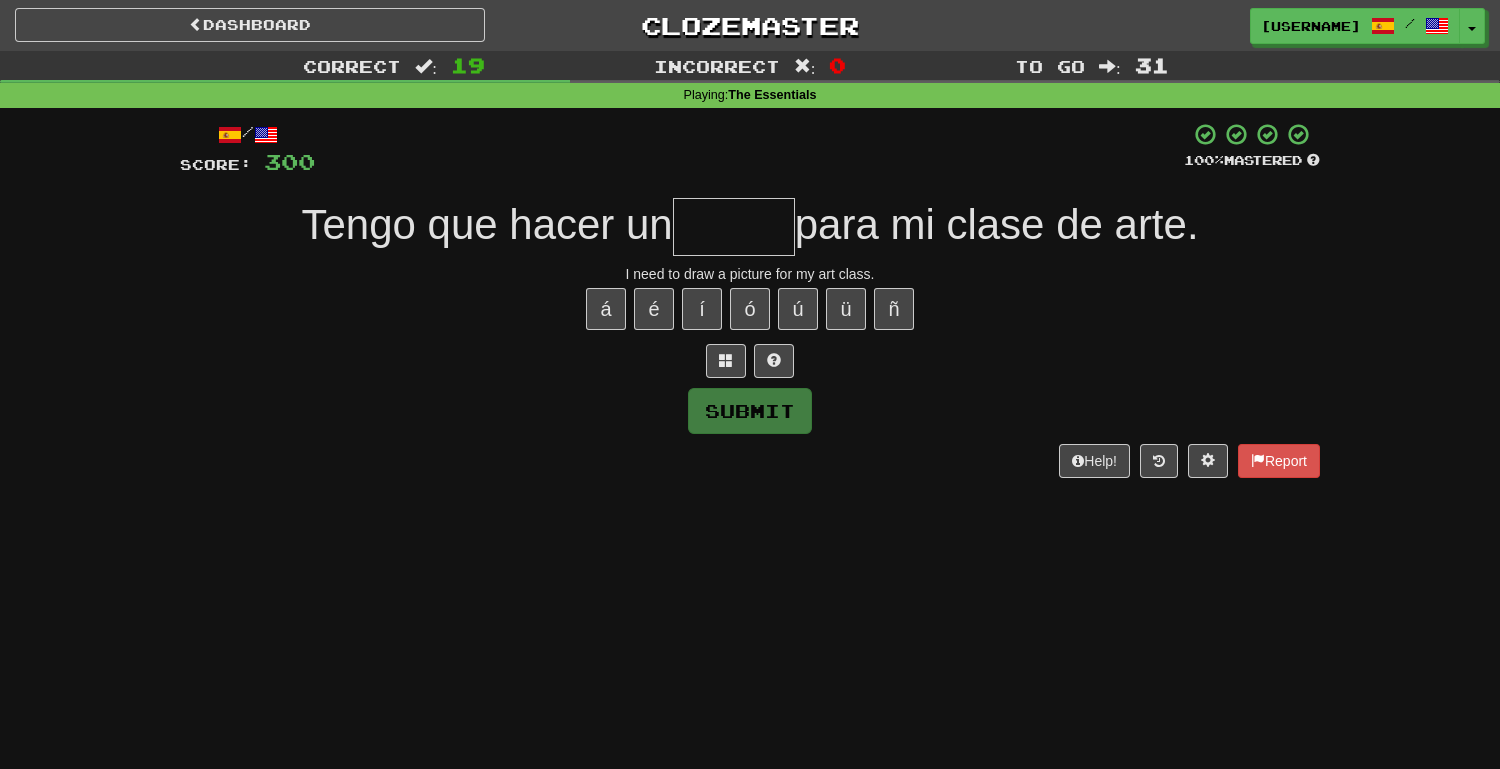 type on "*" 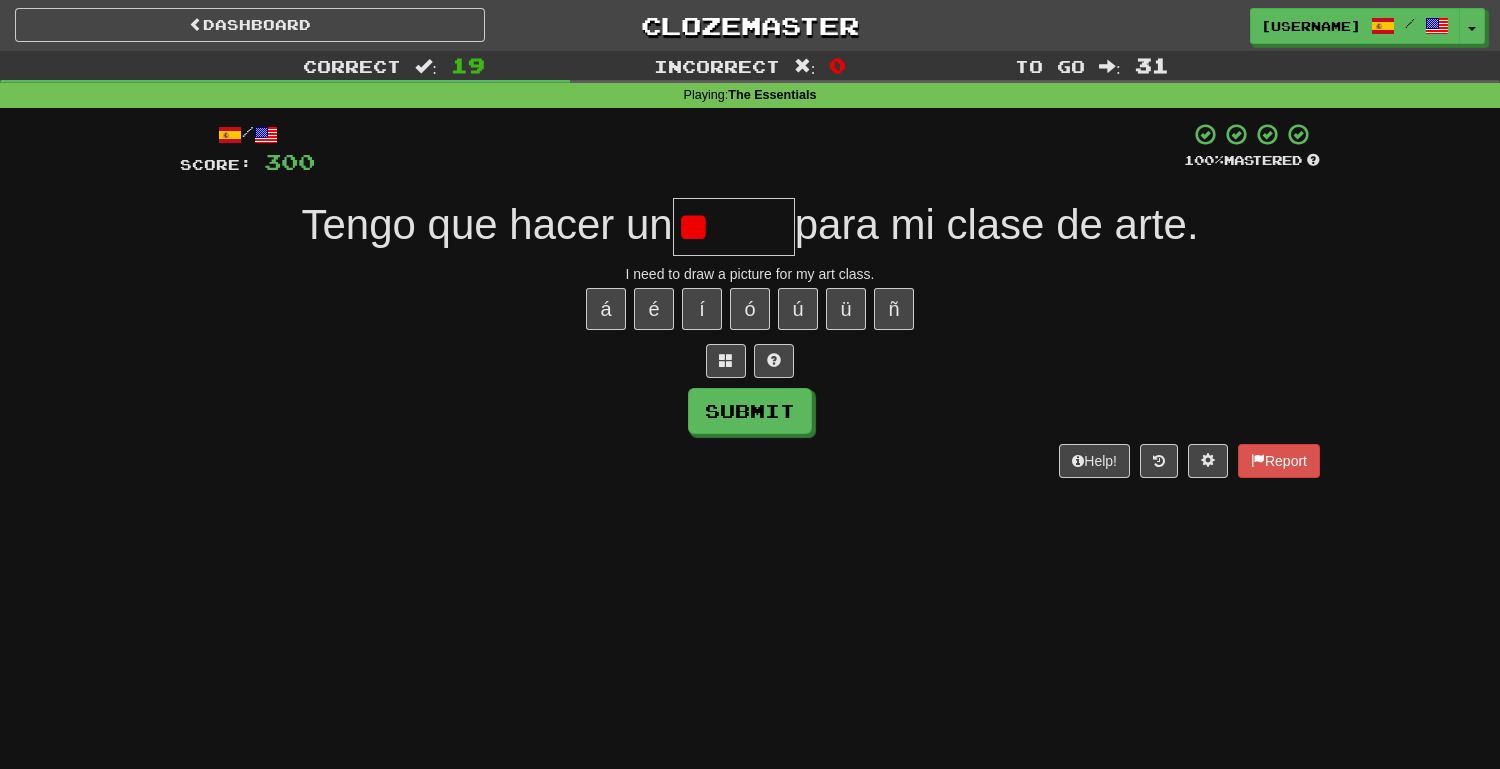 type on "*" 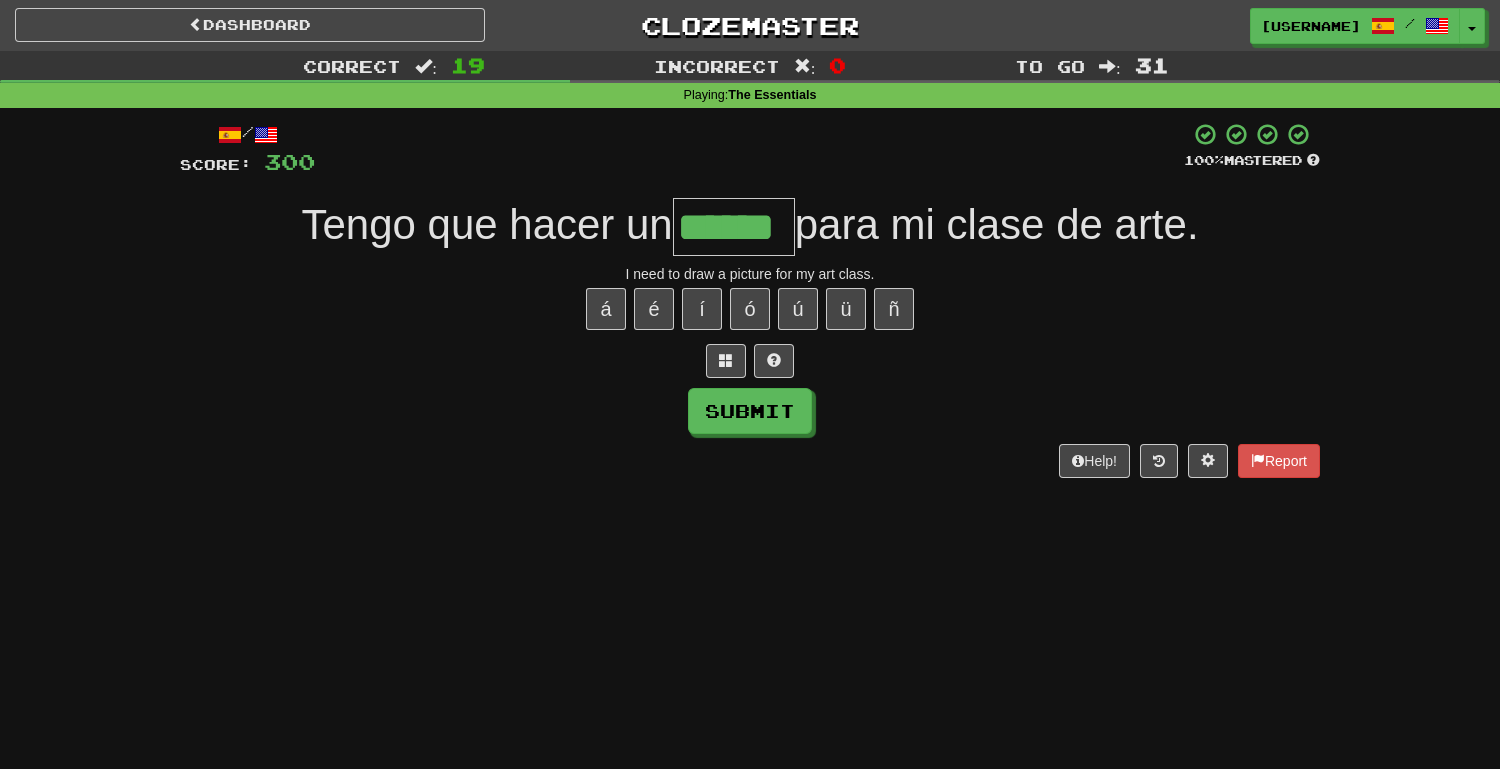 type on "******" 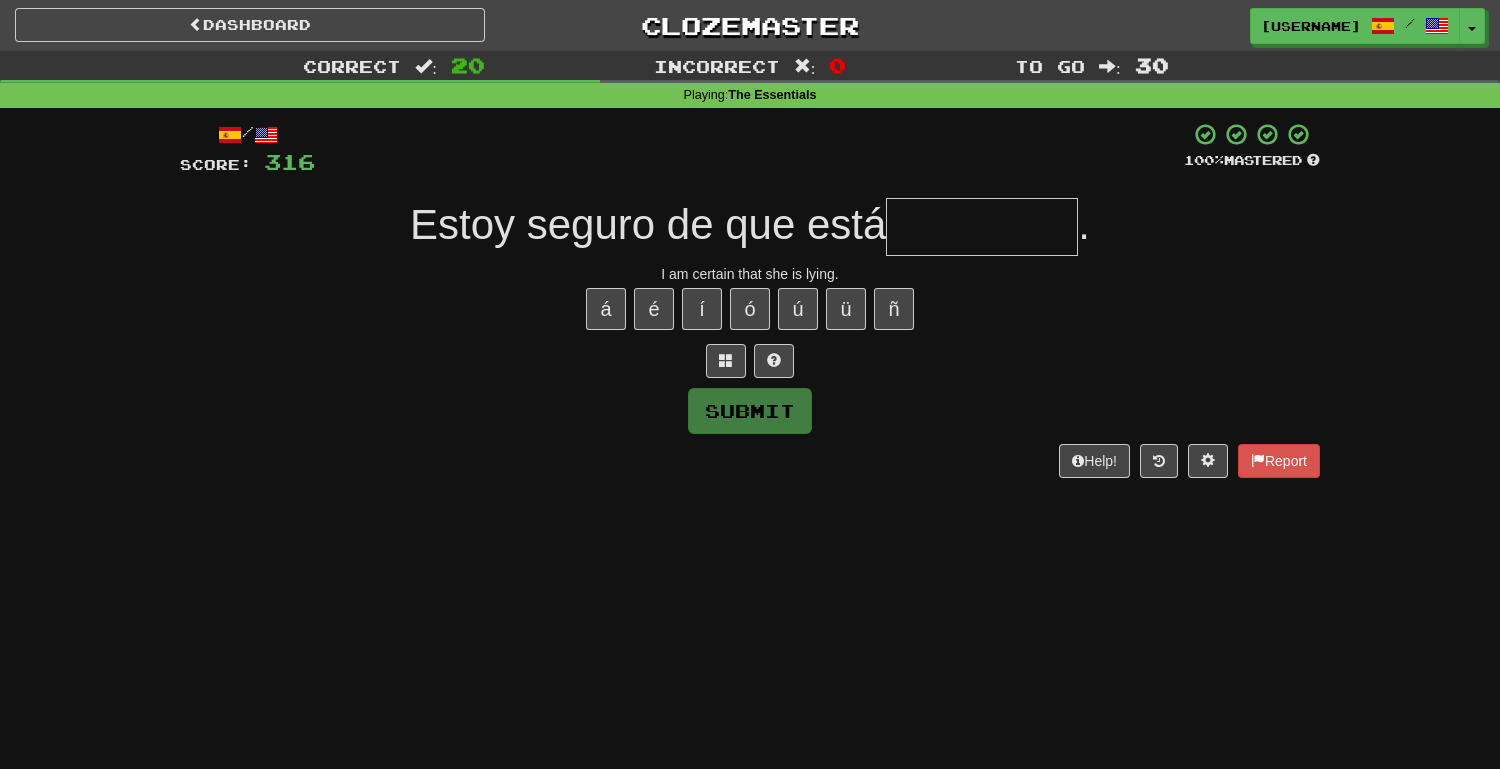 type on "*" 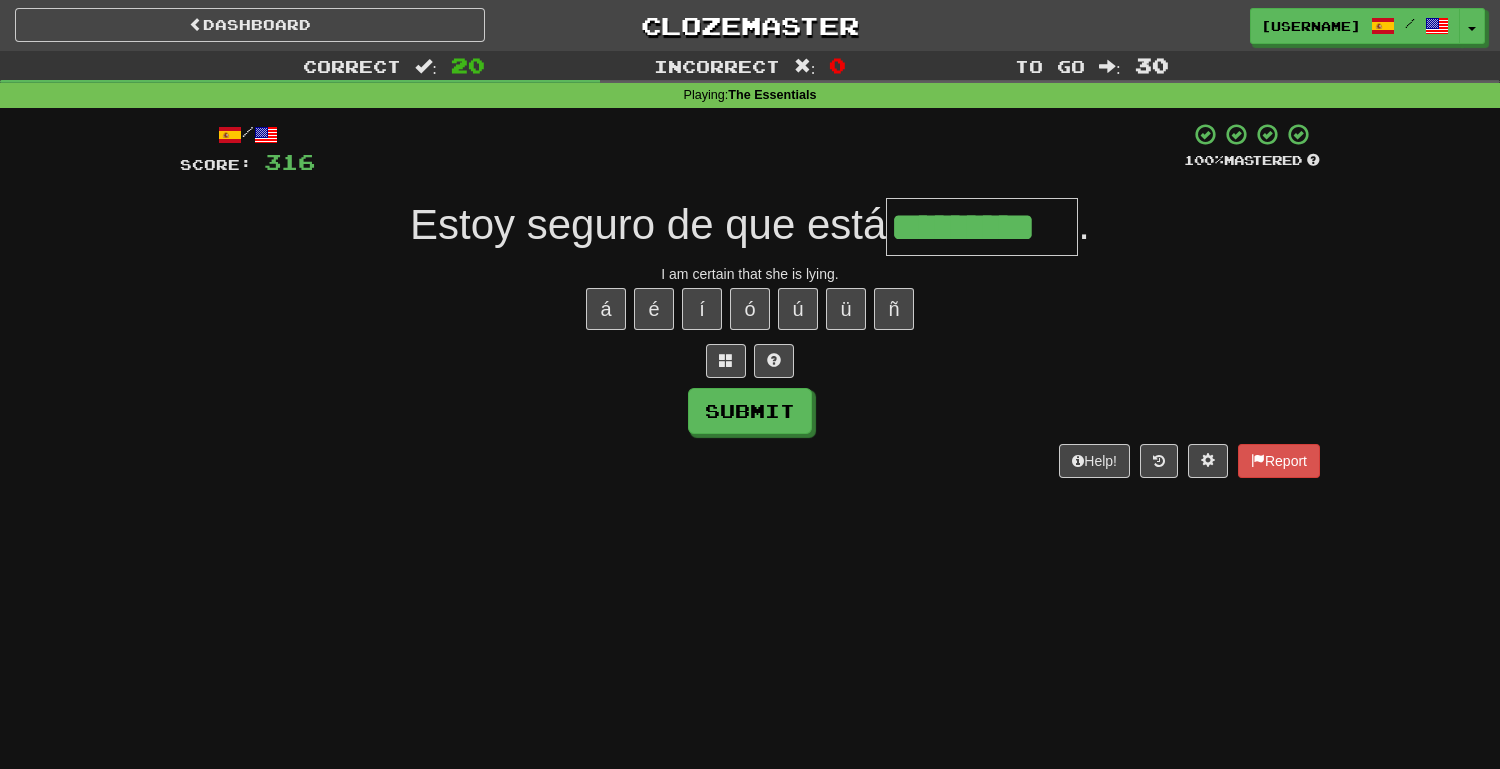 type on "*********" 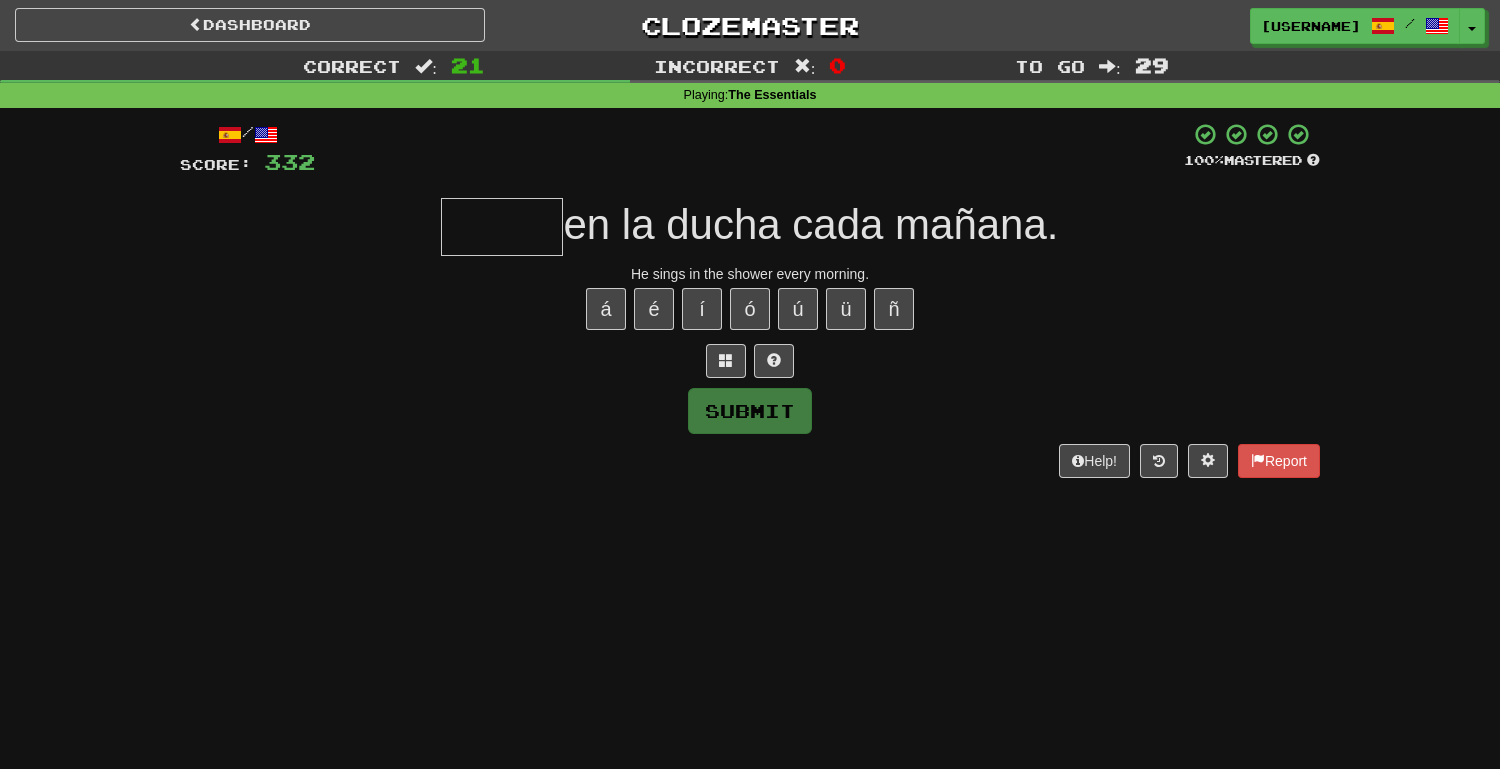 type on "*" 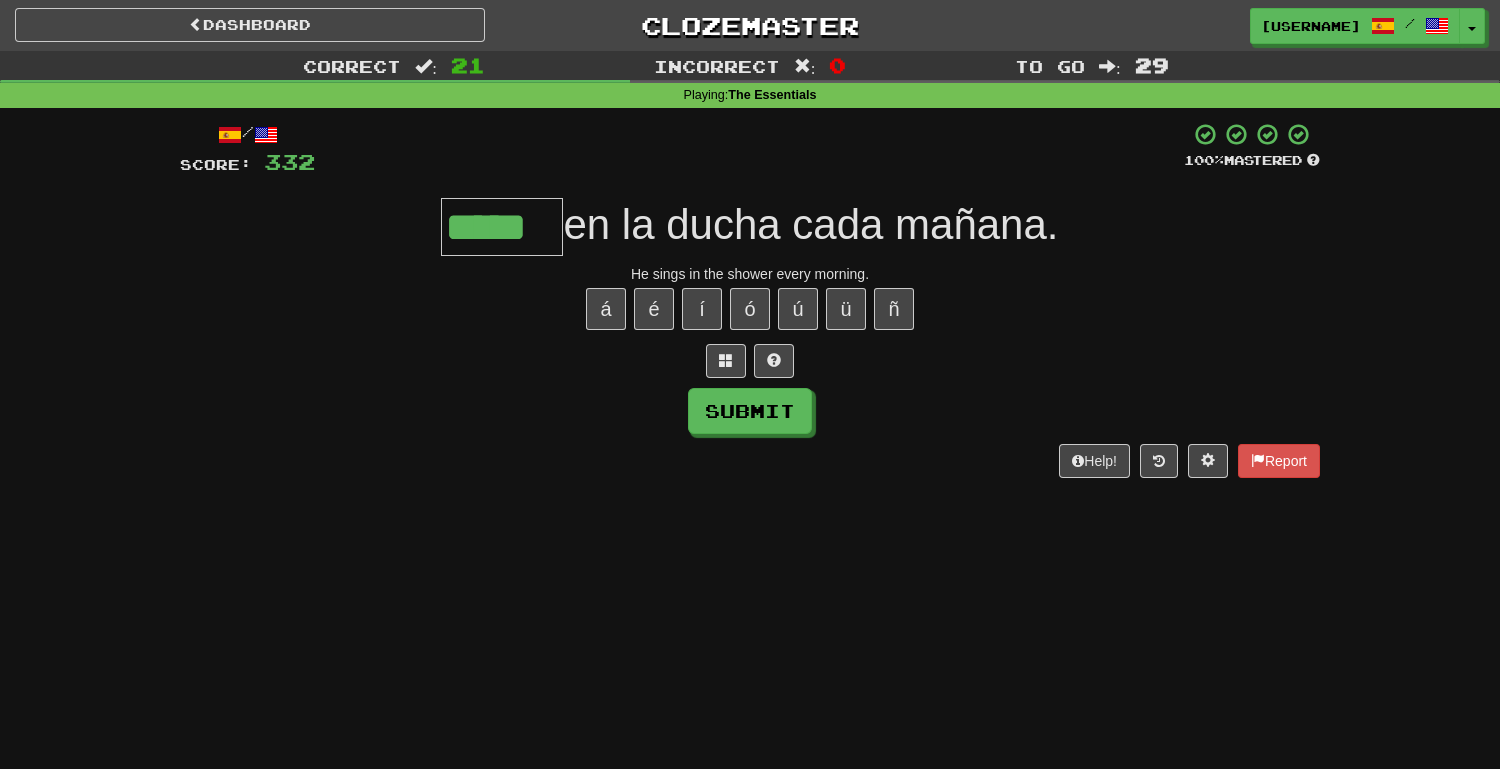 type on "*****" 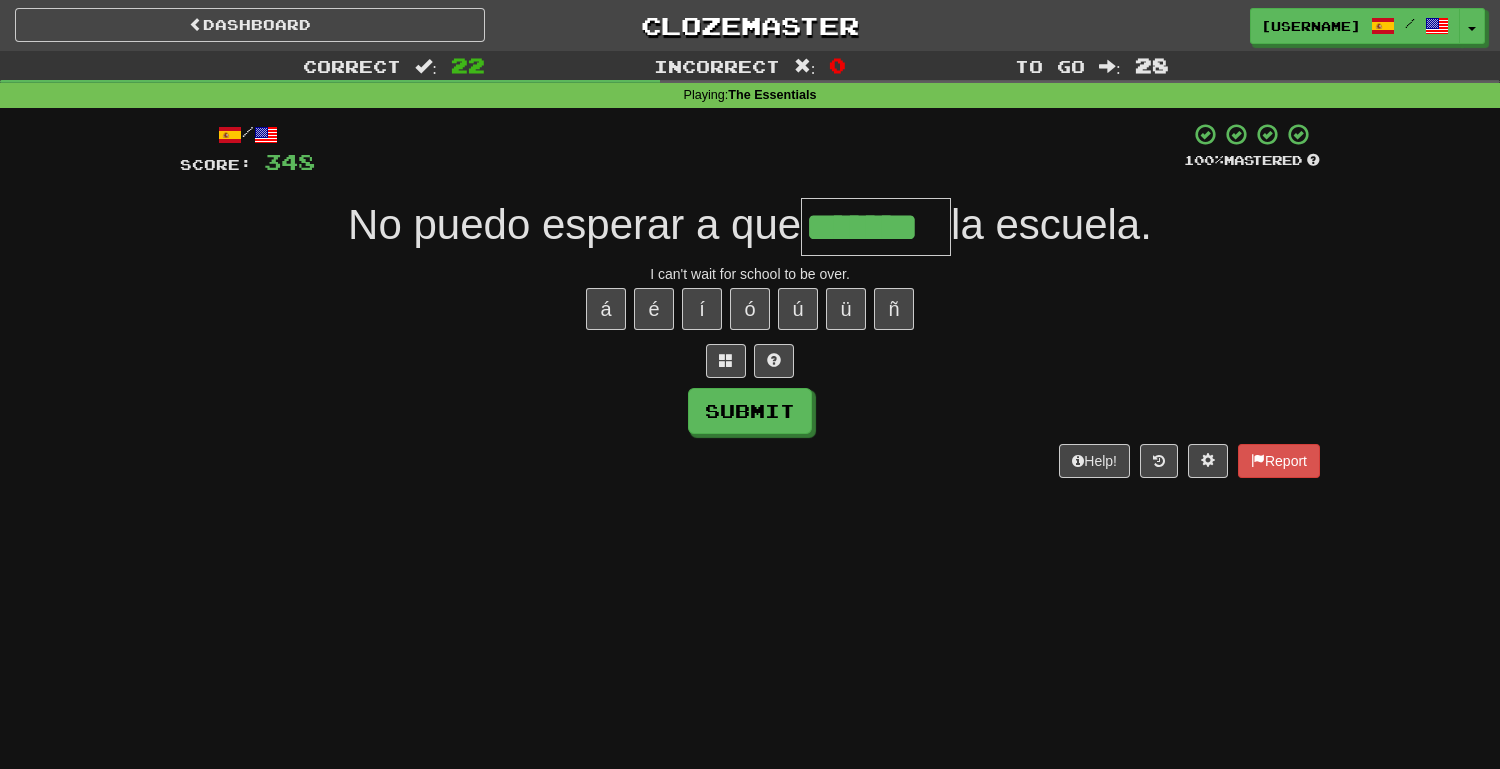 type on "*******" 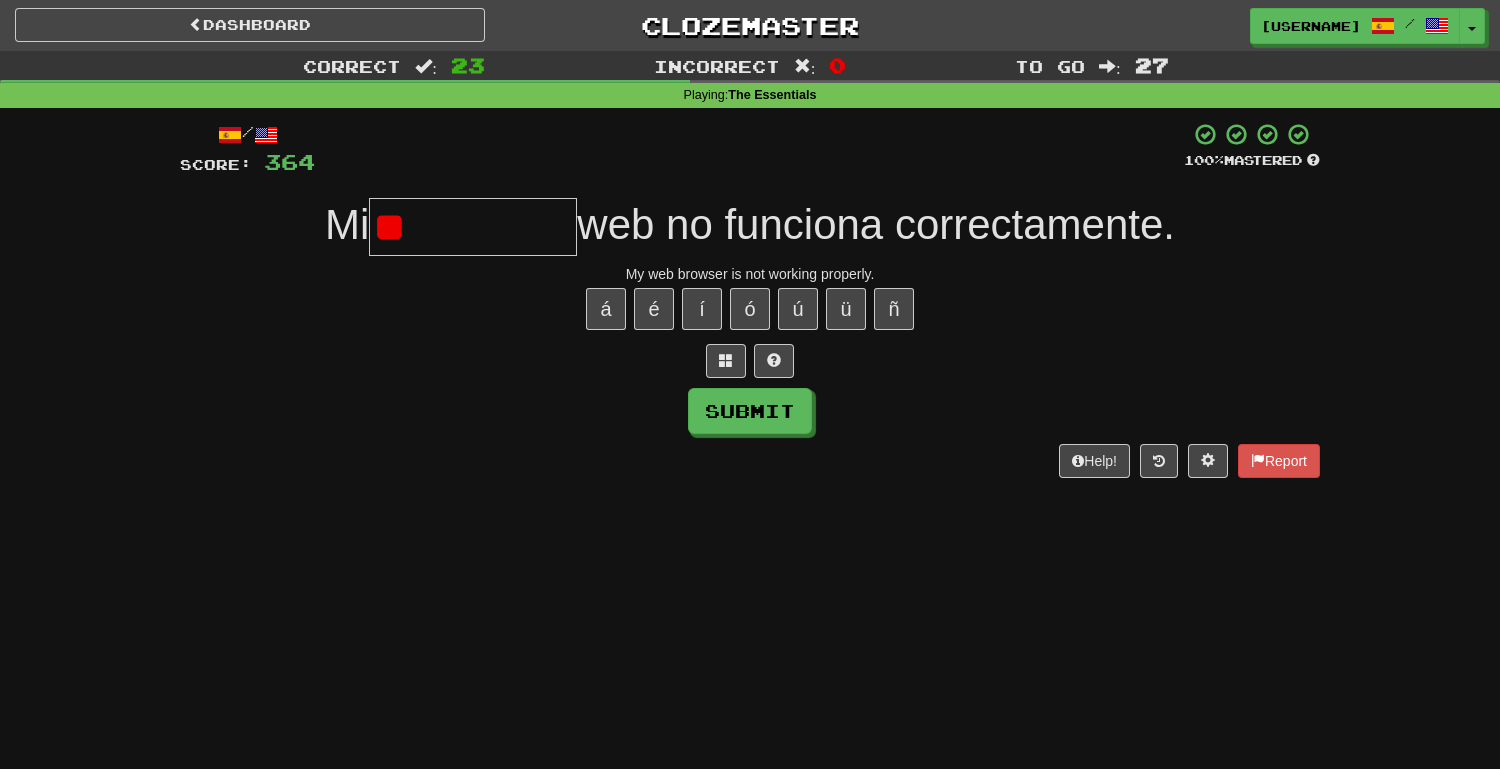 type on "*" 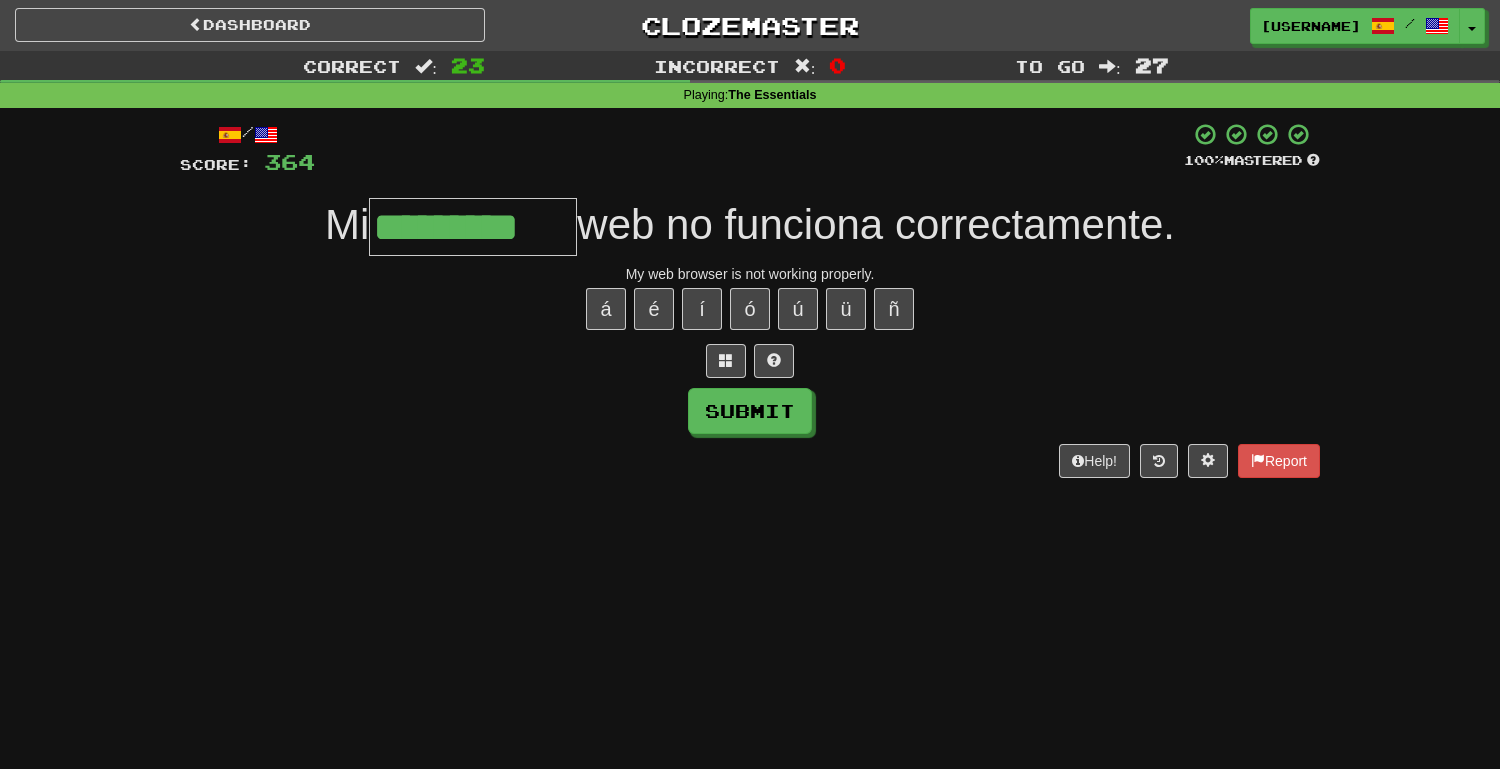 type on "*********" 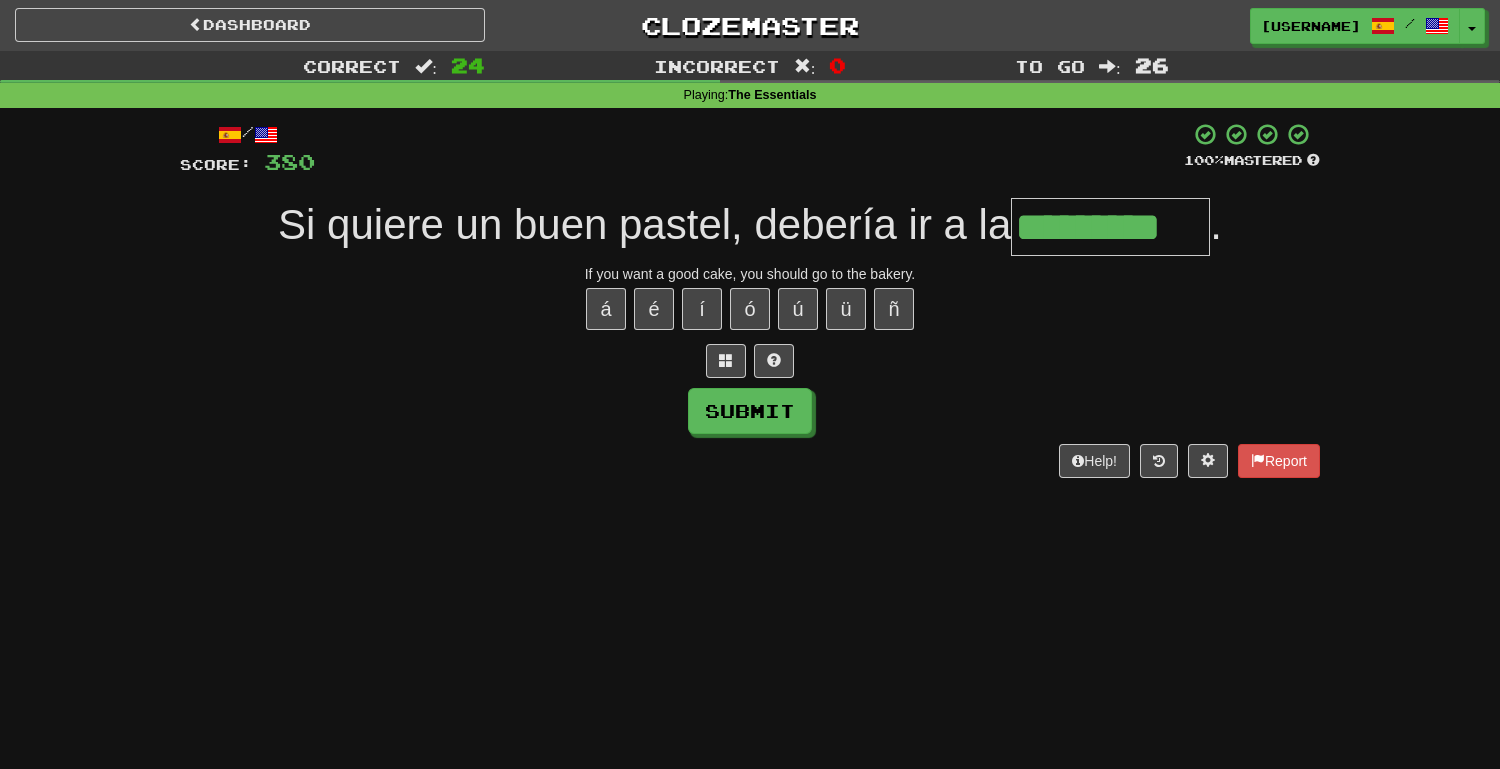 type on "*********" 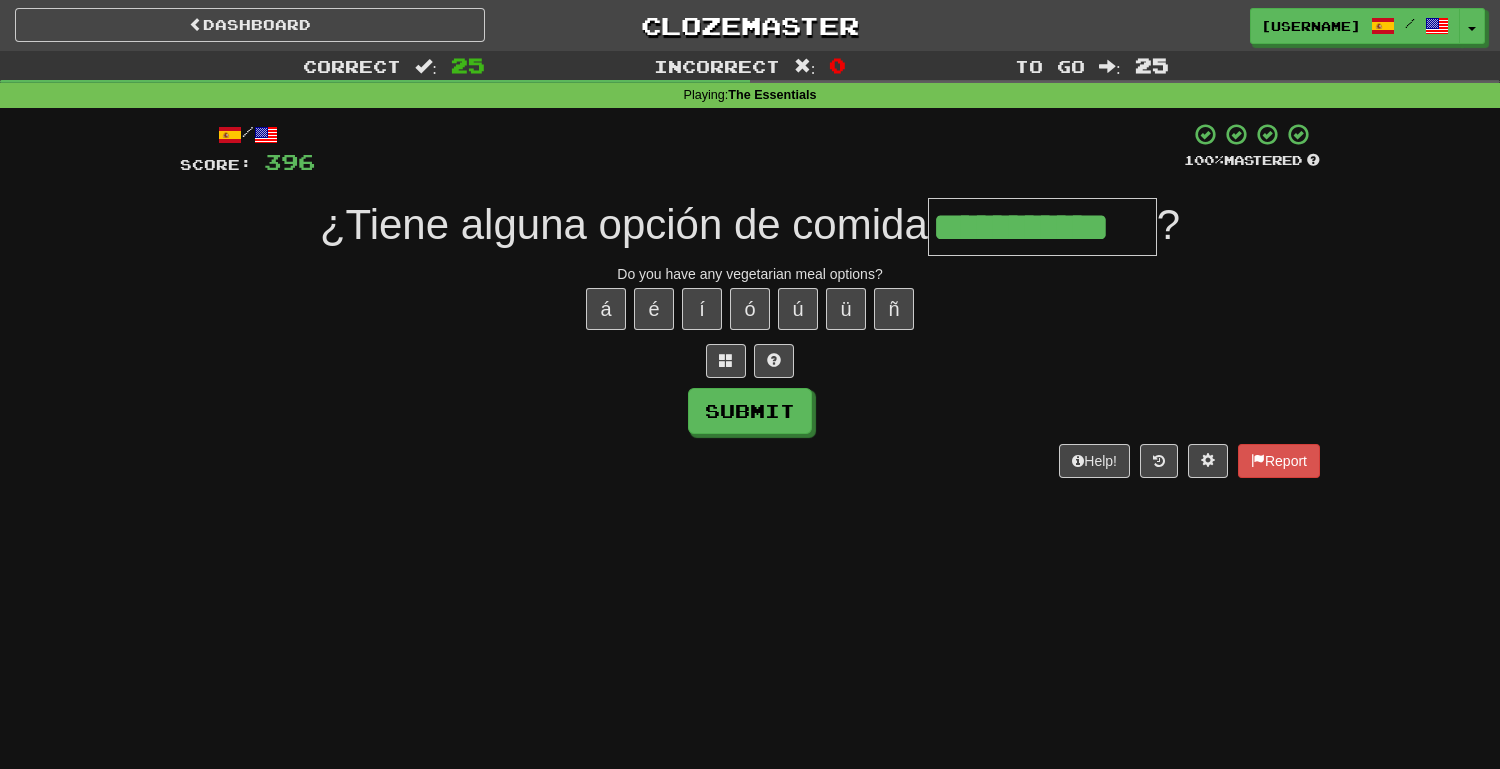 type on "**********" 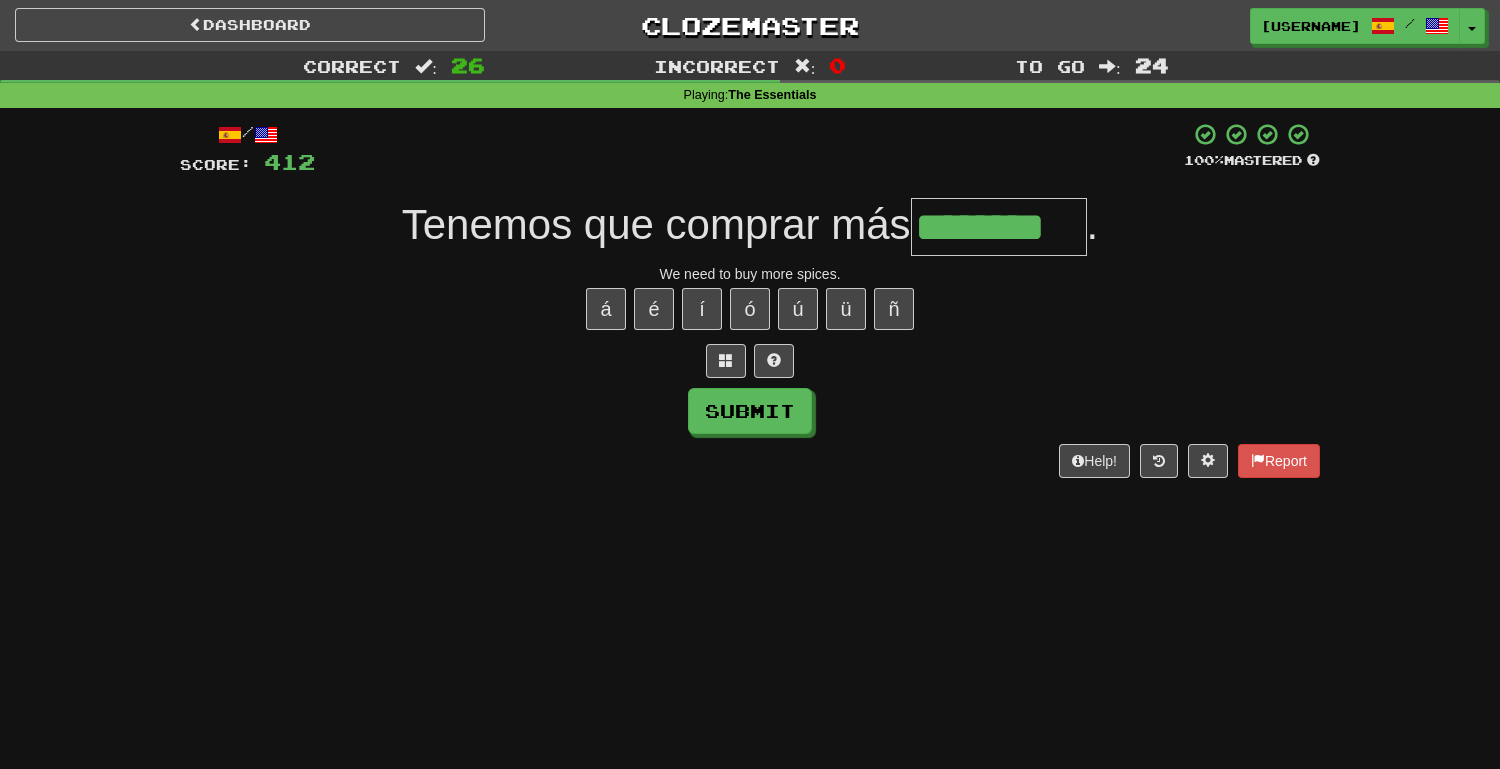 type on "********" 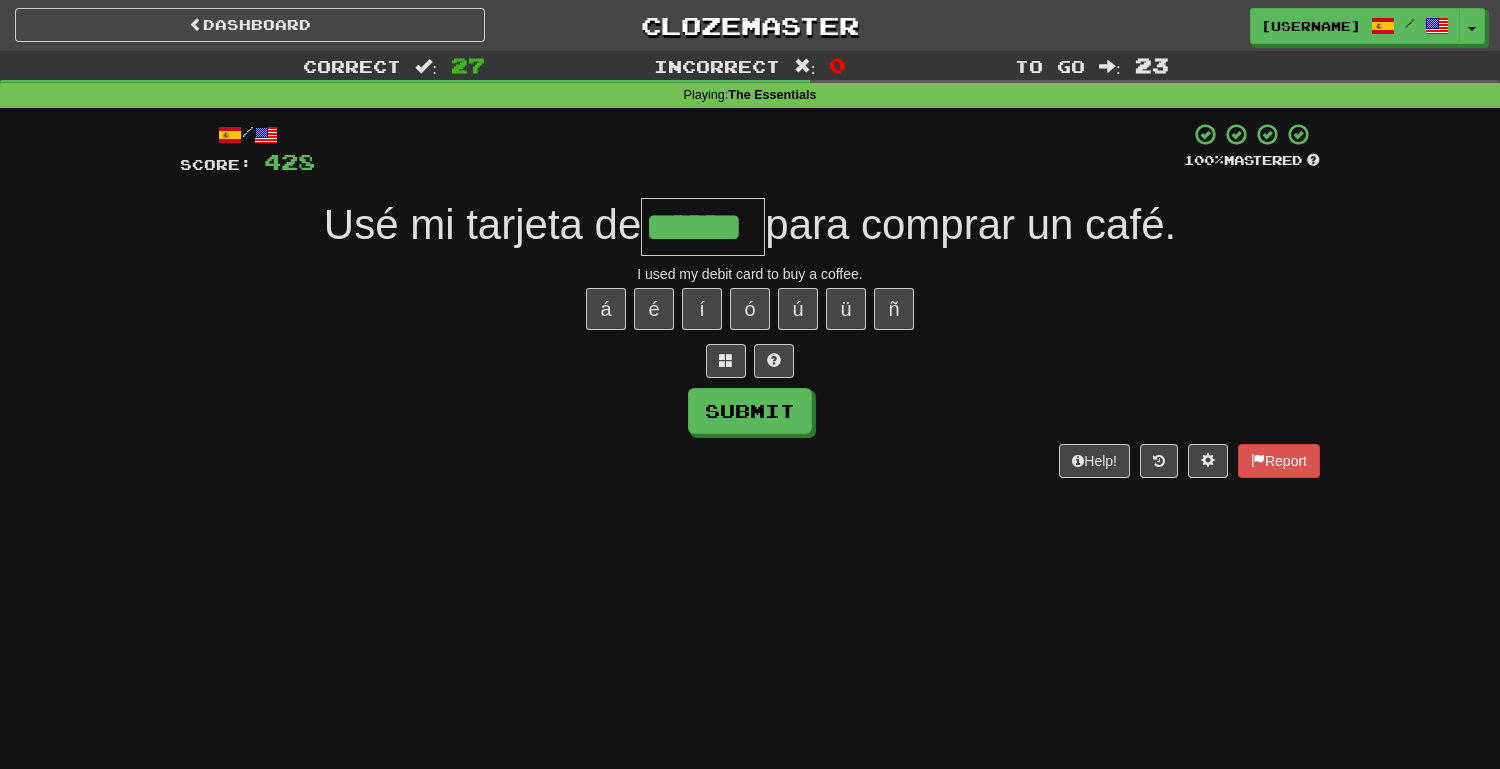 type on "******" 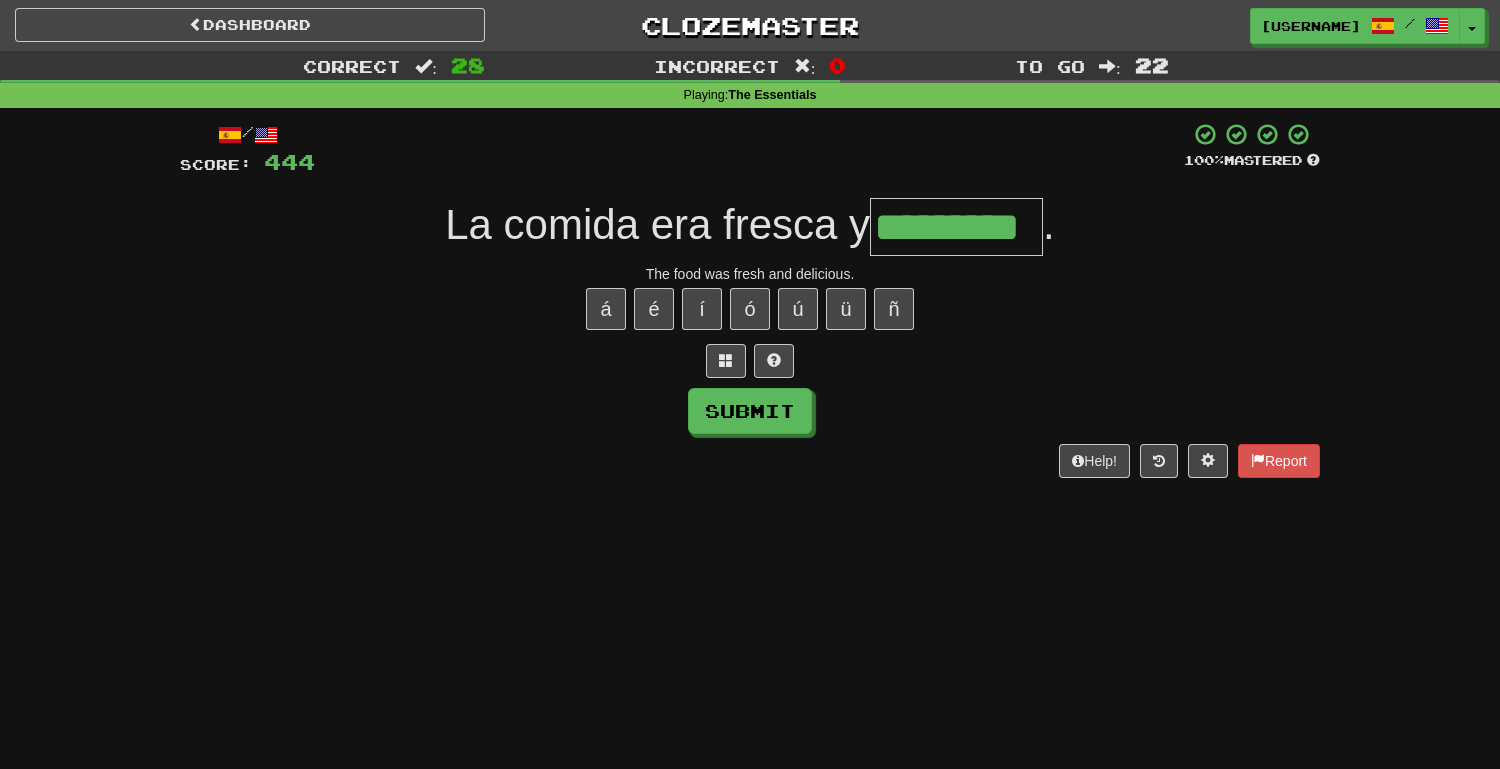 type on "*********" 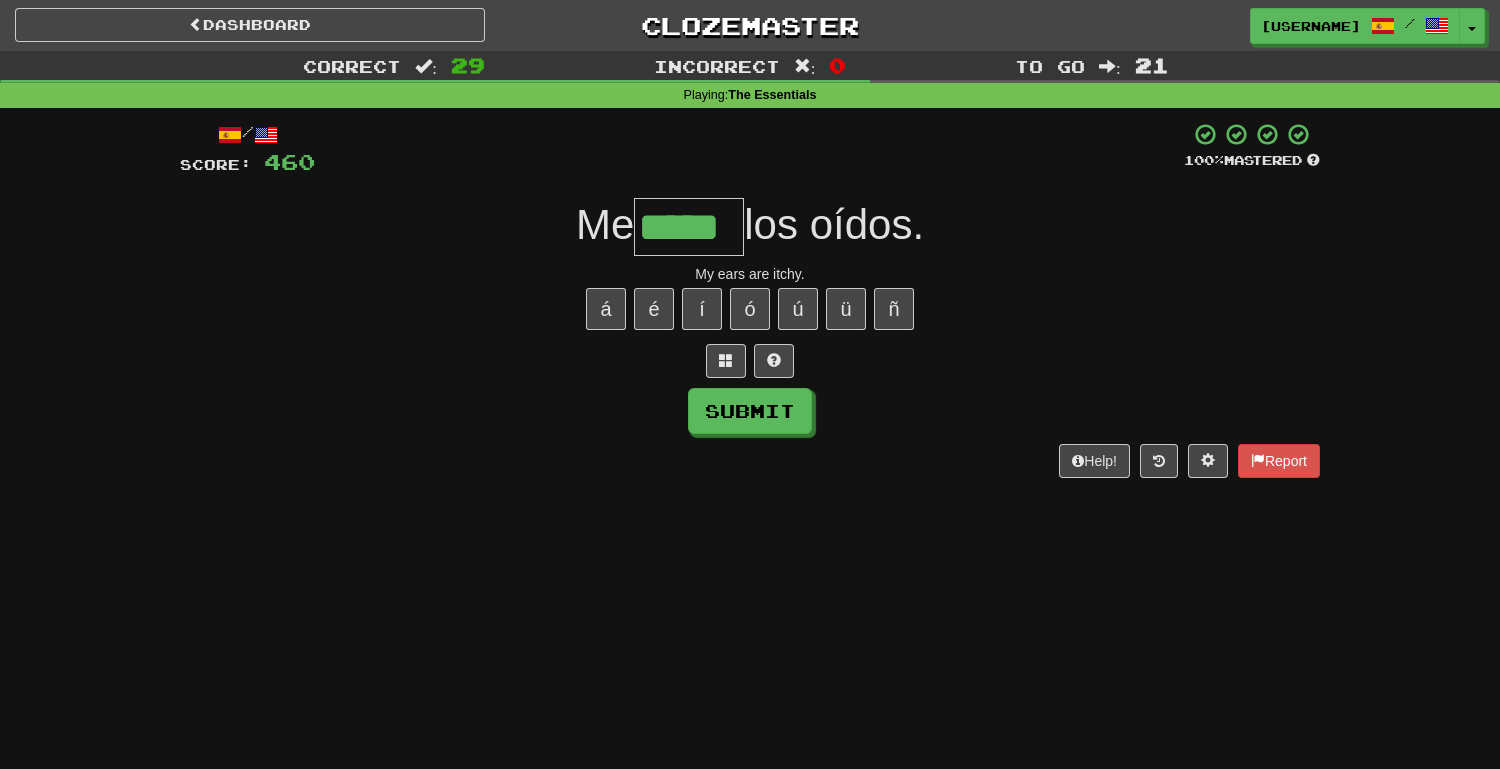 type on "*****" 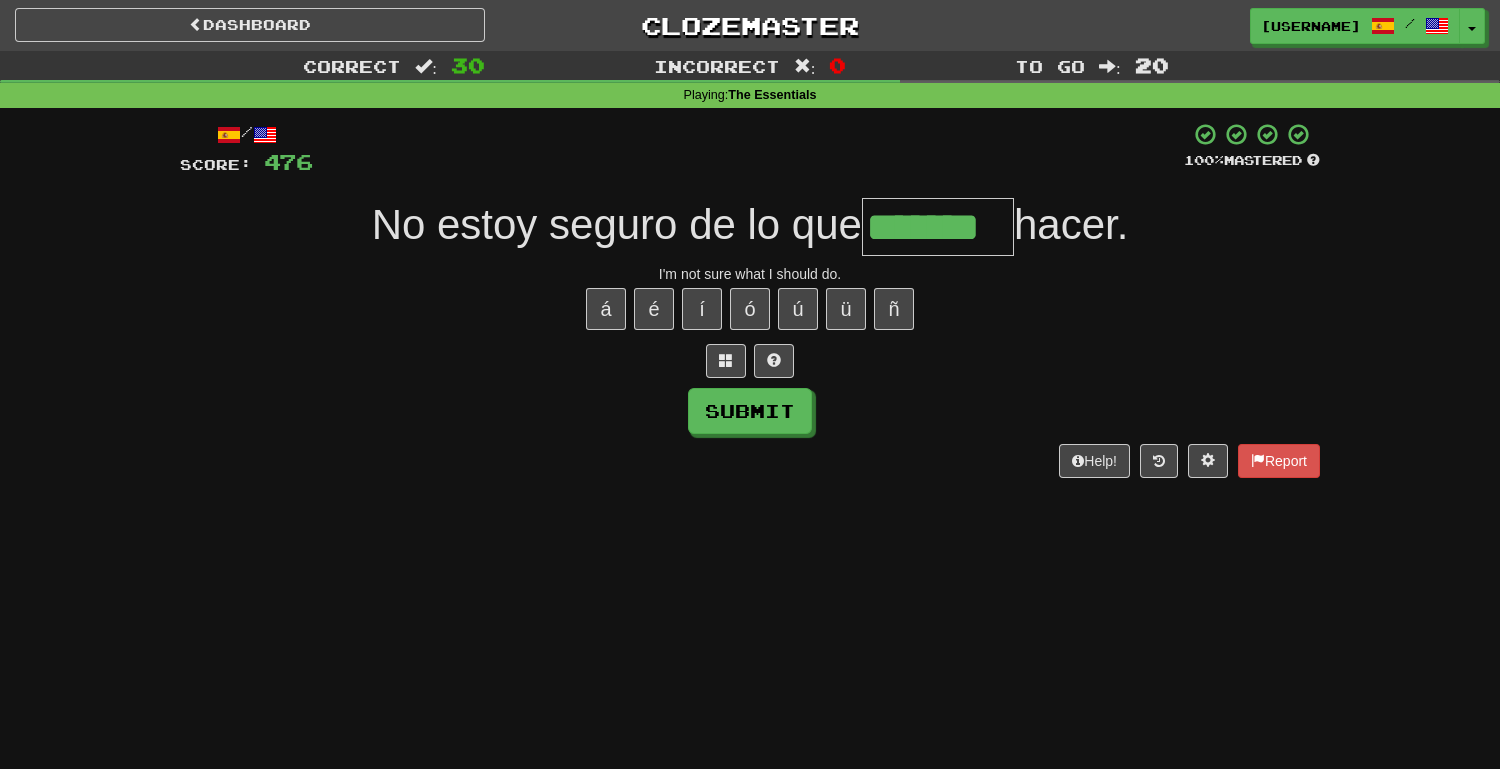 type on "*******" 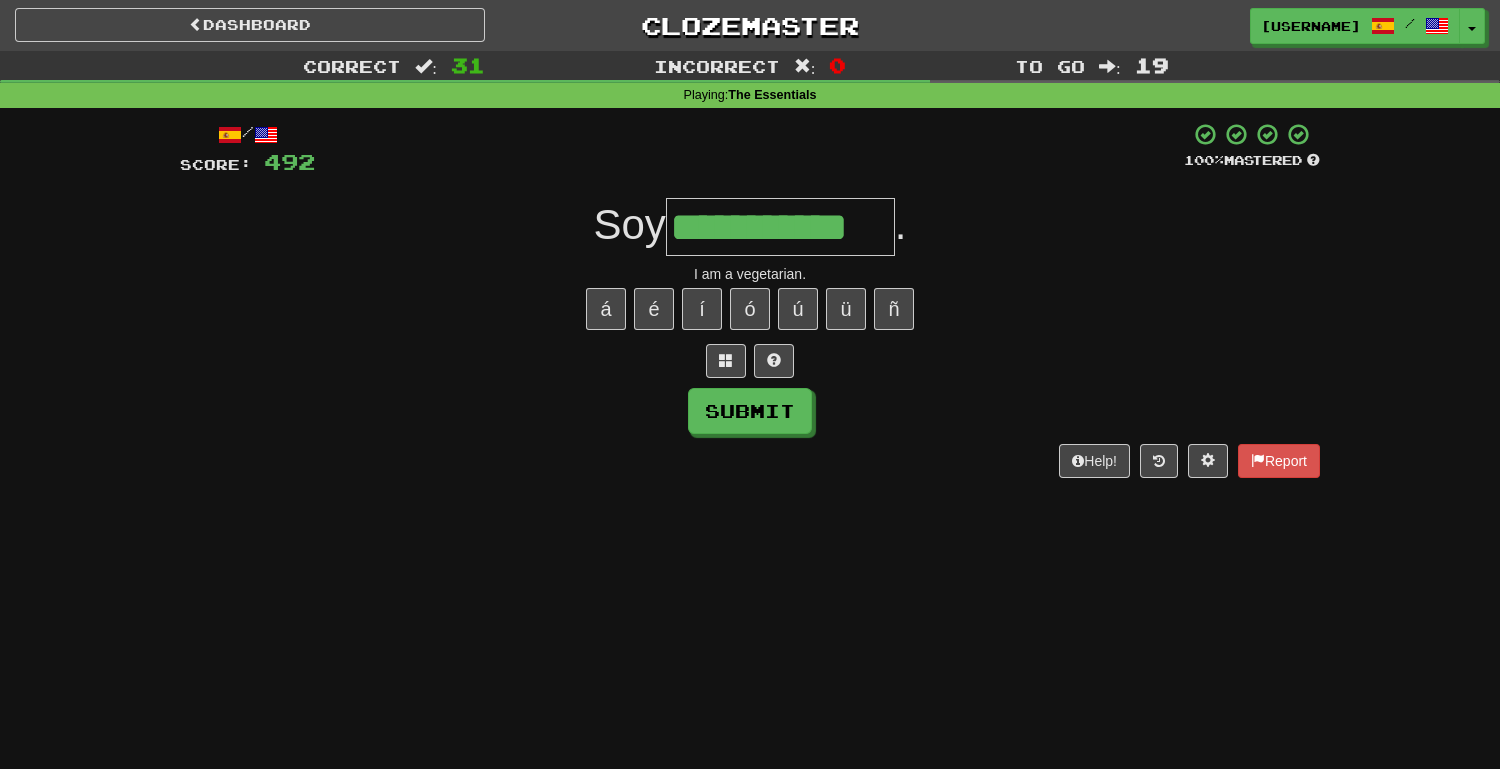 type on "**********" 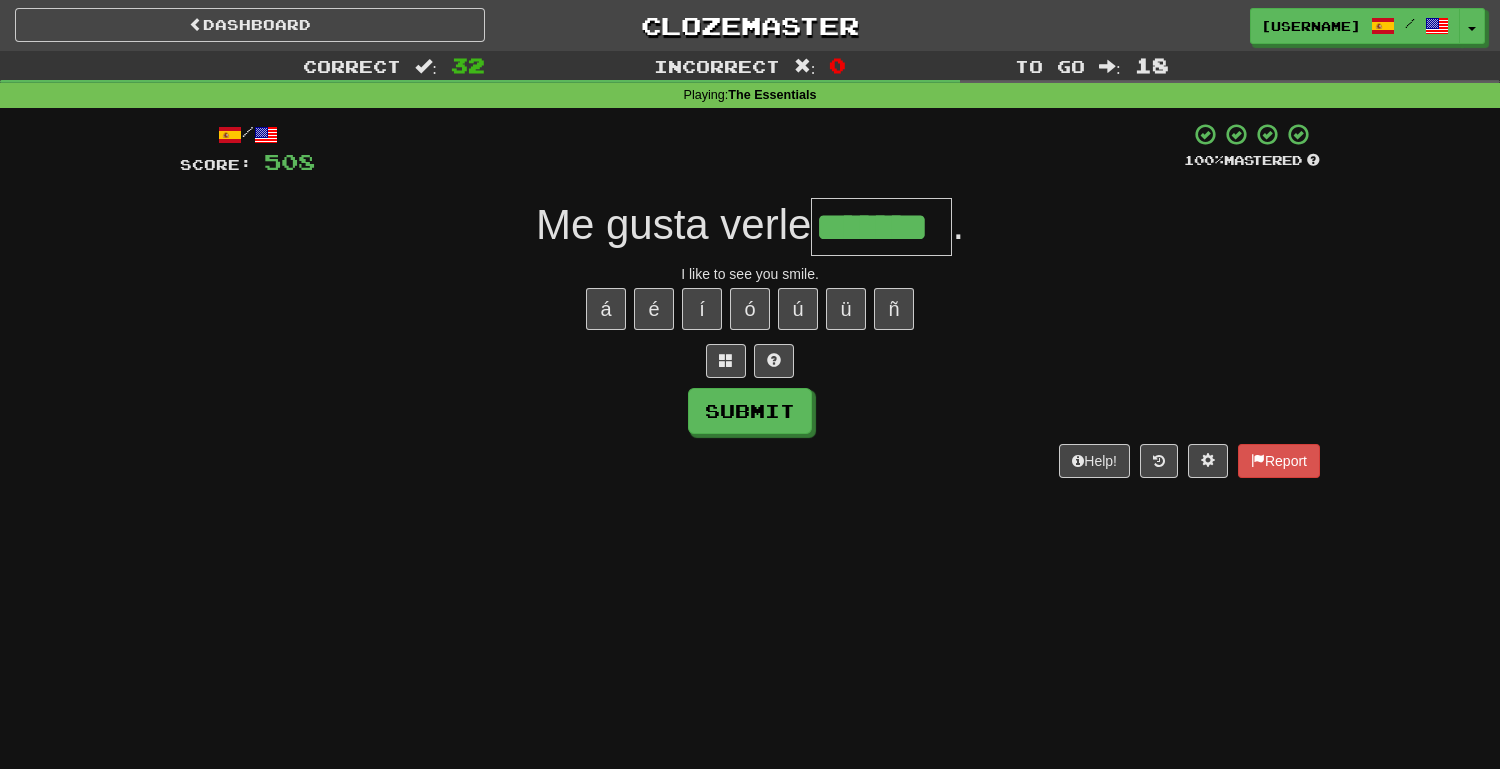 type on "*******" 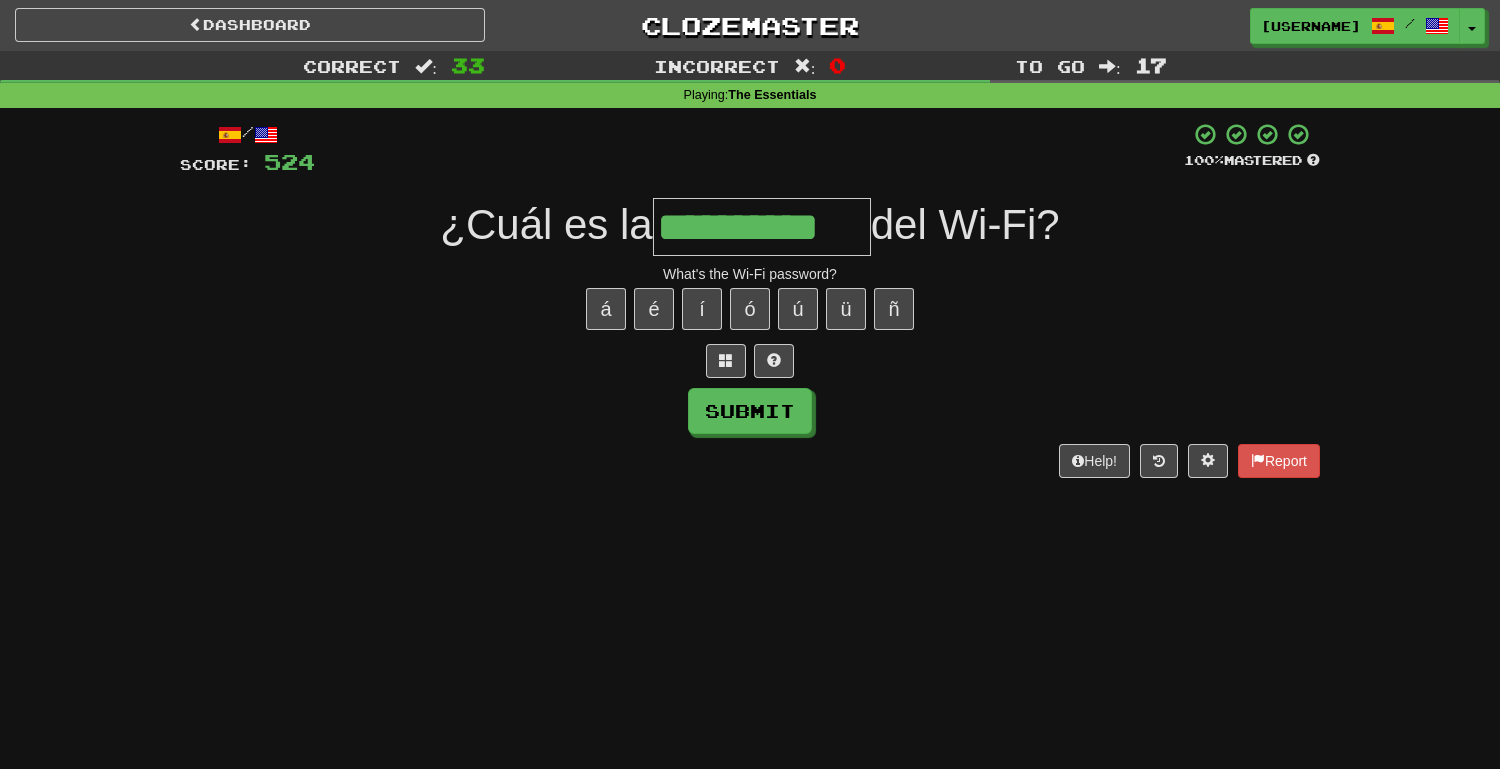 type on "**********" 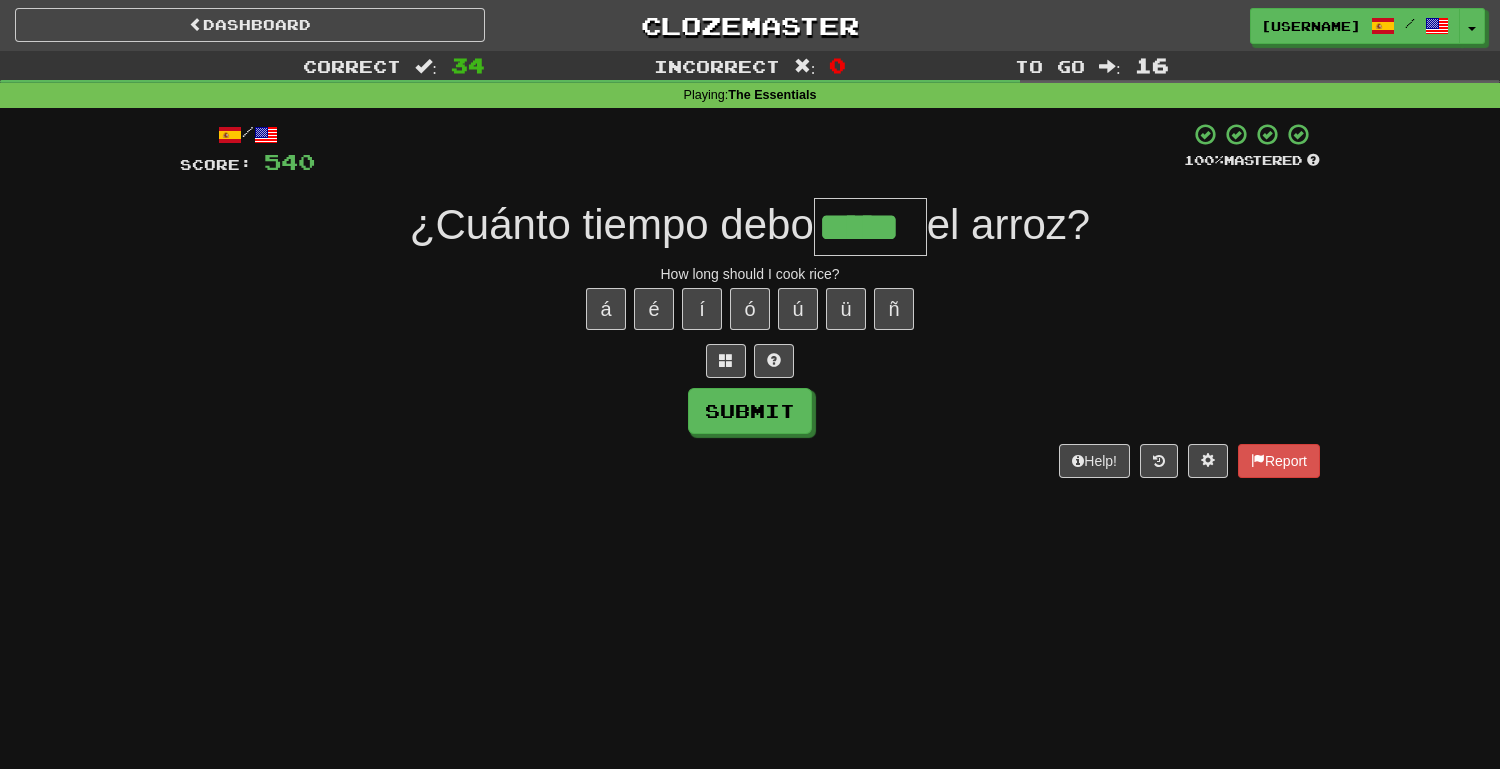 type on "*****" 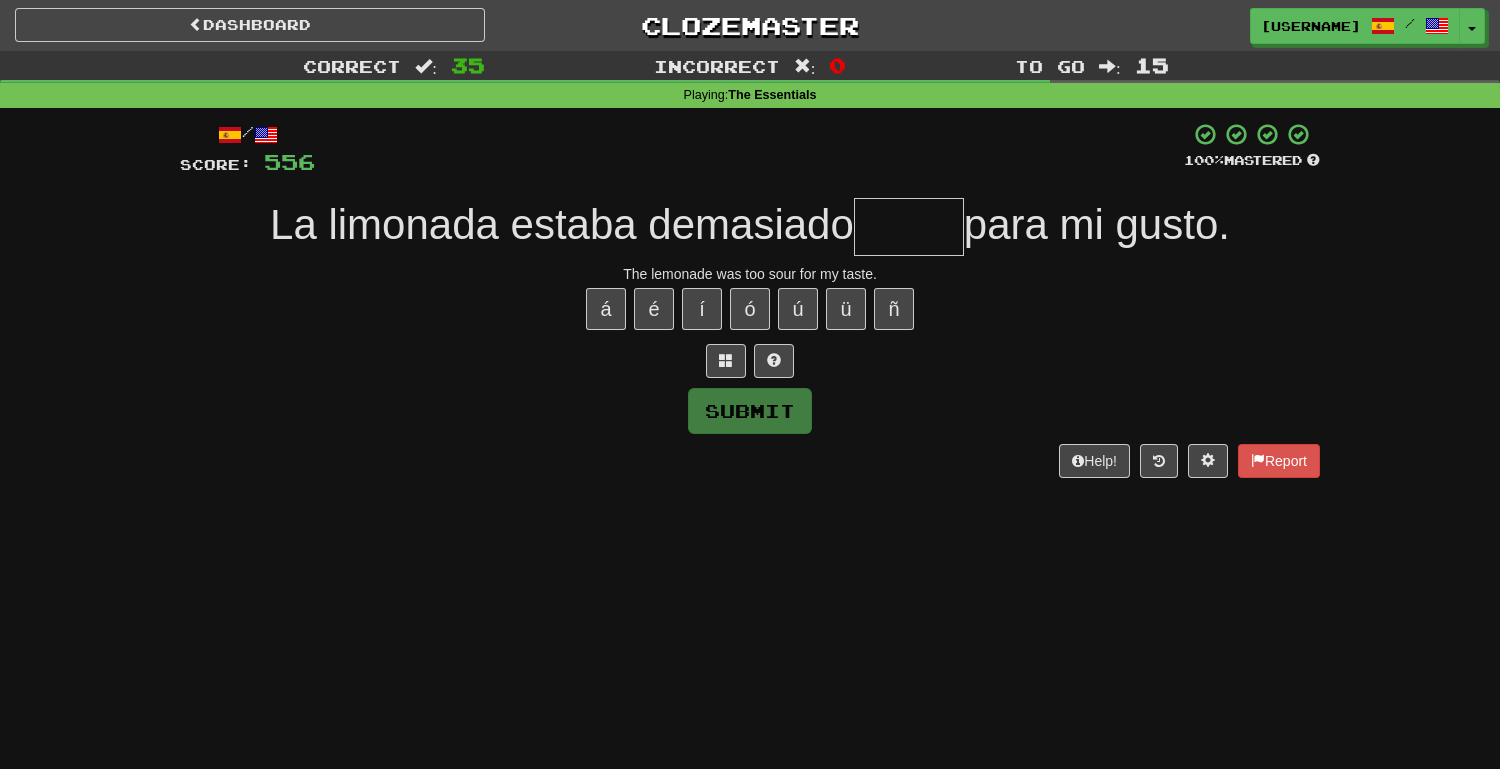 type on "*" 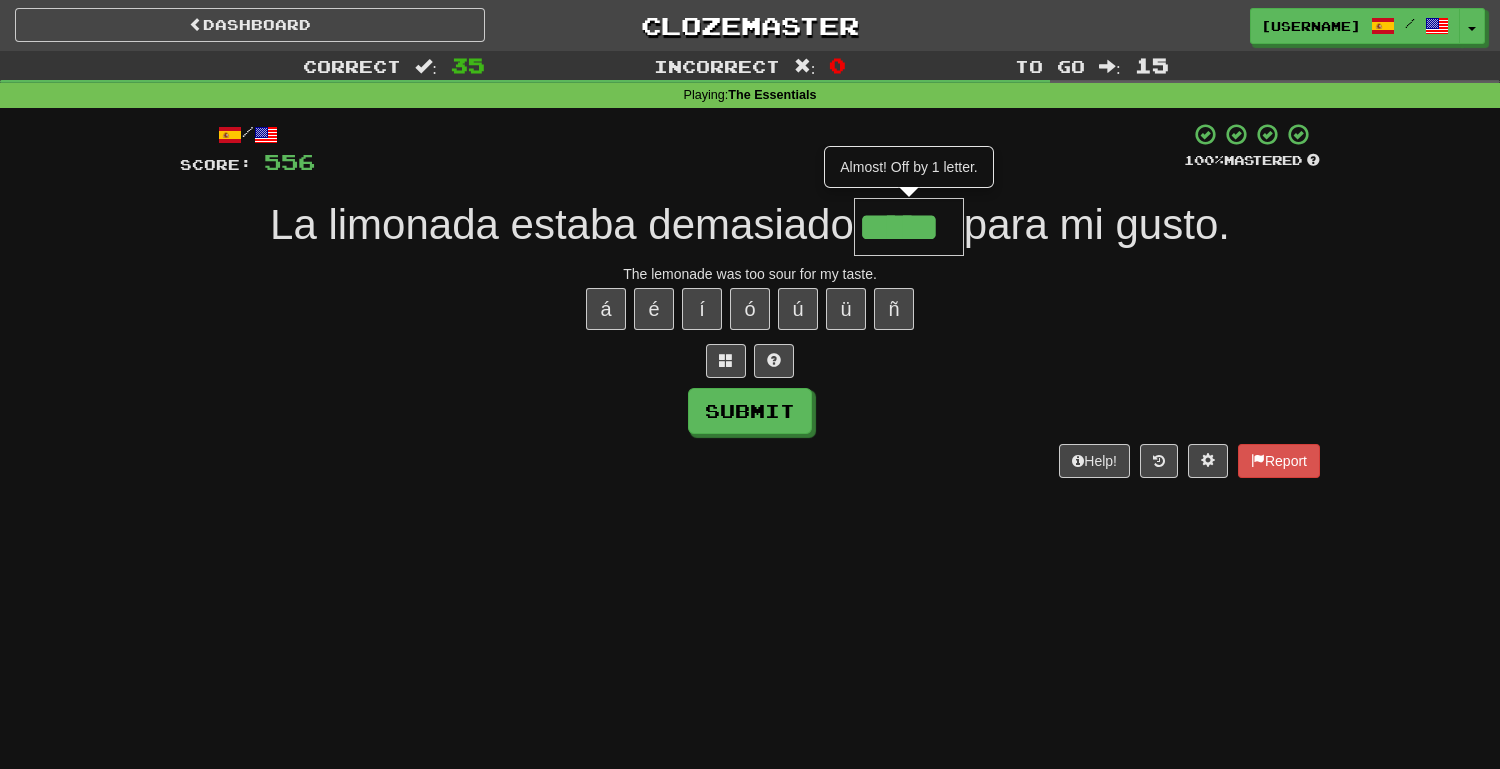 type on "*****" 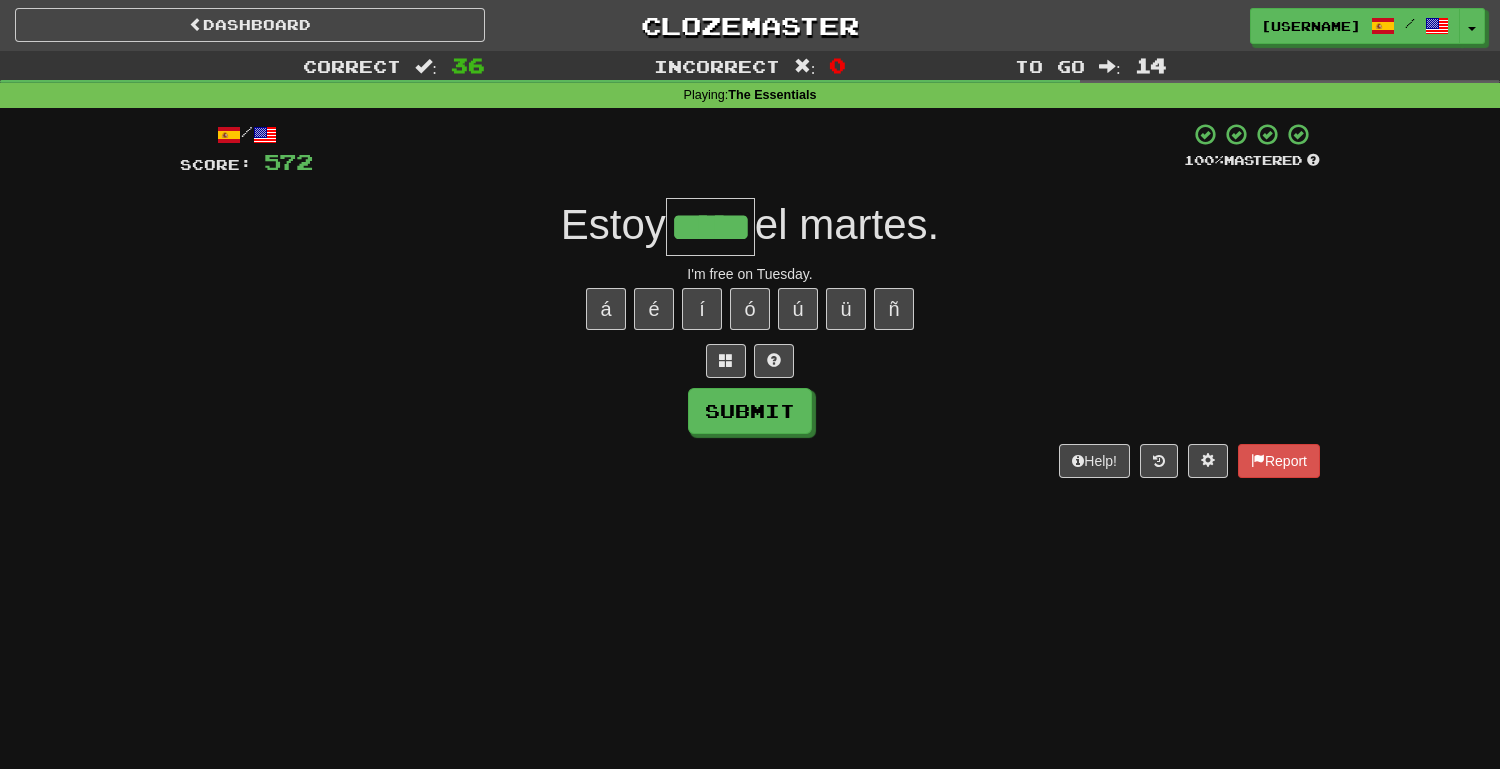 type on "*****" 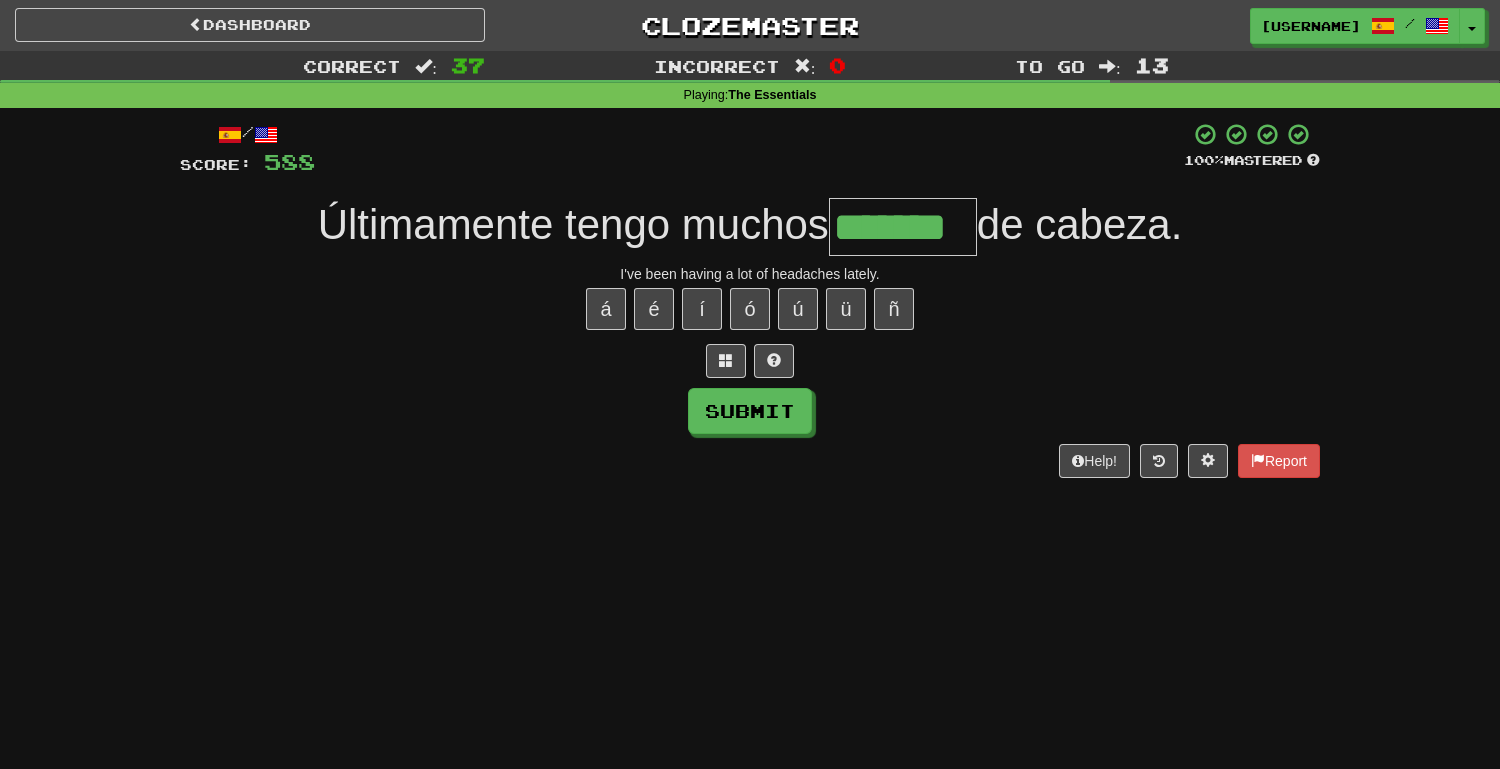 type on "*******" 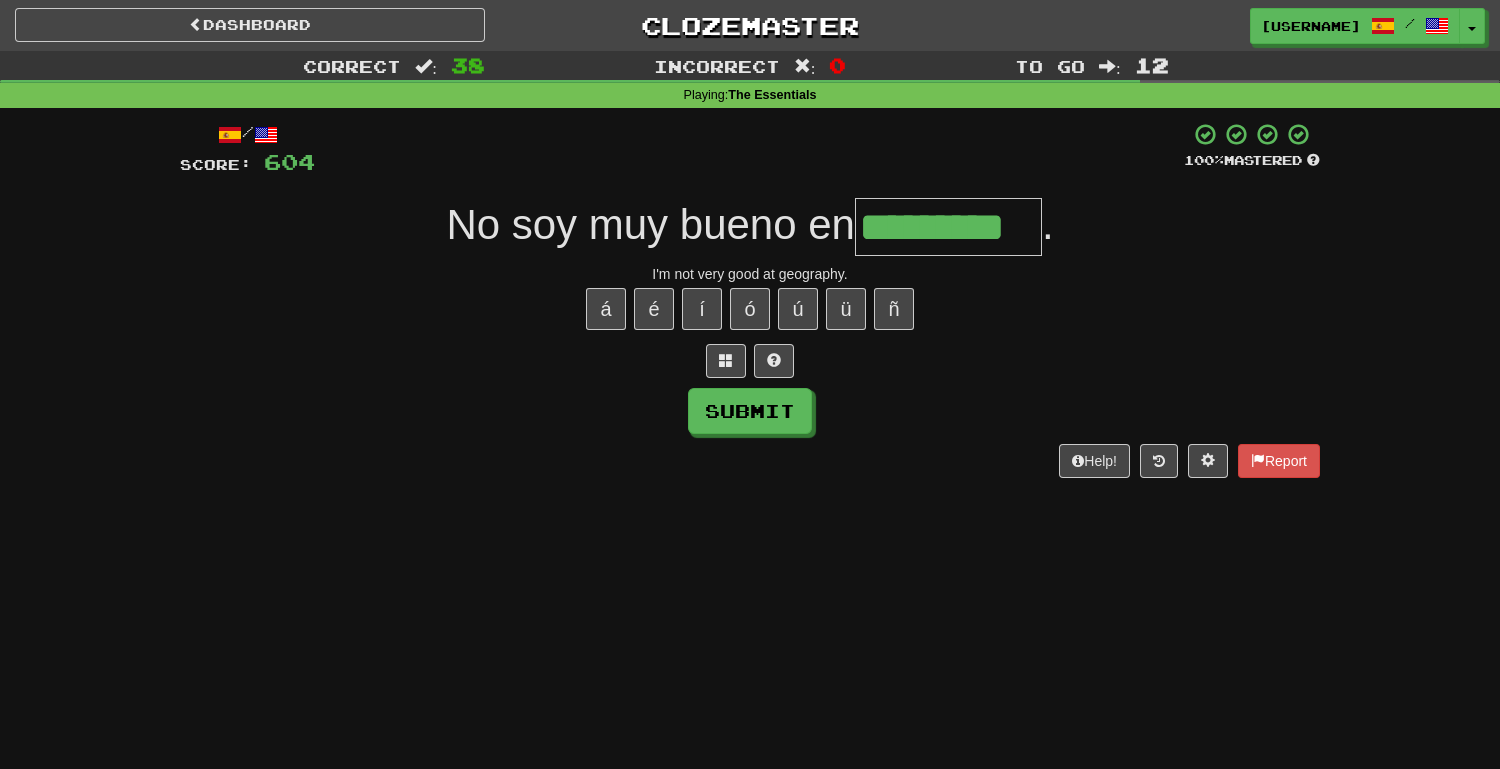 type on "*********" 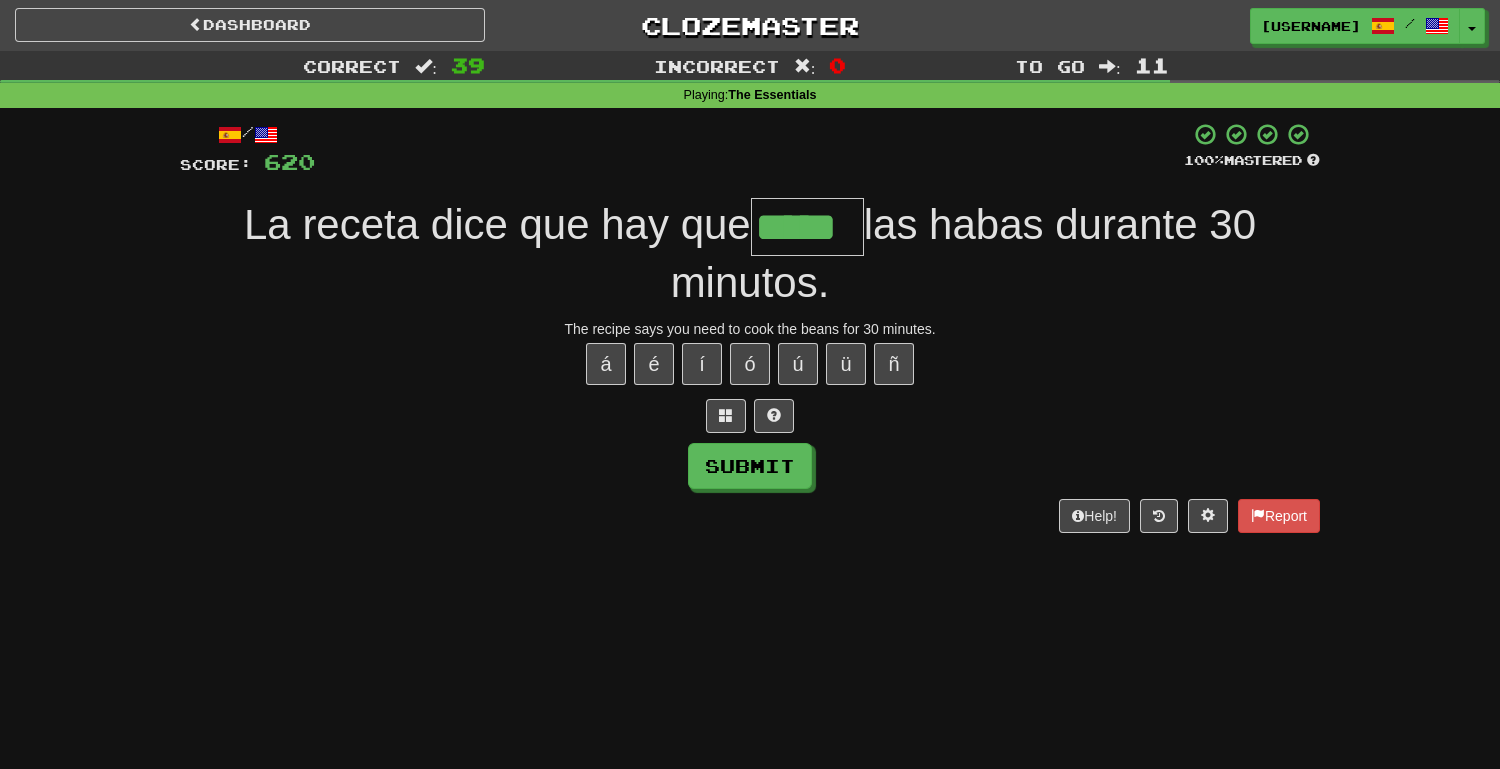 type on "*****" 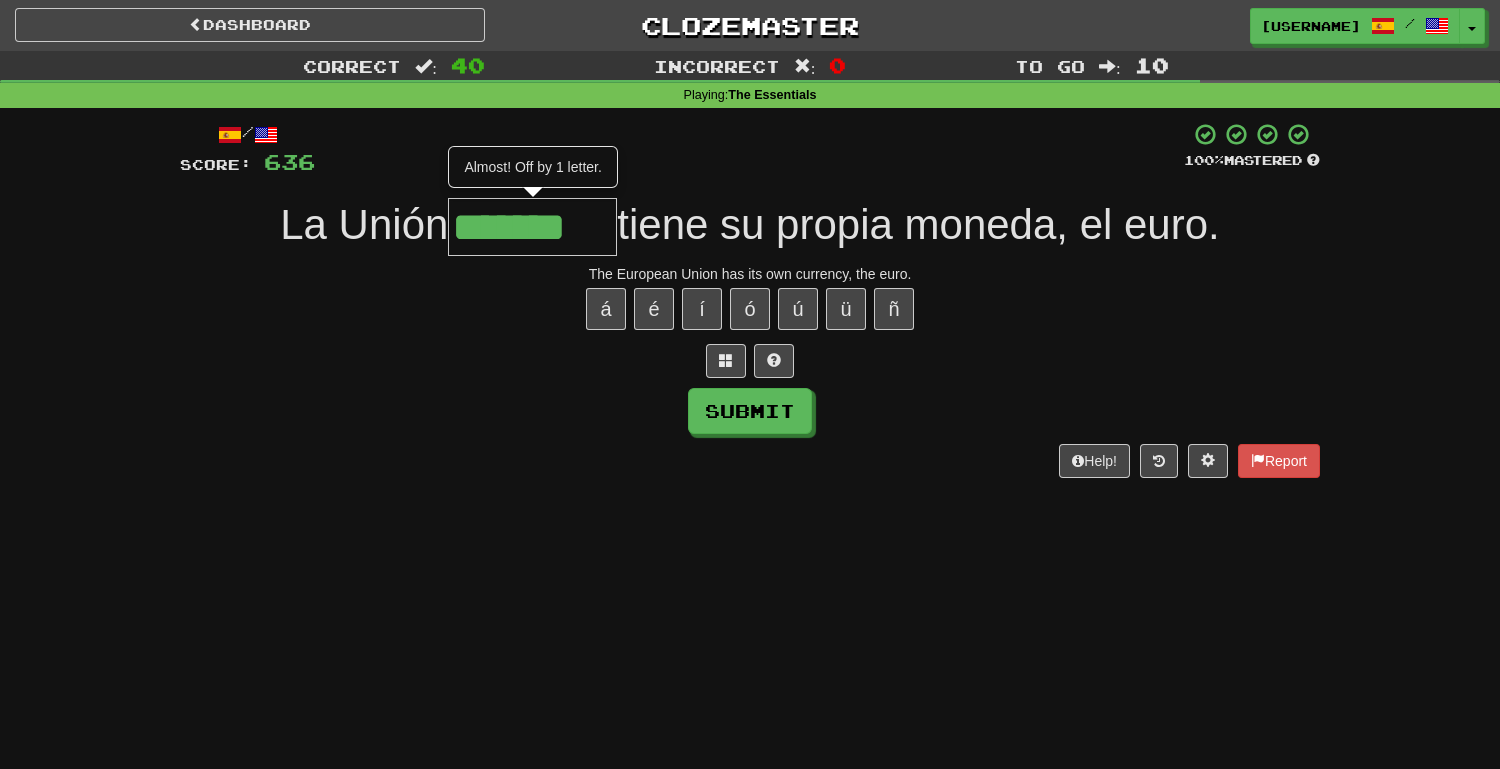 type on "*******" 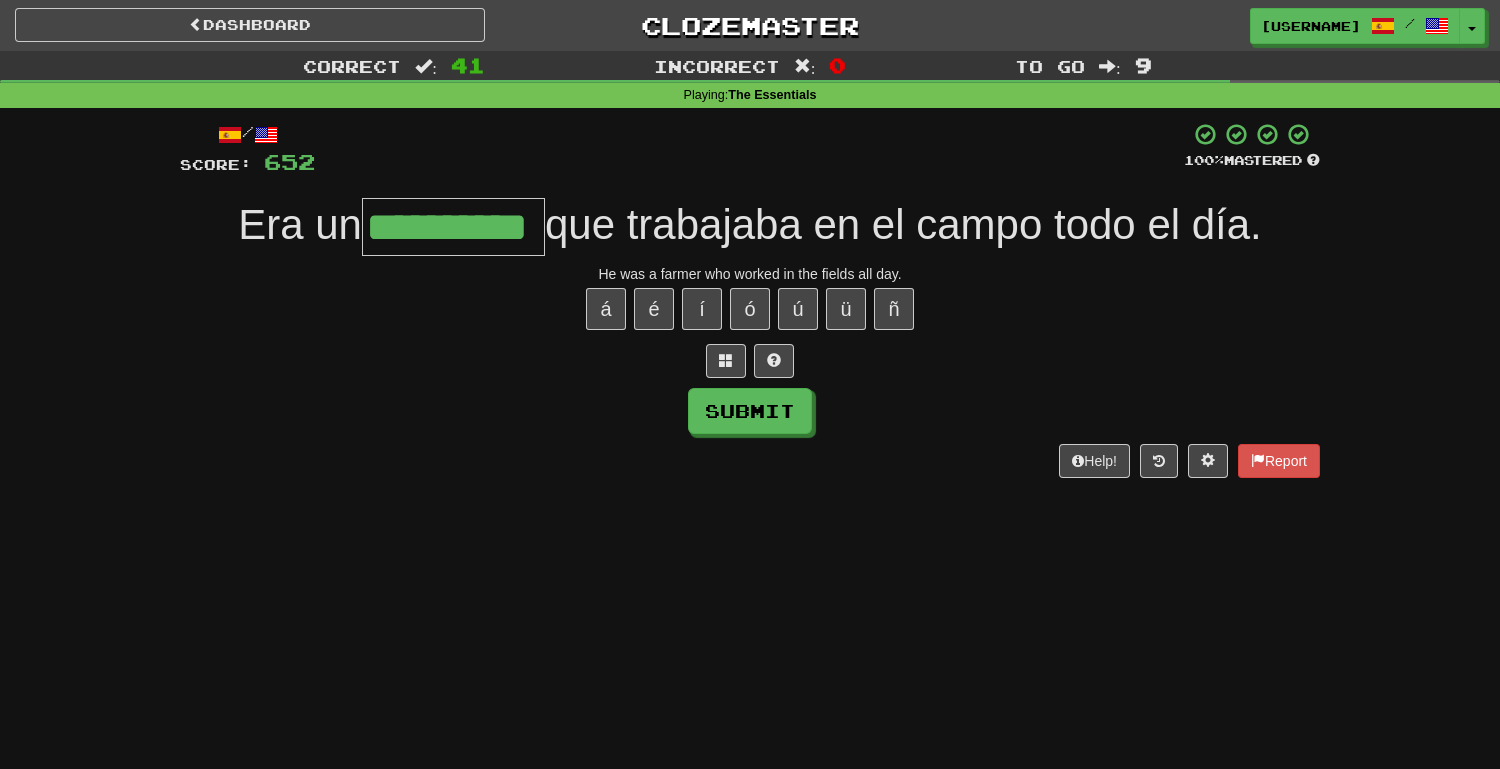 type on "**********" 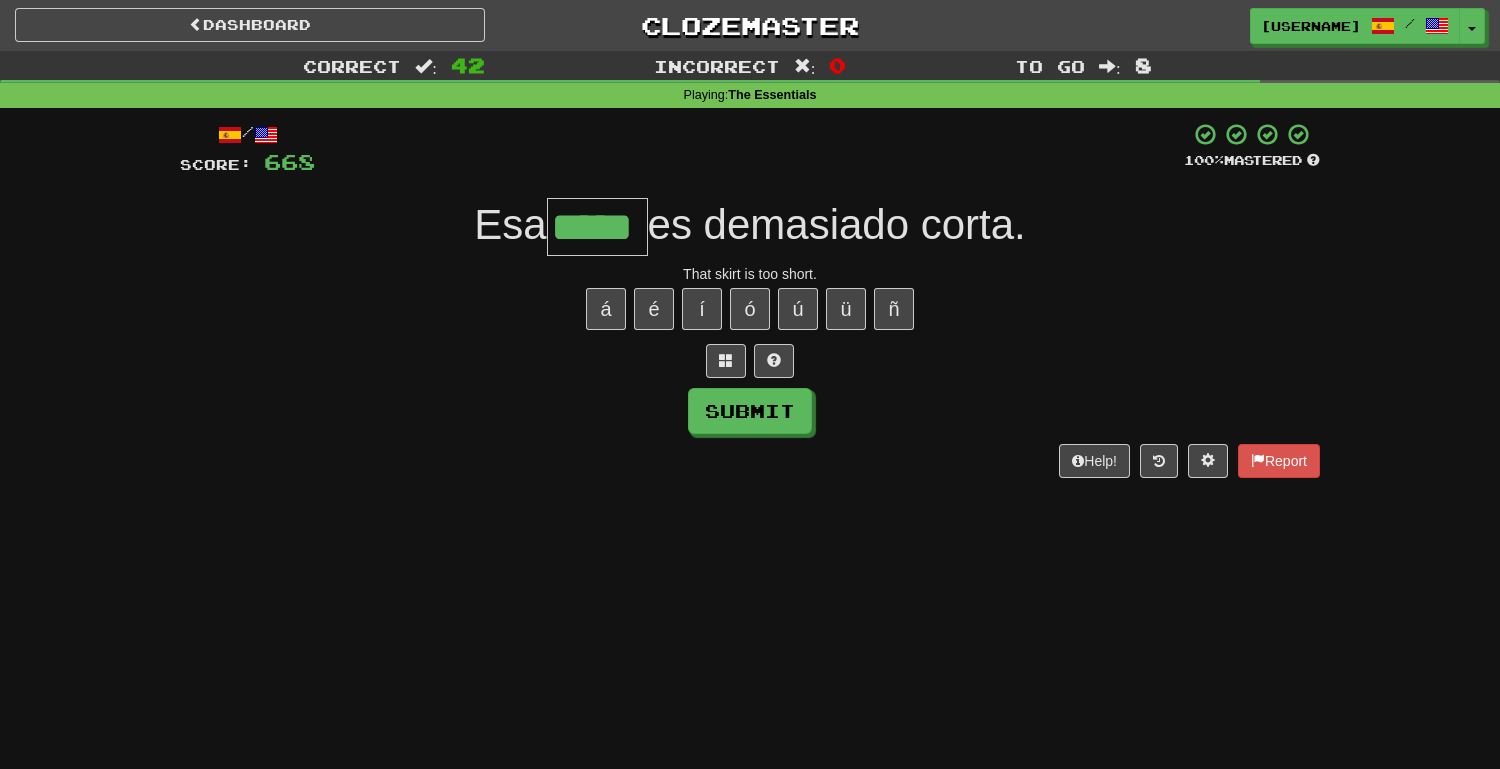 type on "*****" 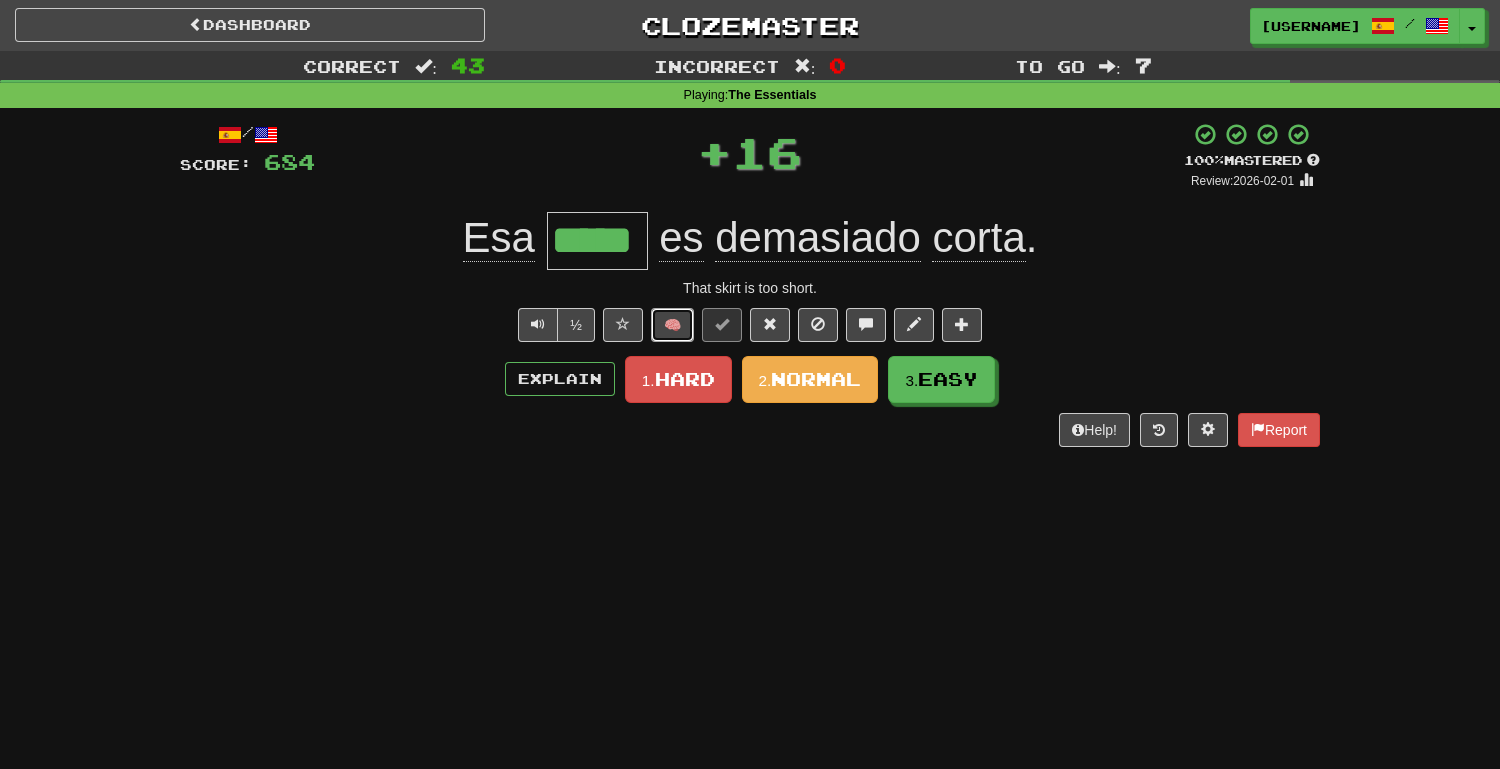 click on "🧠" at bounding box center [672, 325] 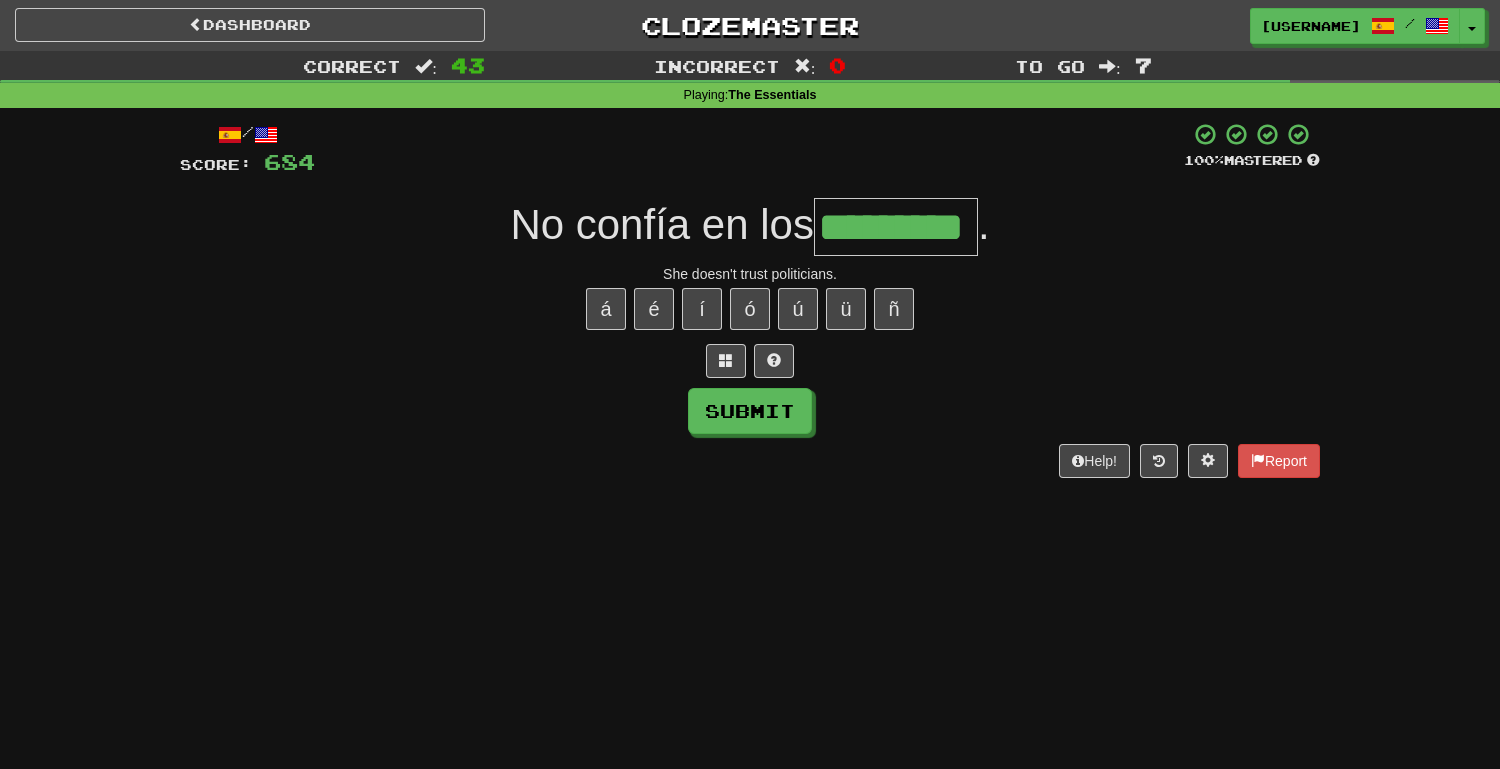 type on "*********" 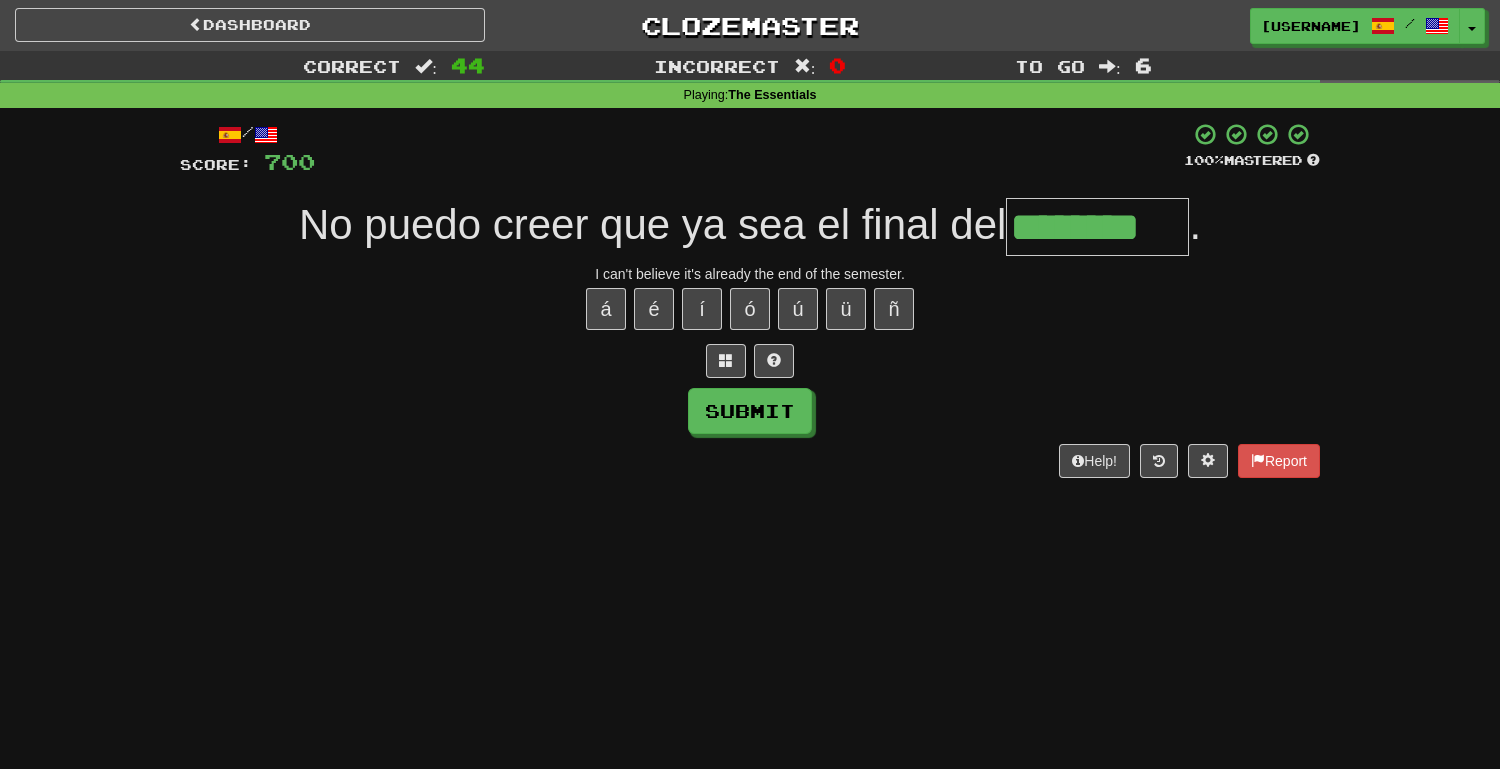 type on "********" 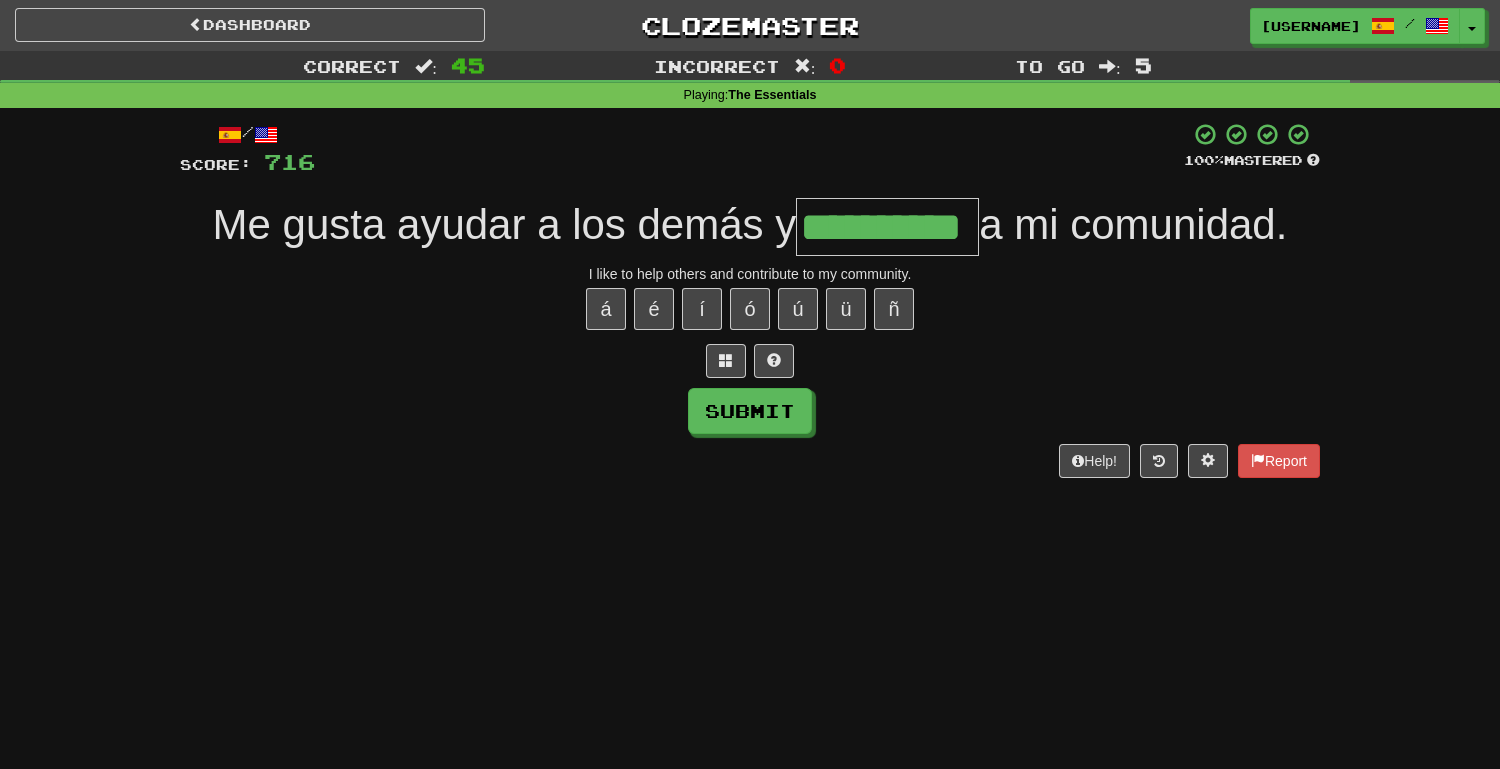 type on "**********" 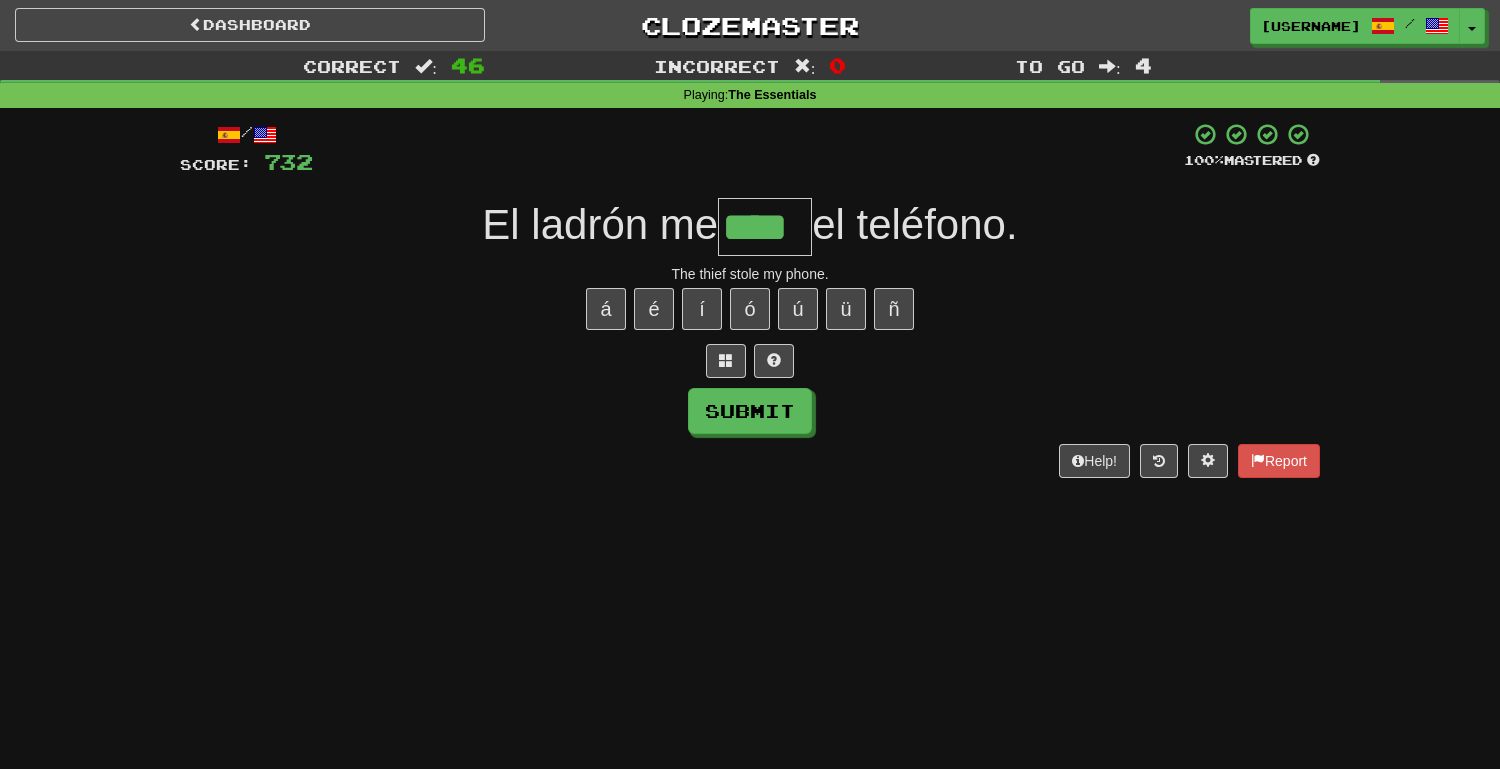 type on "****" 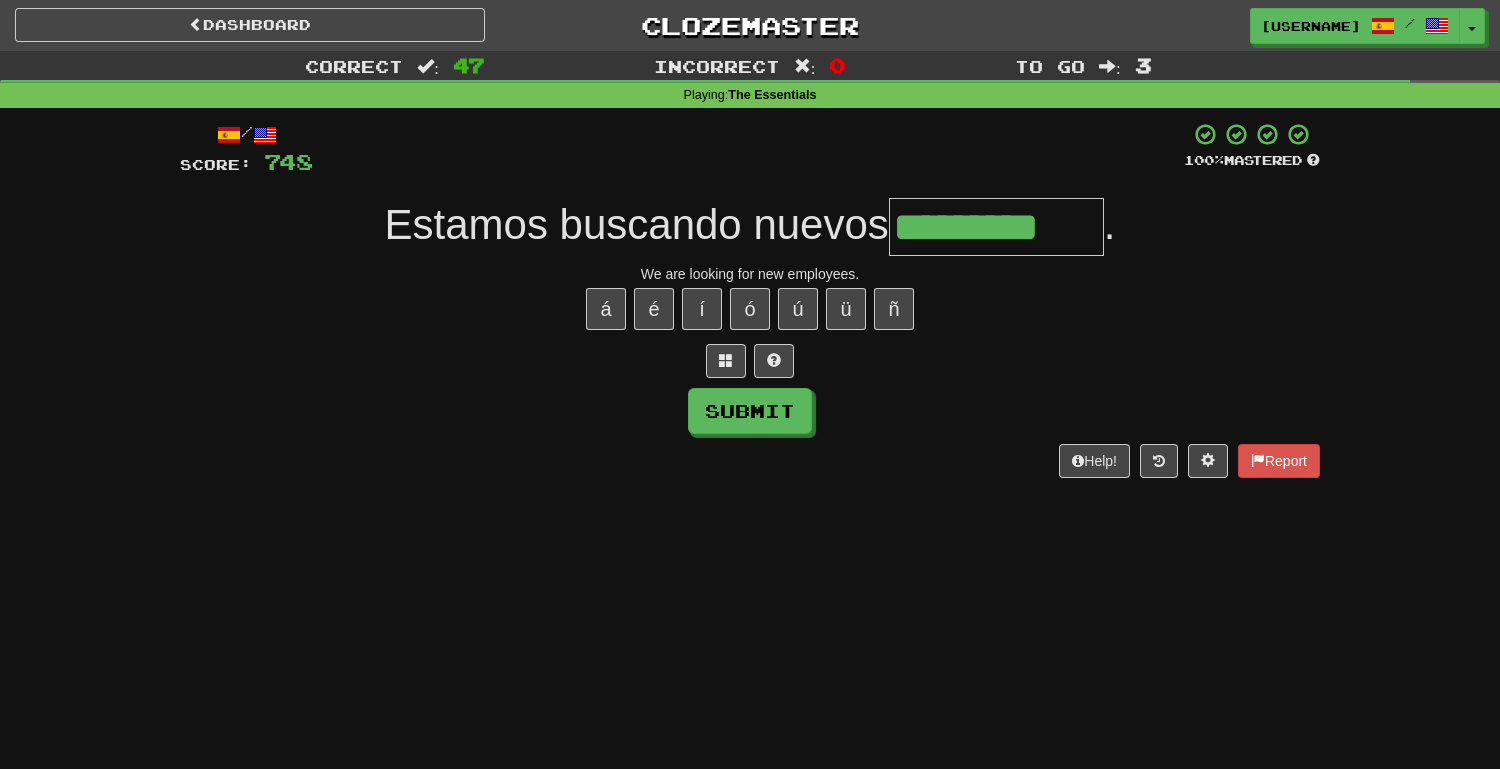 type on "*********" 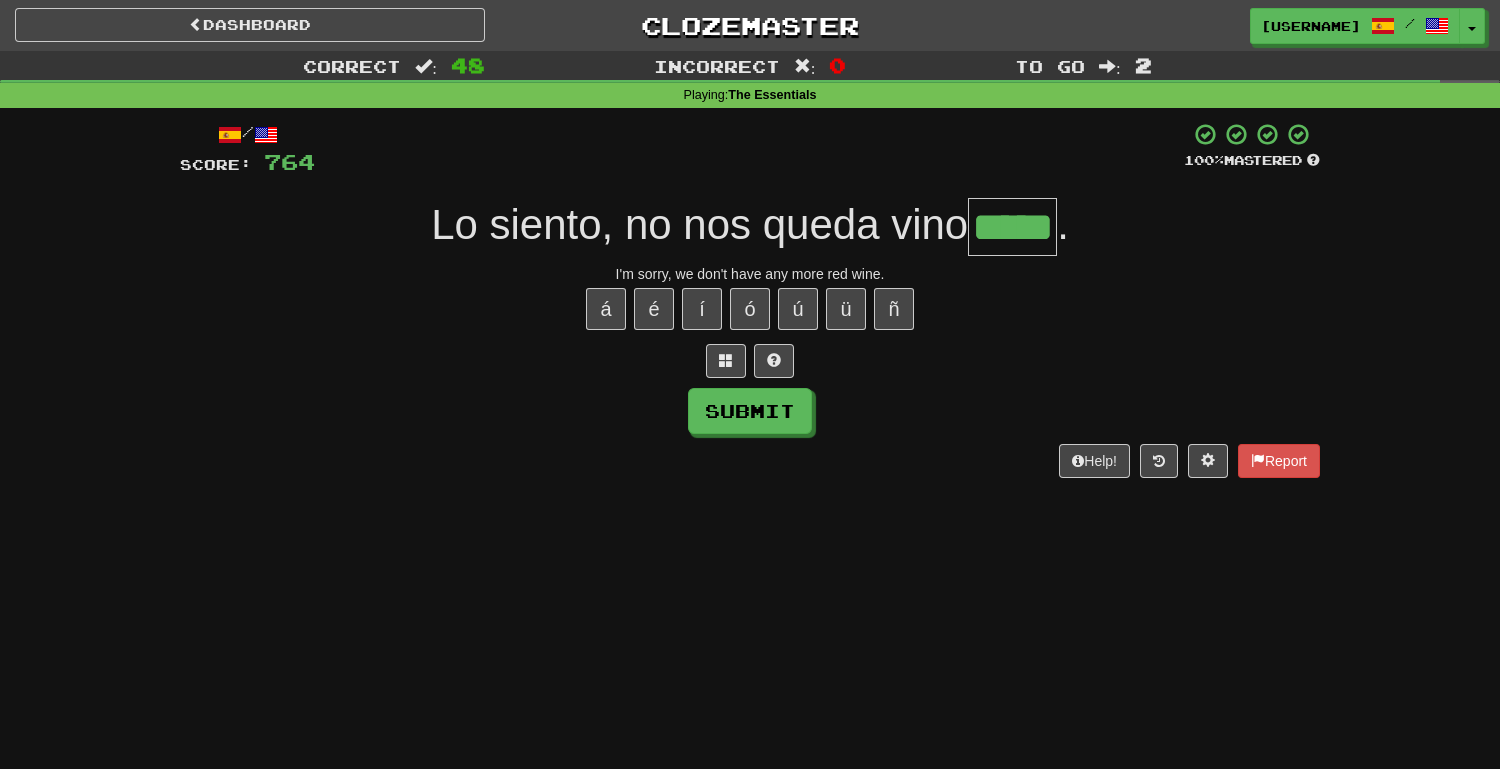 type on "*****" 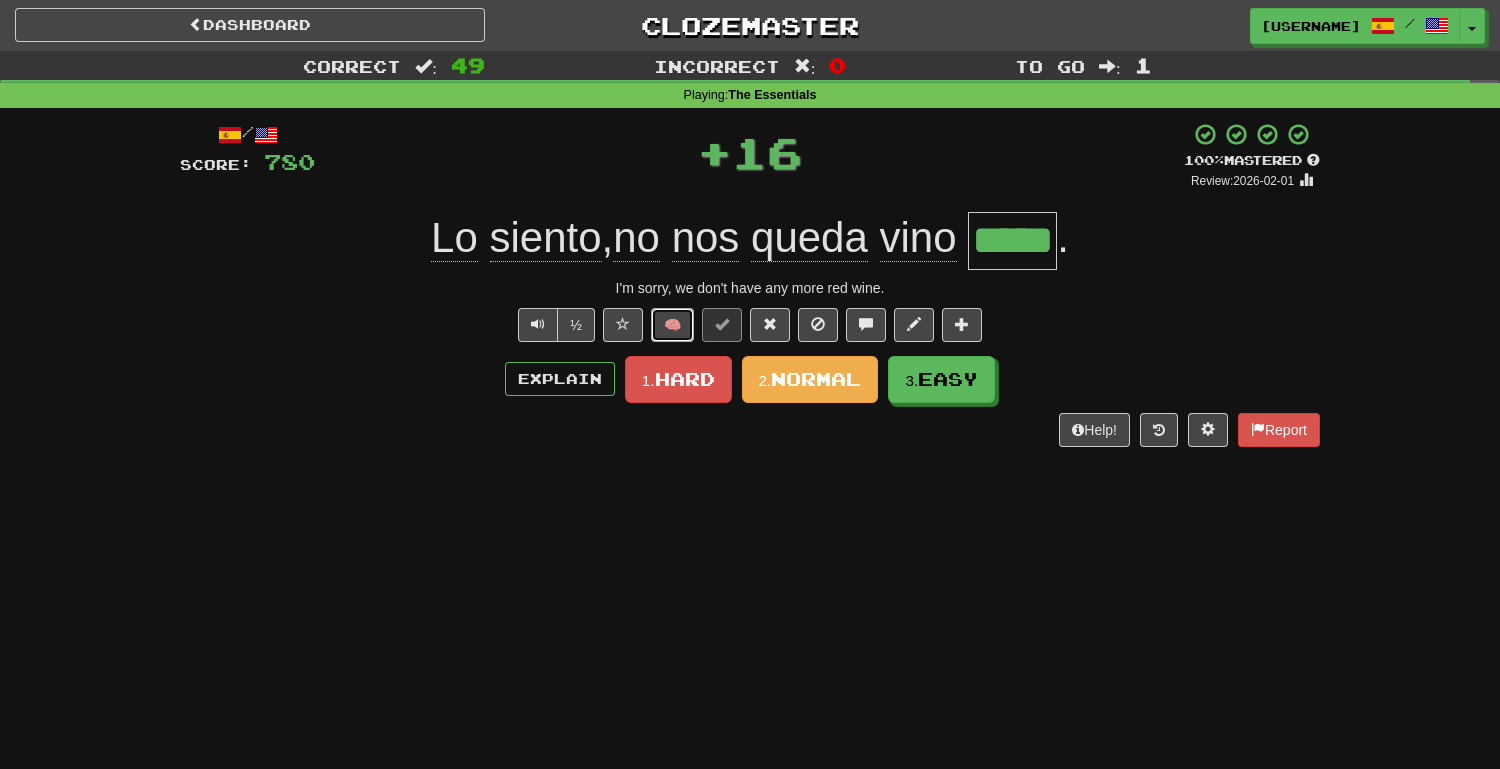 click on "🧠" at bounding box center [672, 325] 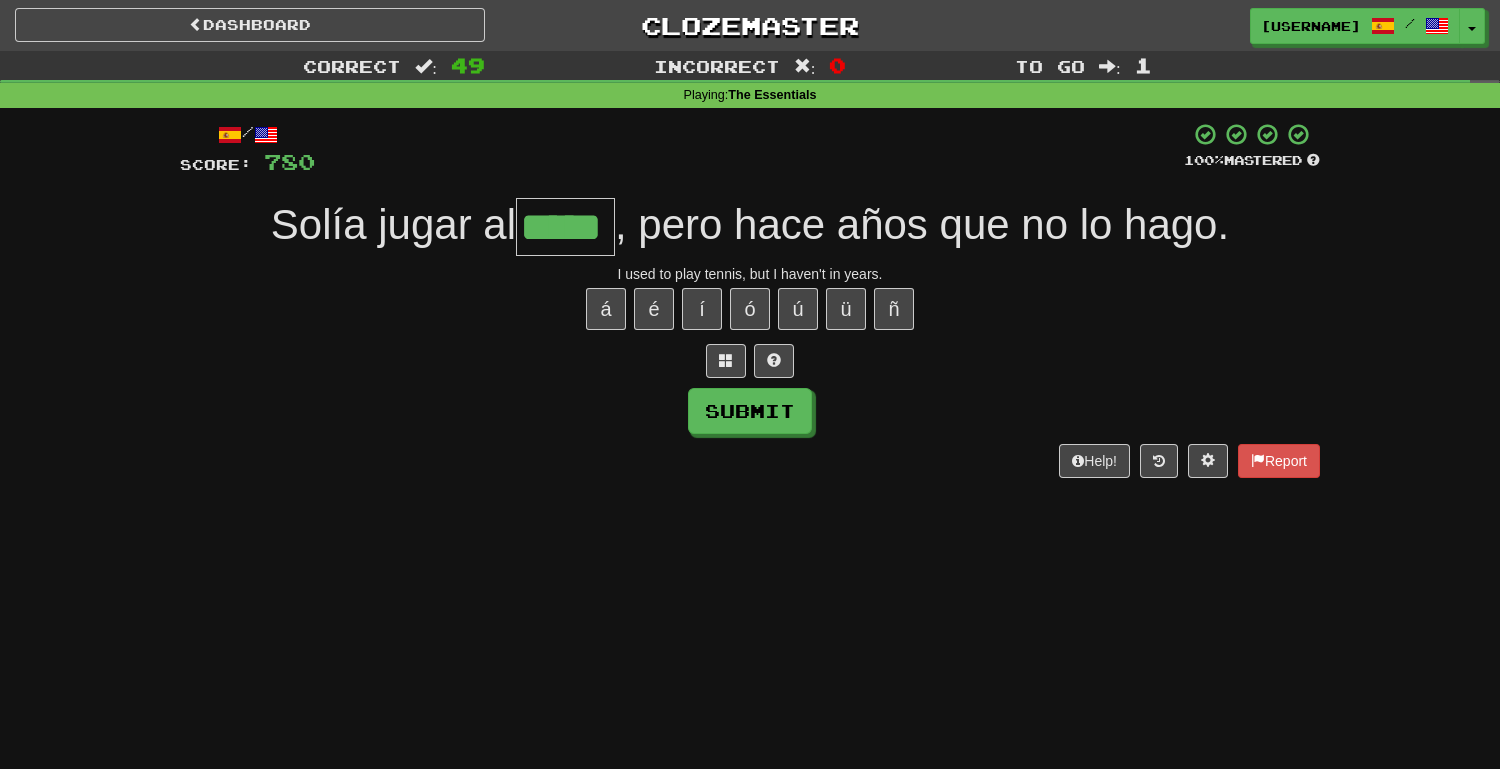 type on "*****" 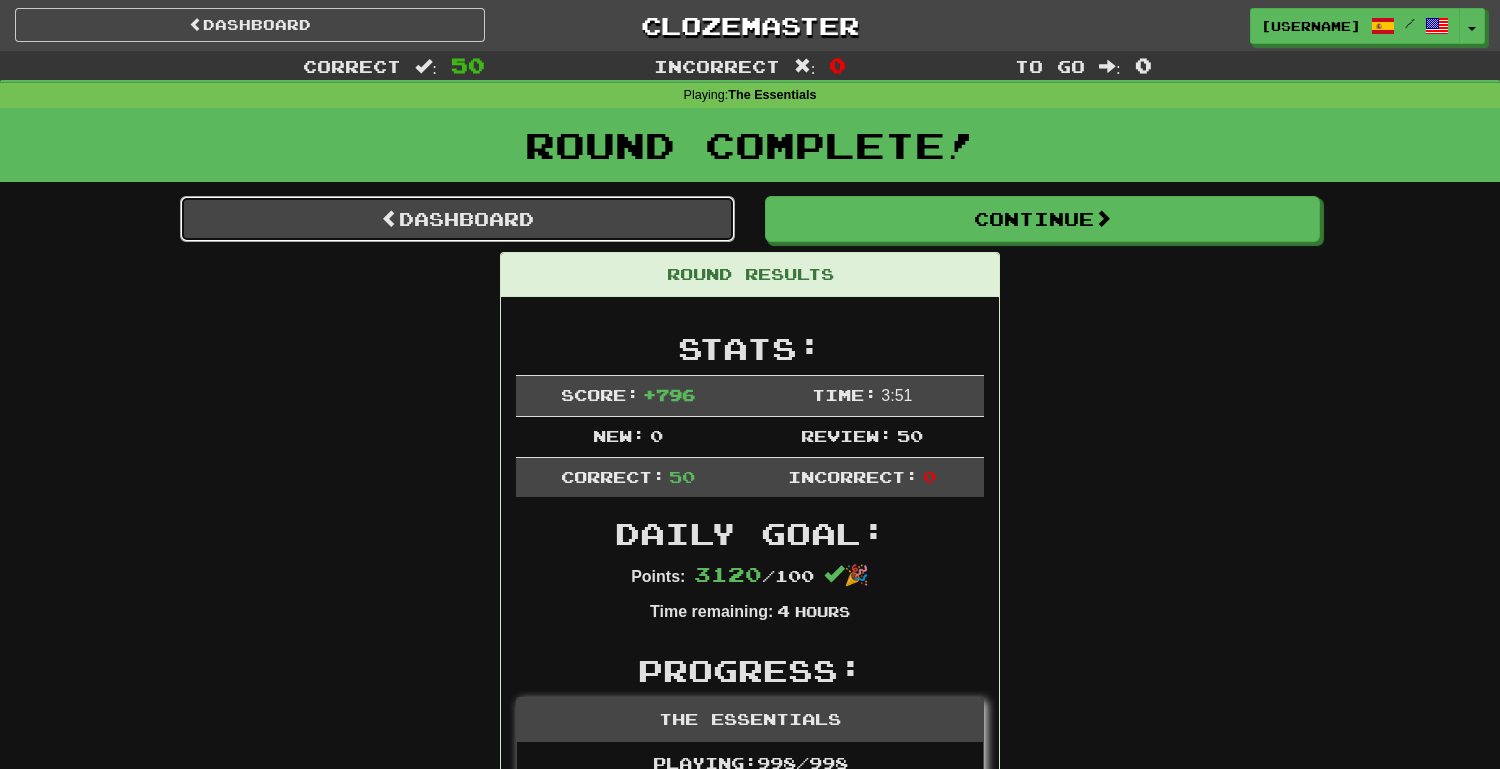 click on "Dashboard" at bounding box center (457, 219) 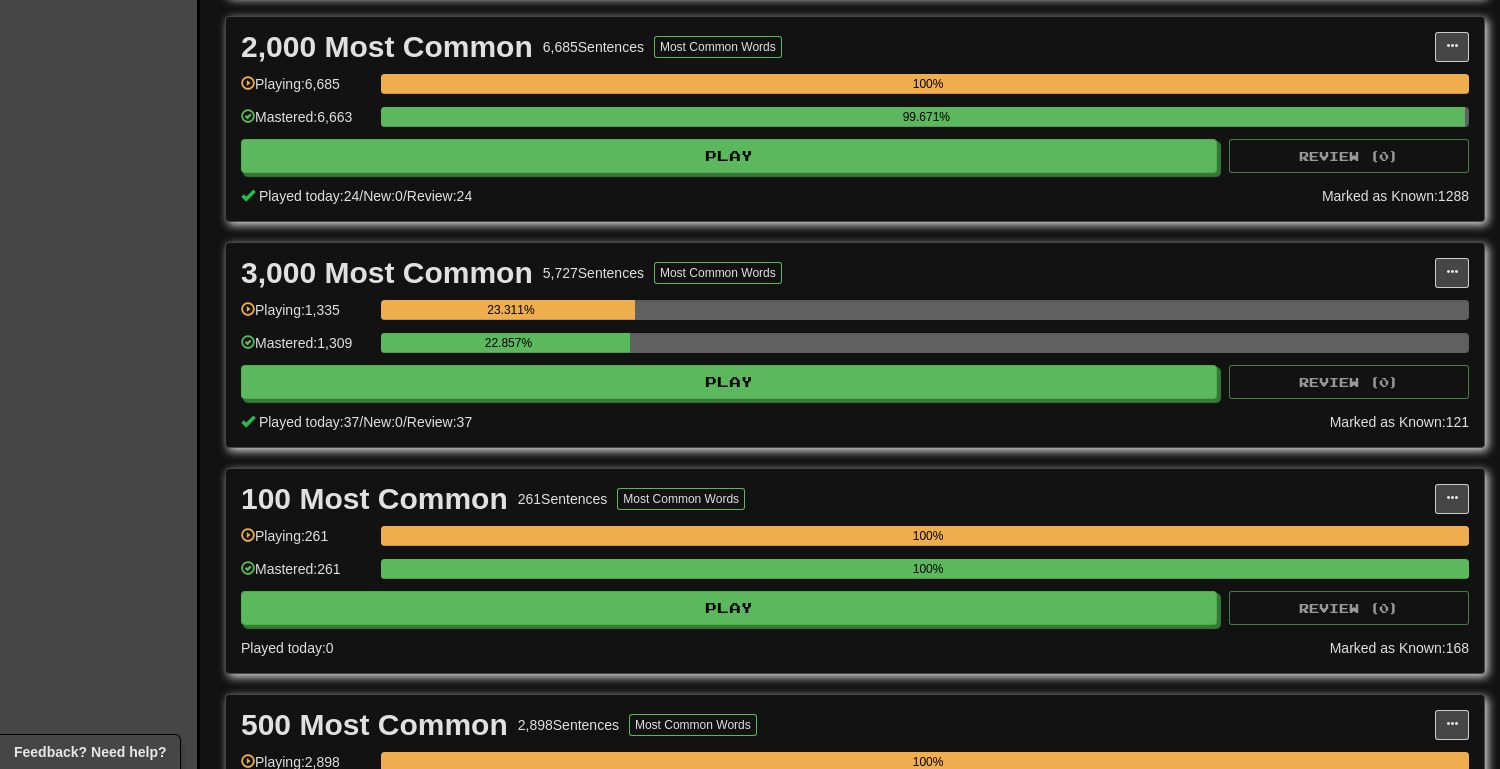 scroll, scrollTop: 673, scrollLeft: 0, axis: vertical 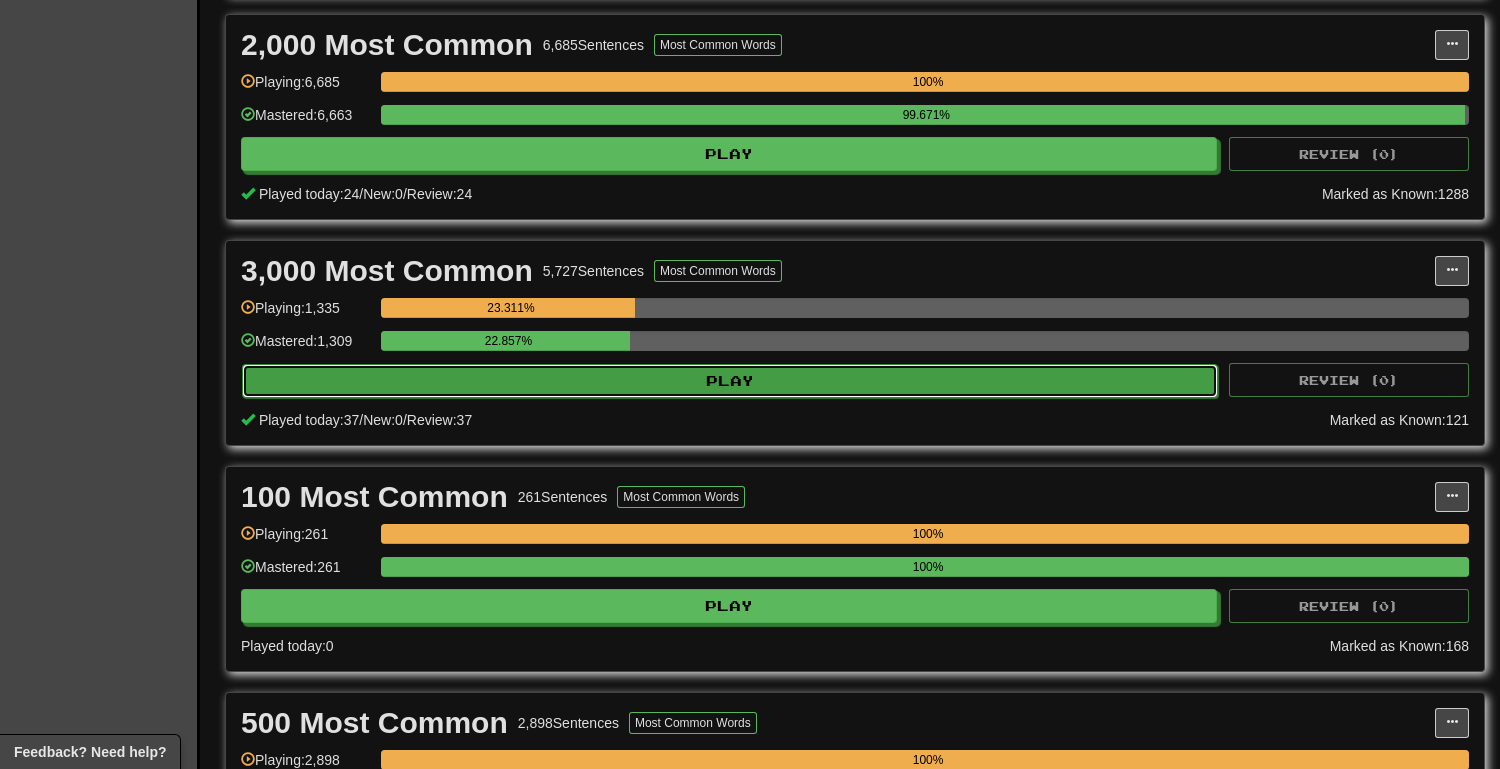 click on "Play" at bounding box center [730, 381] 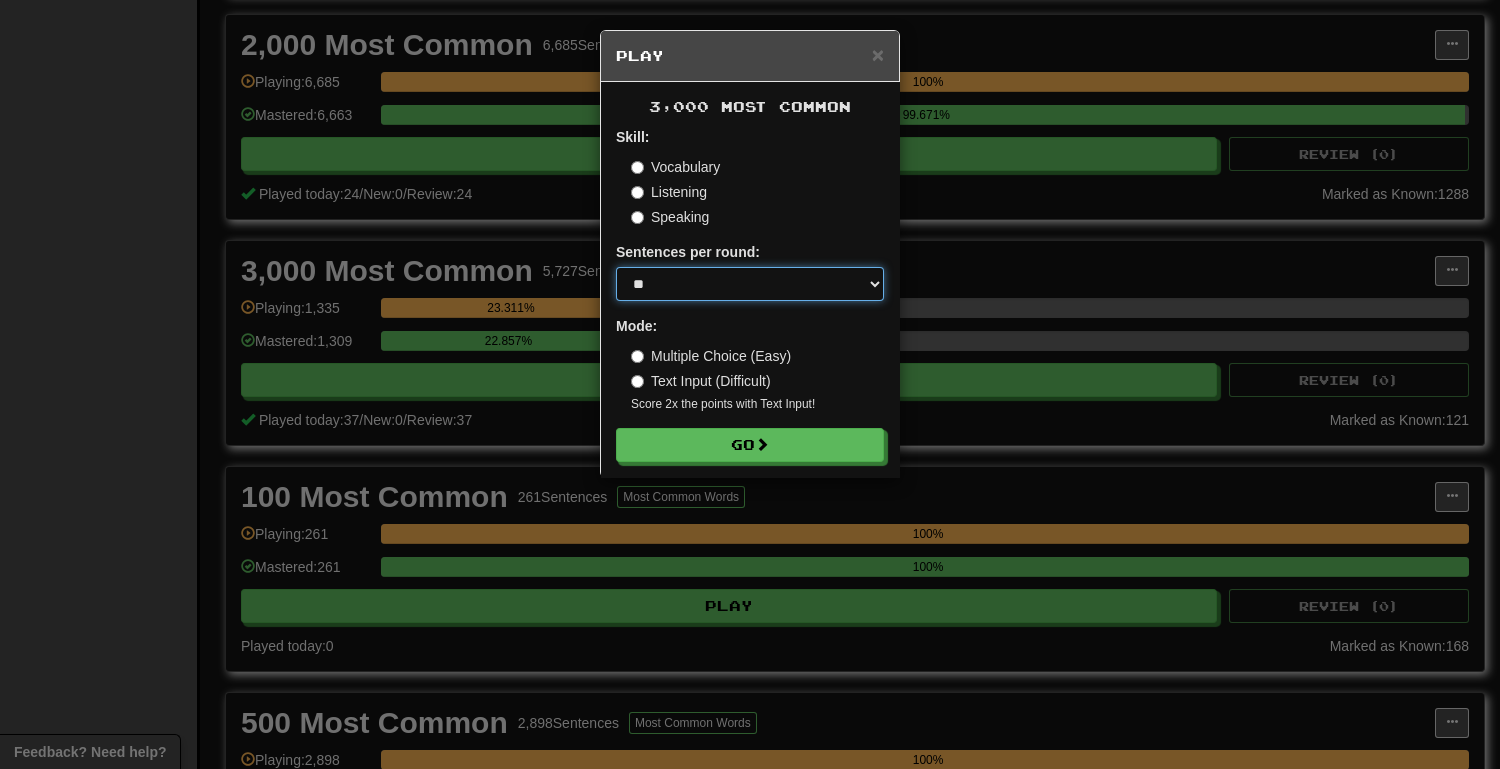 click on "* ** ** ** ** ** *** ********" at bounding box center (750, 284) 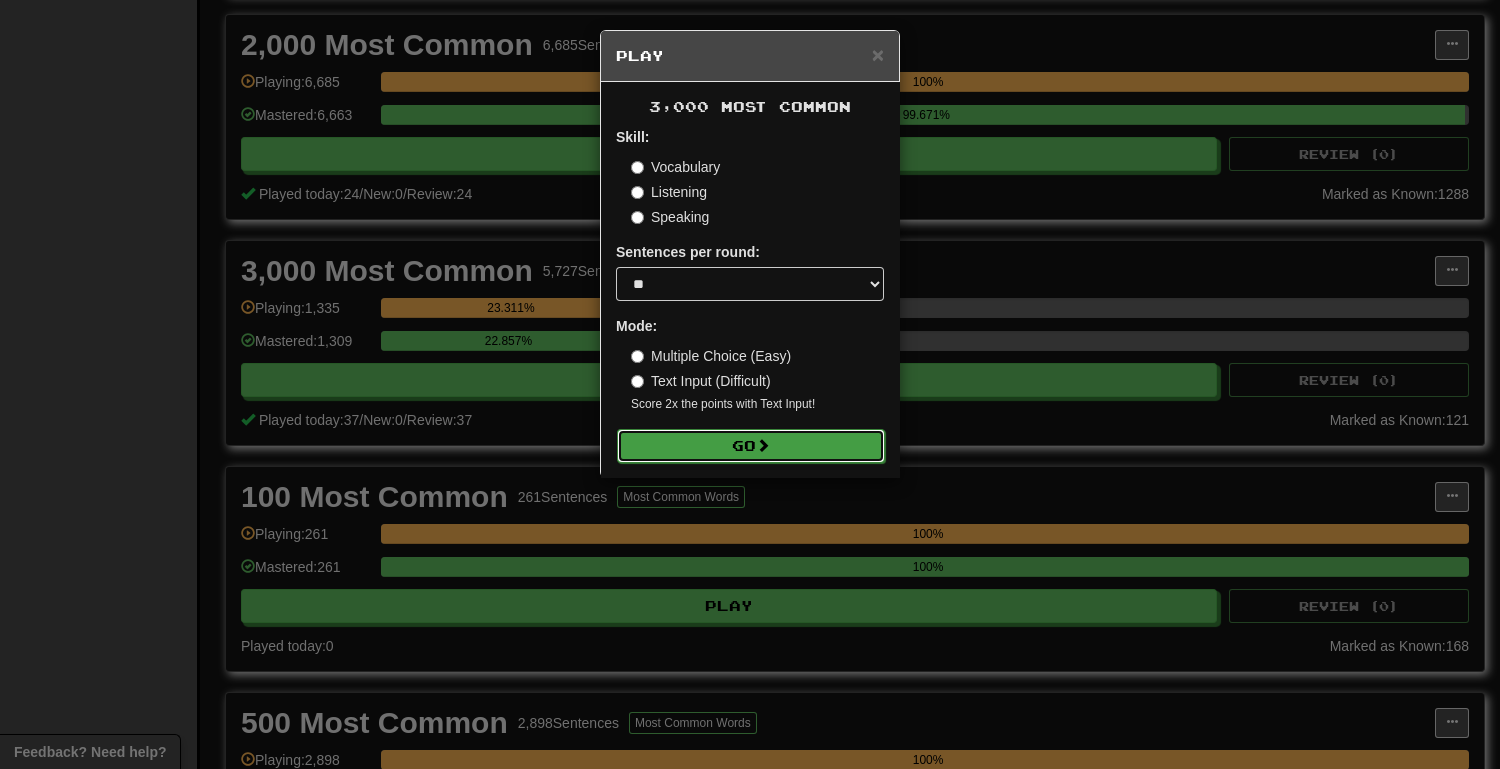 click on "Go" at bounding box center [751, 446] 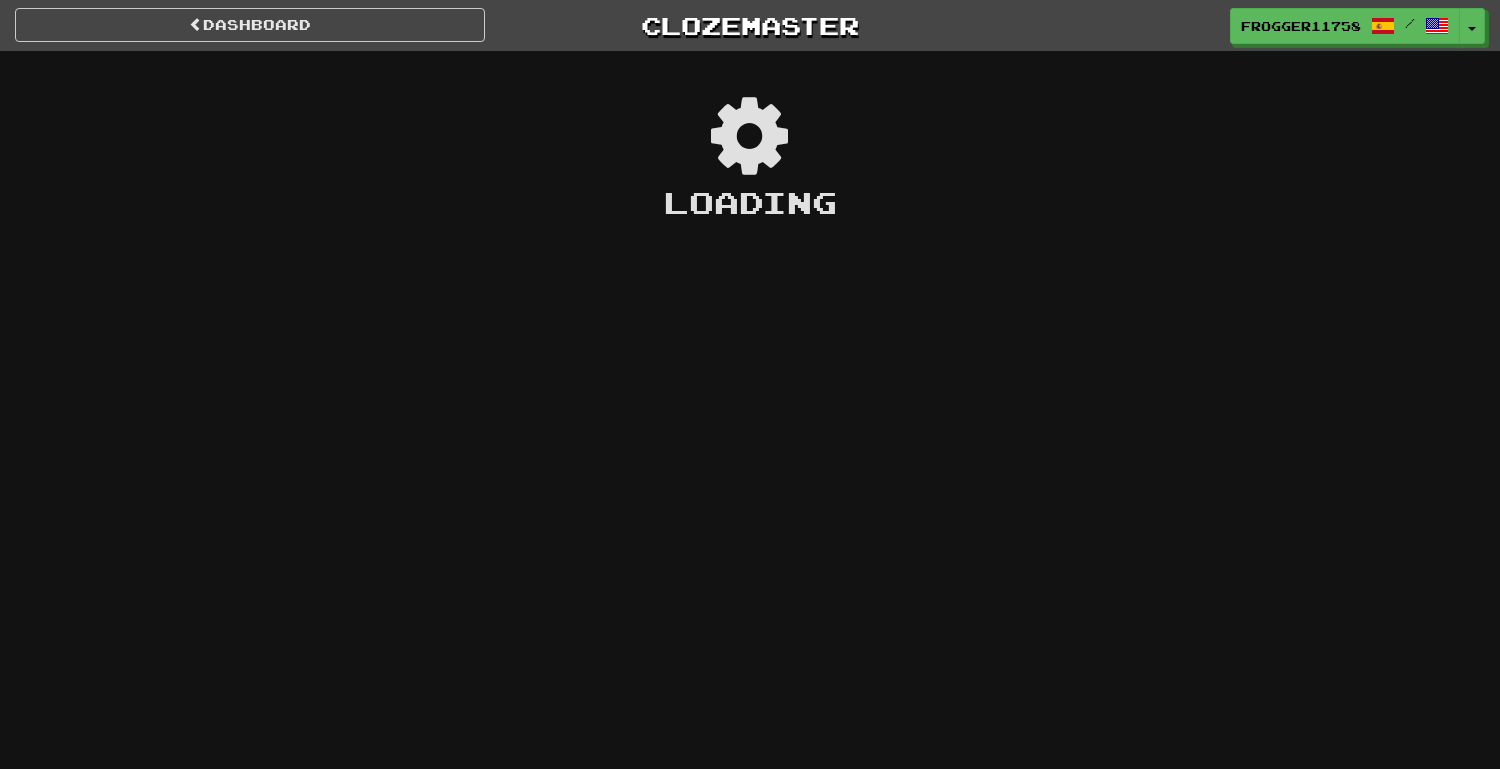 scroll, scrollTop: 0, scrollLeft: 0, axis: both 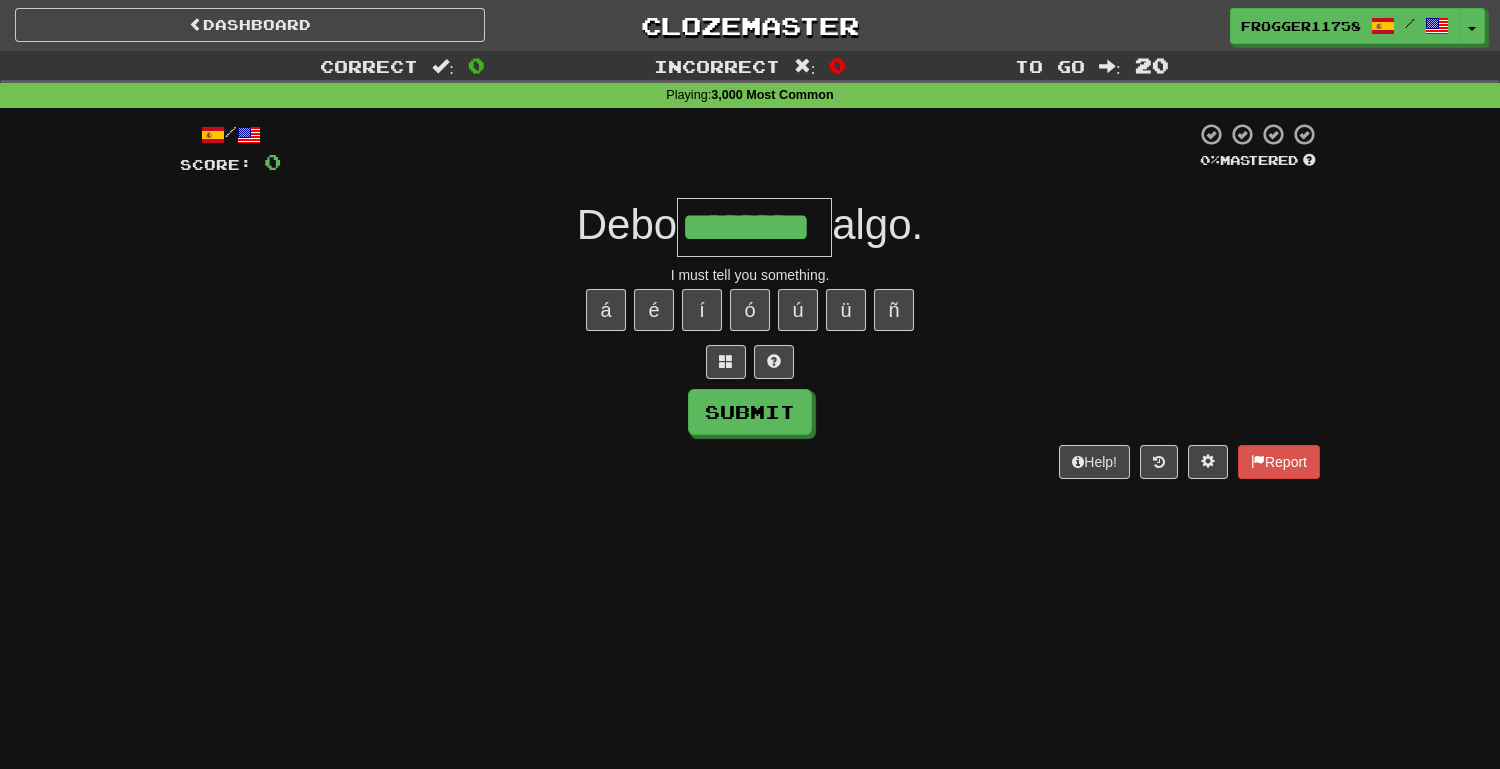 type on "********" 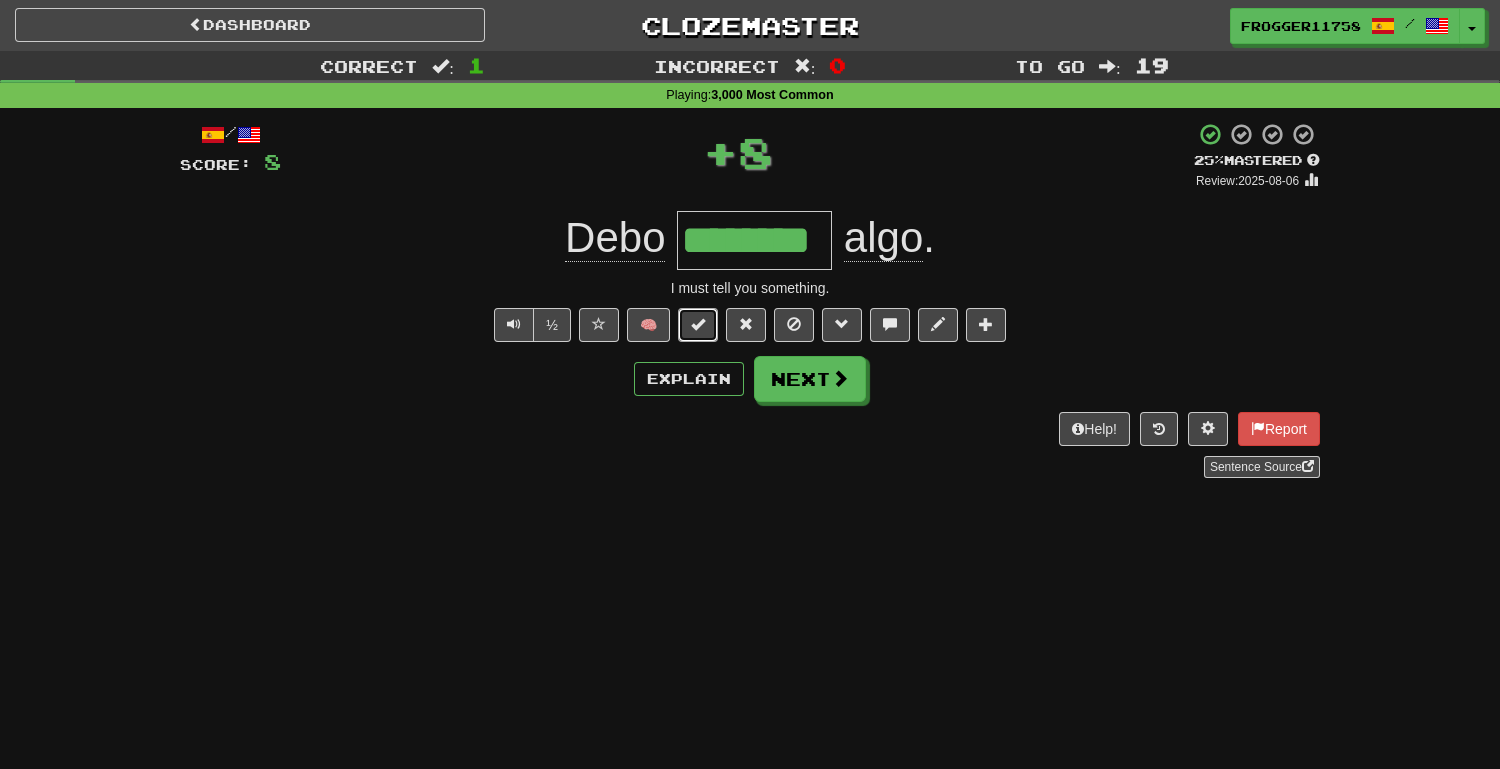 click at bounding box center [698, 324] 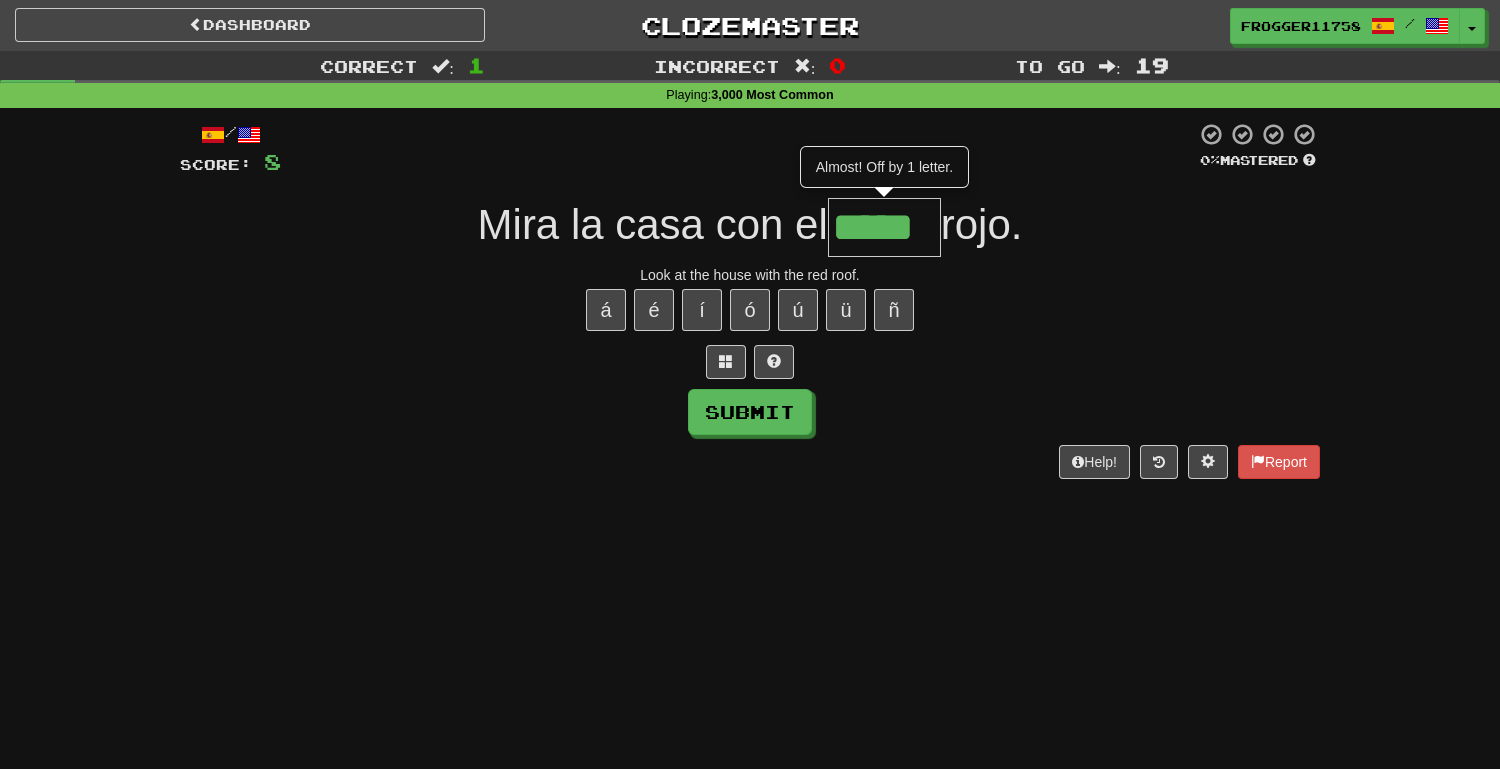 type on "*****" 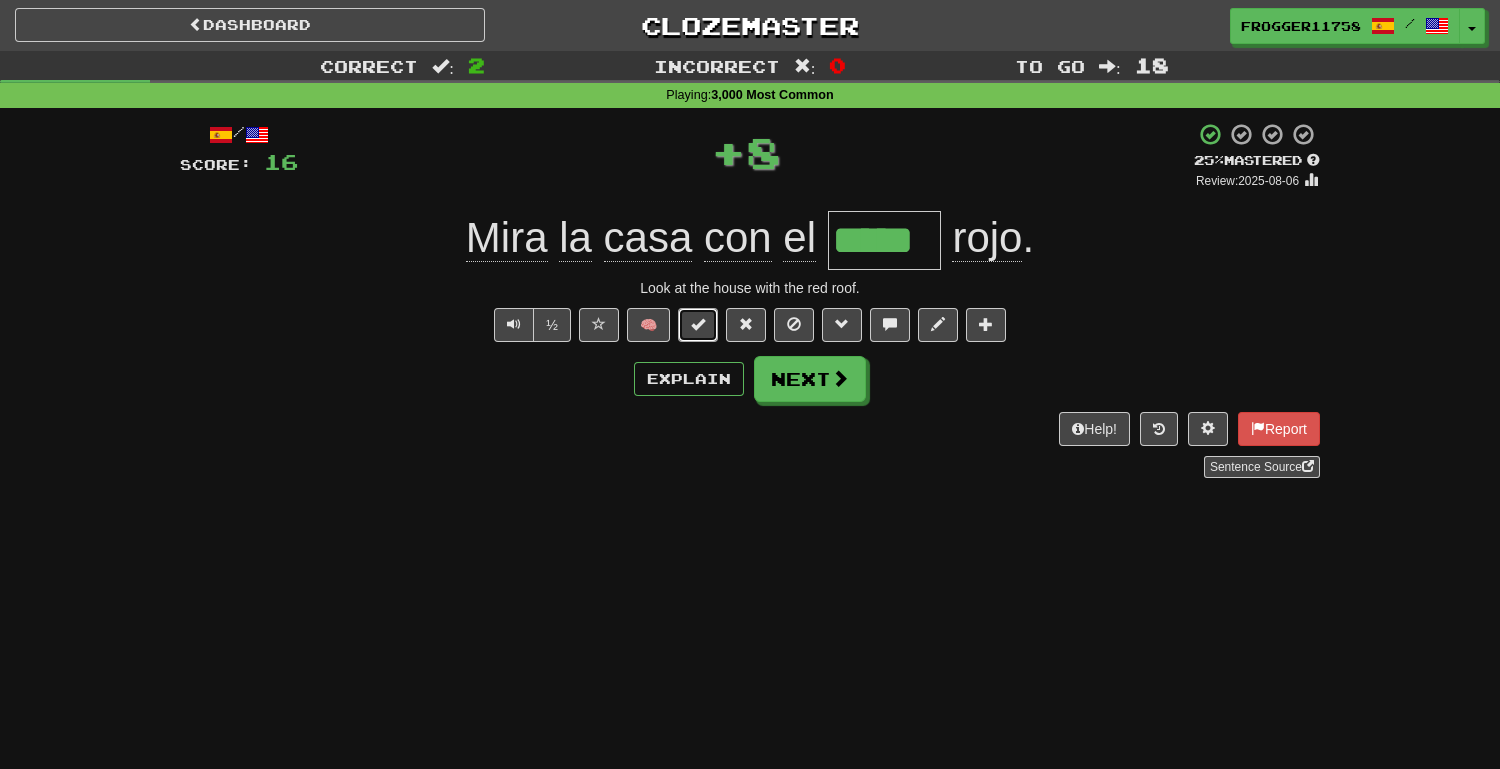 click at bounding box center (698, 324) 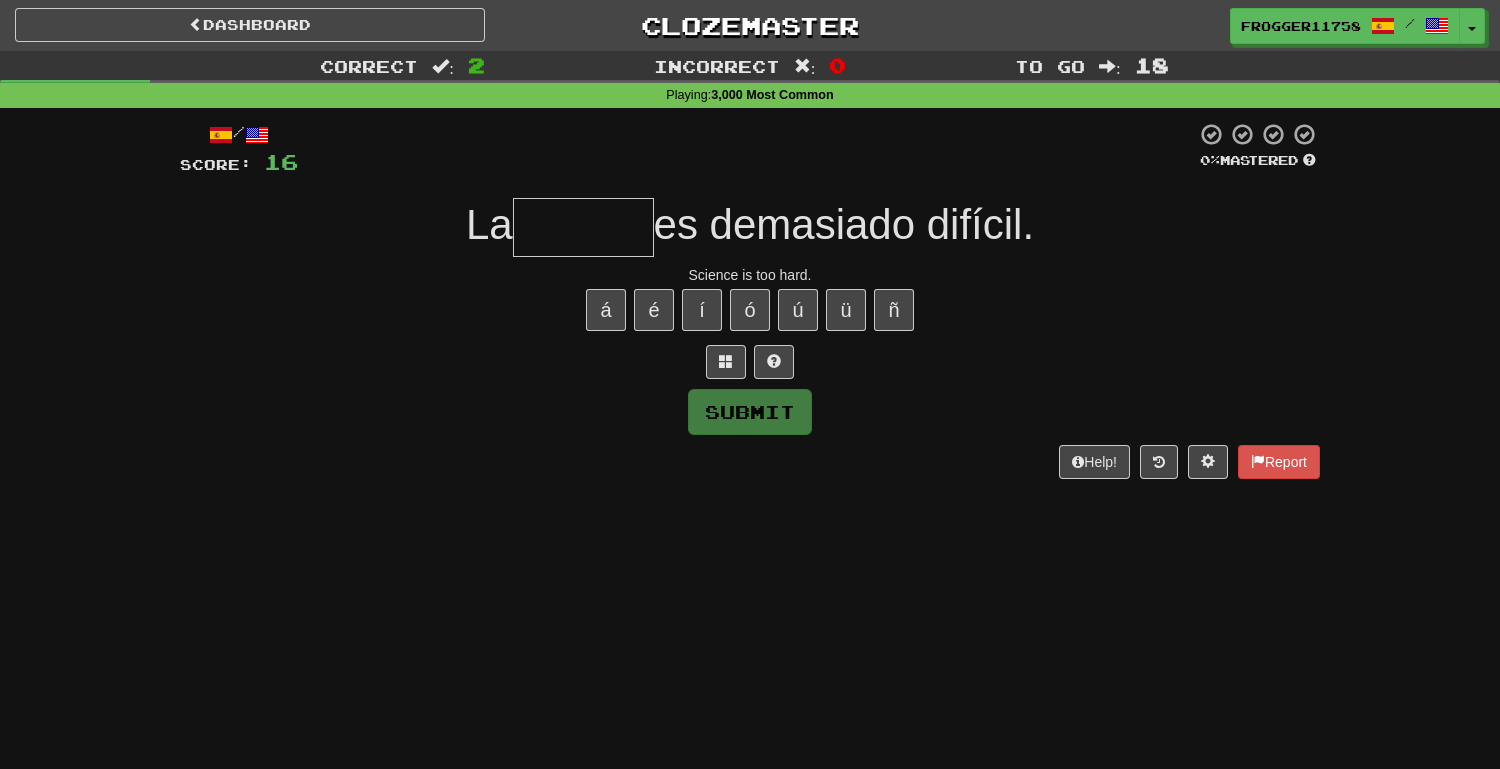type on "*" 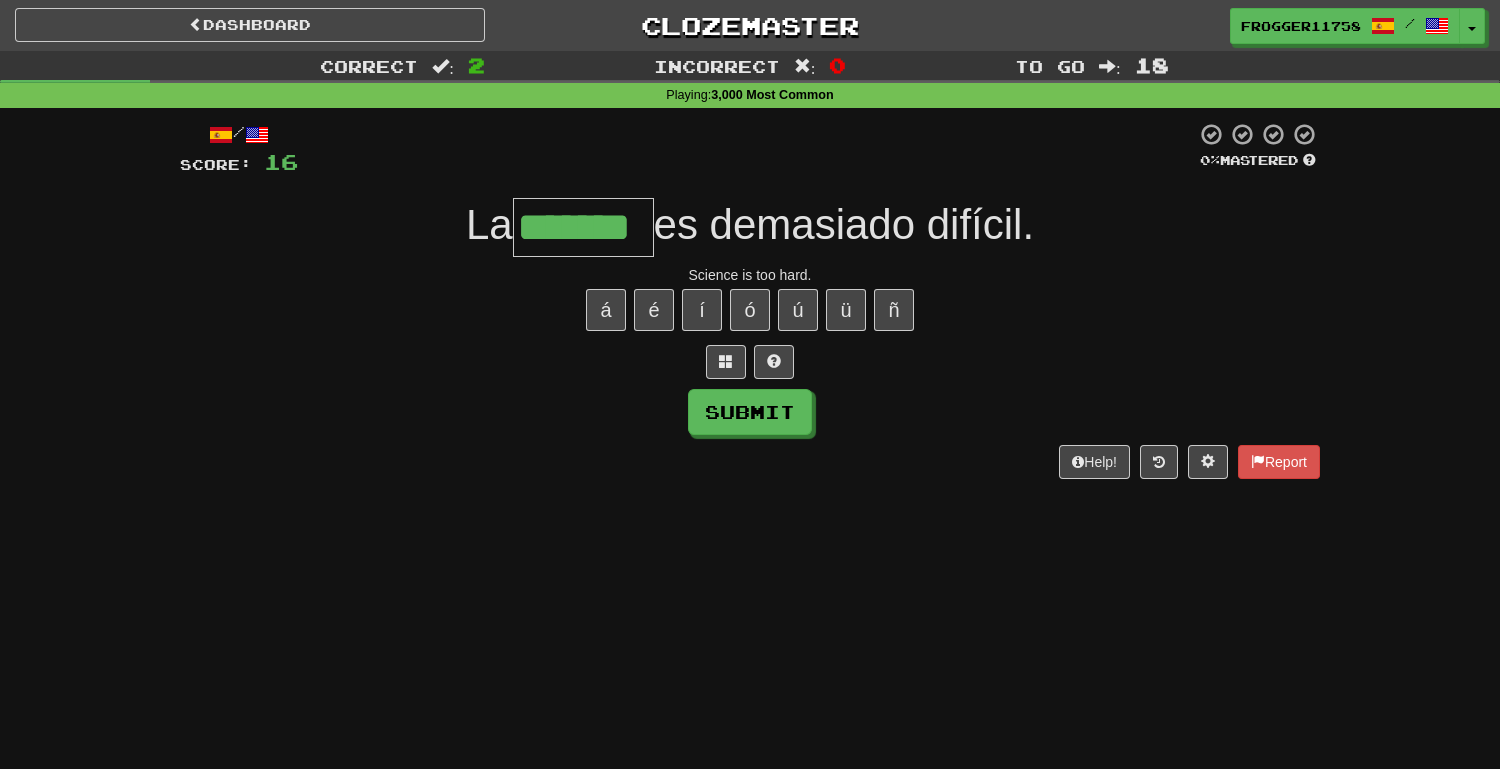type on "*******" 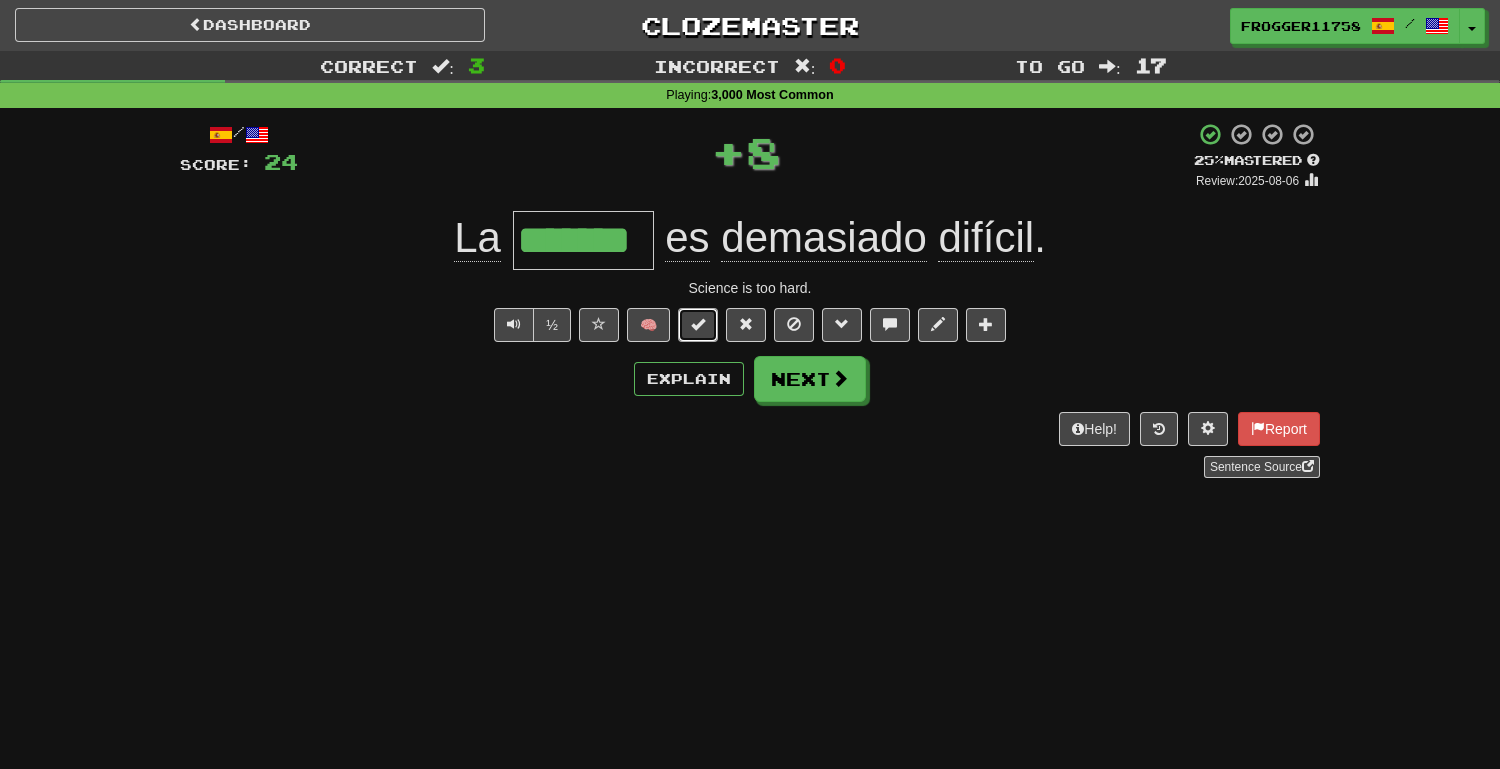 click at bounding box center (698, 324) 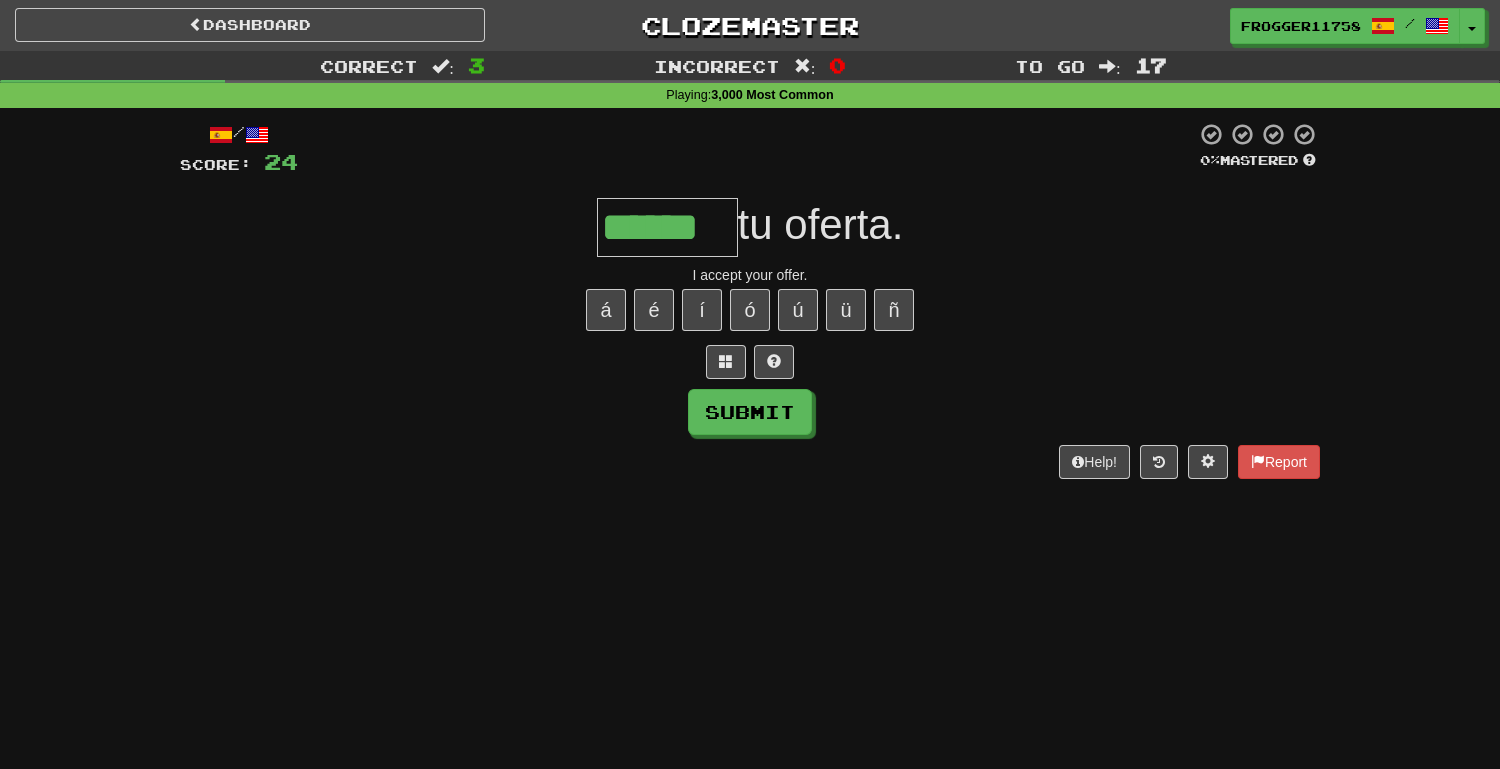 type on "******" 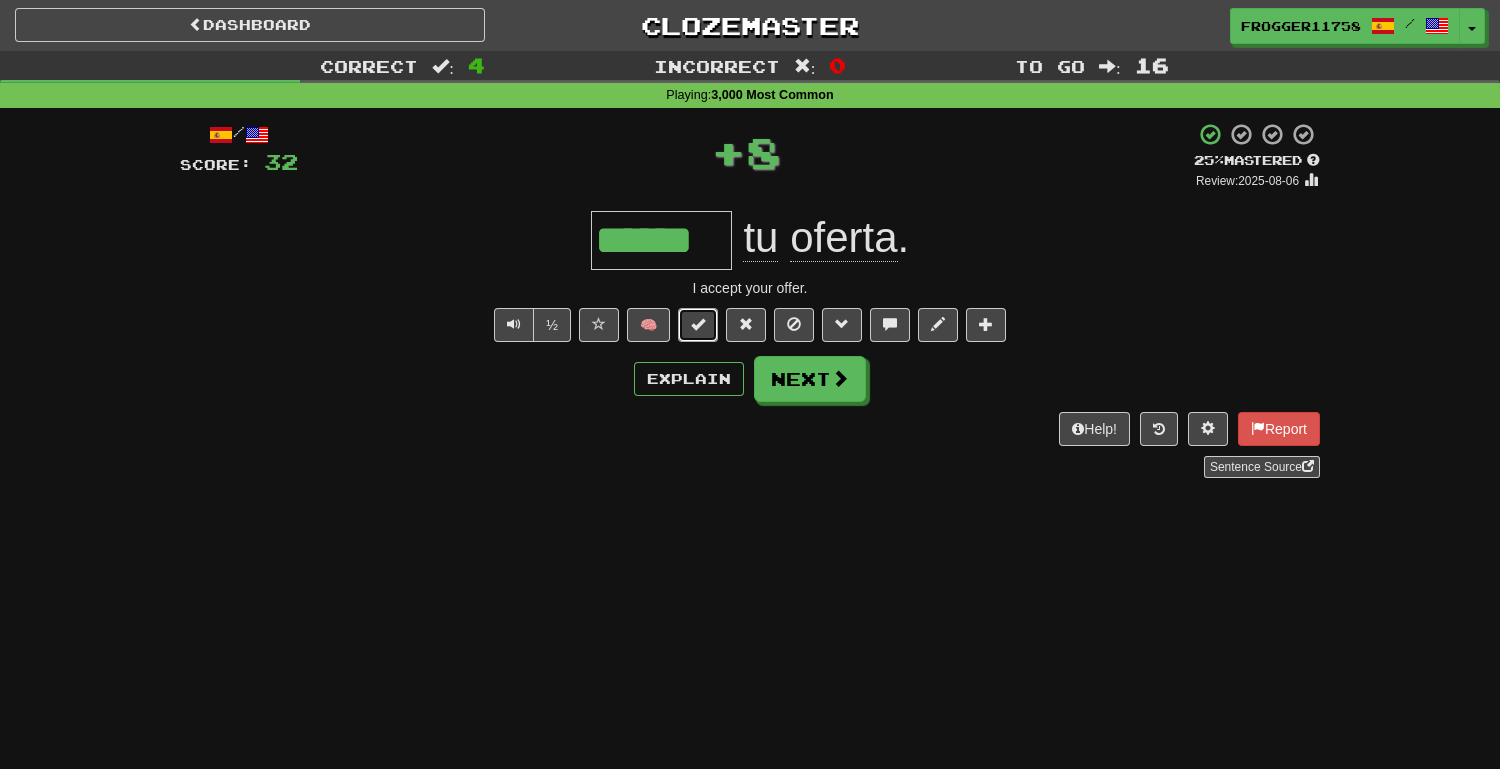 click at bounding box center (698, 324) 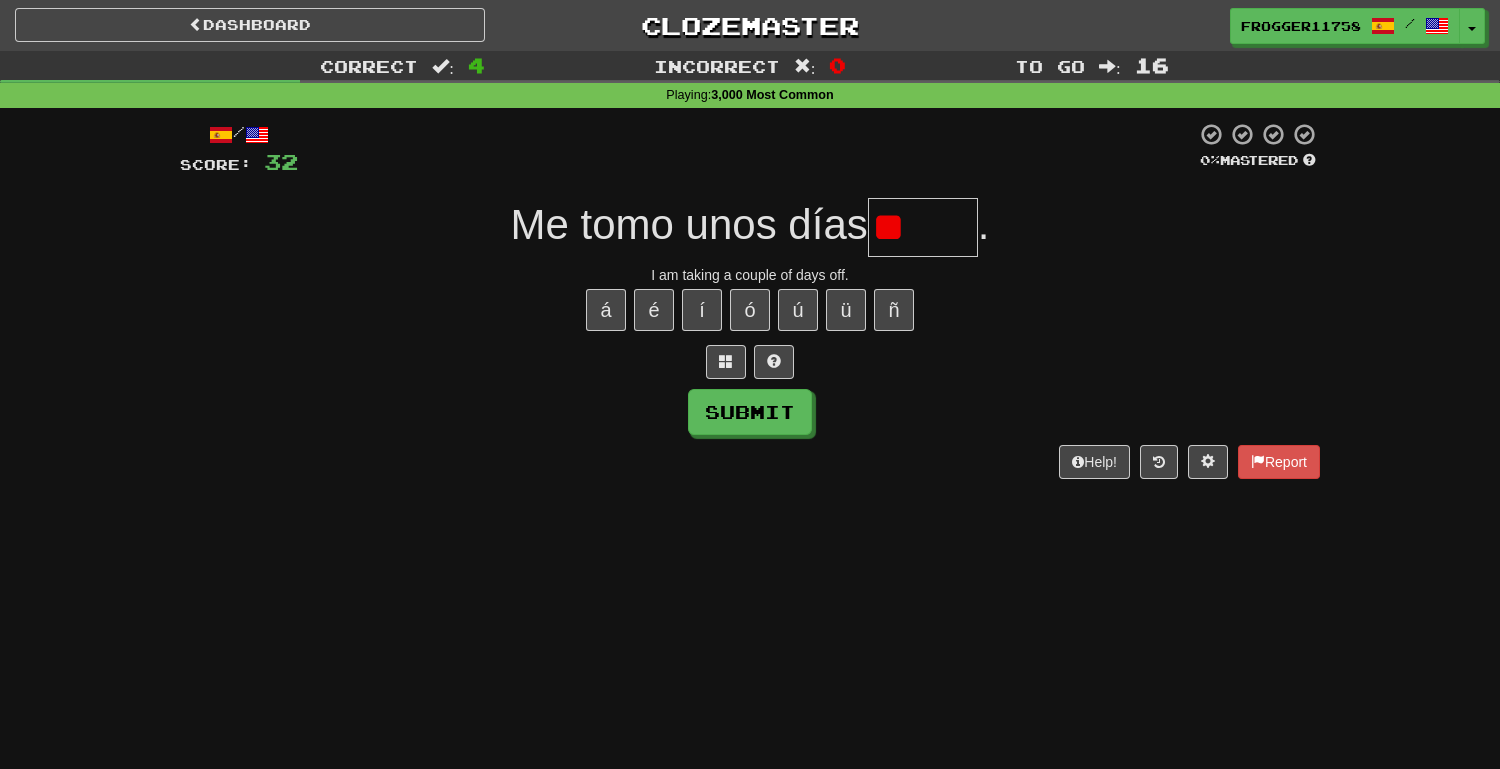 type on "*" 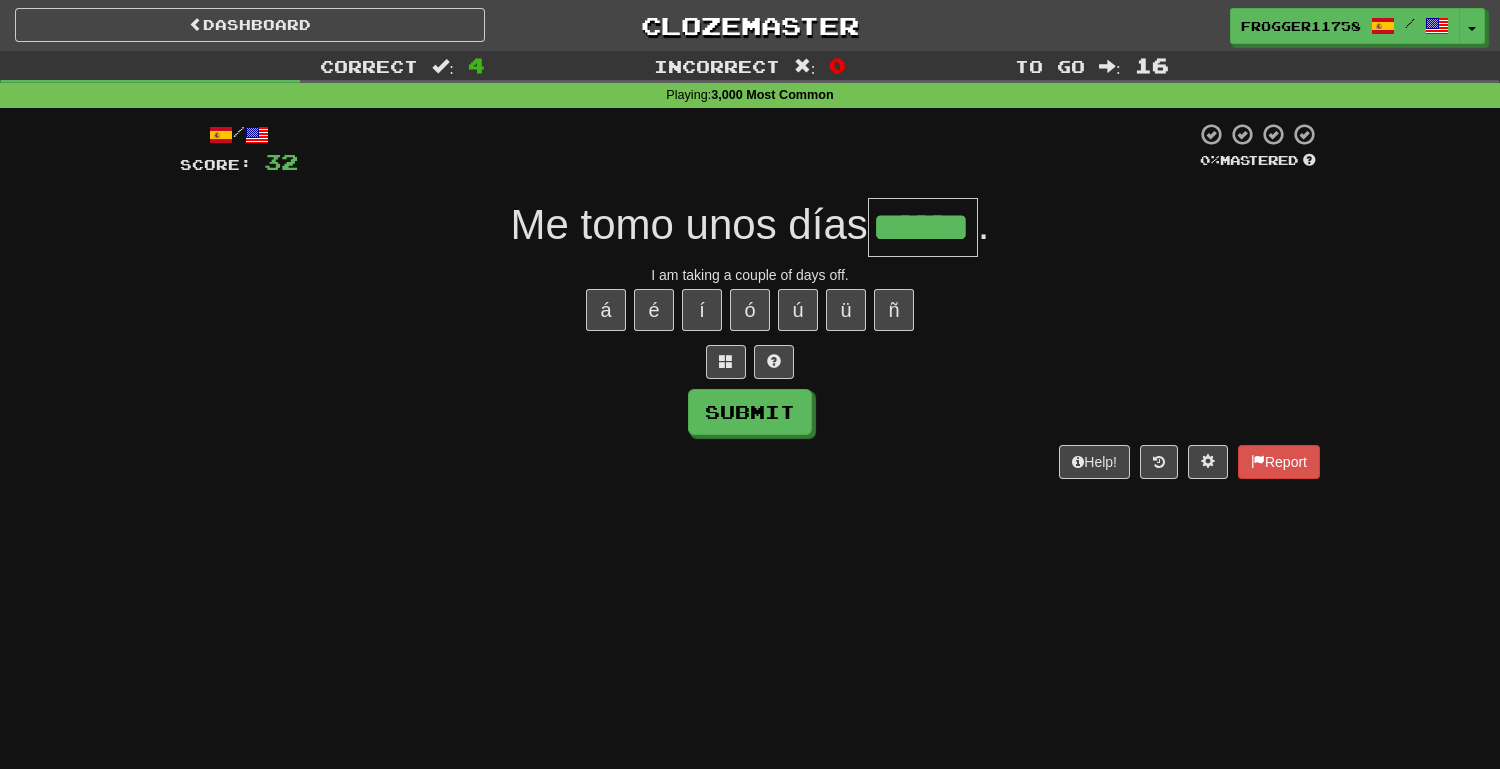 type on "******" 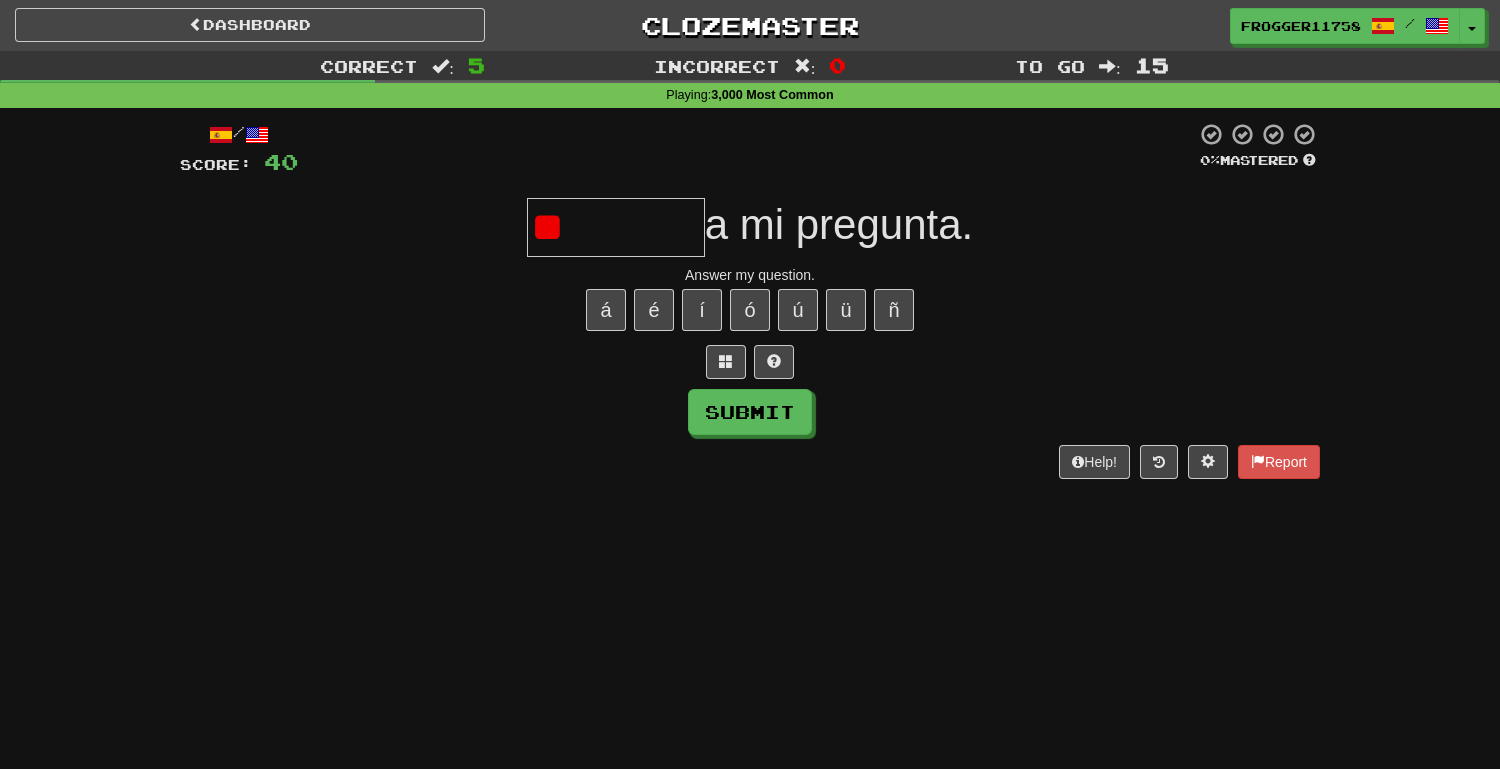 type on "*" 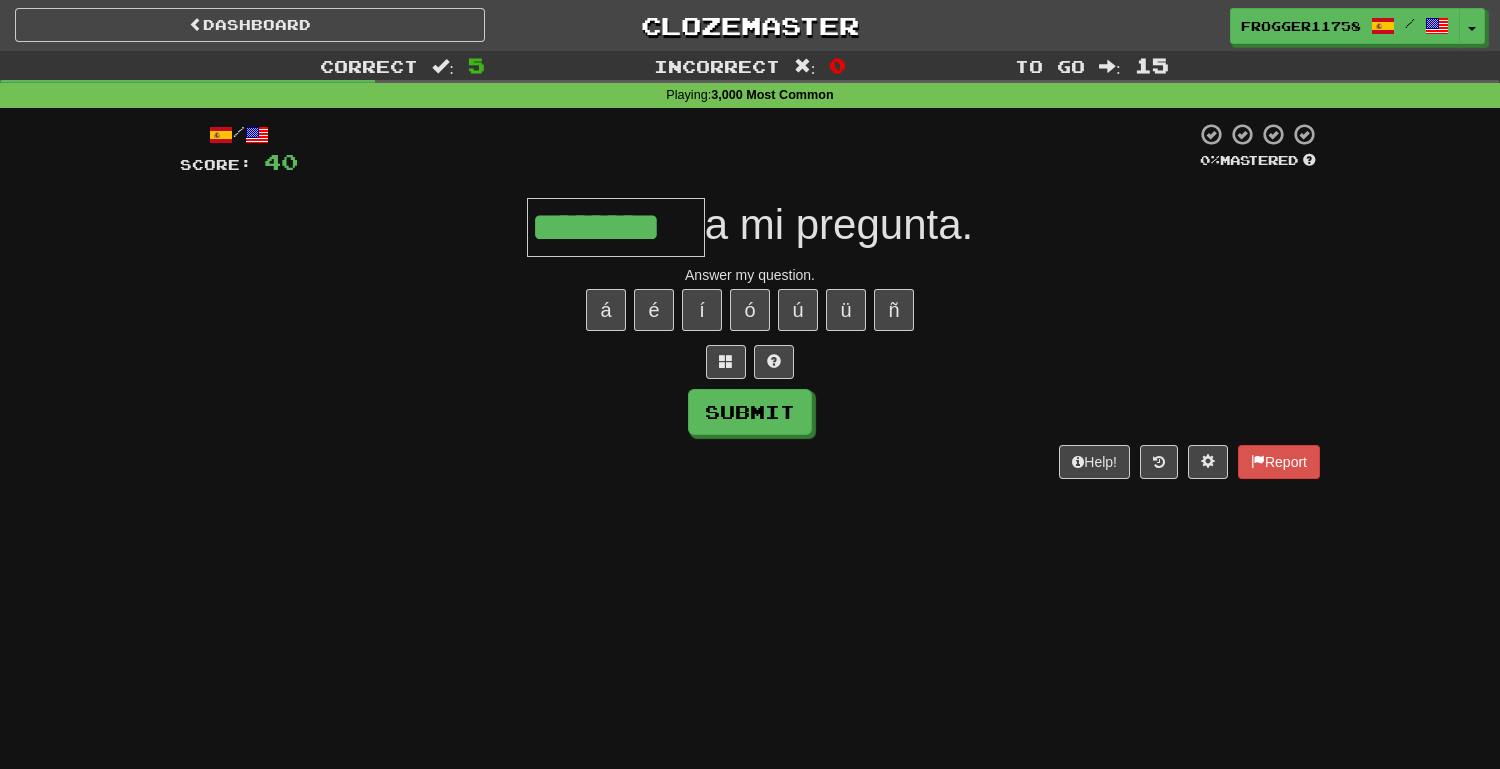 type on "********" 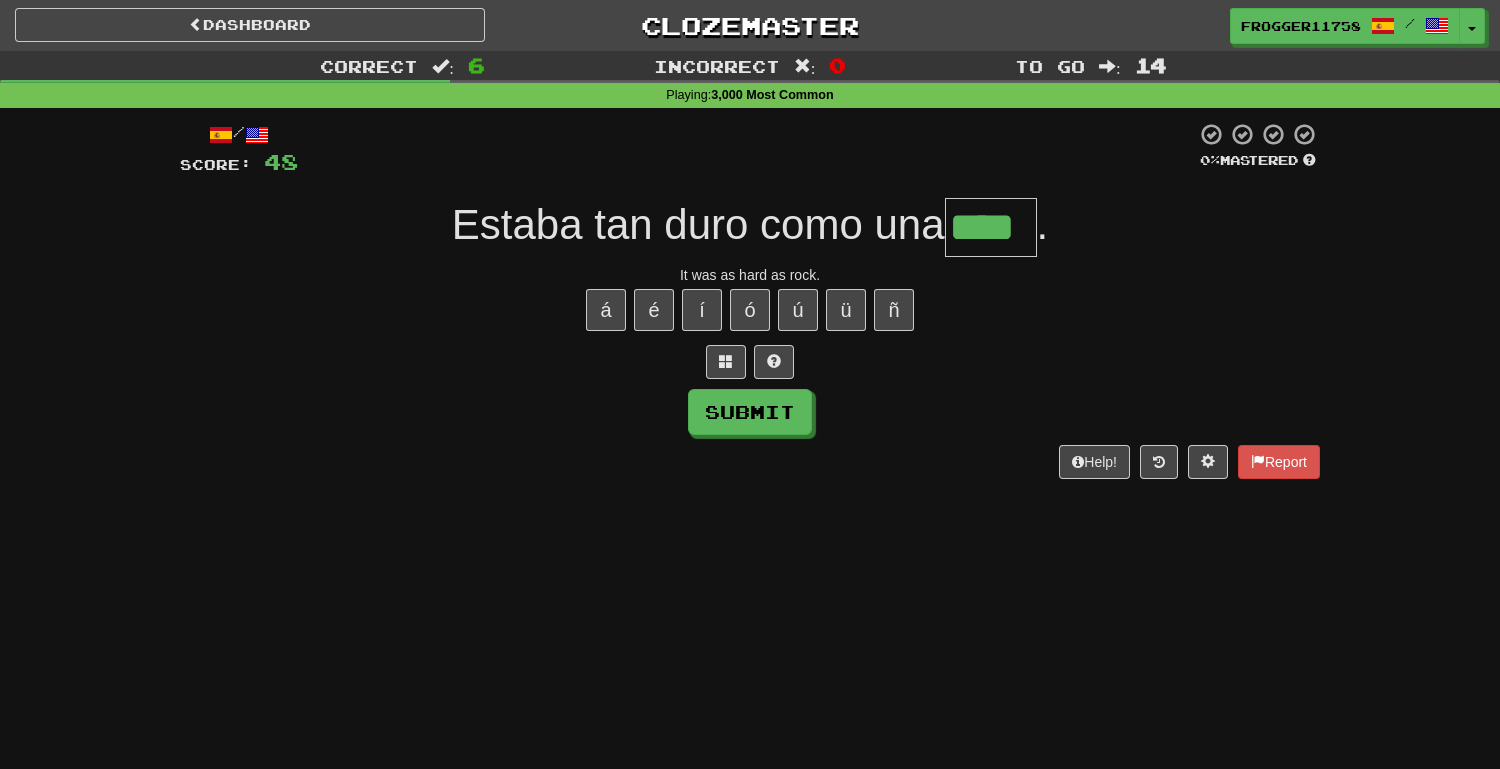 type on "****" 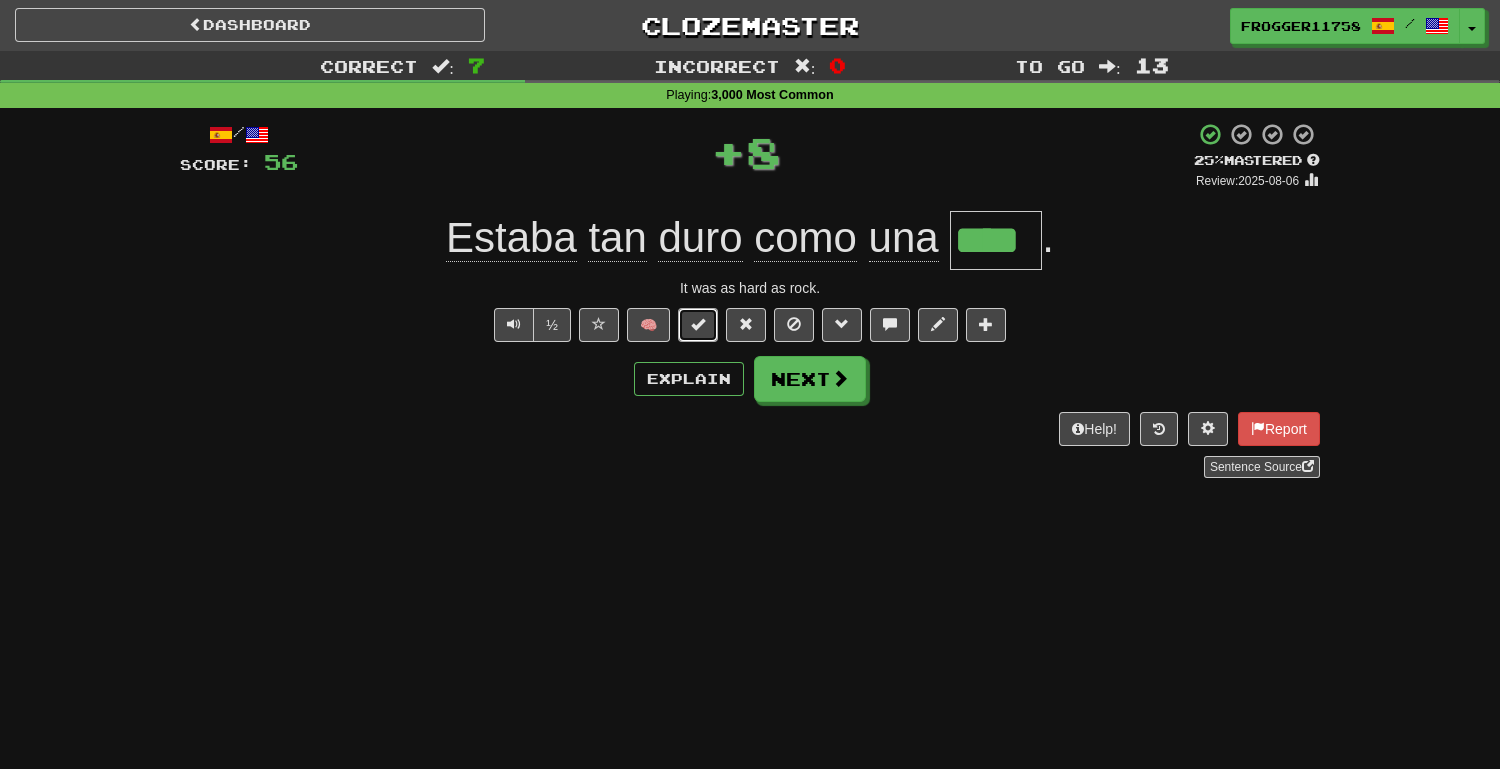 click at bounding box center (698, 325) 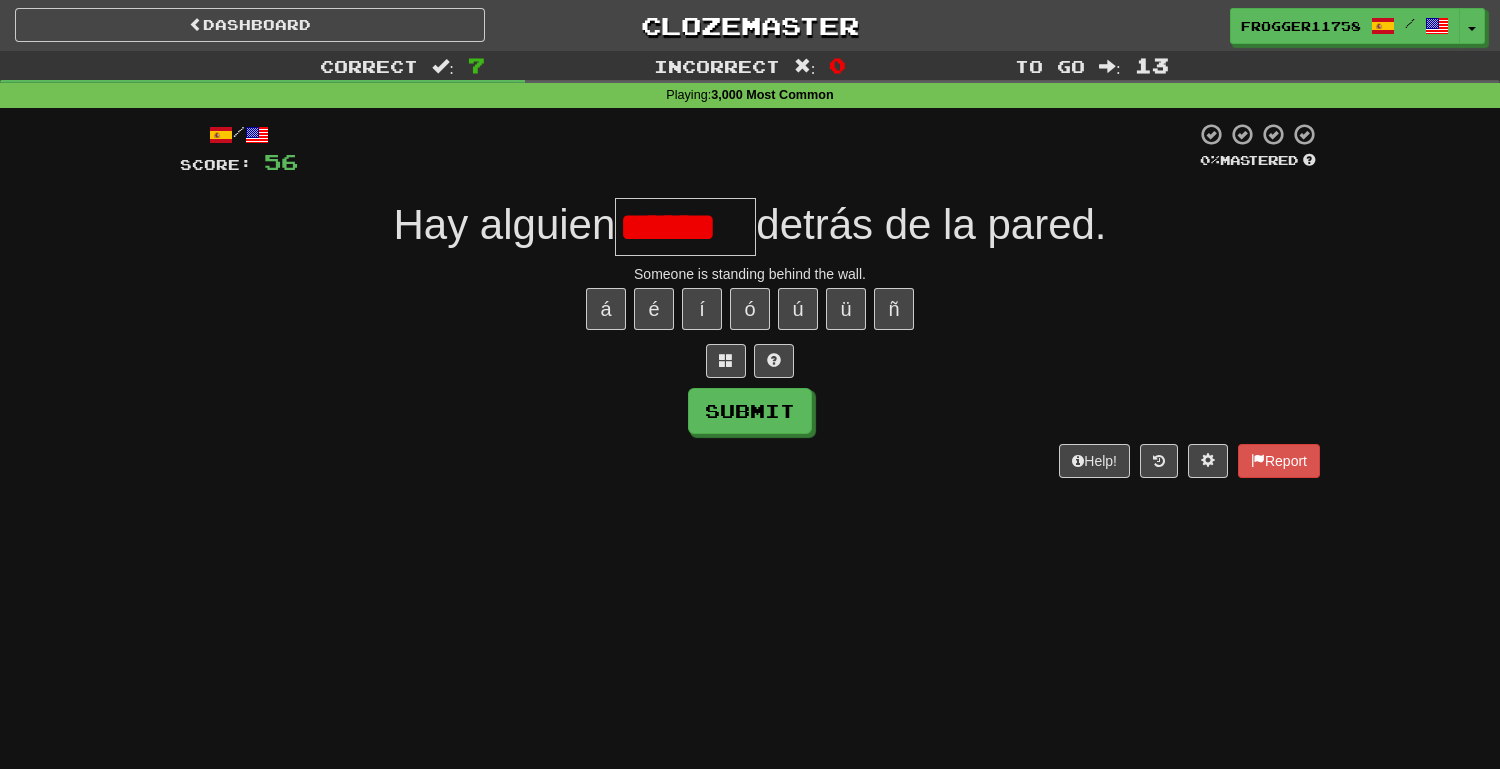 scroll, scrollTop: 0, scrollLeft: 0, axis: both 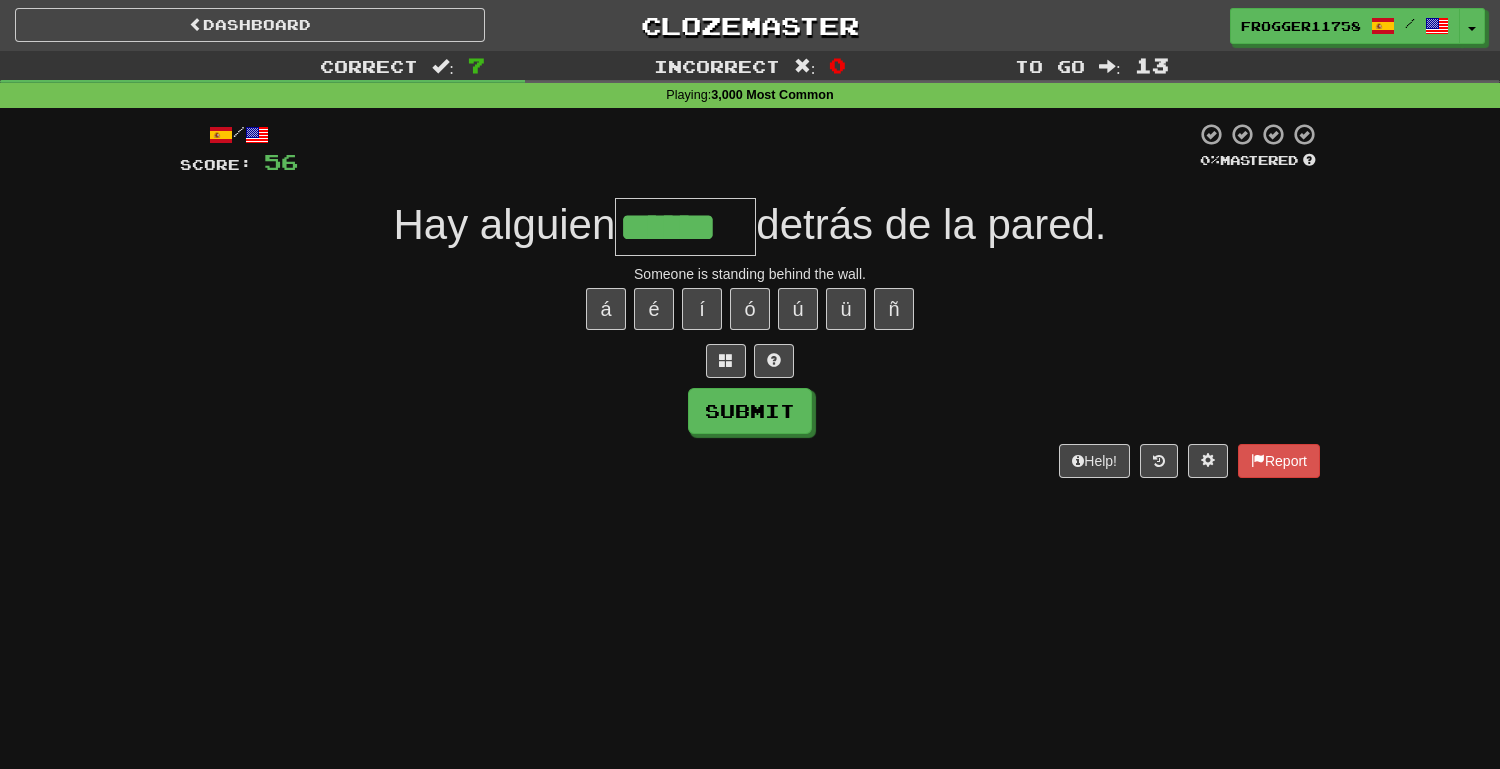 type on "******" 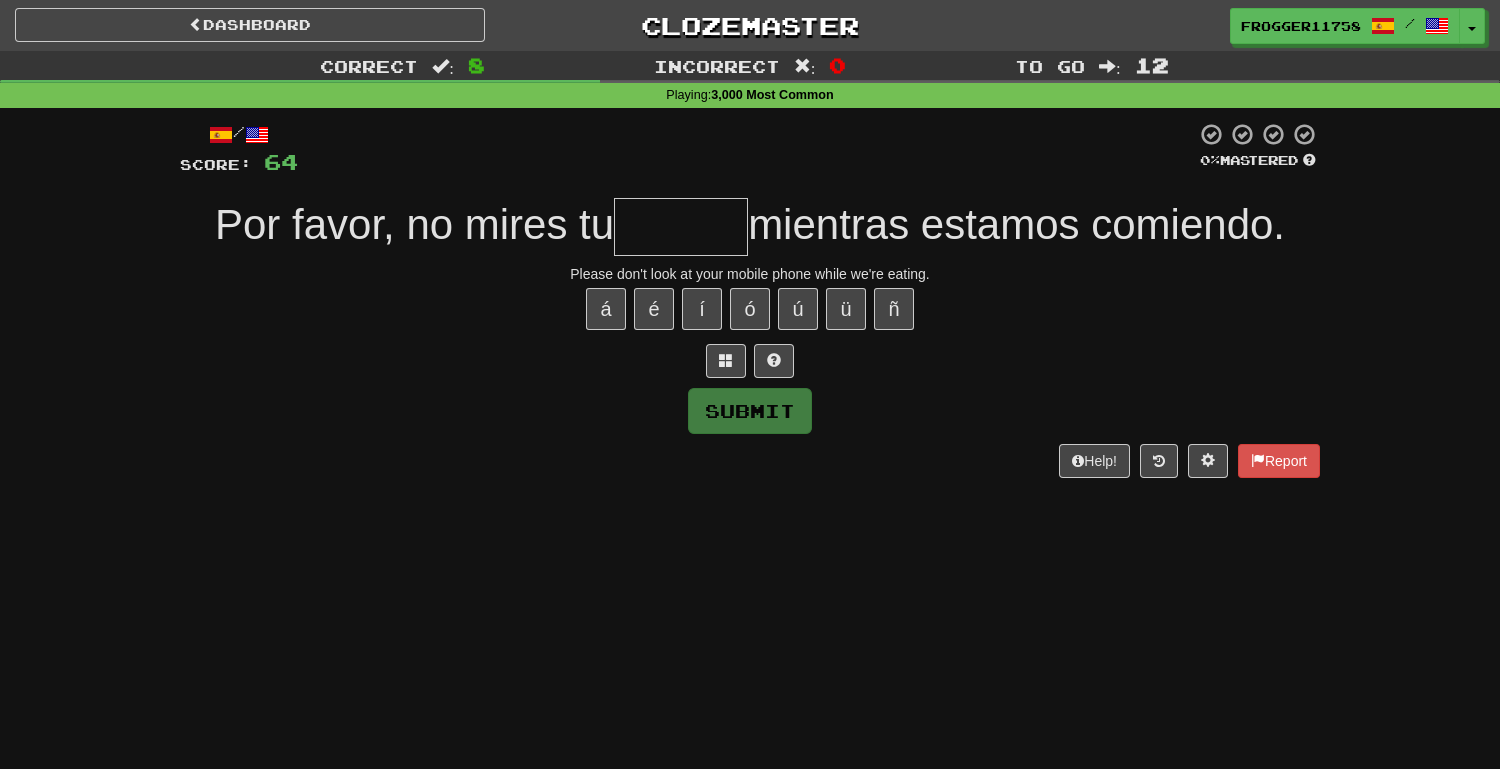 type on "*" 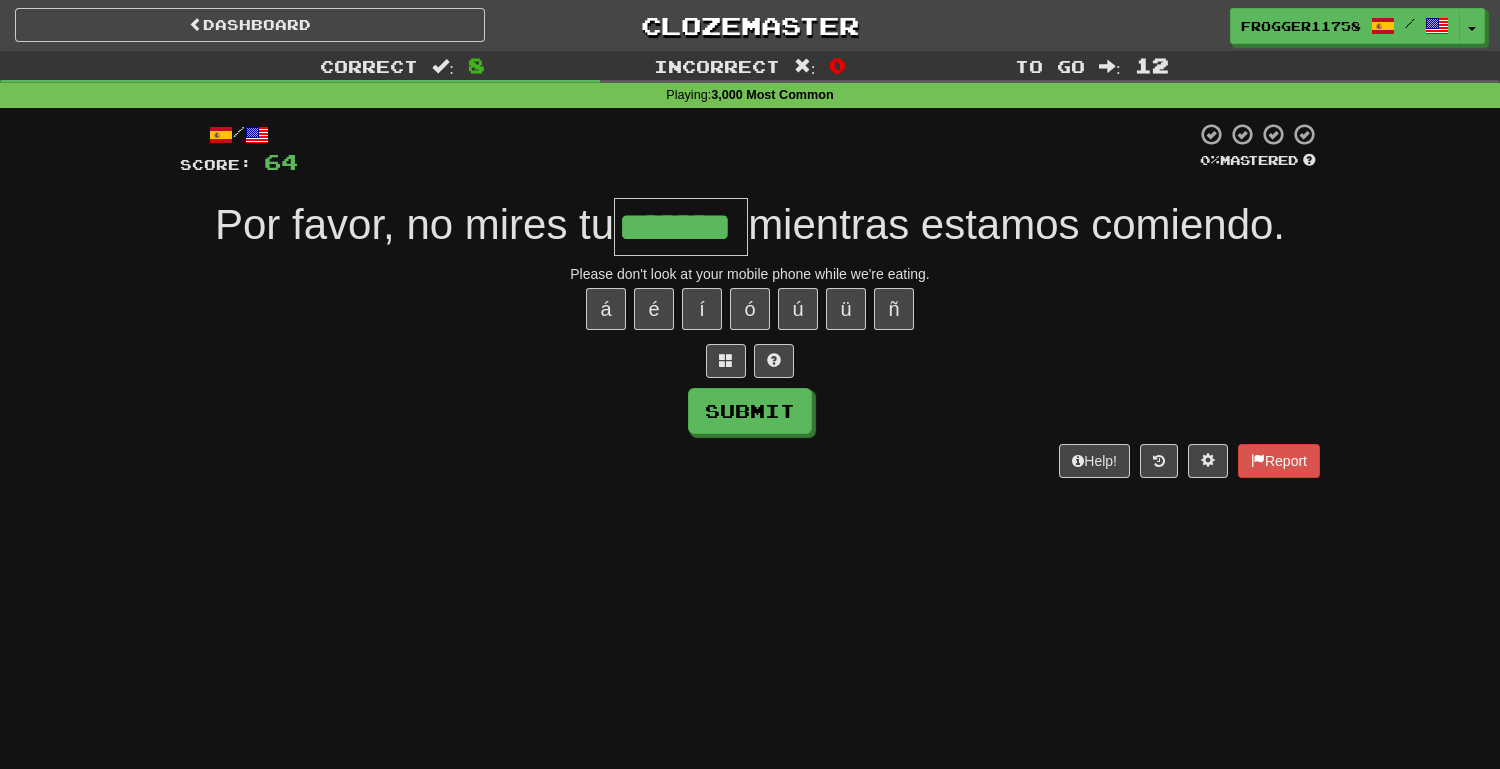 type on "*******" 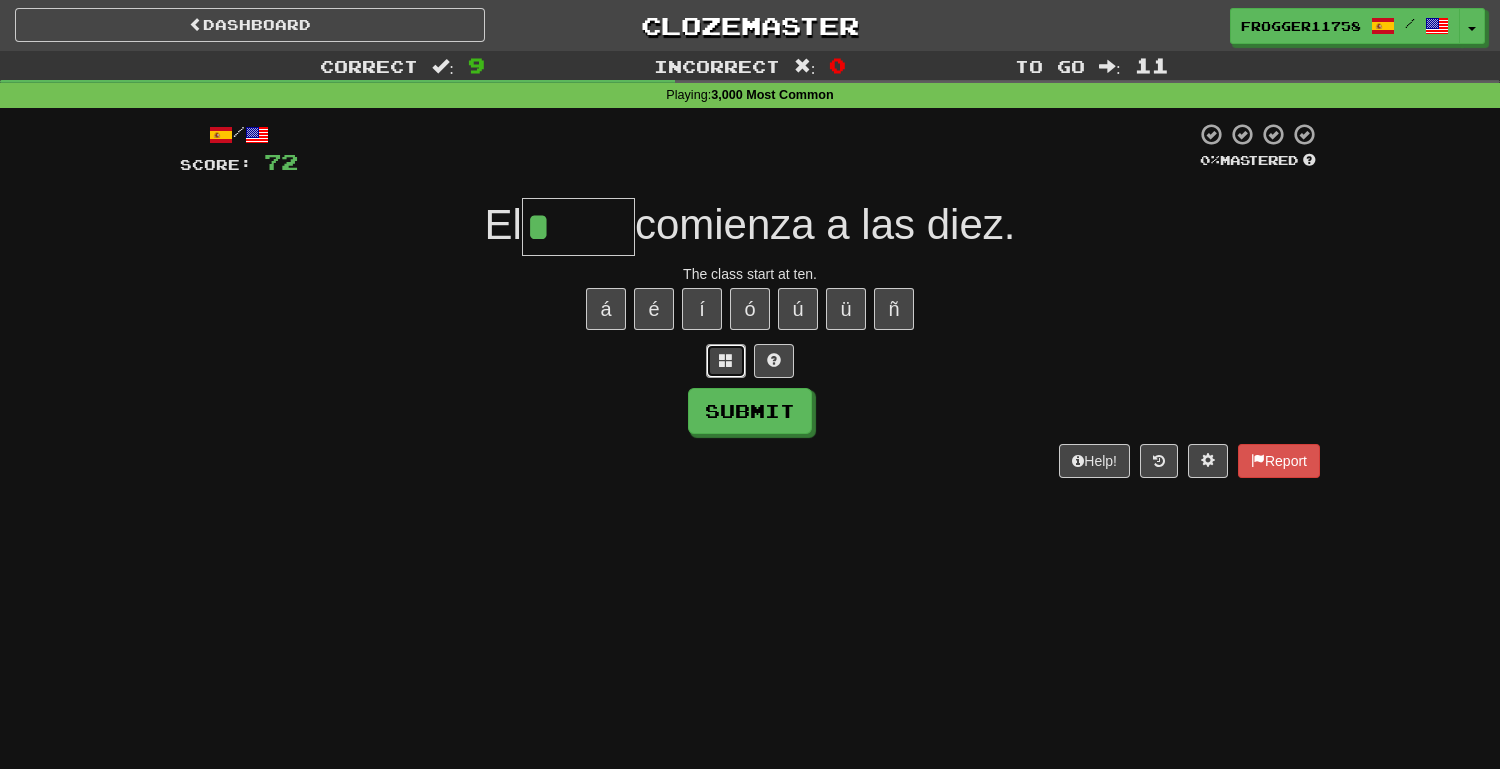 click at bounding box center (726, 360) 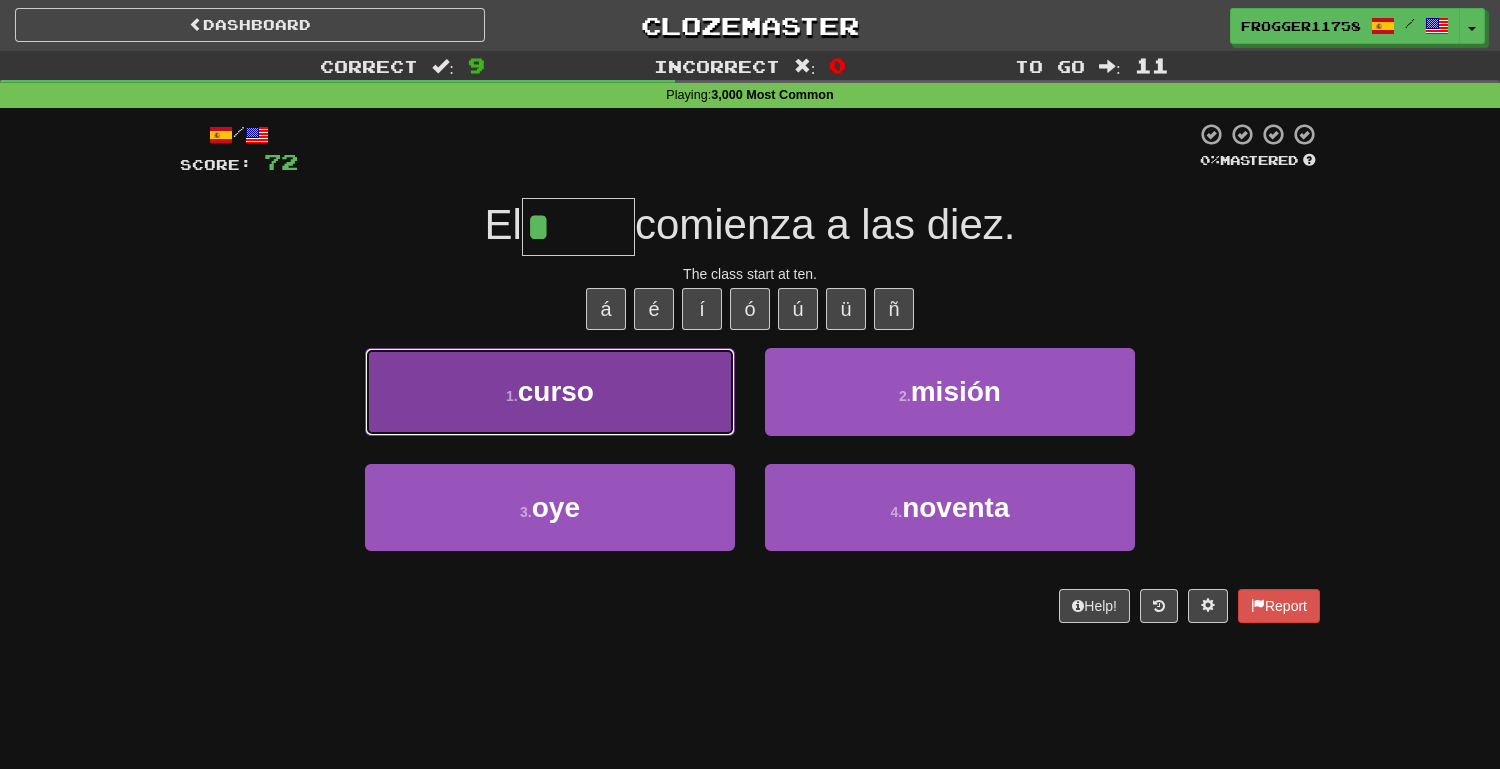 click on "1 .  curso" at bounding box center [550, 391] 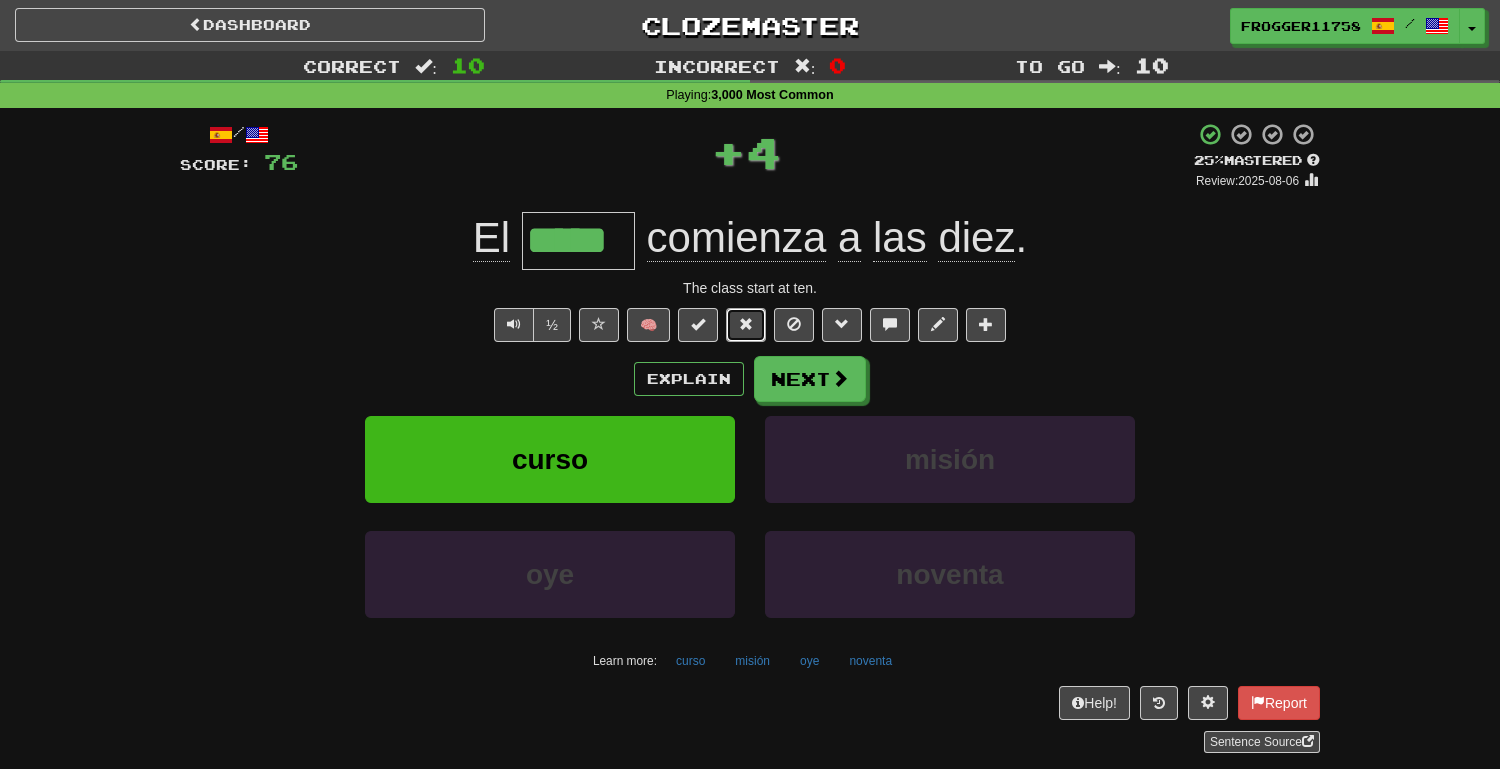 click at bounding box center [746, 325] 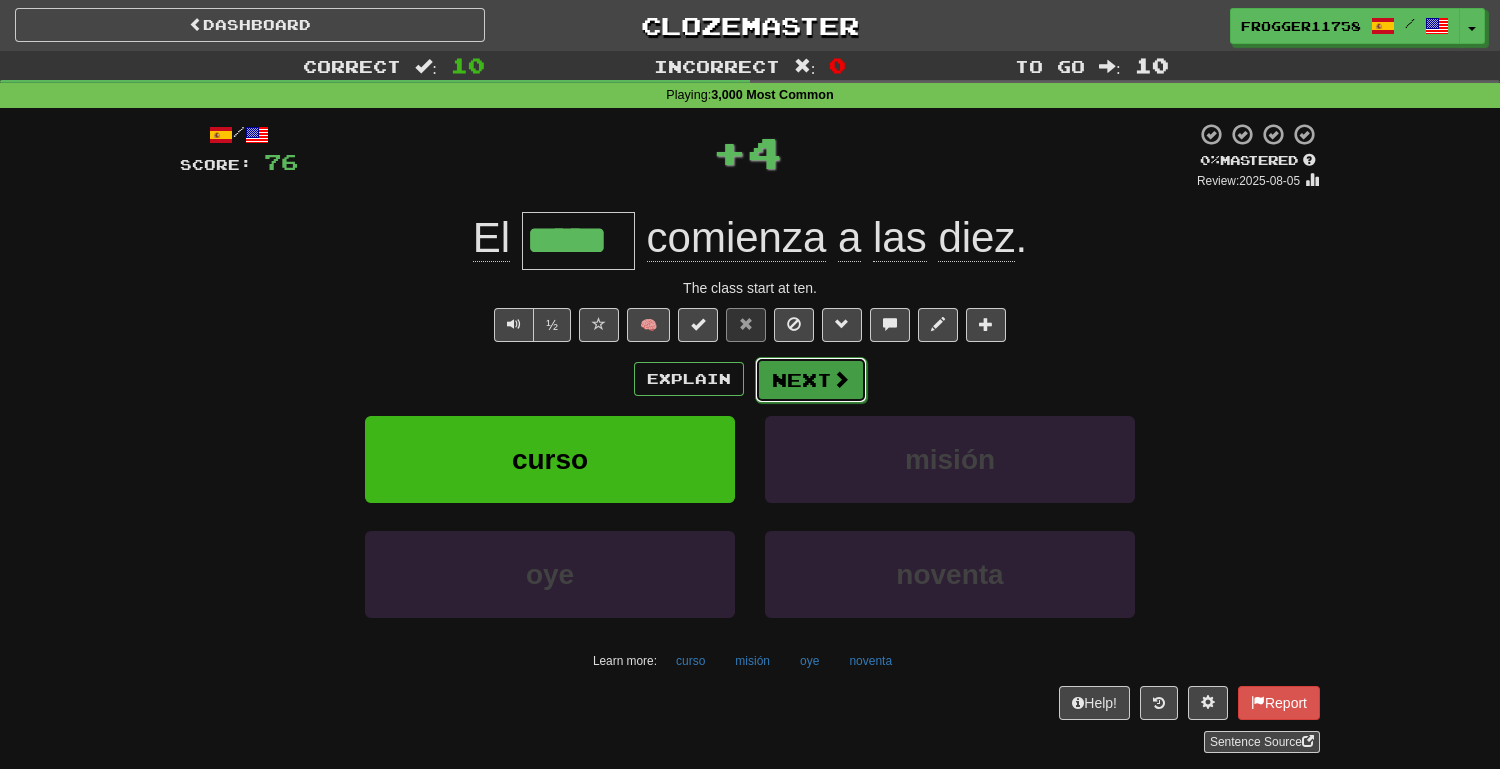 click on "Next" at bounding box center [811, 380] 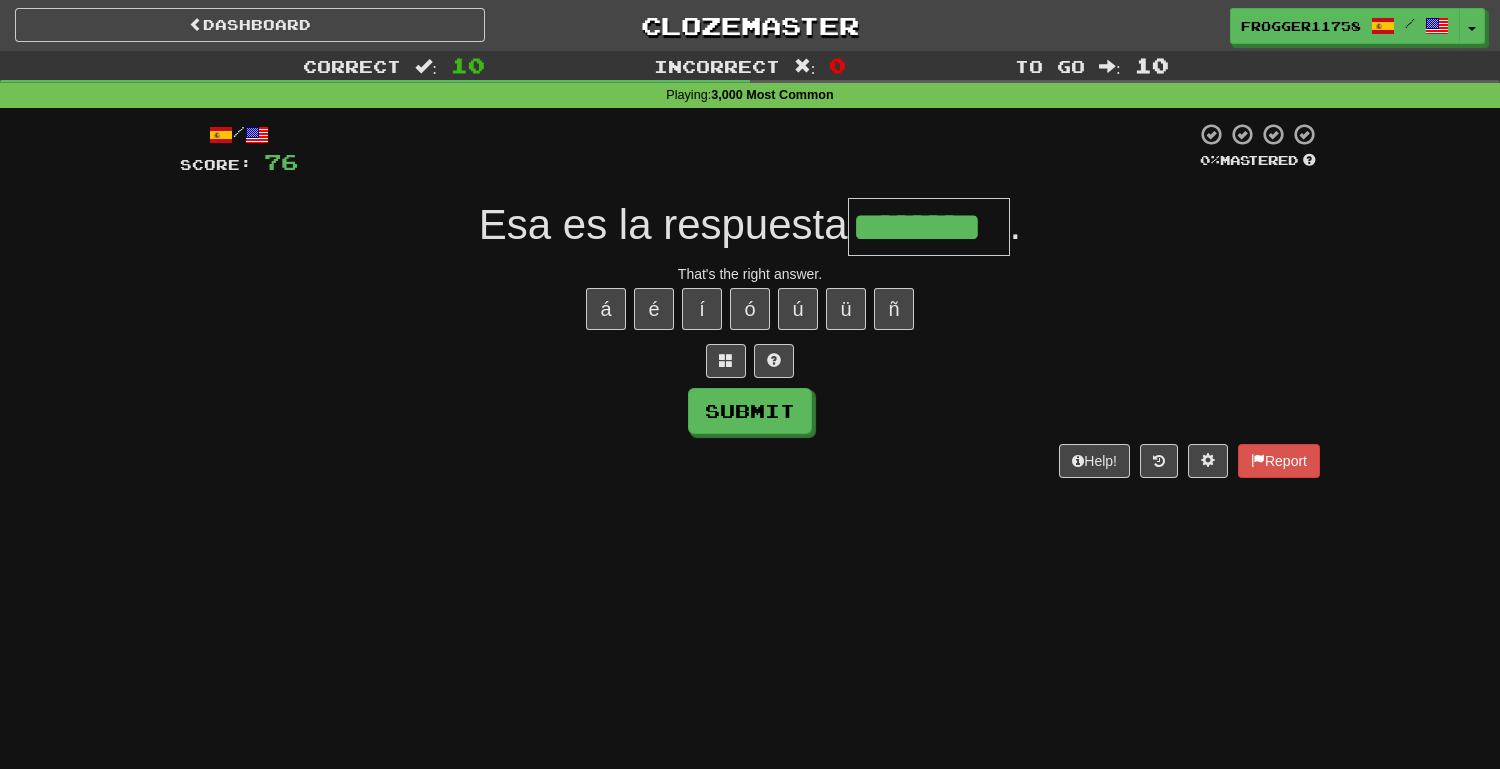 type on "********" 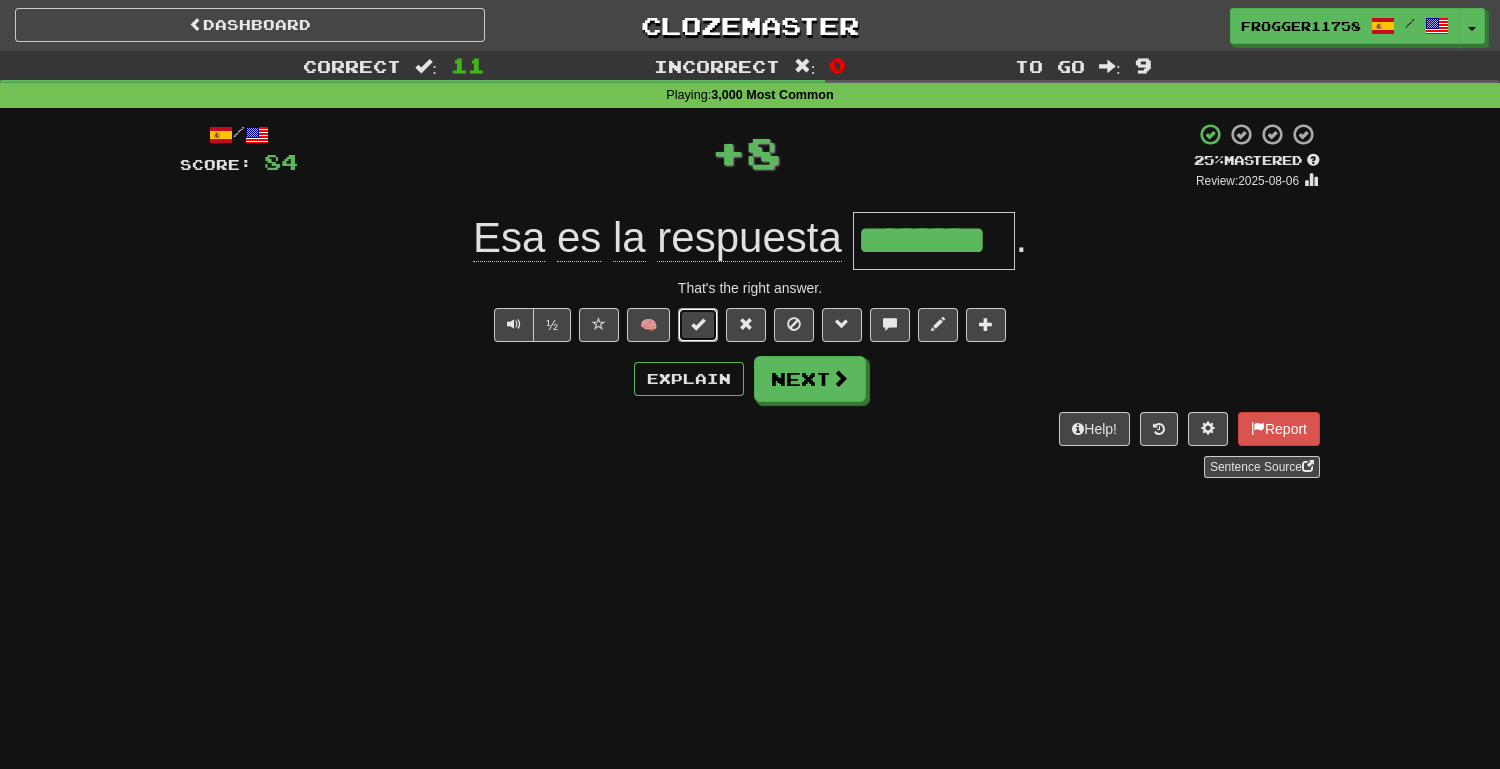click at bounding box center [698, 324] 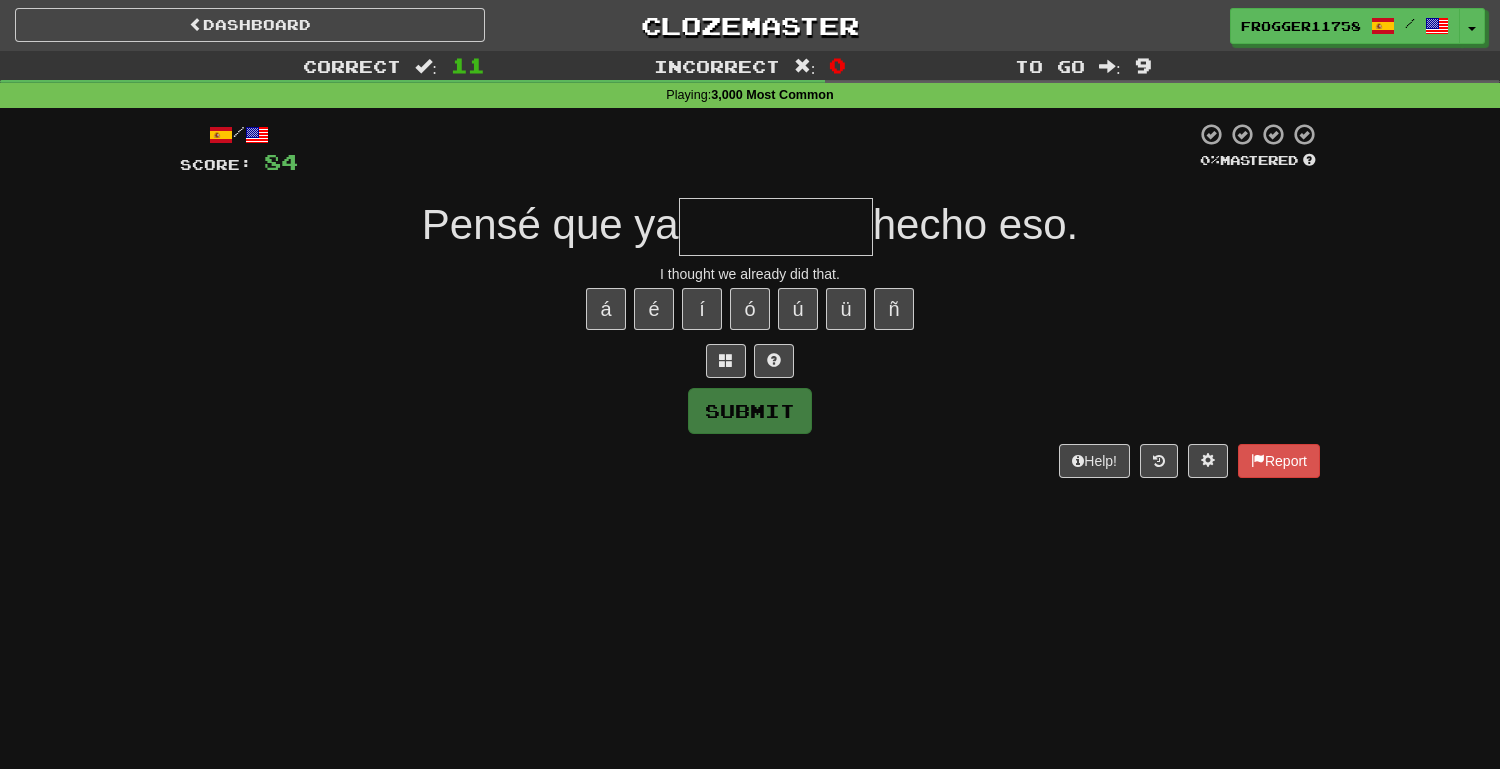type on "*" 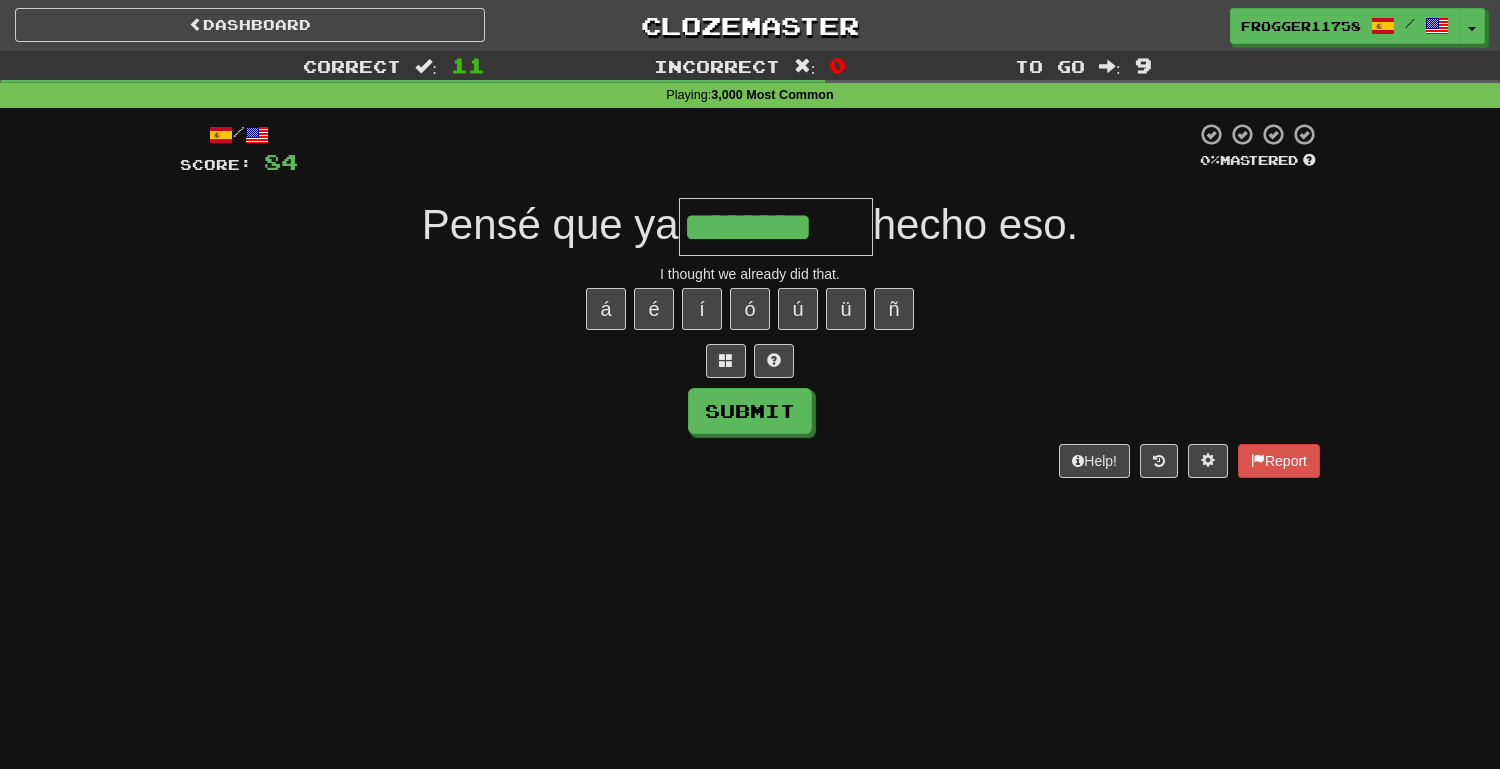 type on "********" 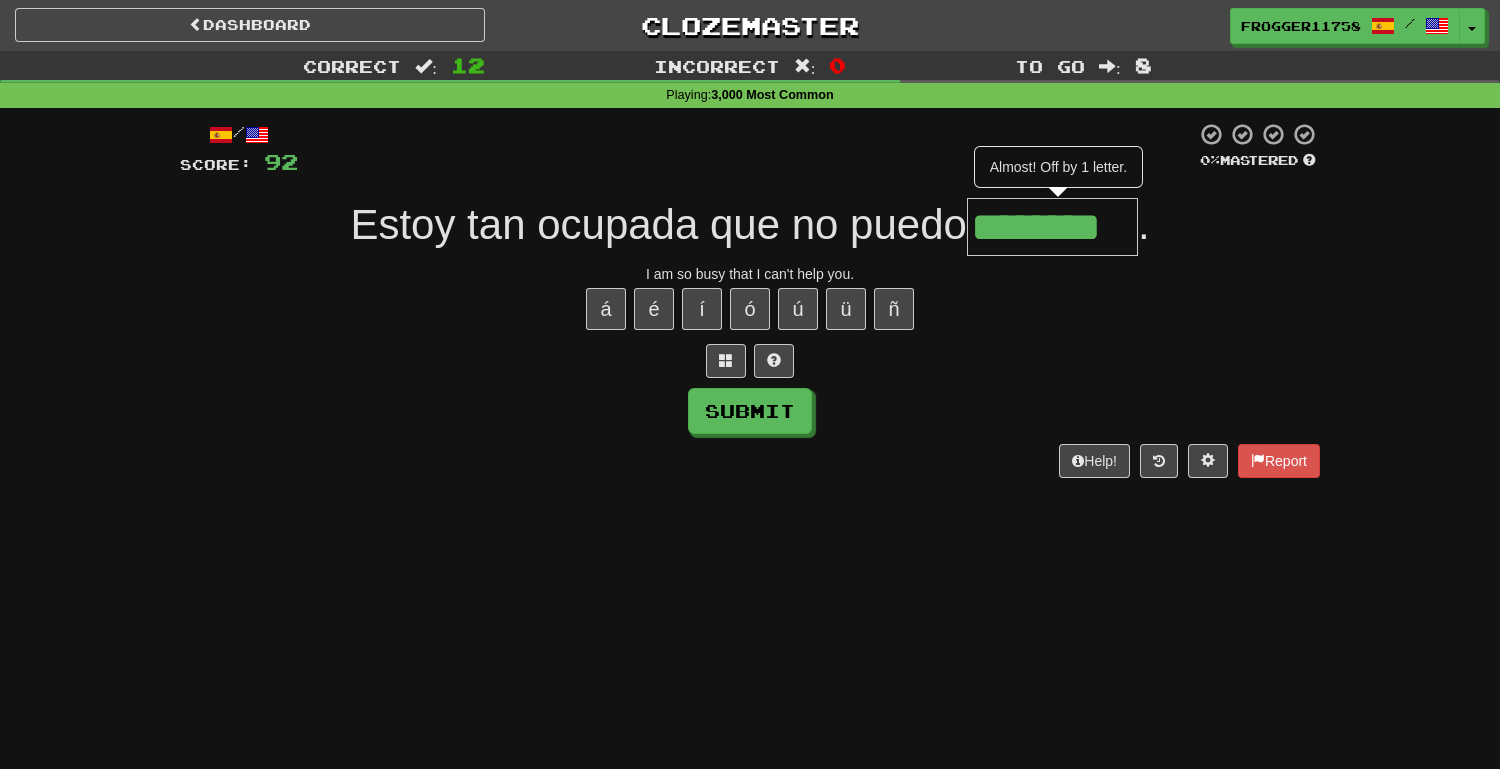 type on "********" 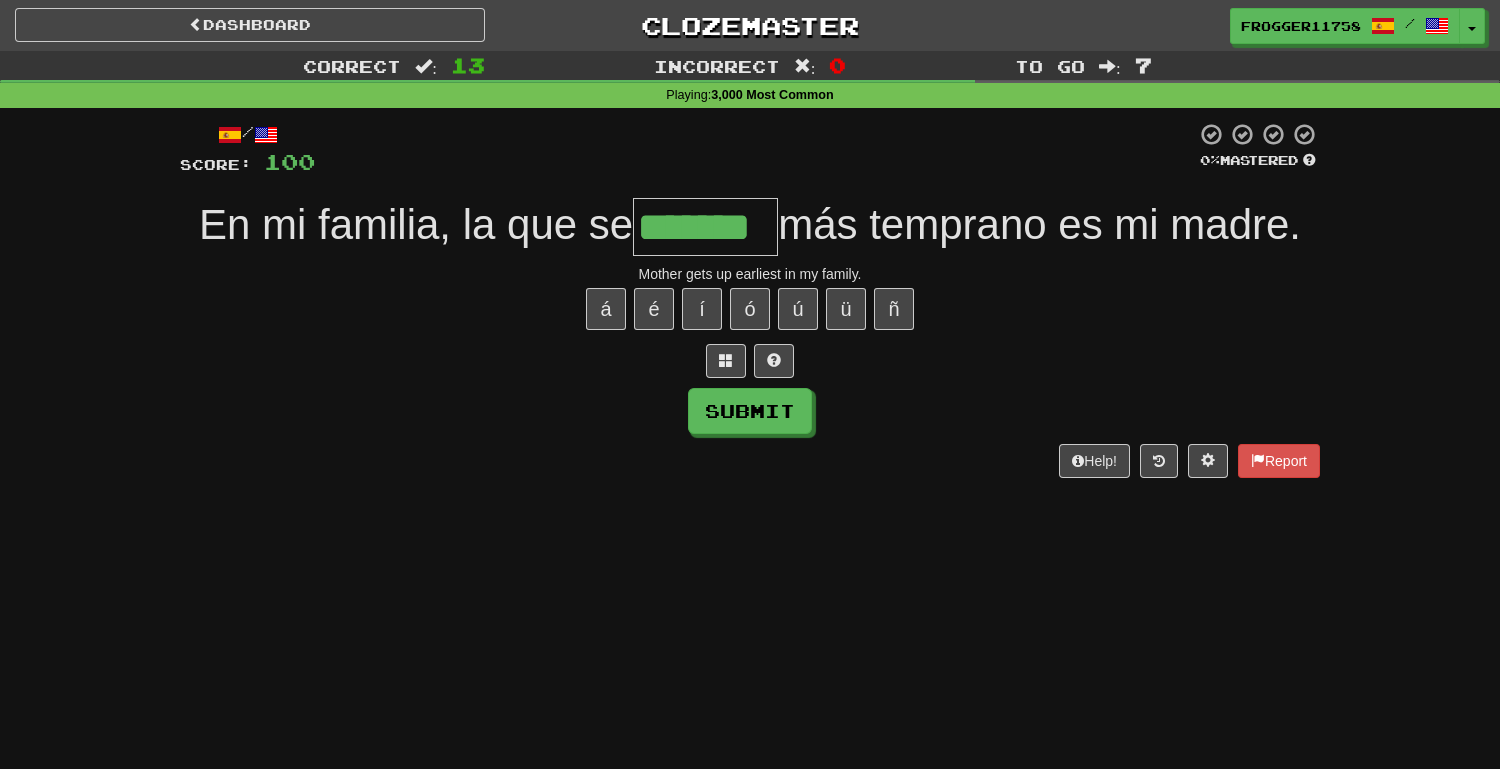 type on "*******" 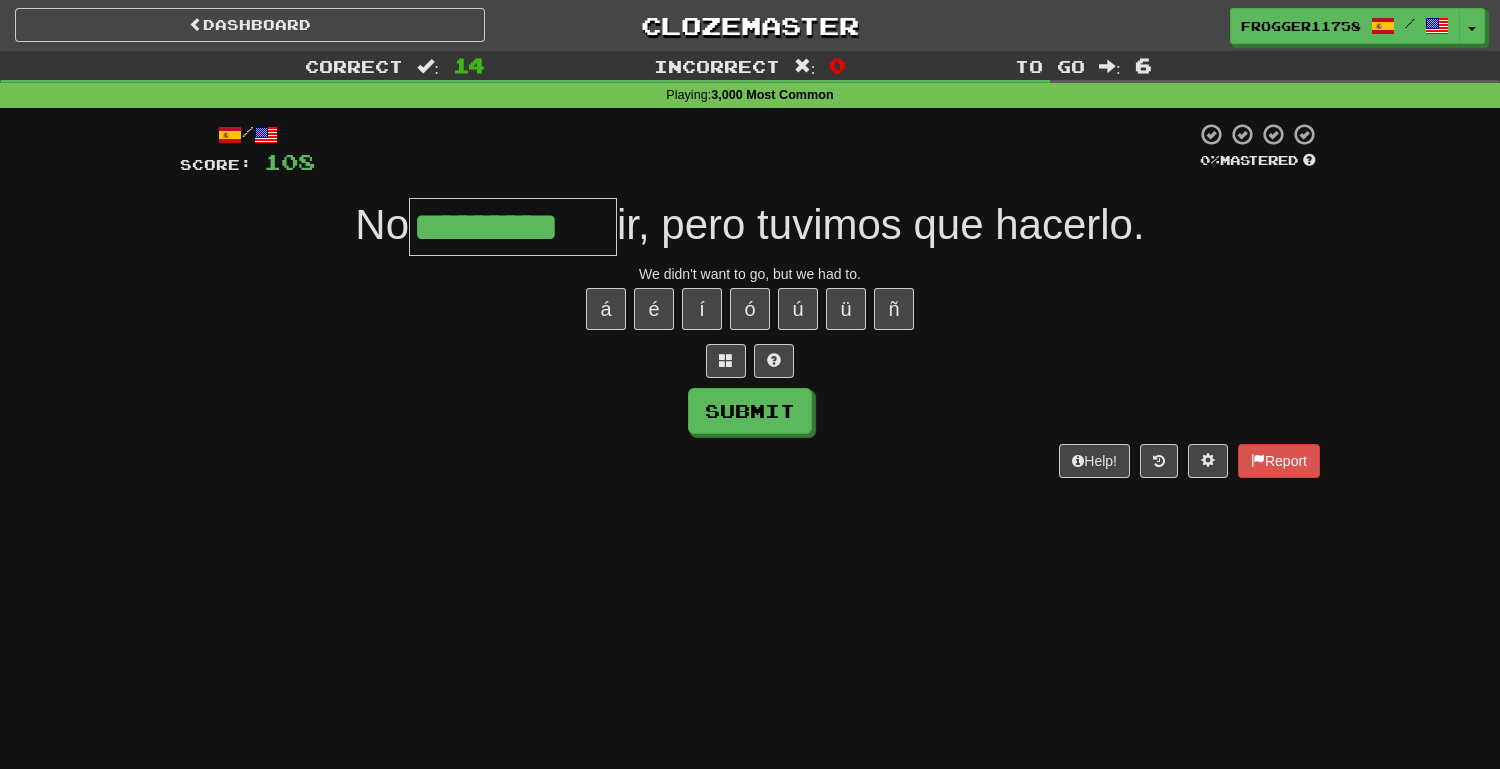 type on "*********" 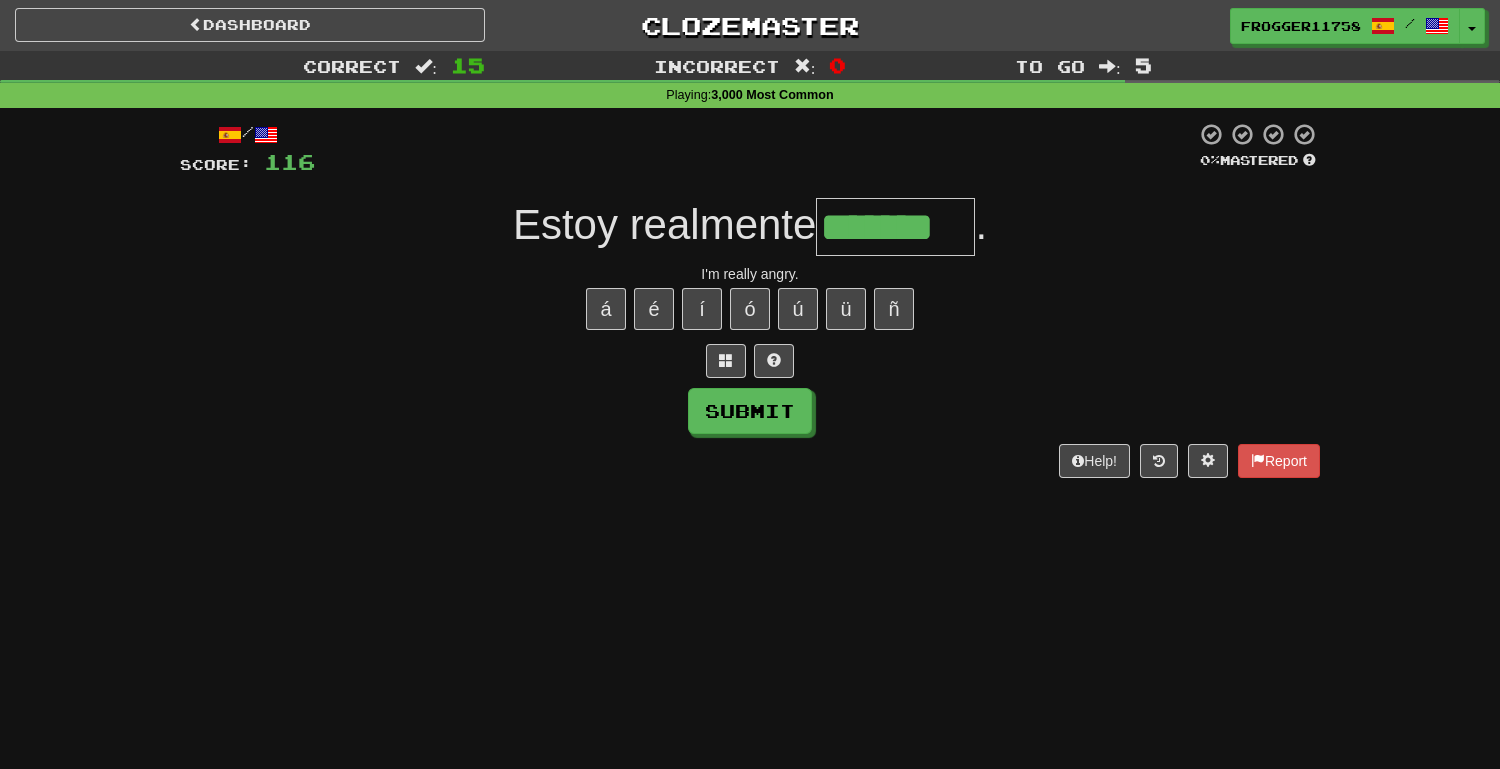 type on "*******" 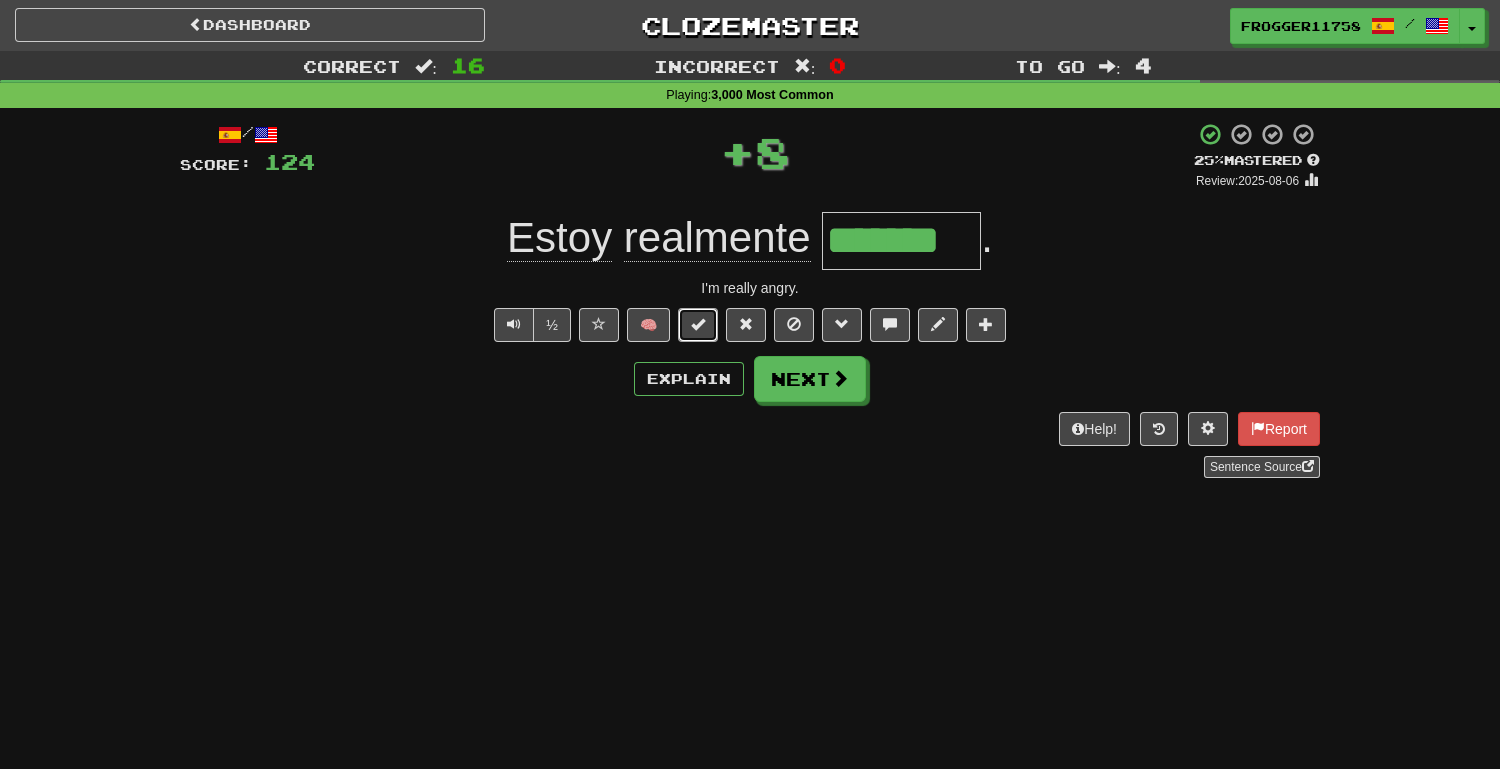 click at bounding box center [698, 325] 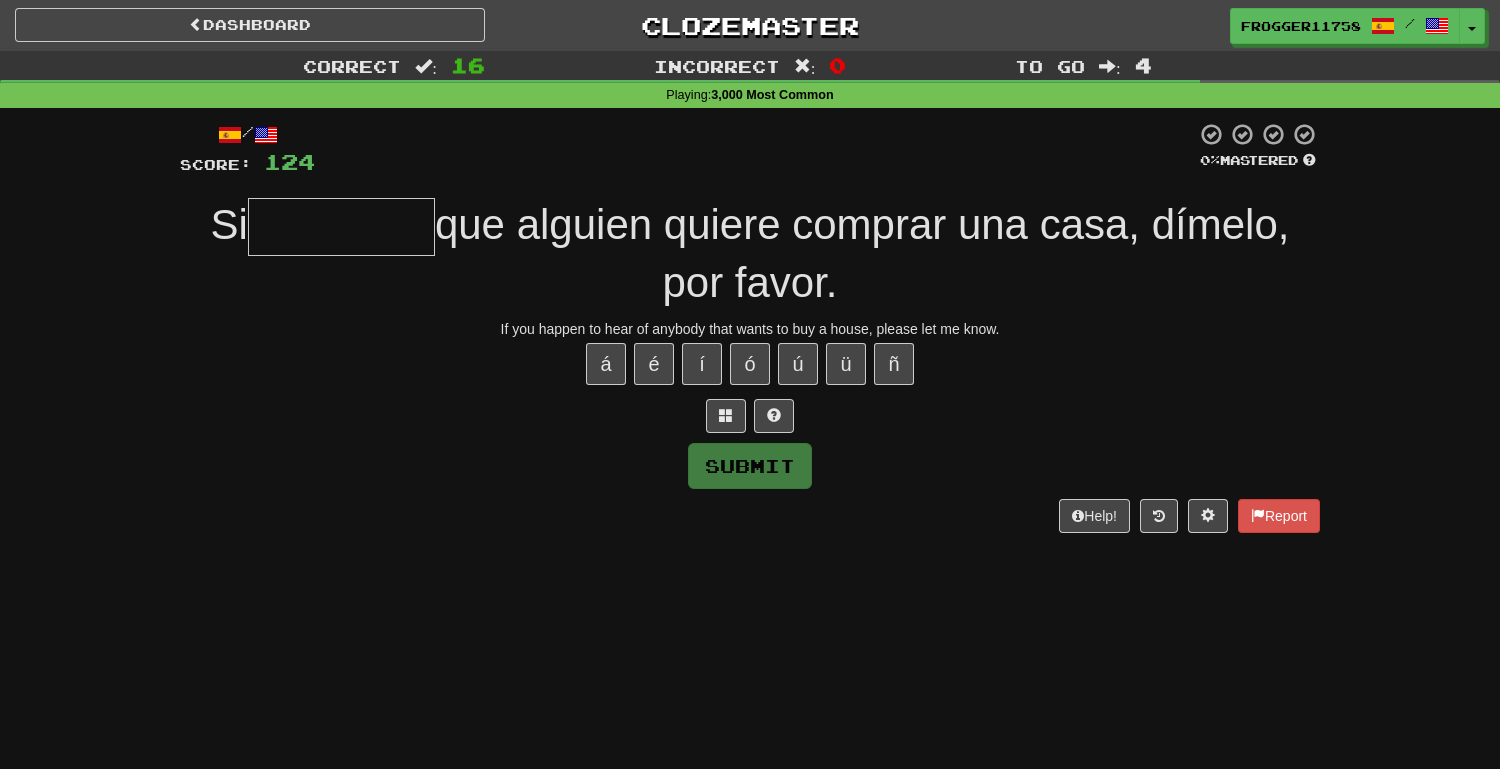 type on "*" 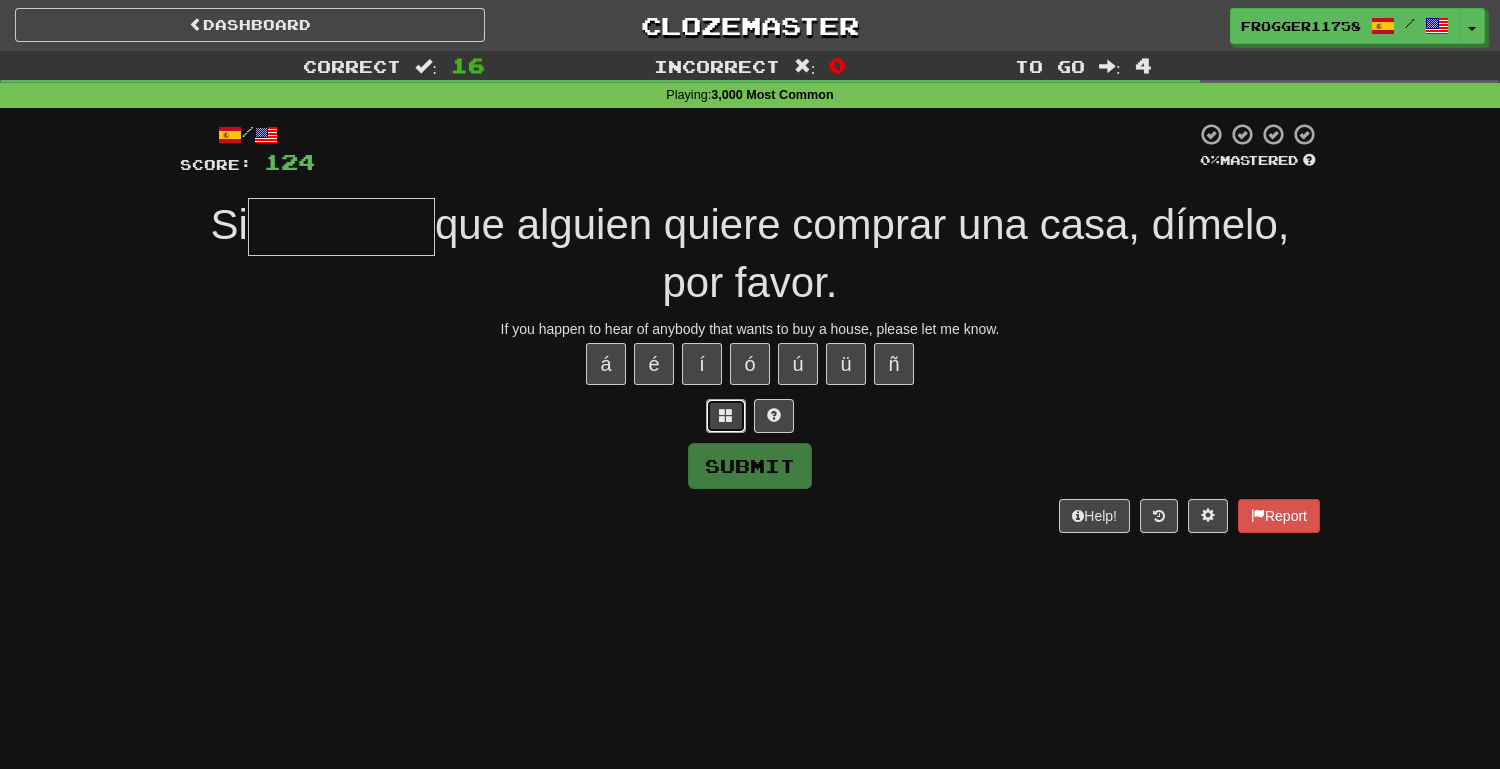 click at bounding box center [726, 415] 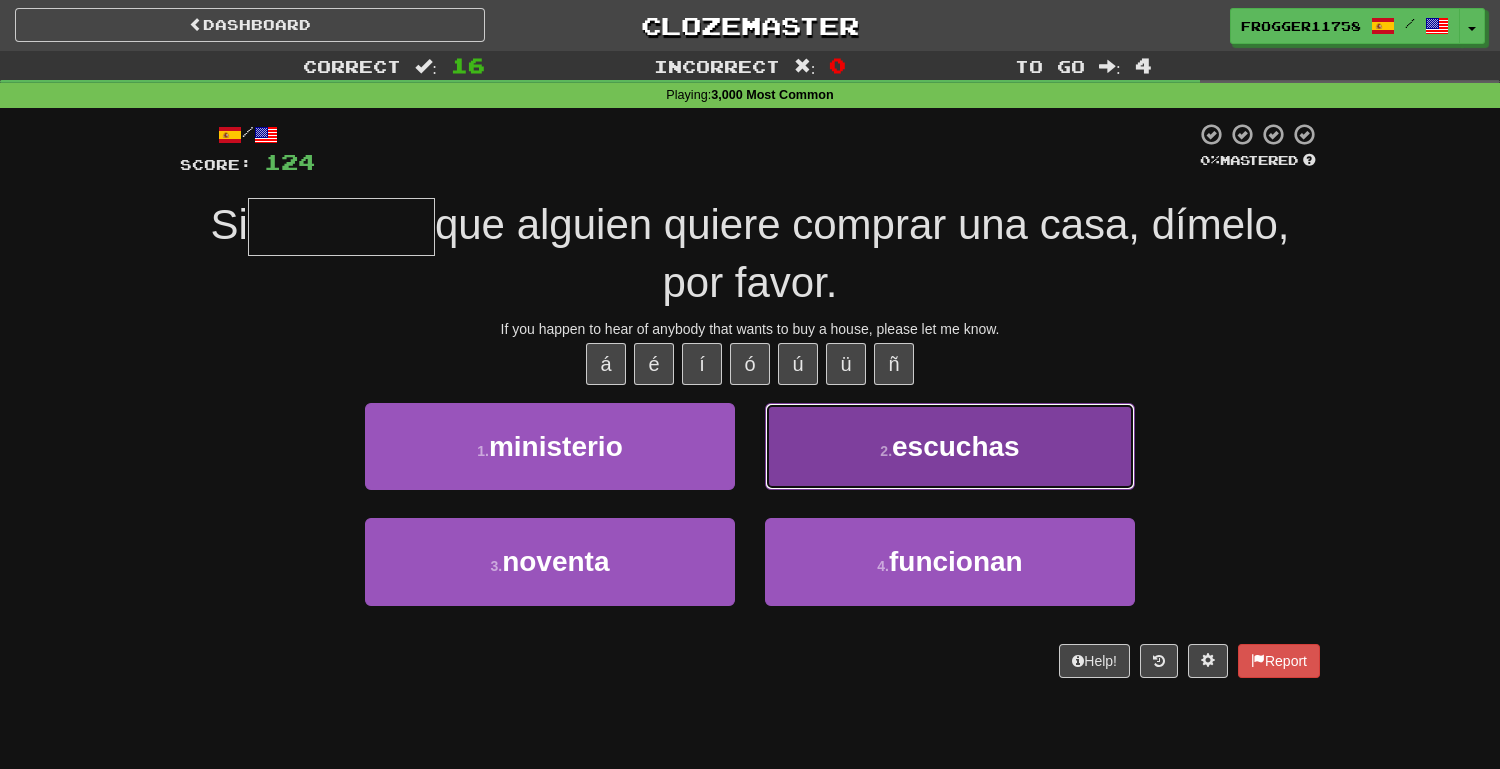 click on "escuchas" at bounding box center [956, 446] 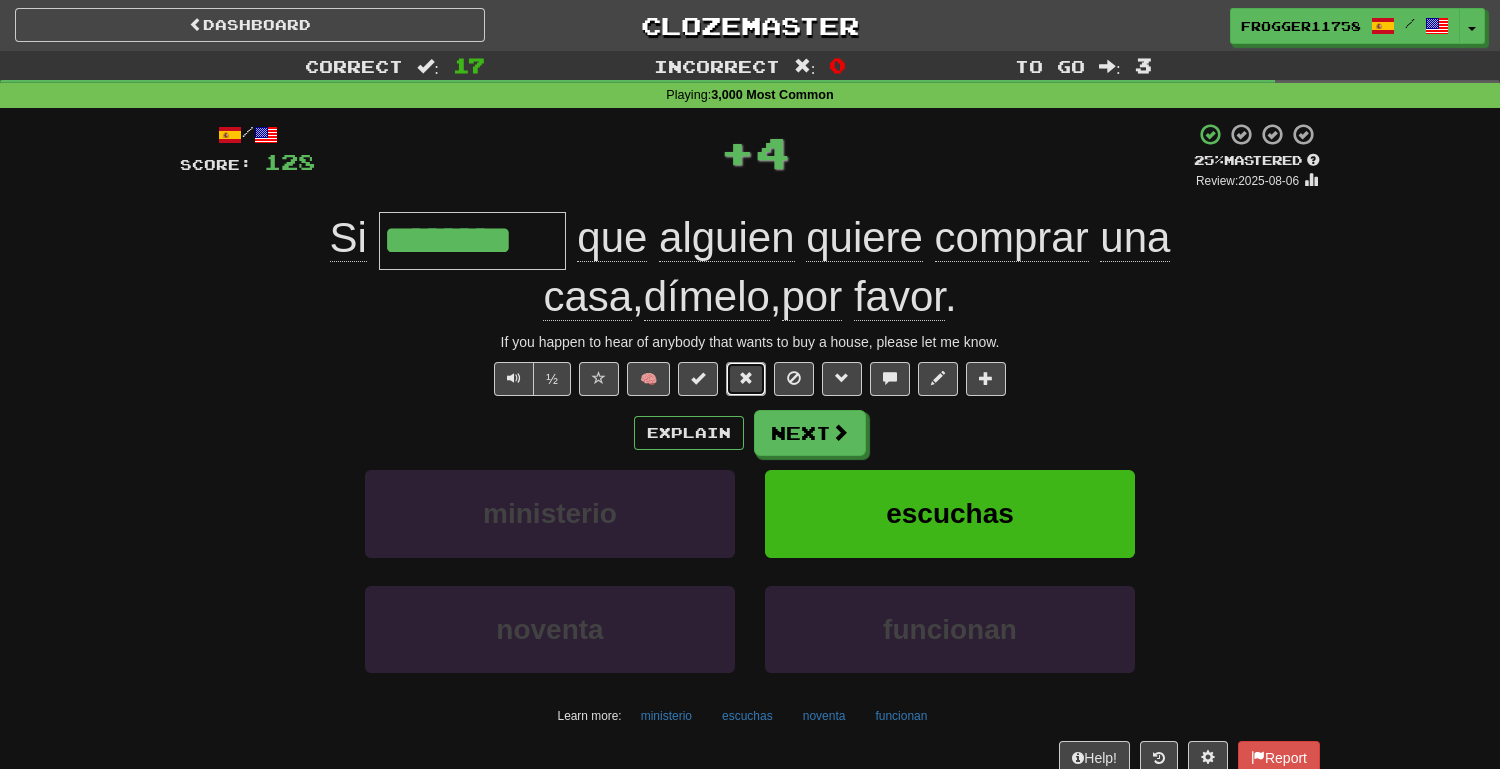 click at bounding box center (746, 378) 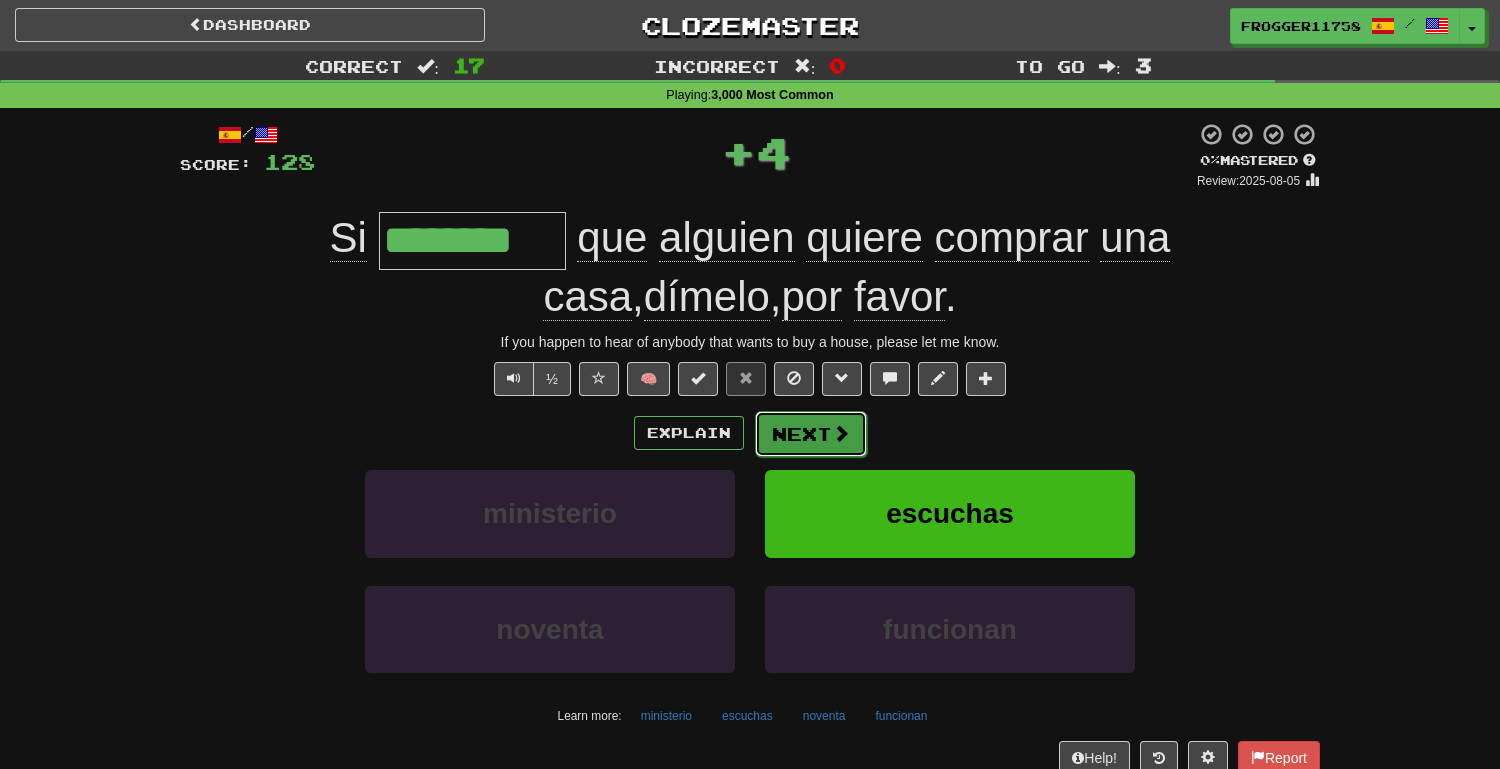 click on "Next" at bounding box center (811, 434) 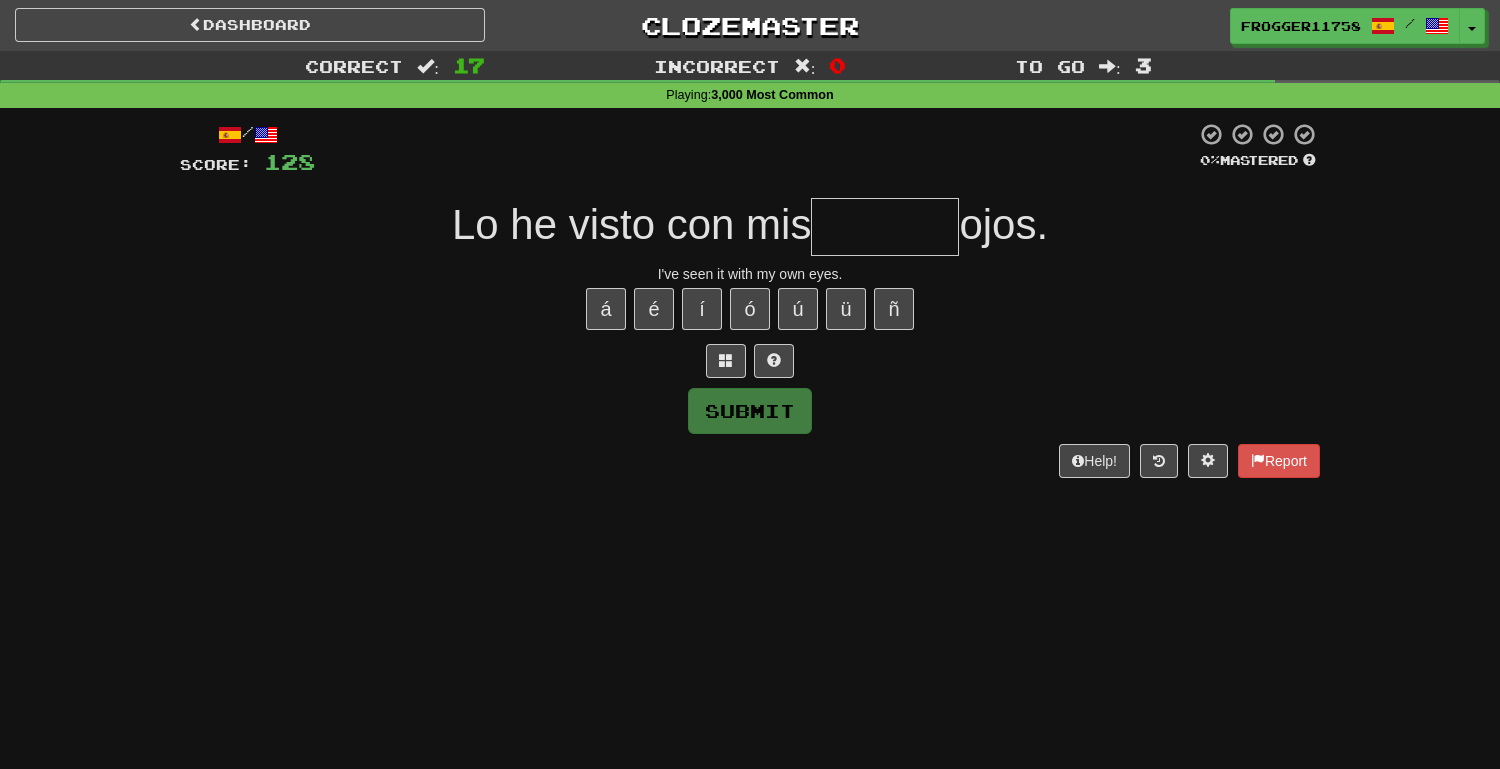 type on "*" 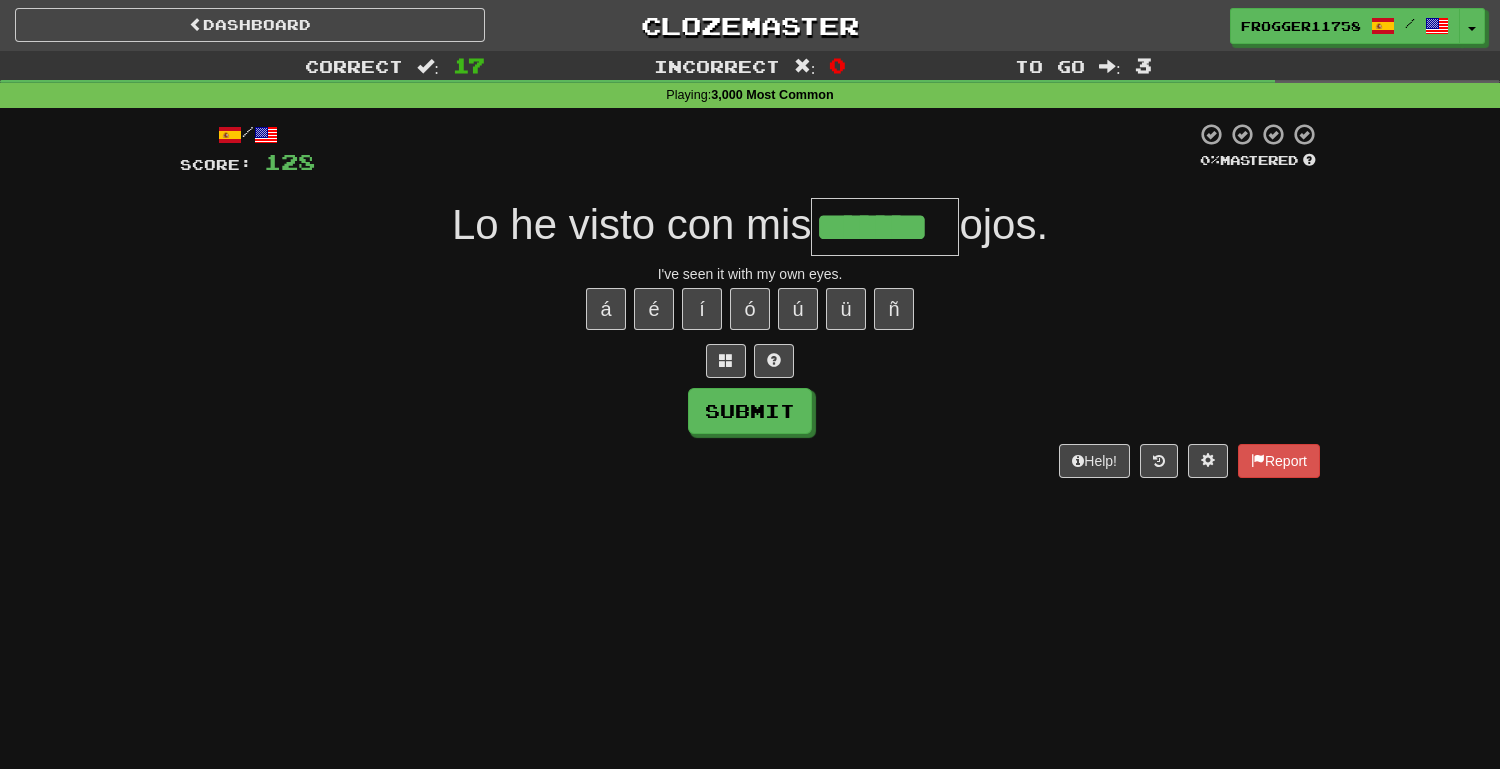 type on "*******" 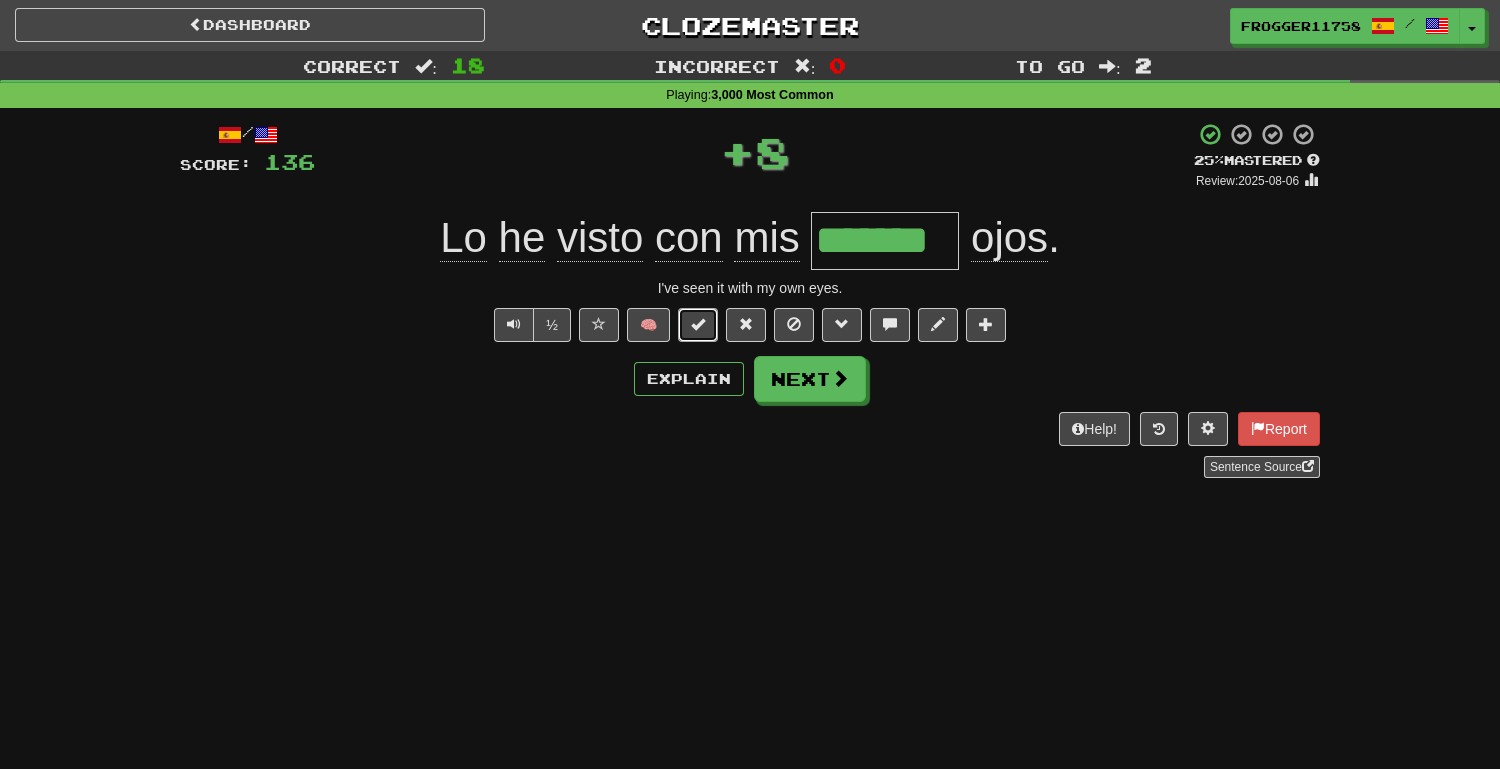 click at bounding box center (698, 325) 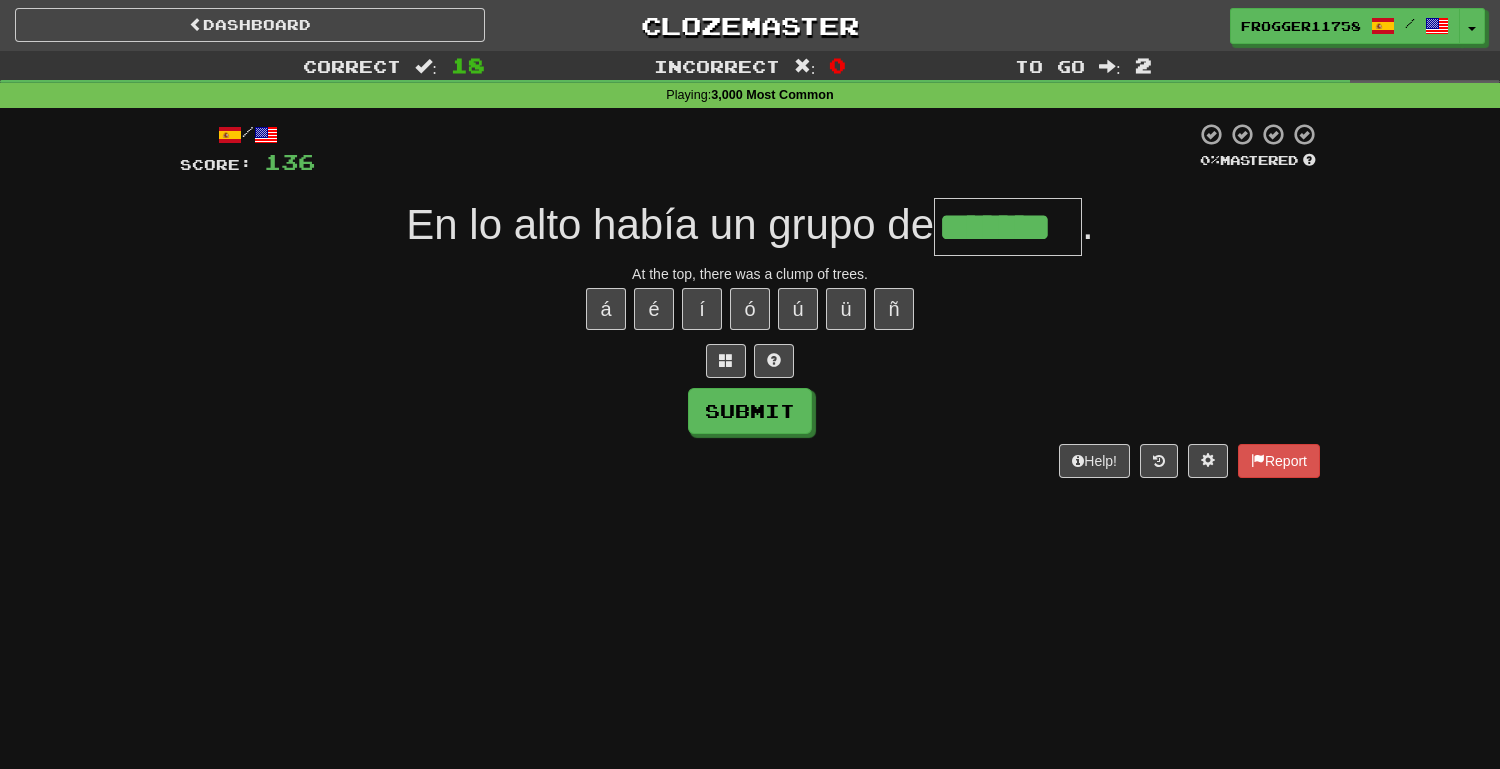 type on "*******" 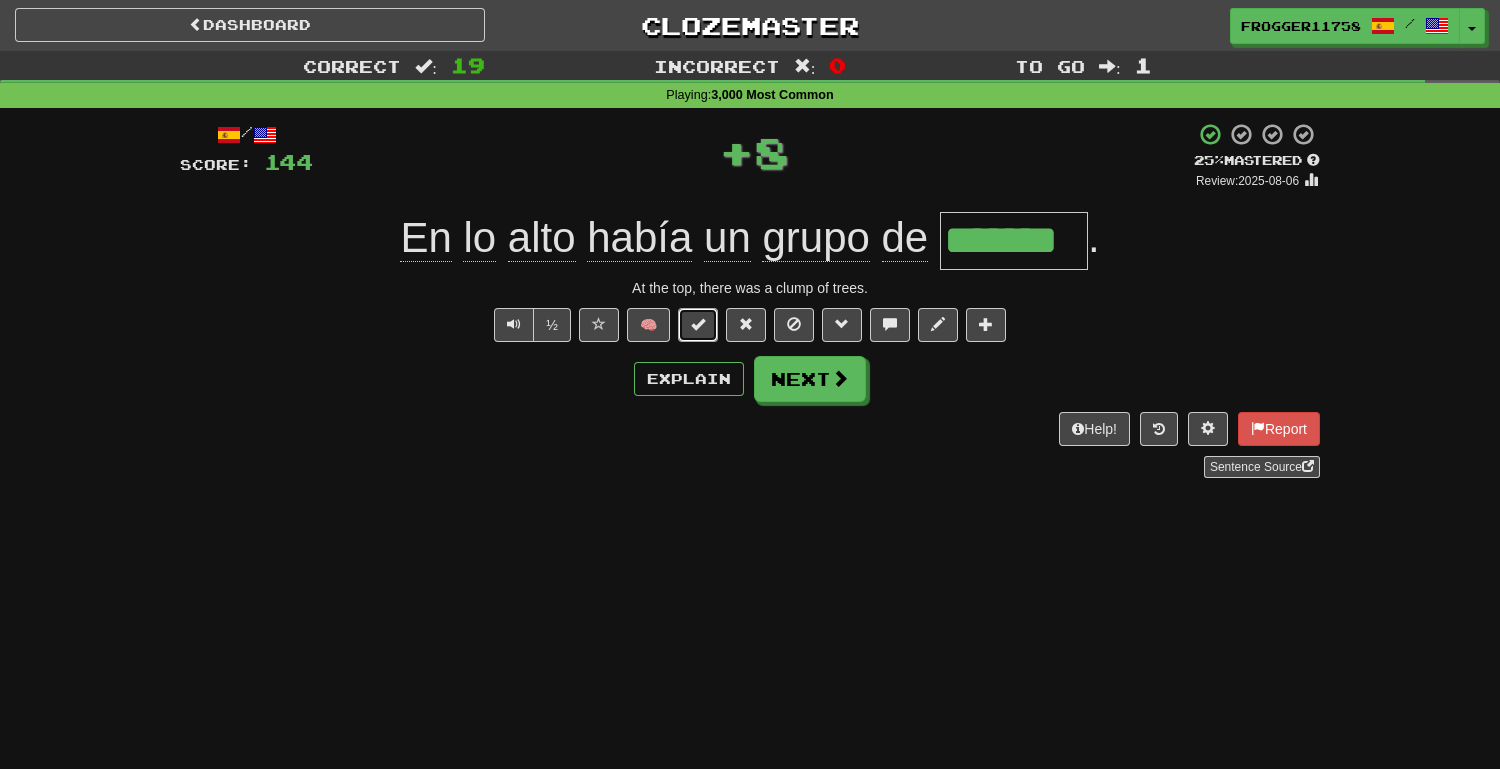 click at bounding box center (698, 324) 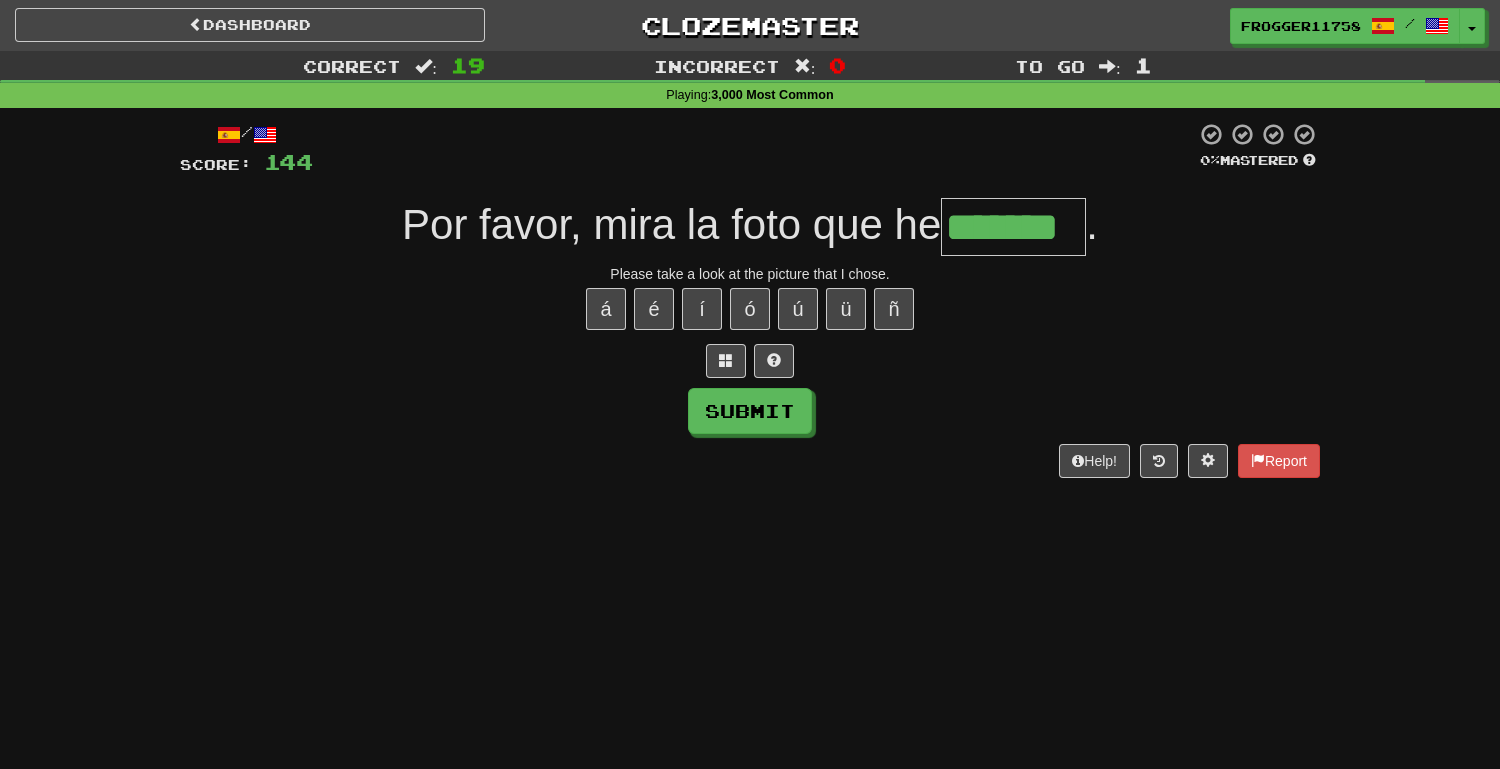 type on "*******" 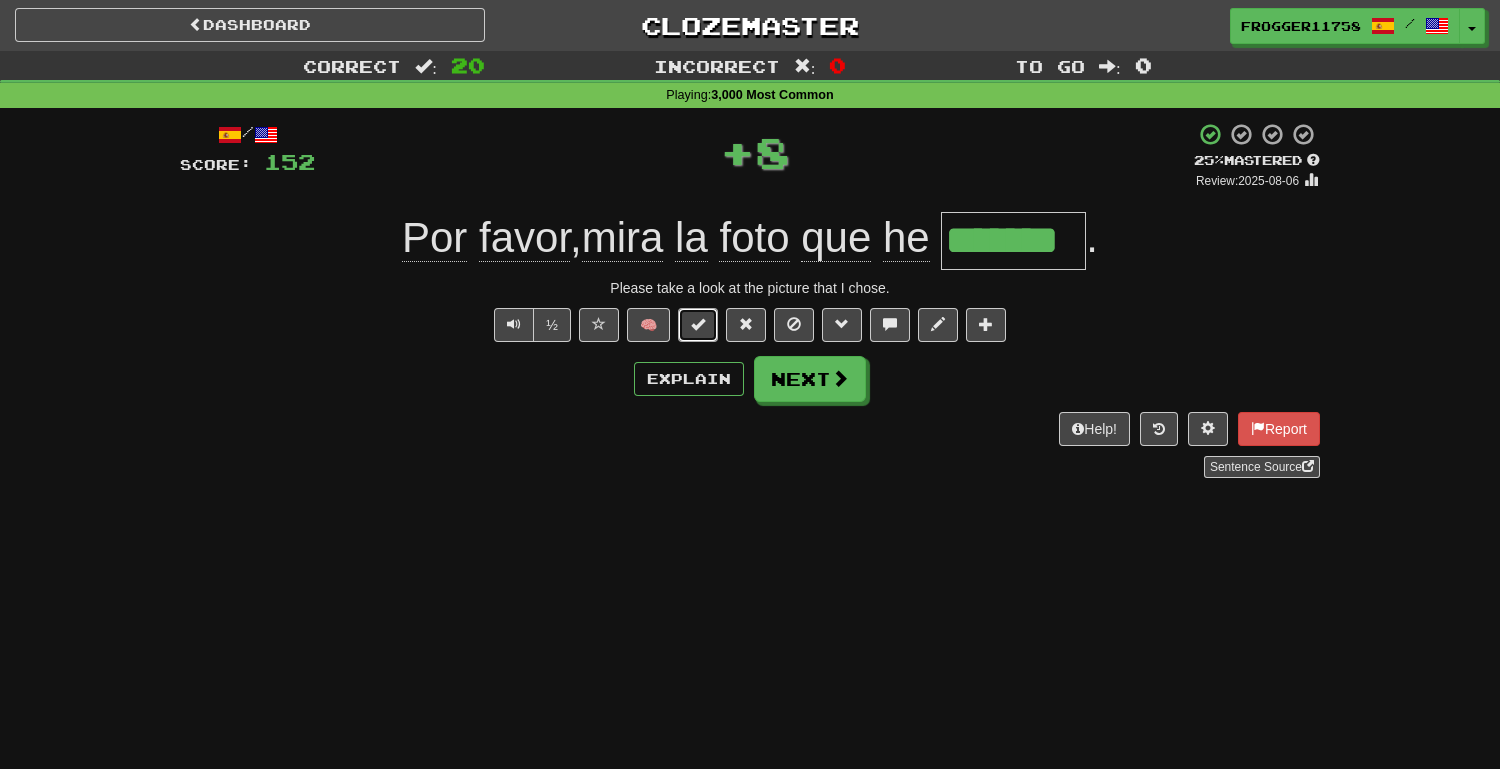click at bounding box center [698, 324] 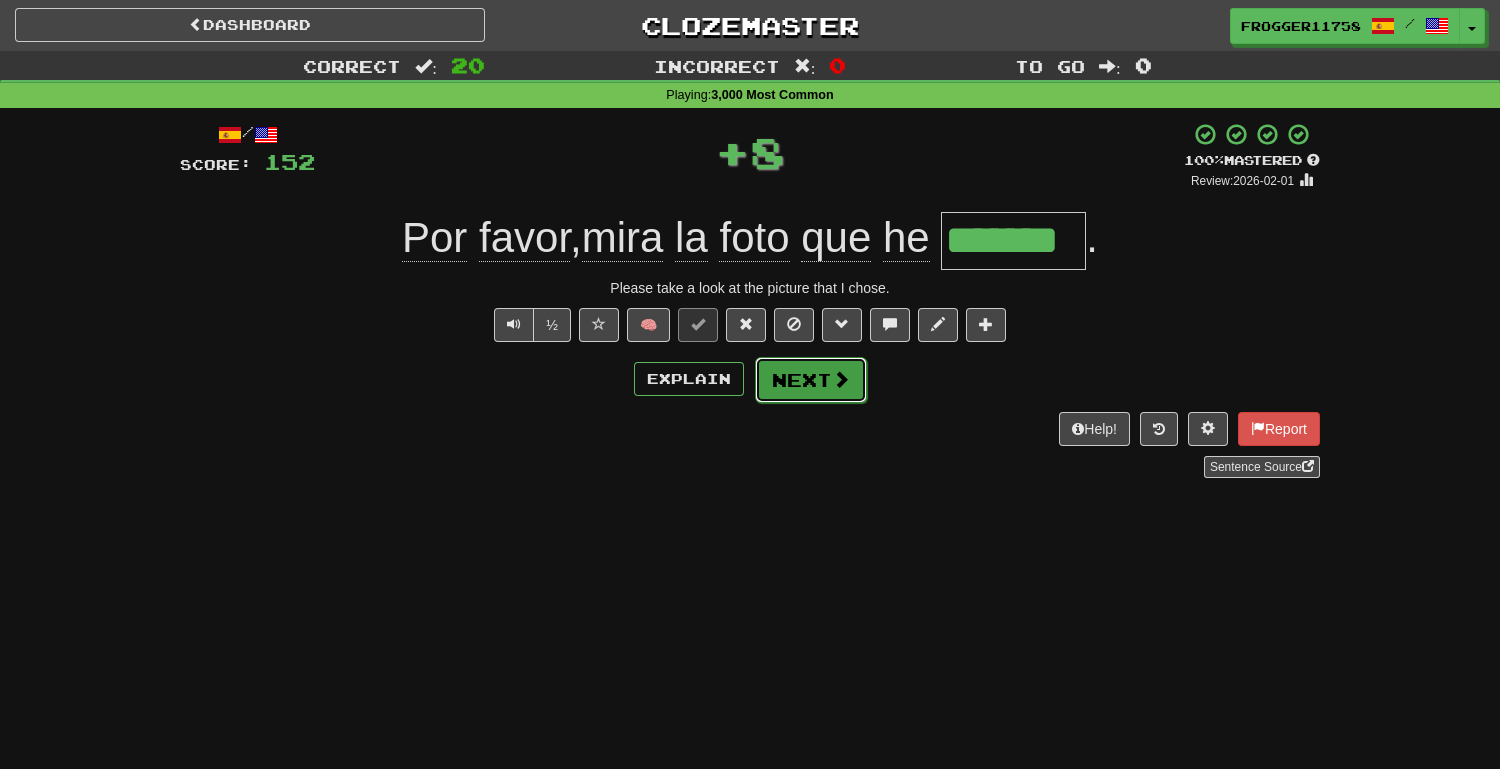click on "Next" at bounding box center [811, 380] 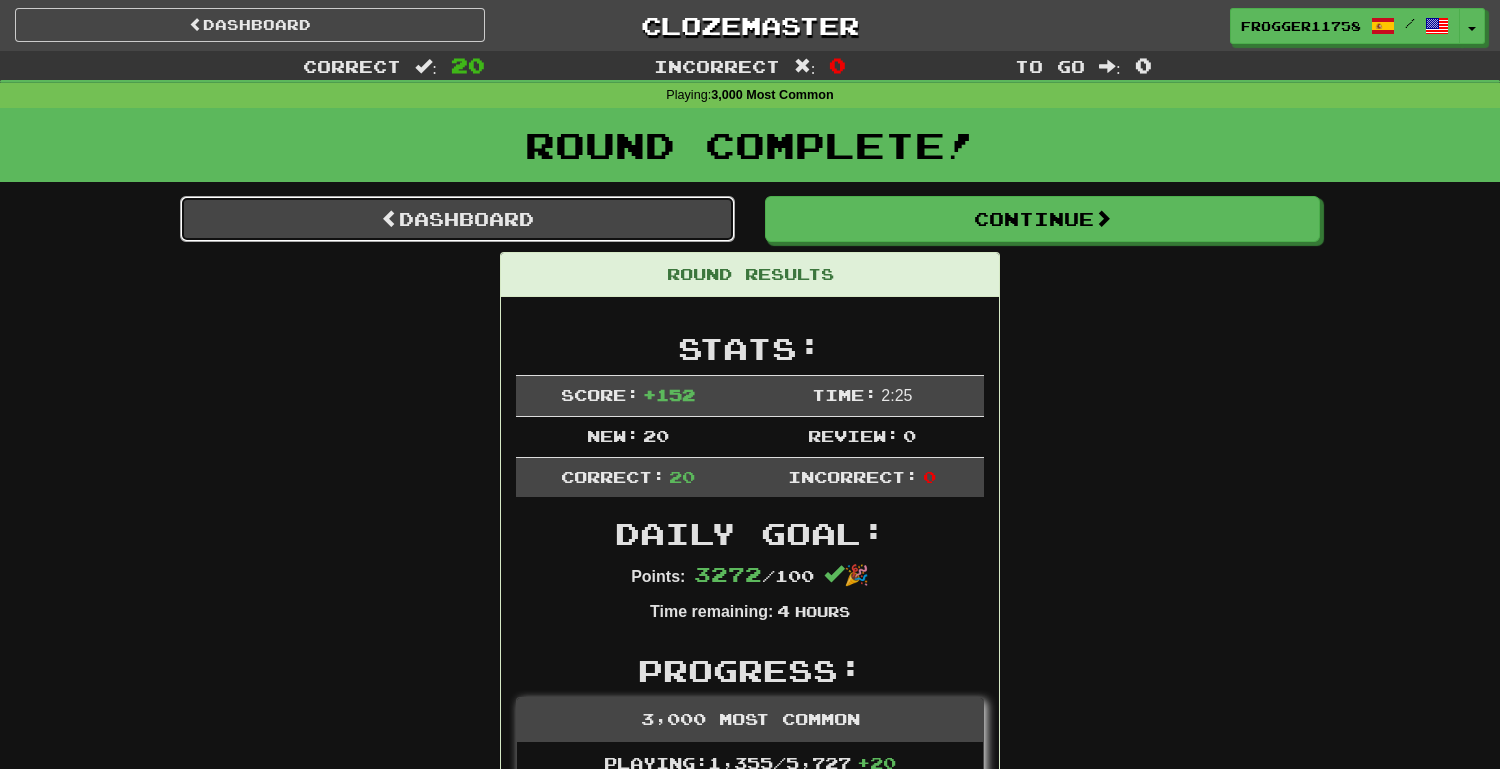 click on "Dashboard" at bounding box center (457, 219) 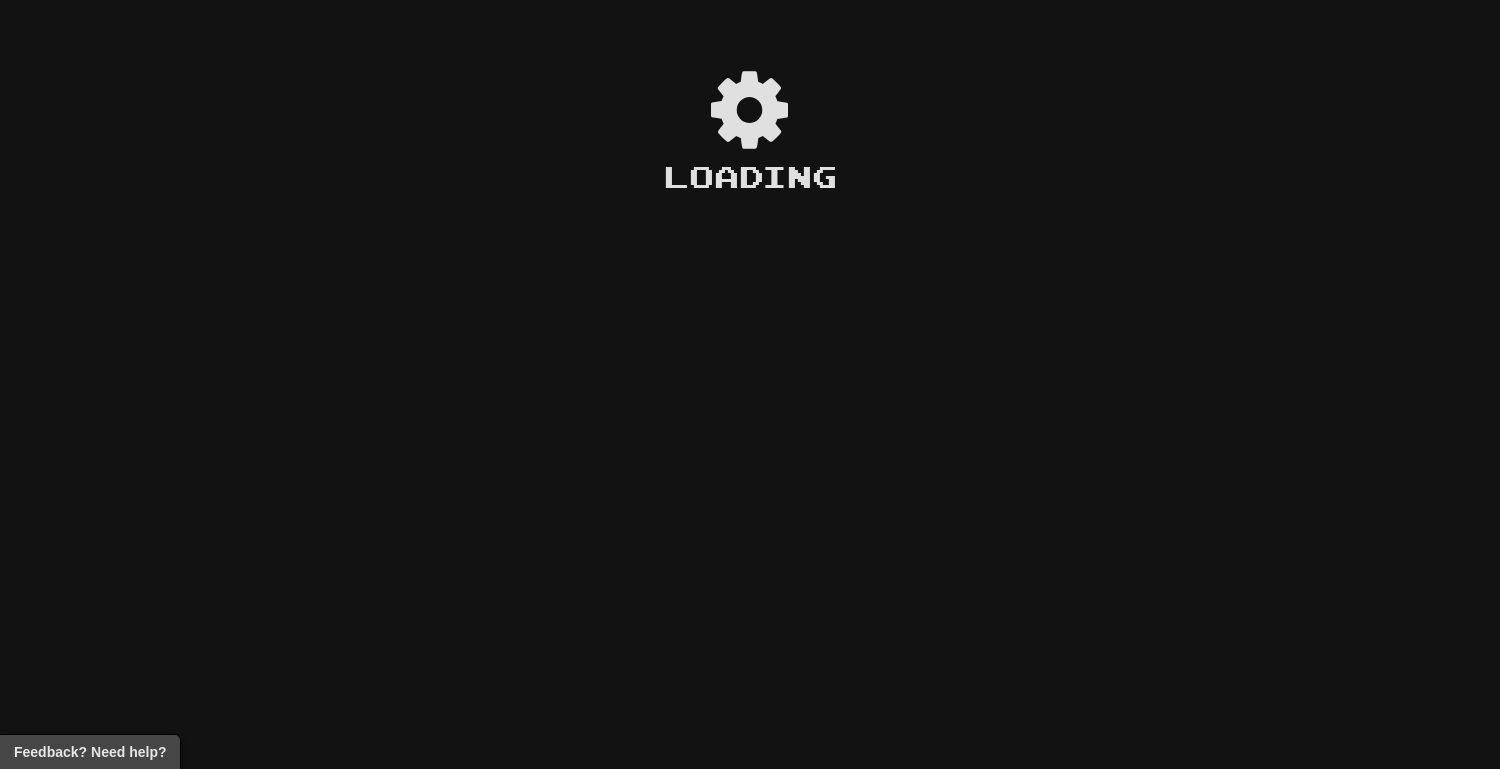 scroll, scrollTop: 0, scrollLeft: 0, axis: both 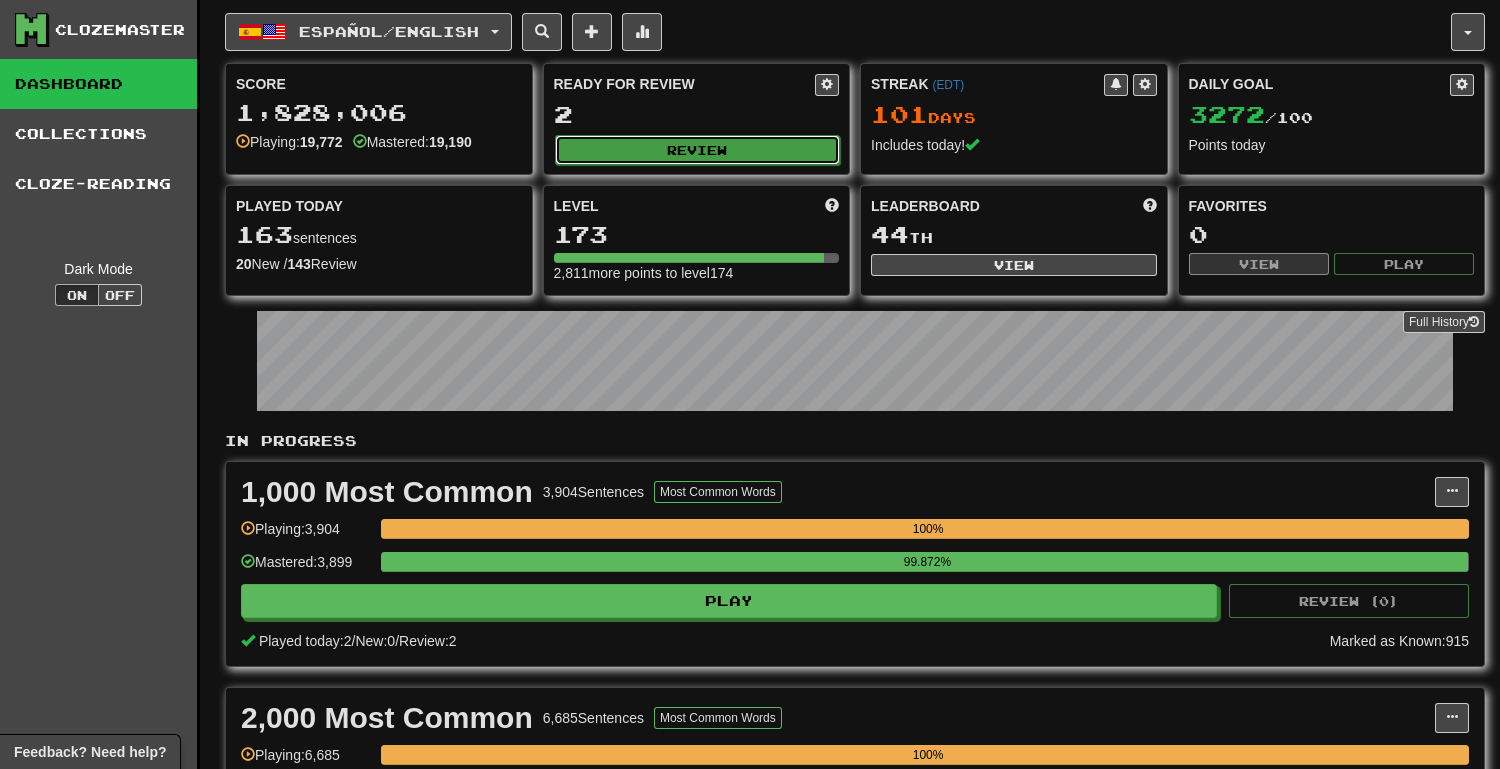 click on "Review" at bounding box center [698, 150] 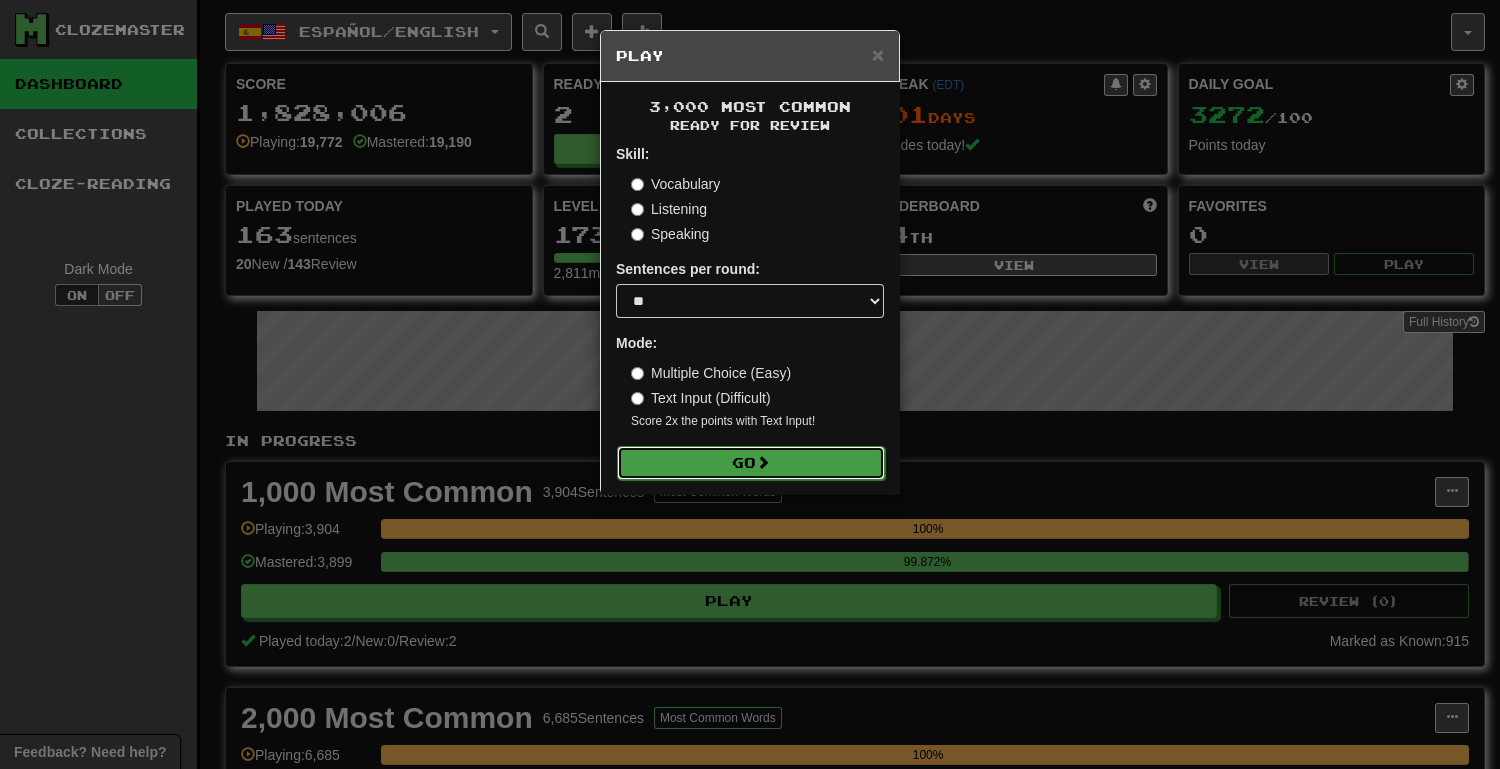 click on "Go" at bounding box center [751, 463] 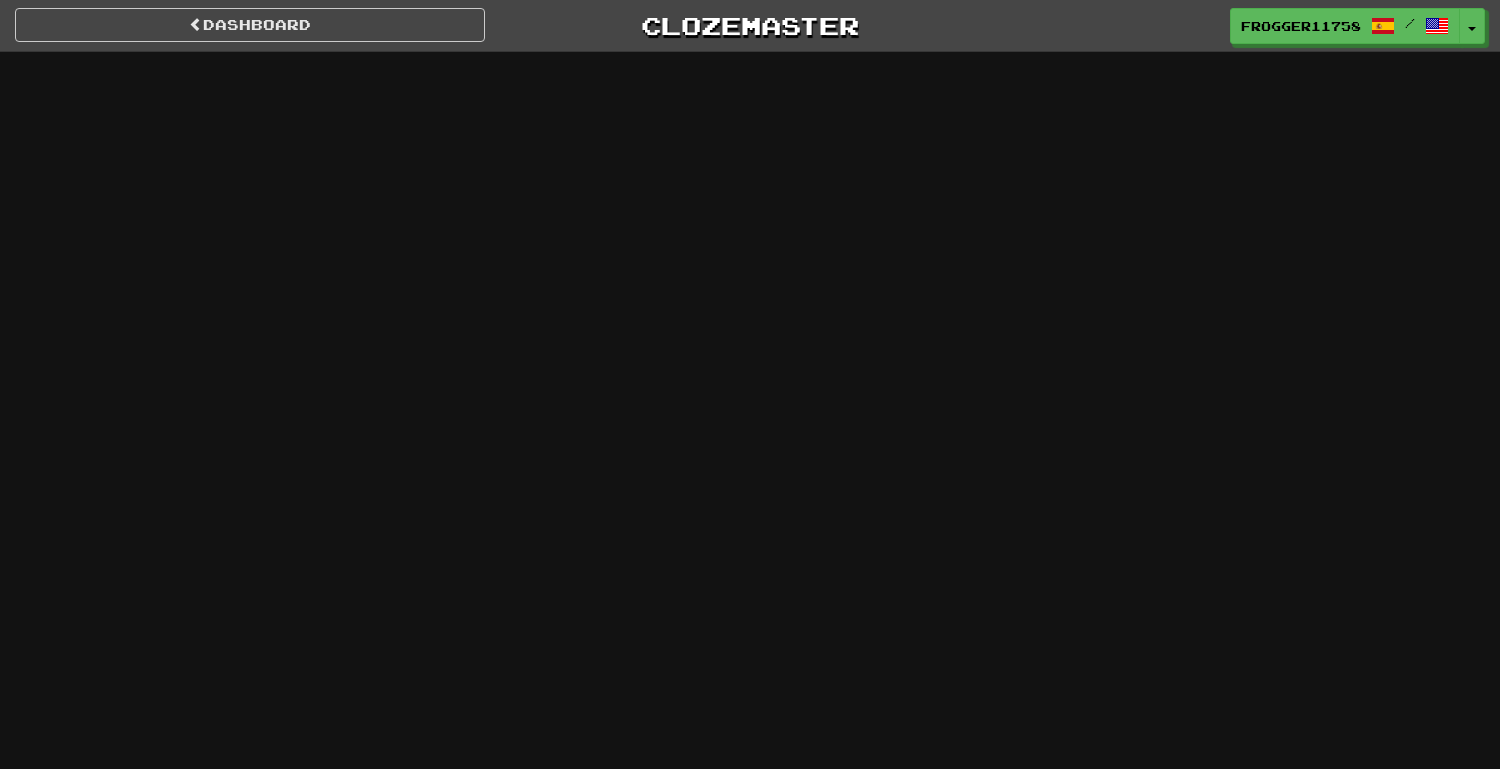 scroll, scrollTop: 0, scrollLeft: 0, axis: both 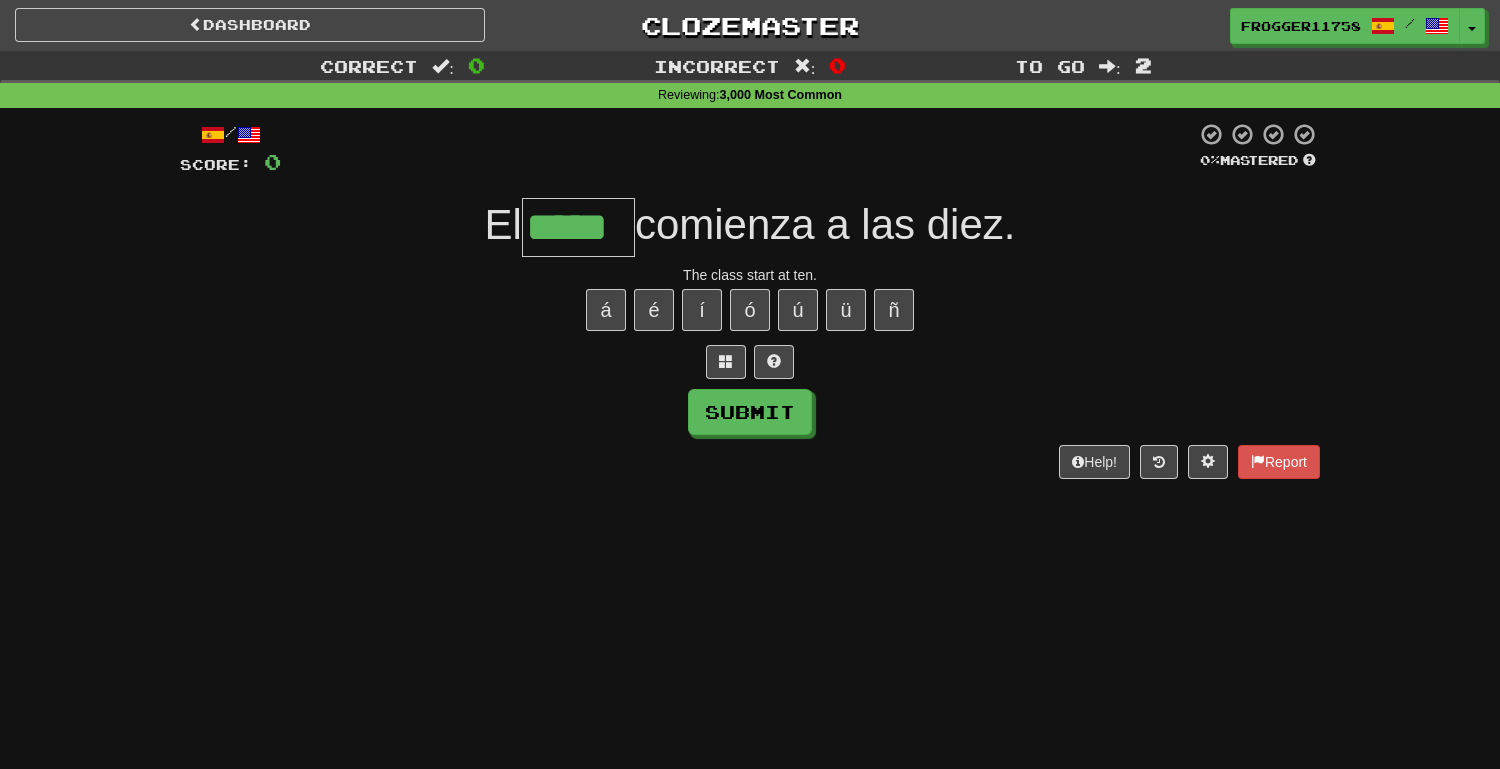 type on "*****" 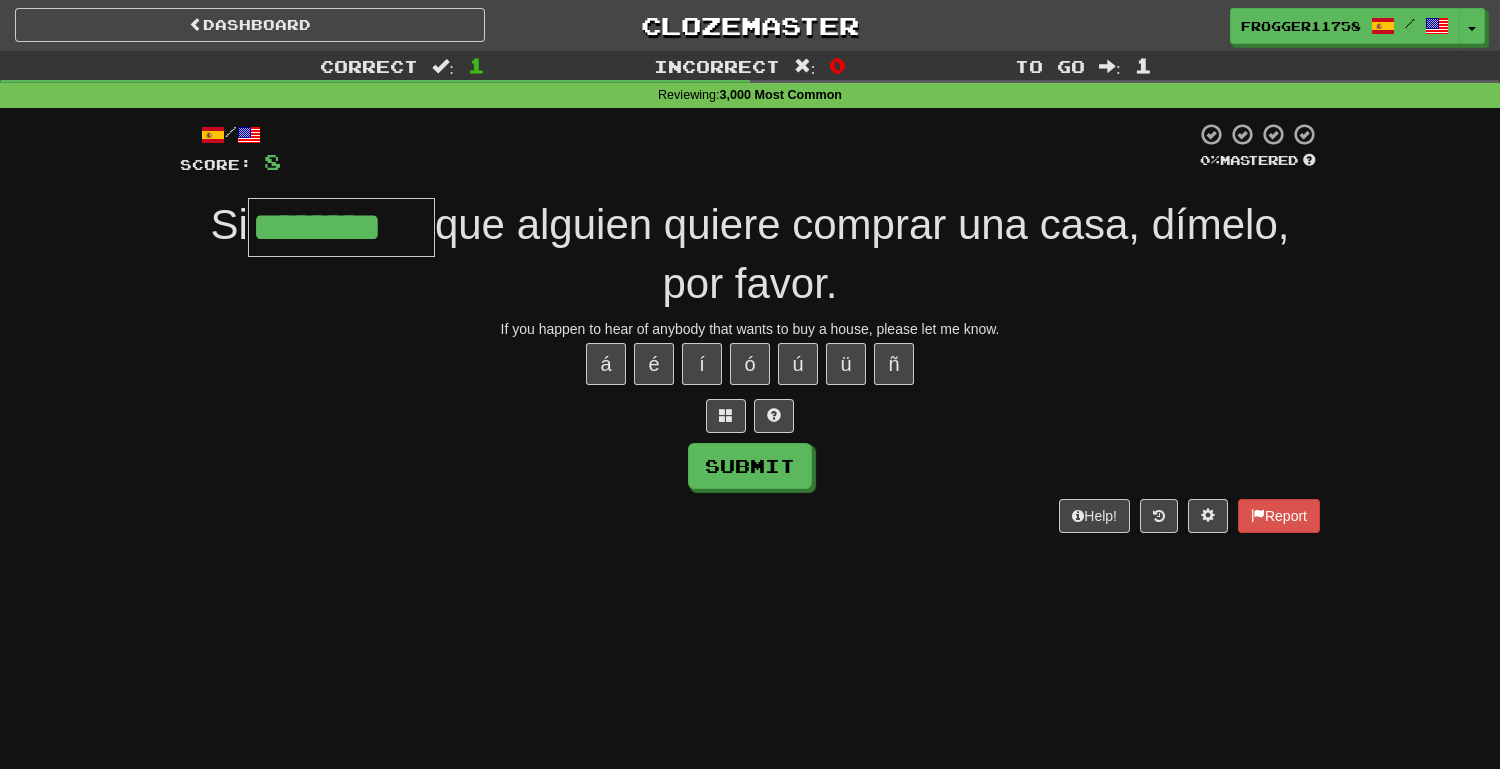 type on "********" 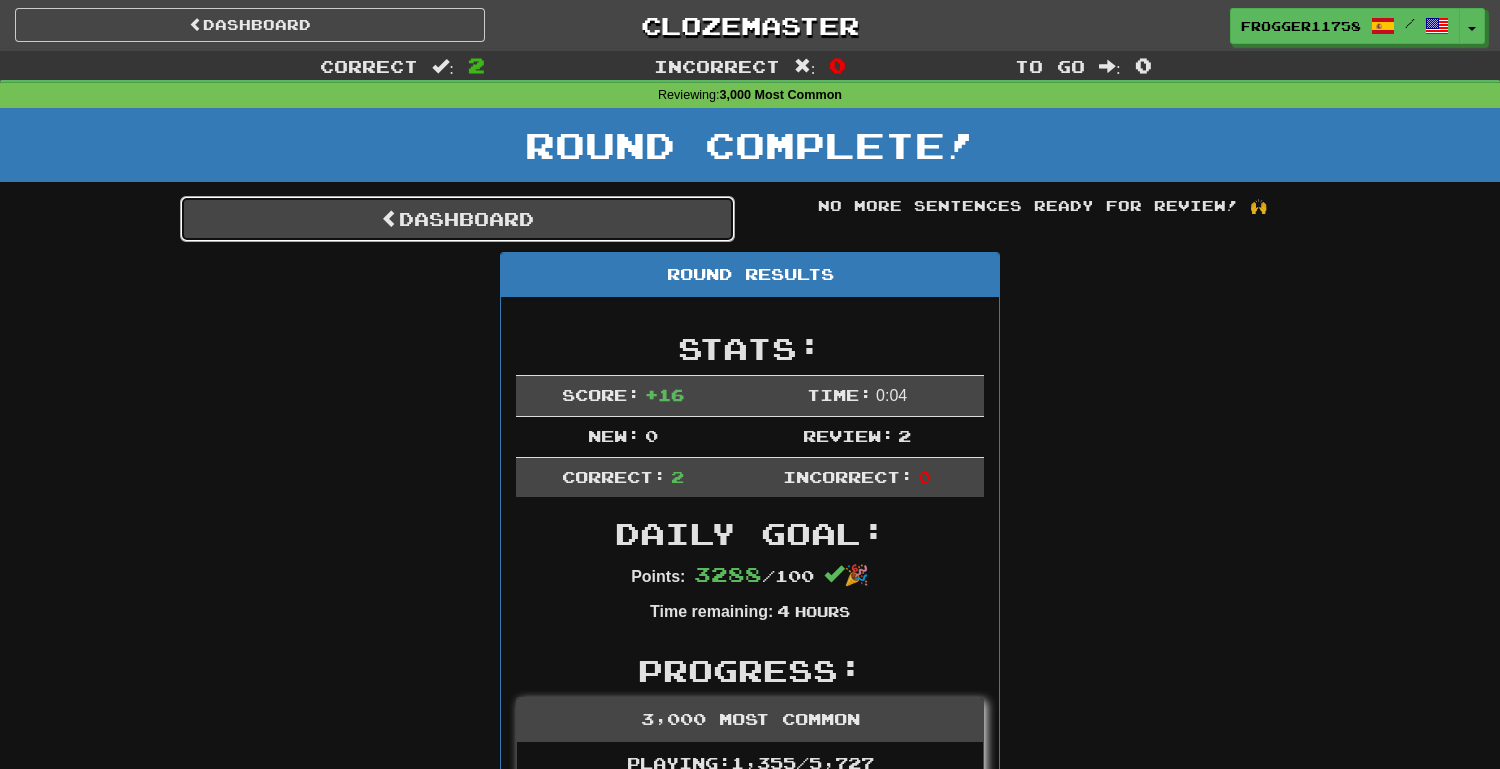 click on "Dashboard" at bounding box center (457, 219) 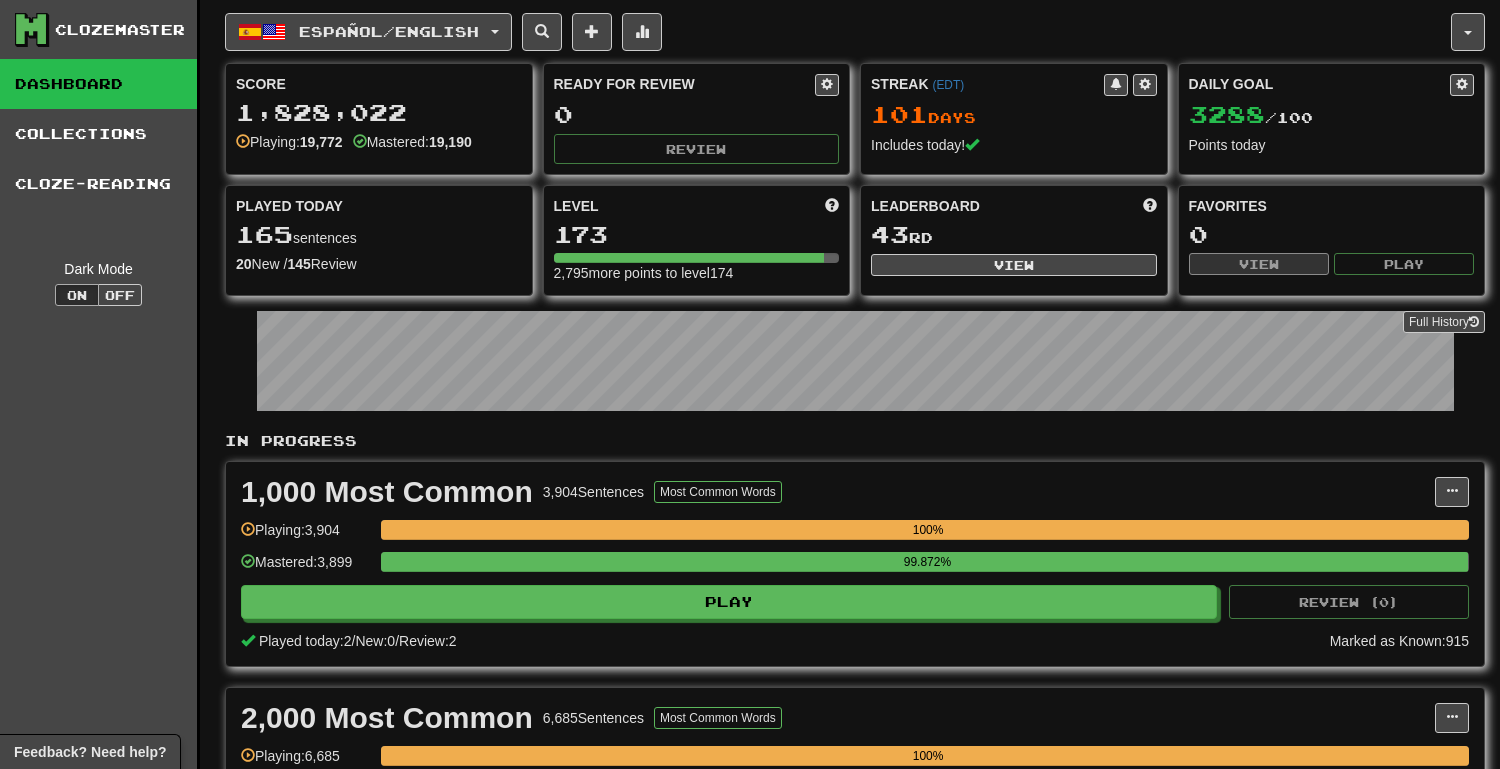 scroll, scrollTop: 0, scrollLeft: 0, axis: both 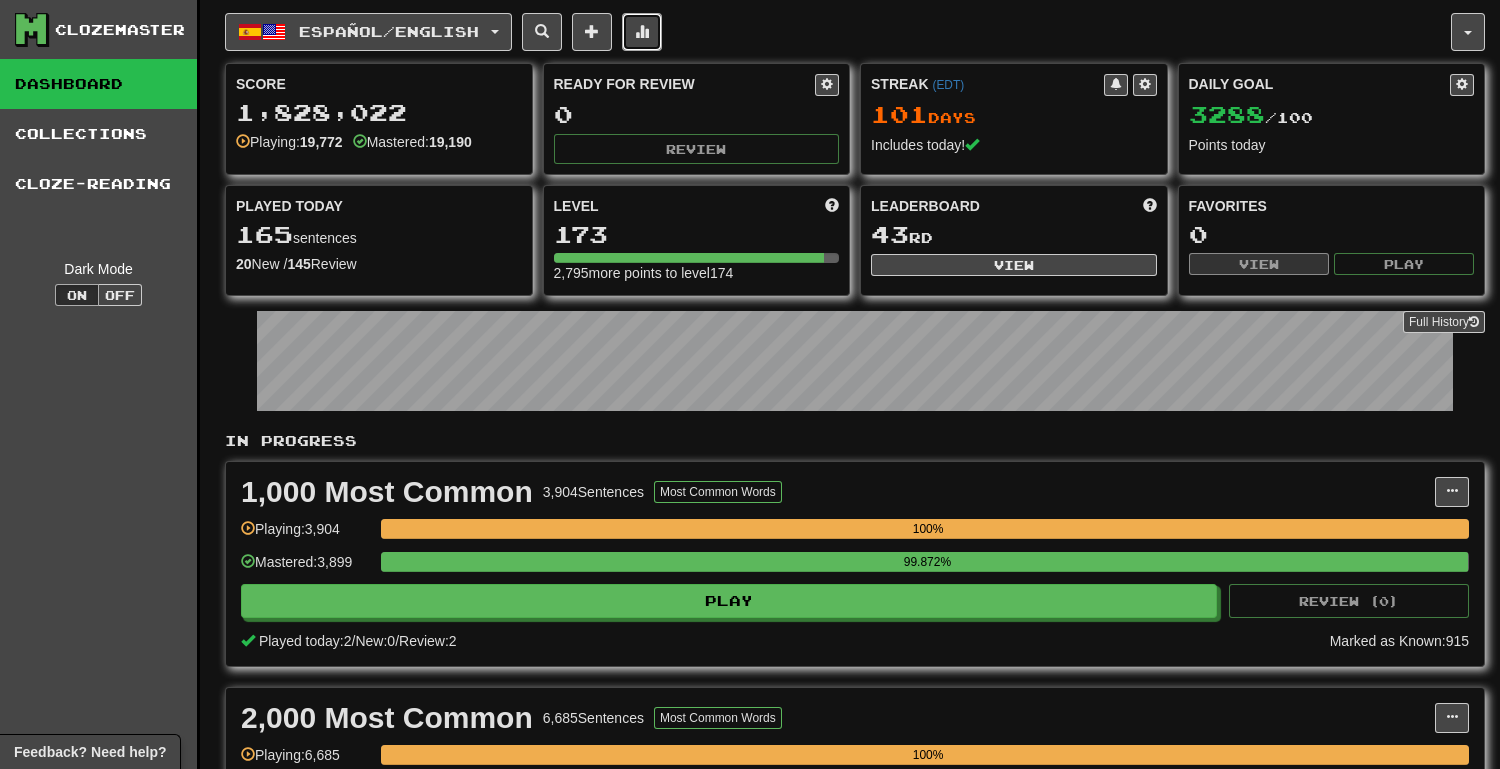 click at bounding box center (642, 32) 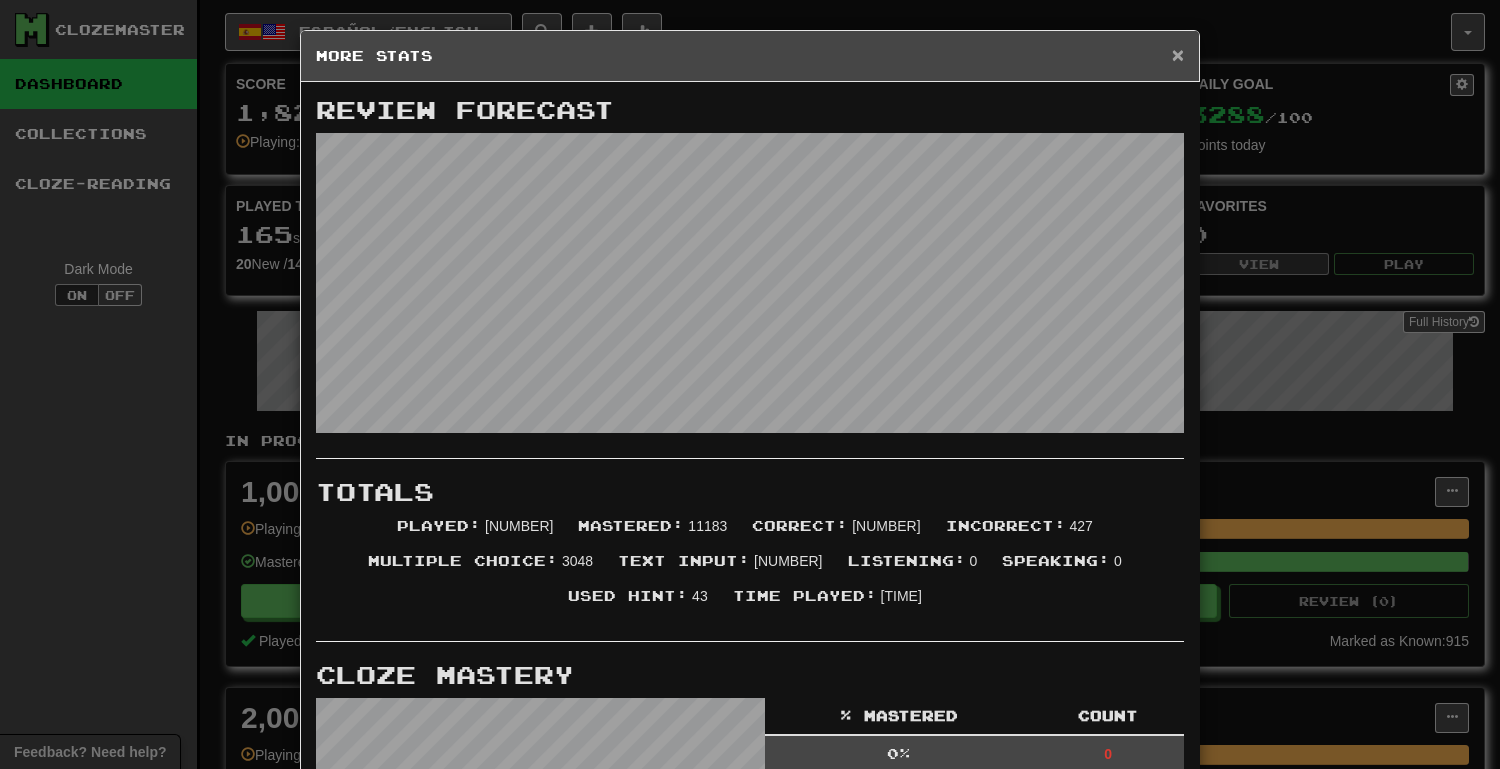 click on "×" at bounding box center [1178, 54] 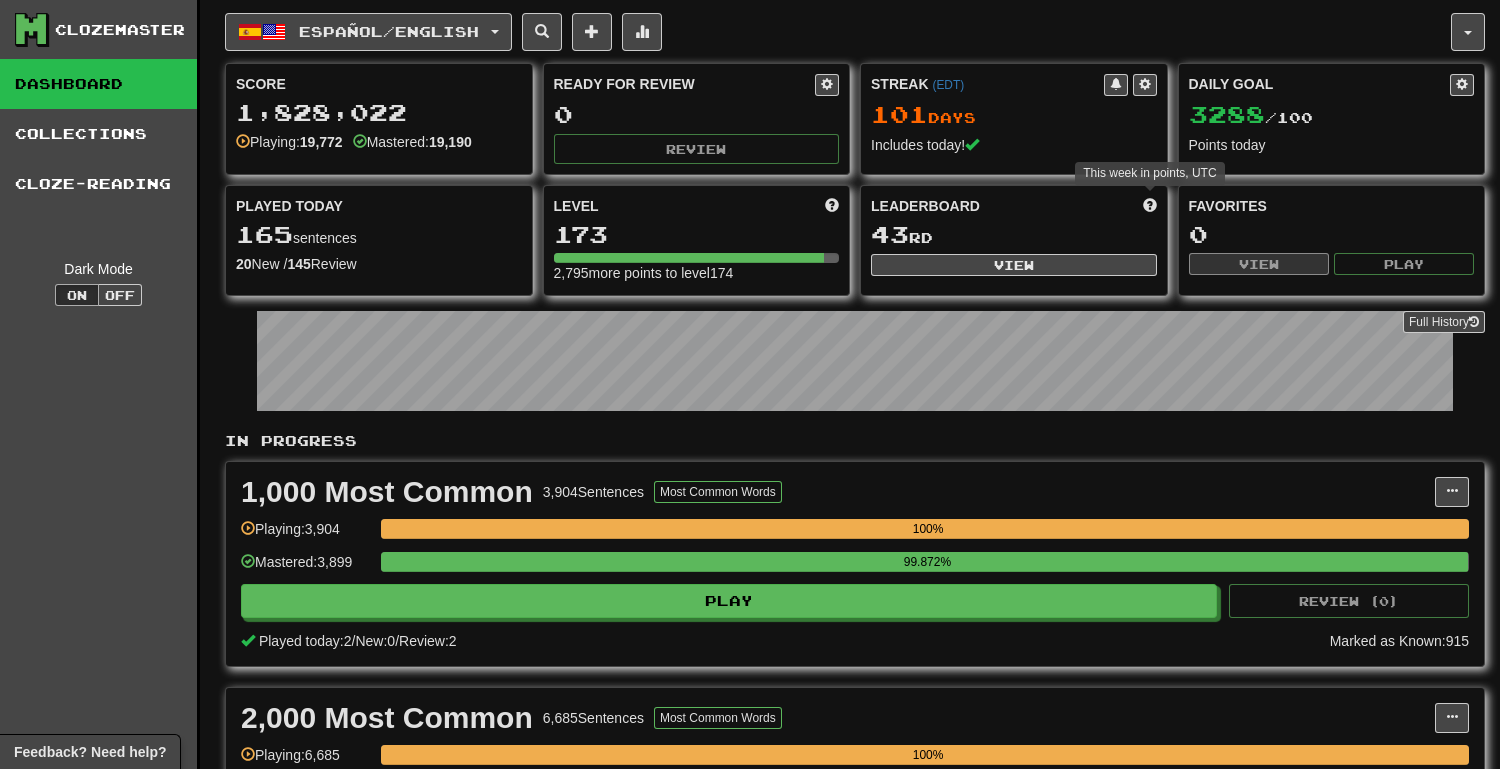 click at bounding box center [1150, 205] 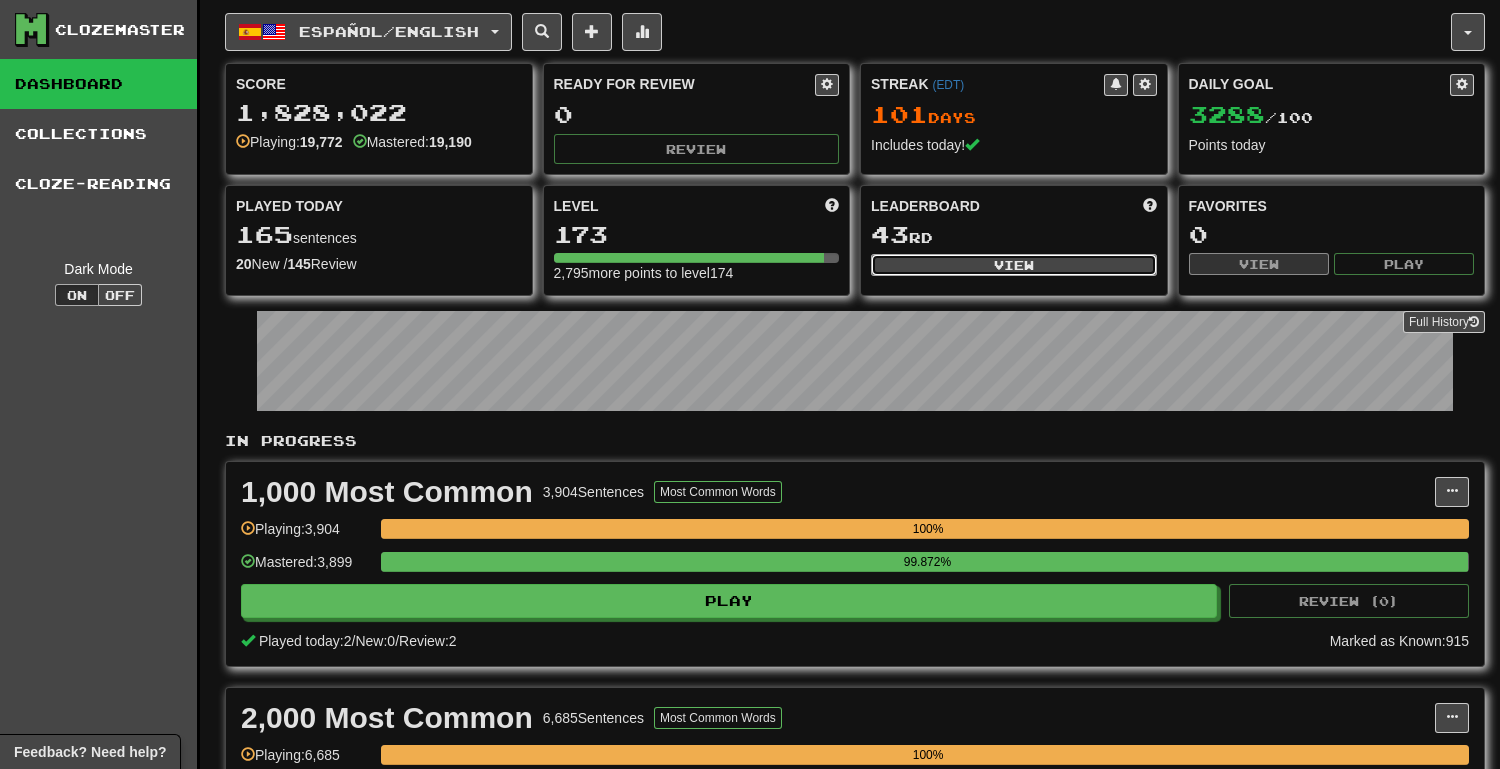 click on "View" at bounding box center [1014, 265] 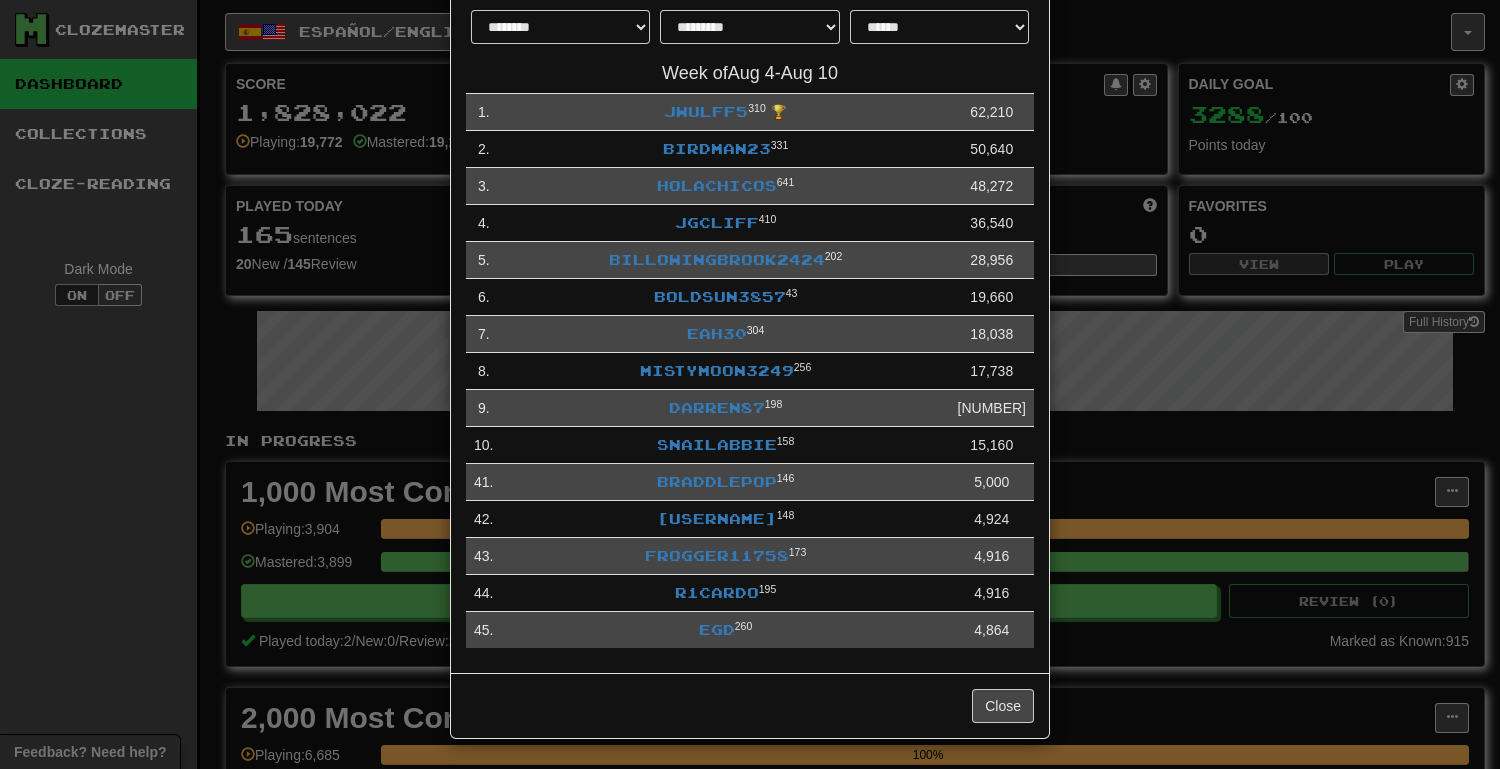 scroll, scrollTop: 0, scrollLeft: 0, axis: both 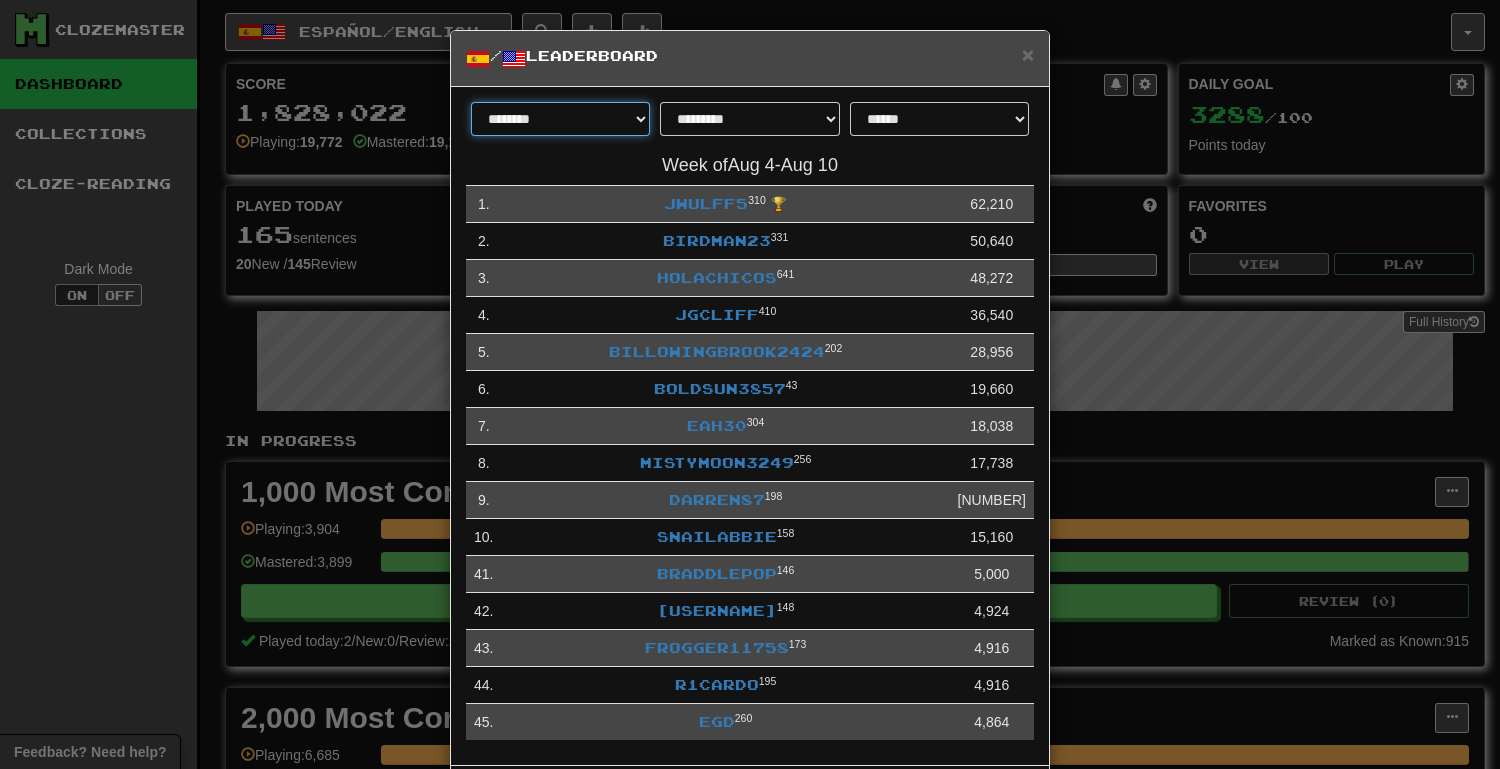 click on "******** *********" at bounding box center [560, 119] 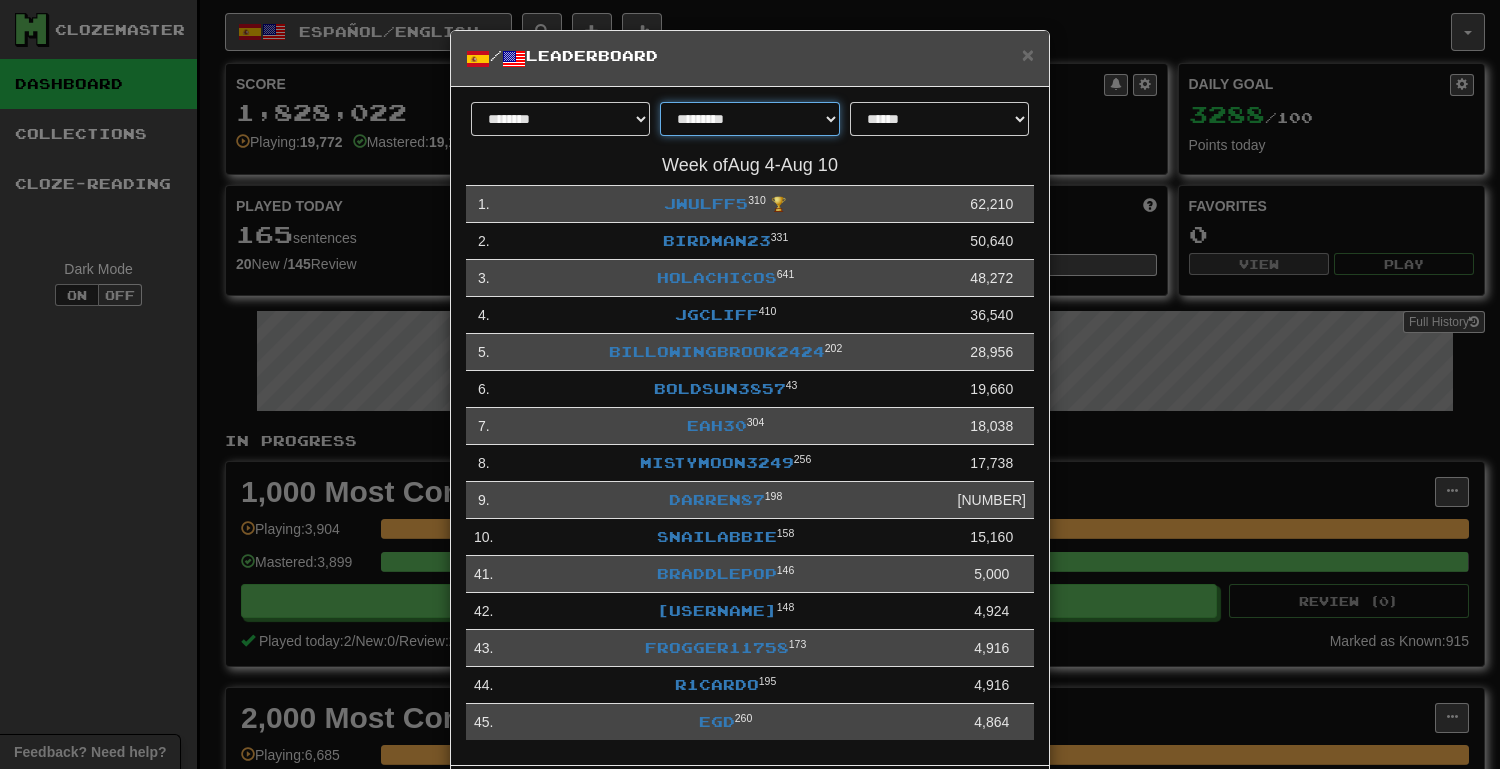 click on "**********" at bounding box center [749, 119] 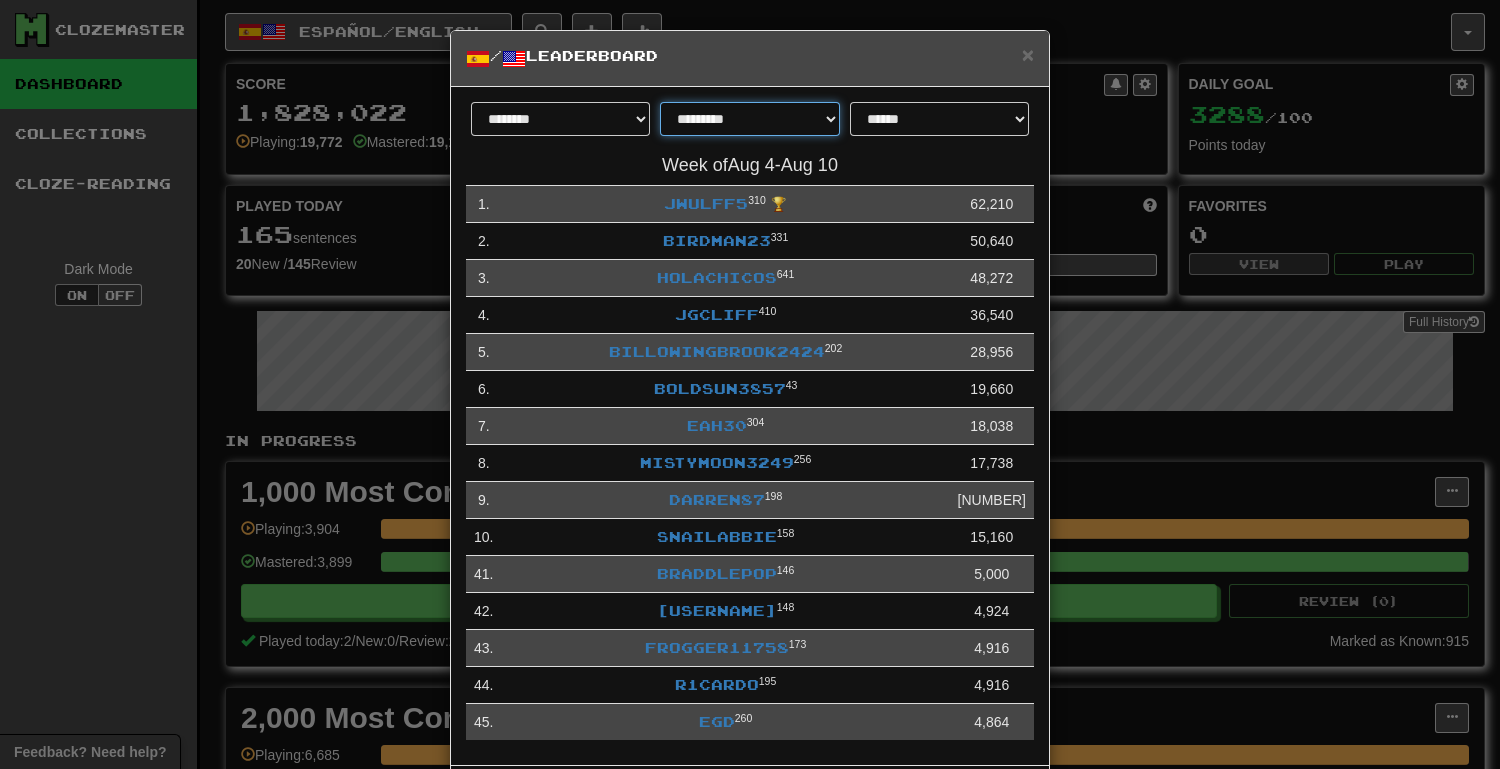 select on "********" 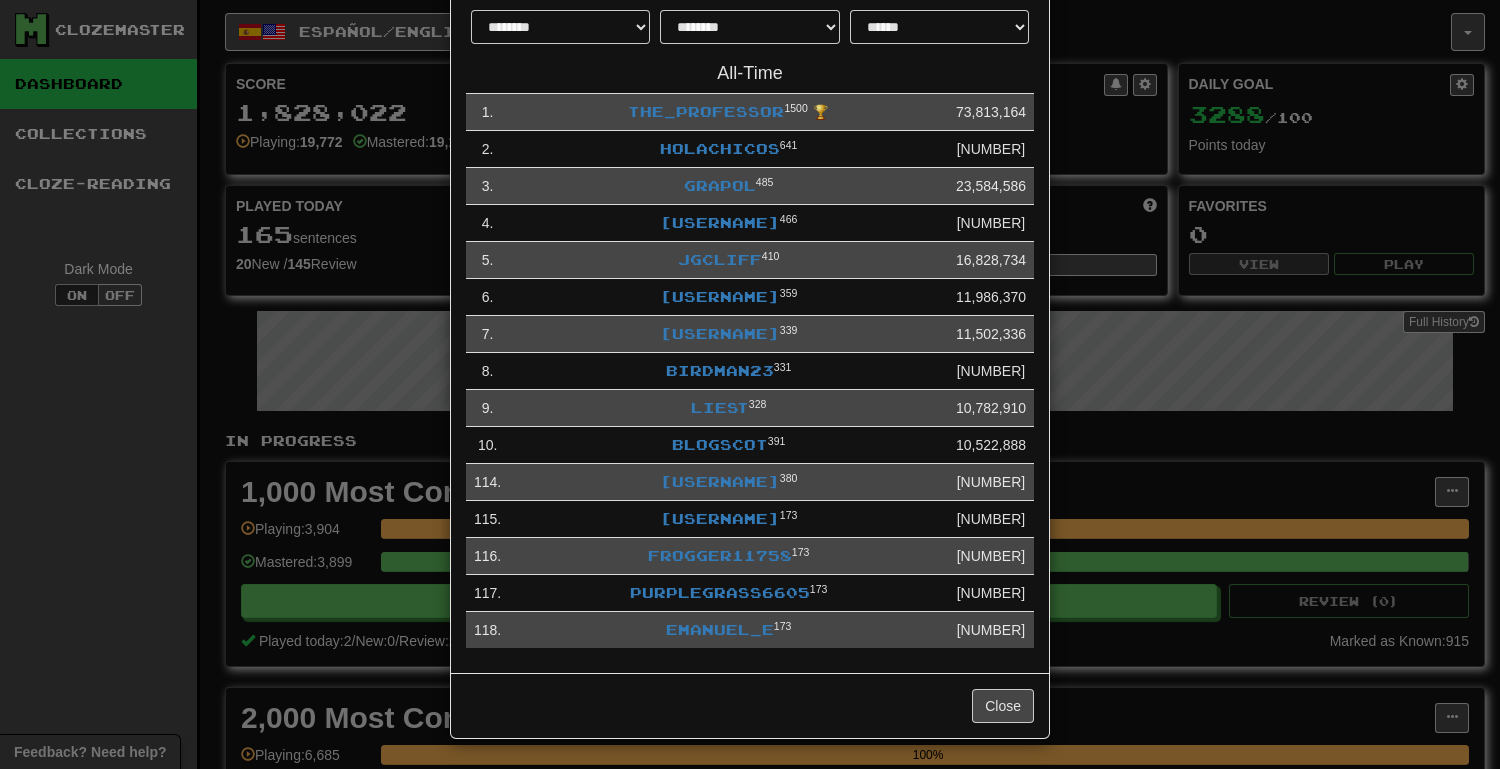scroll, scrollTop: 0, scrollLeft: 0, axis: both 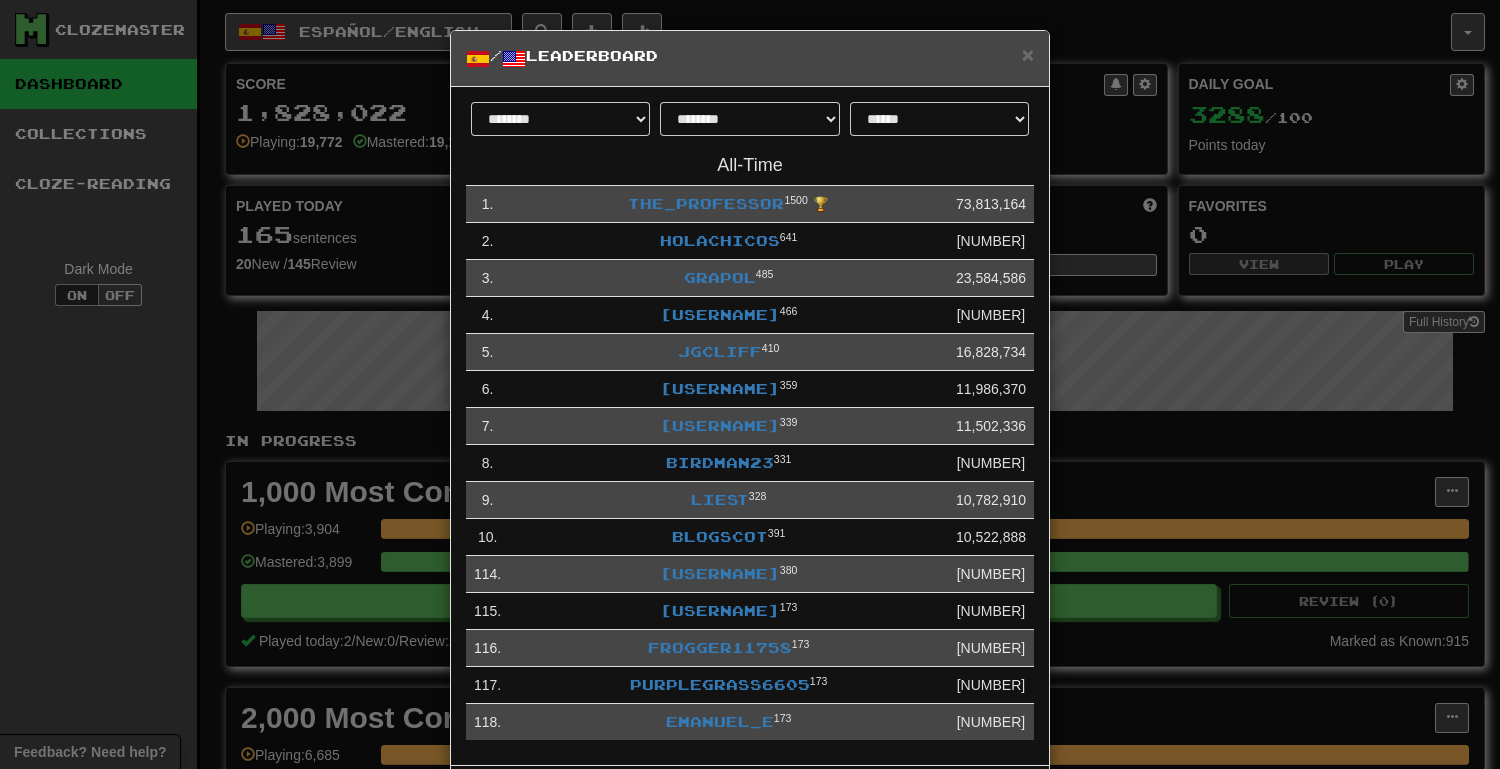 click on "/   Leaderboard" at bounding box center [750, 58] 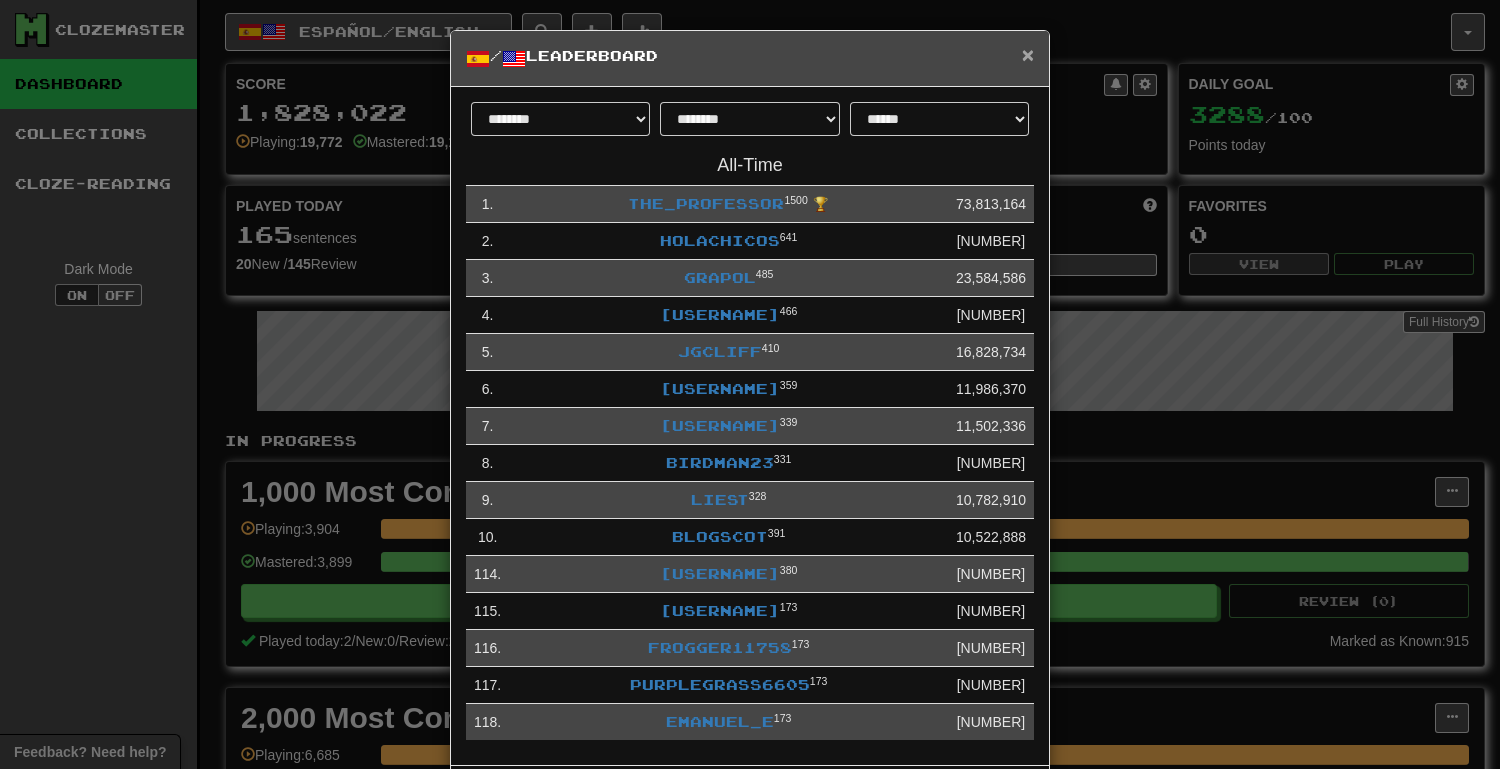 click on "×" at bounding box center [1028, 54] 